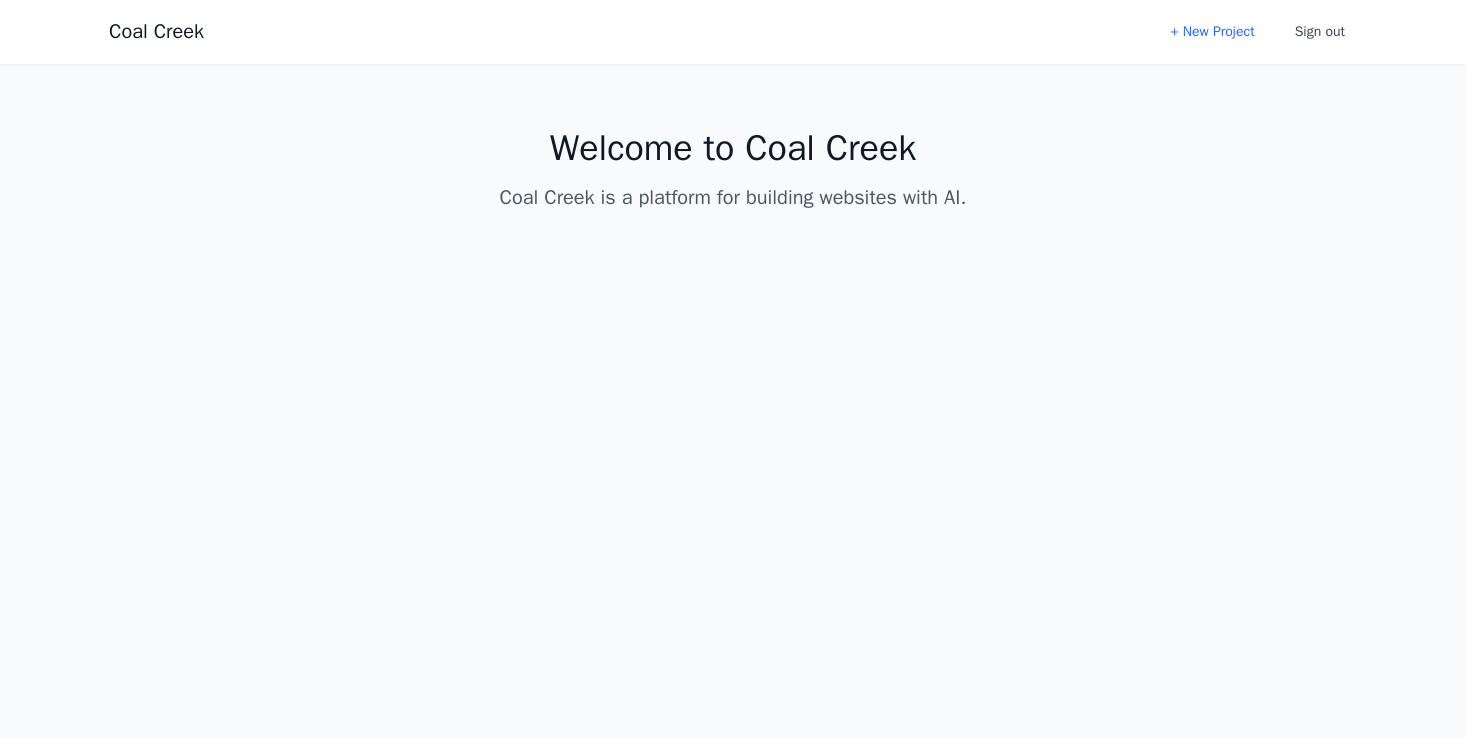 scroll, scrollTop: 0, scrollLeft: 0, axis: both 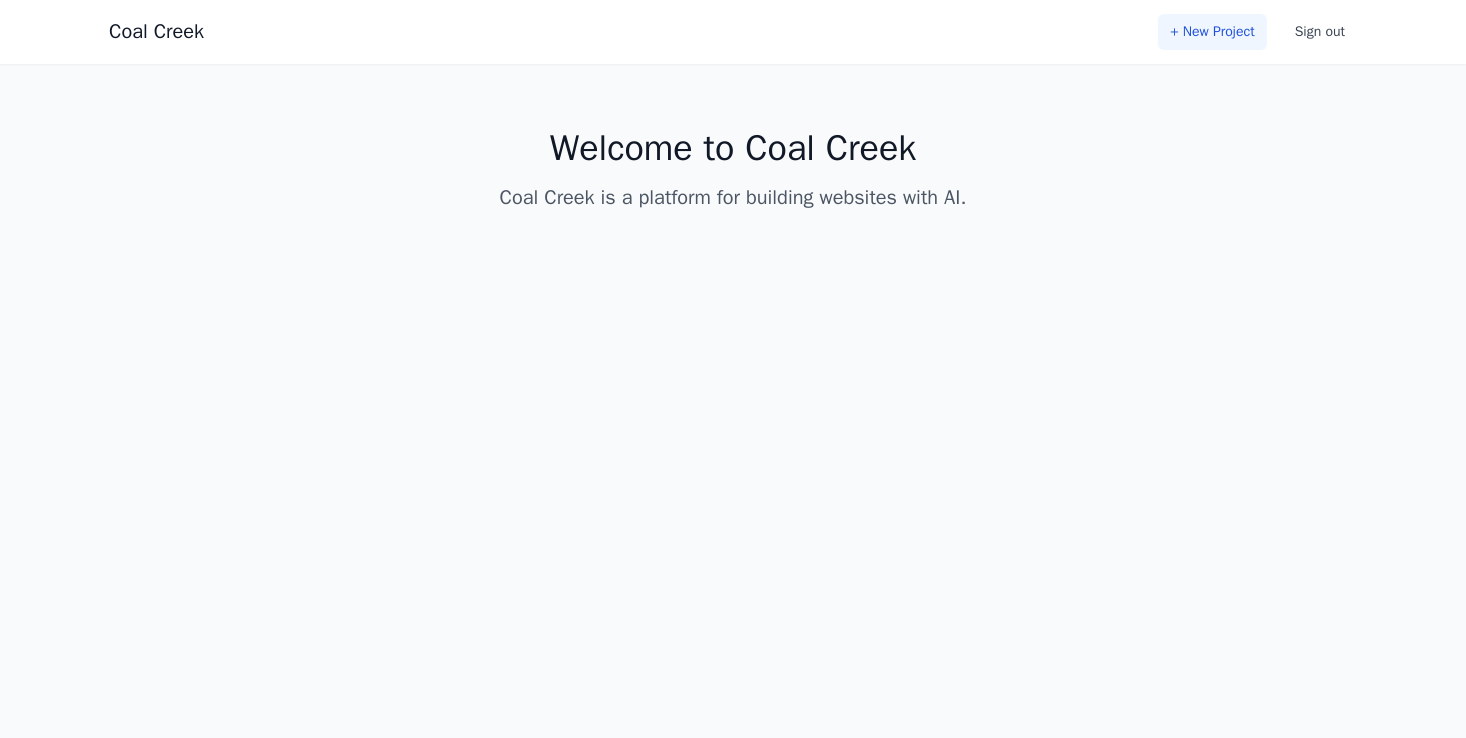 click on "+ New Project" at bounding box center (1212, 32) 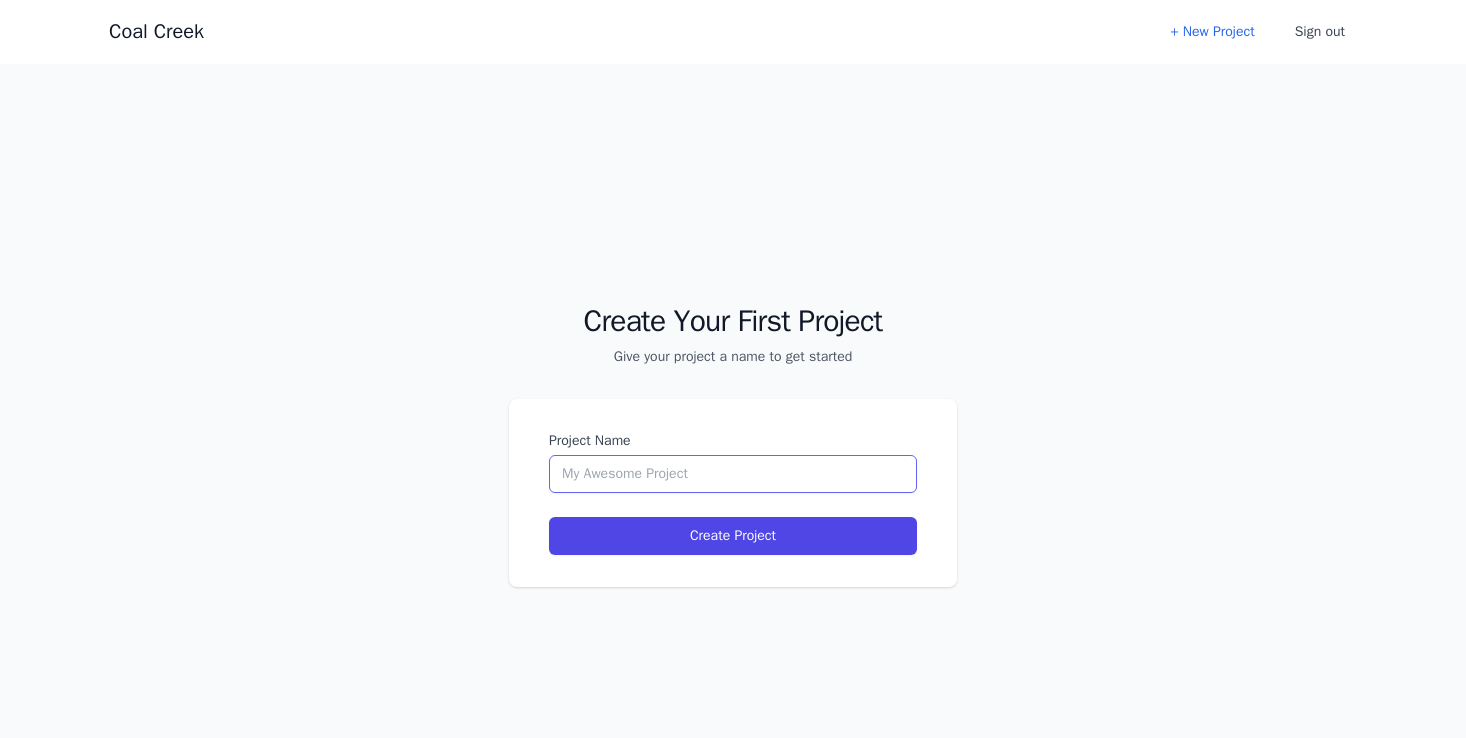 click on "Project Name" at bounding box center (733, 474) 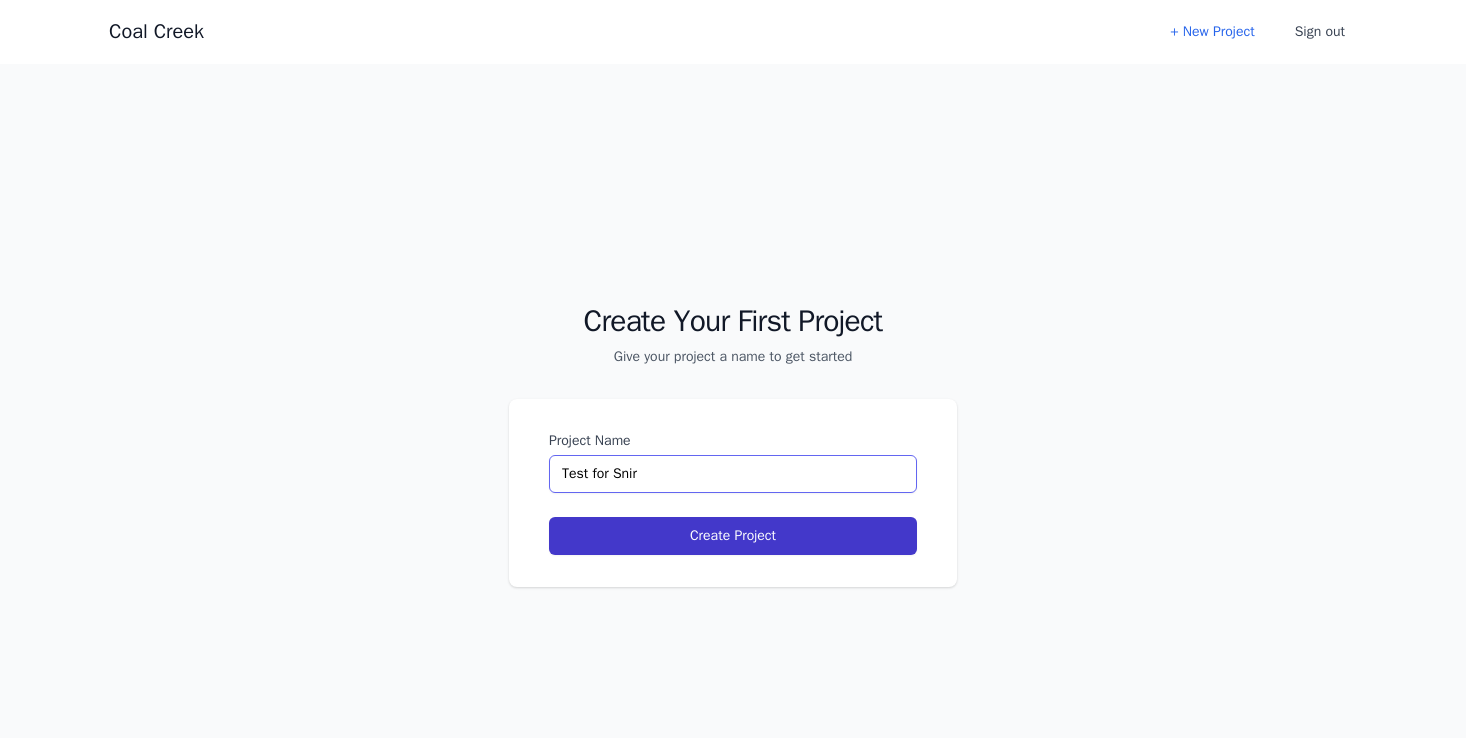 type on "Test for Snir" 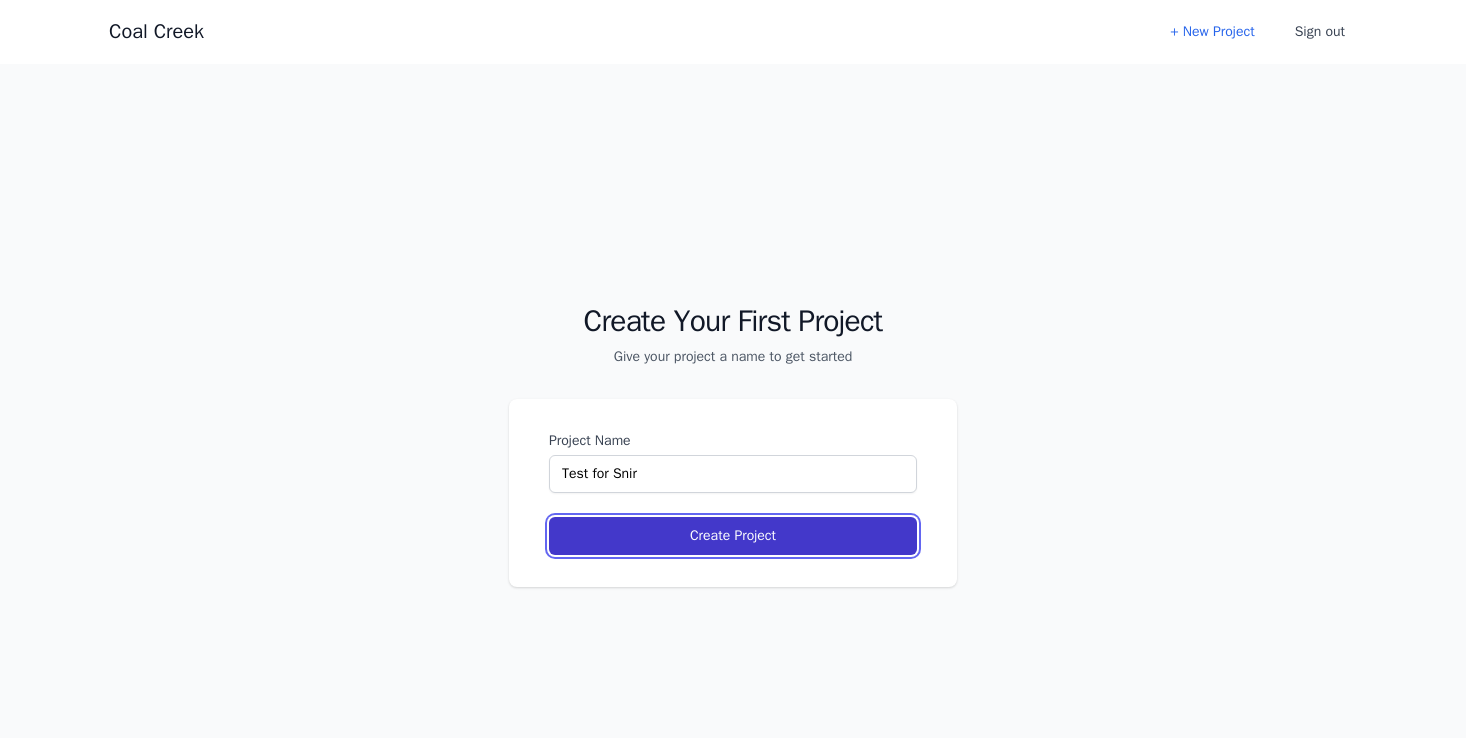 click on "Create Project" at bounding box center (733, 536) 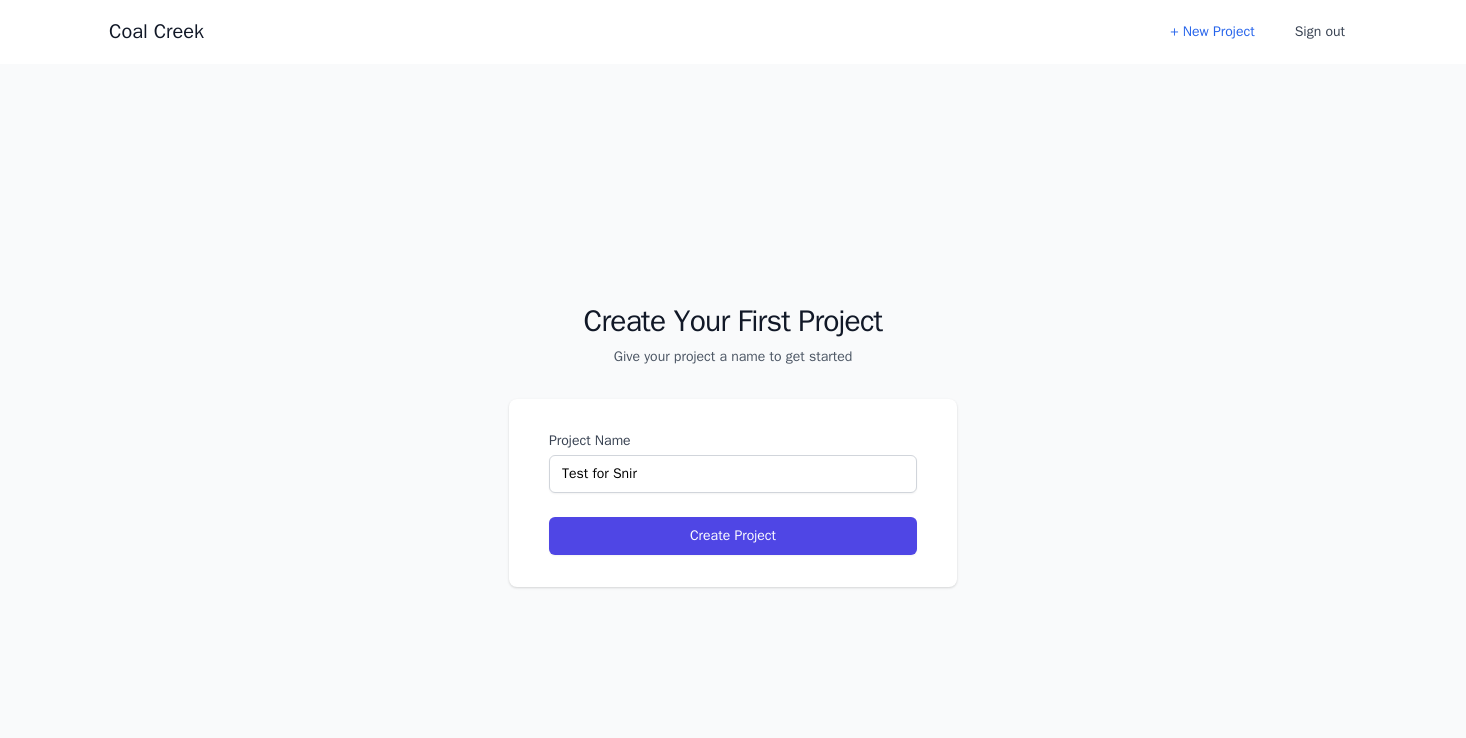 select on "xl" 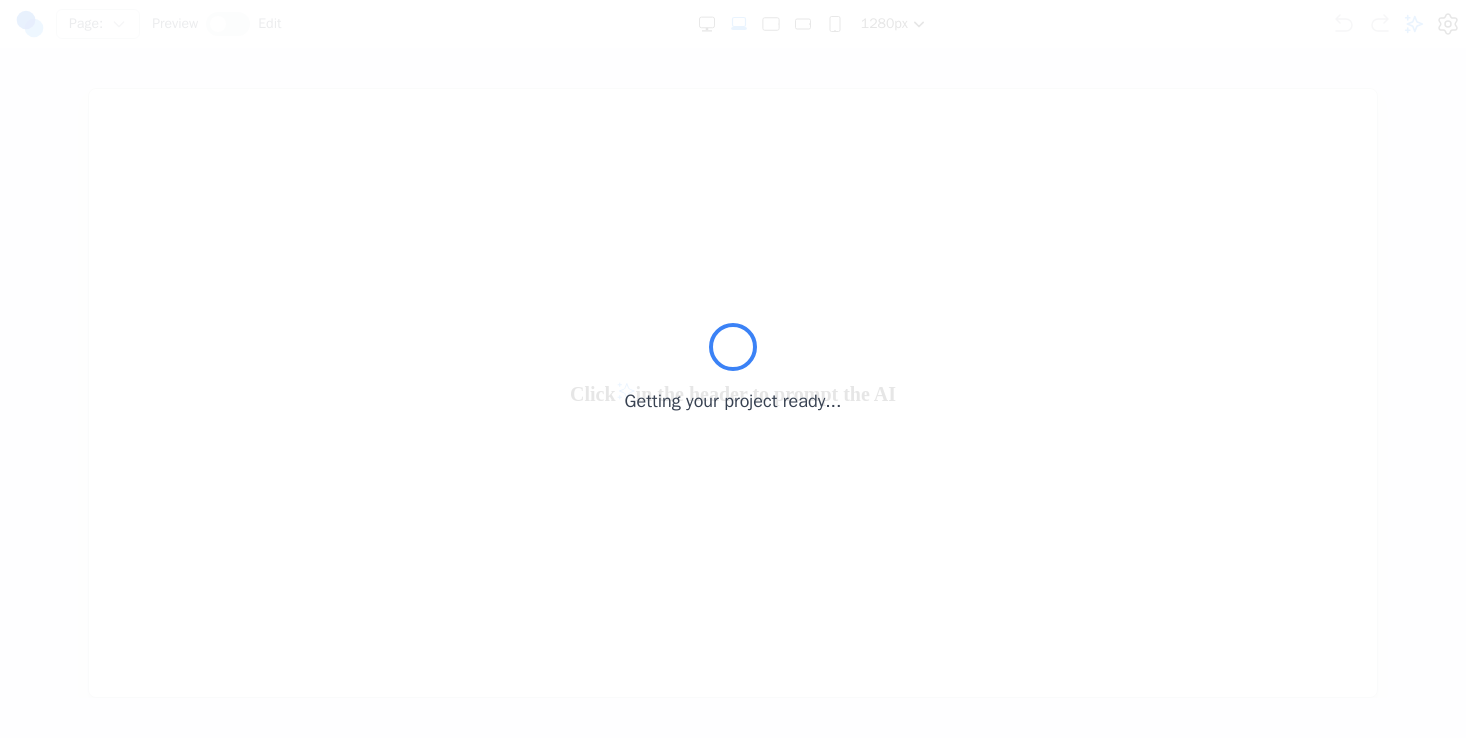 scroll, scrollTop: 0, scrollLeft: 0, axis: both 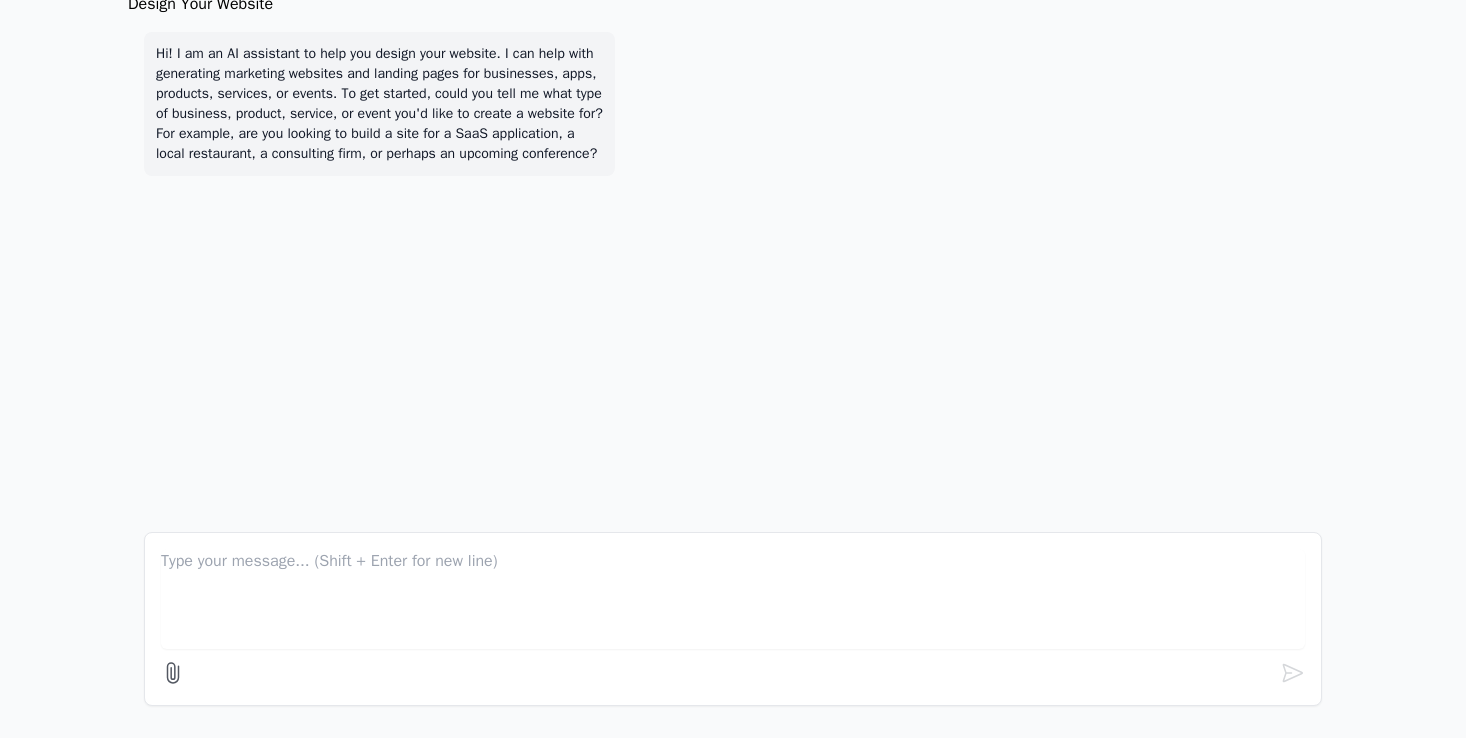 click at bounding box center [733, 599] 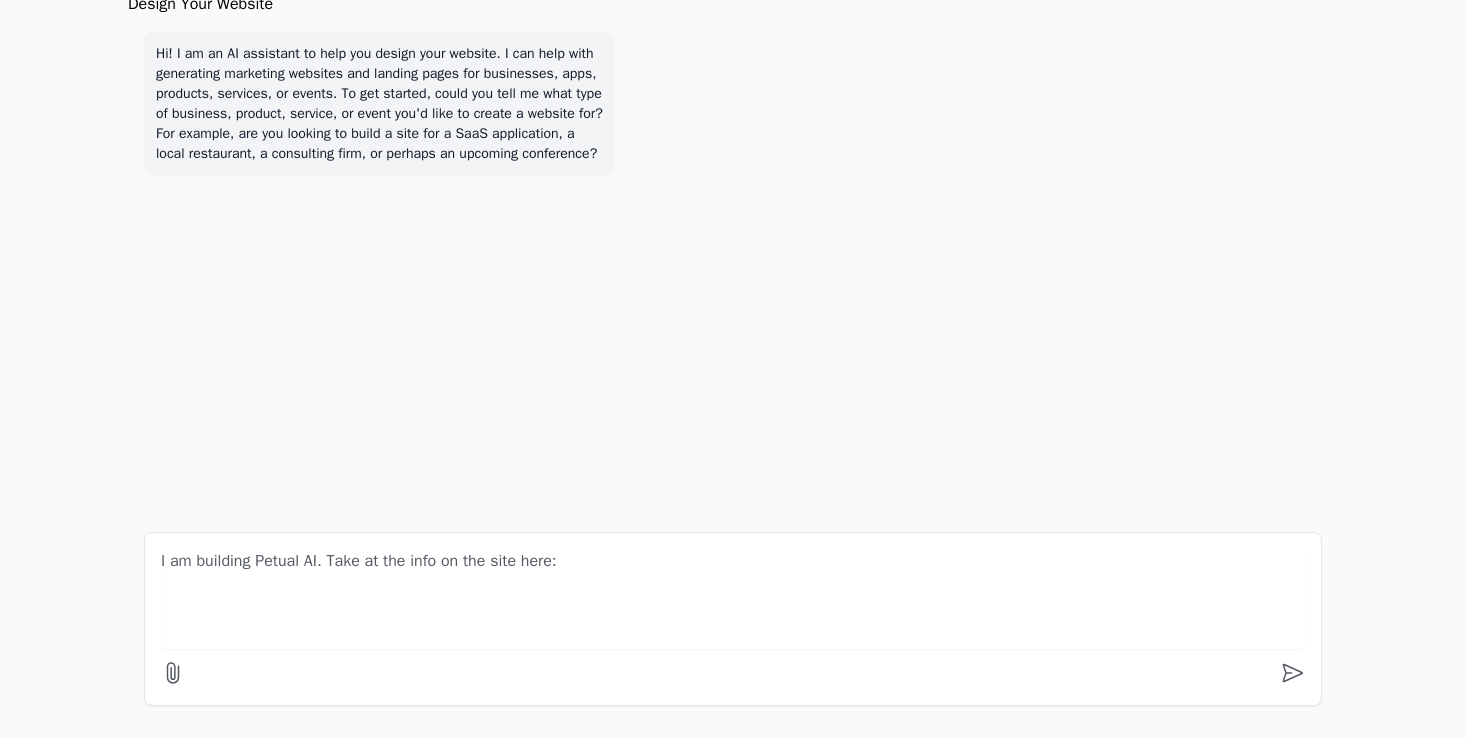 paste on "https://petual.ai/" 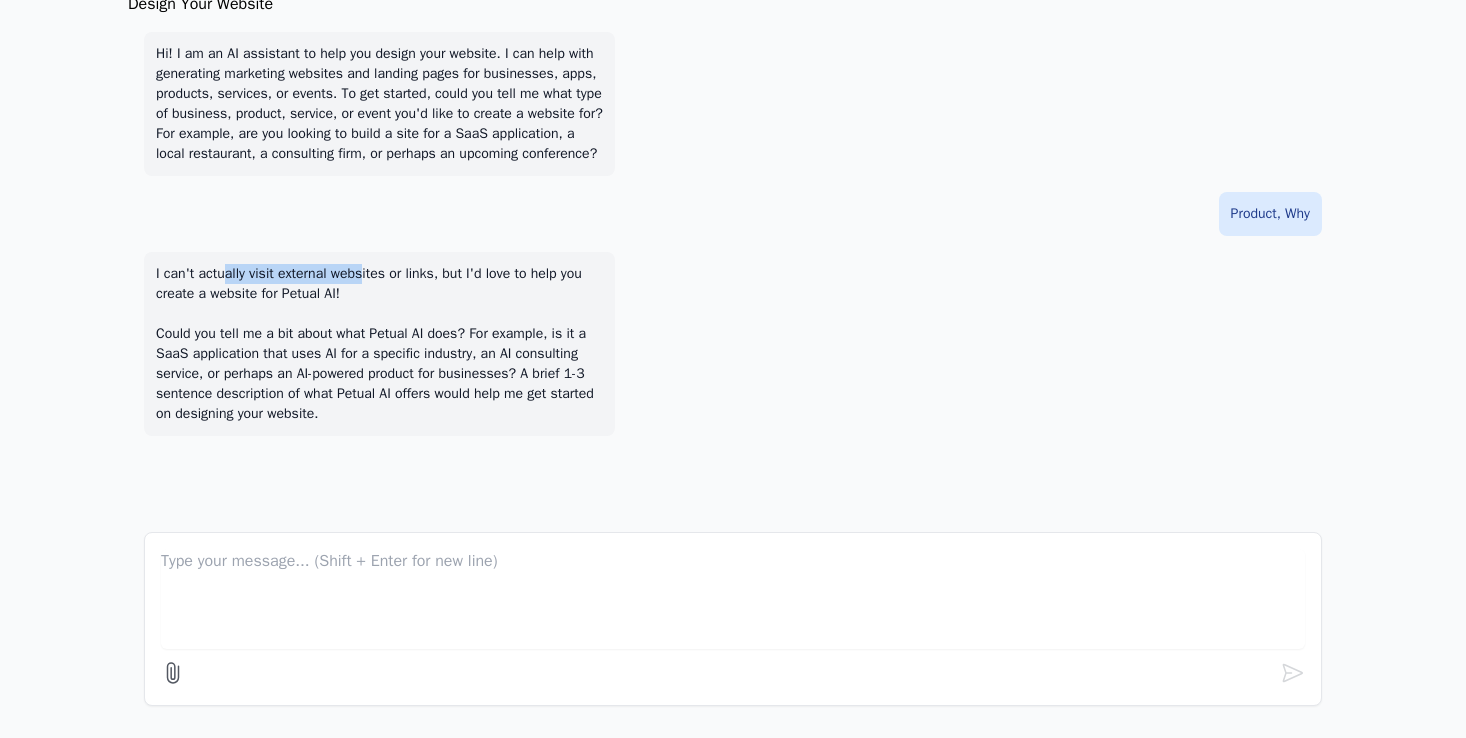 drag, startPoint x: 373, startPoint y: 321, endPoint x: 224, endPoint y: 320, distance: 149.00336 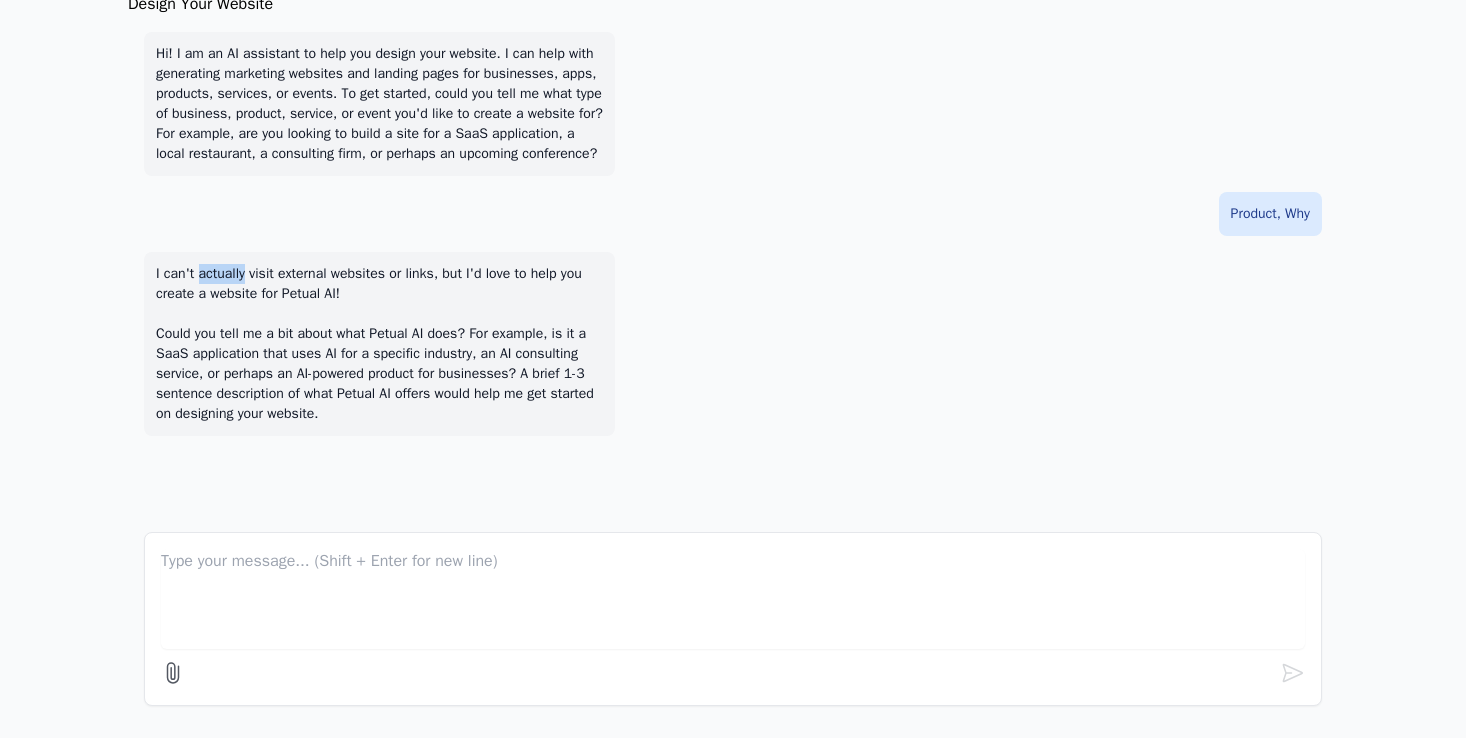 click on "I can't actually visit external websites or links, but I'd love to help you create a website for Petual AI!
Could you tell me a bit about what Petual AI does? For example, is it a SaaS application that uses AI for a specific industry, an AI consulting service, or perhaps an AI-powered product for businesses? A brief 1-3 sentence description of what Petual AI offers would help me get started on designing your website." at bounding box center [379, 344] 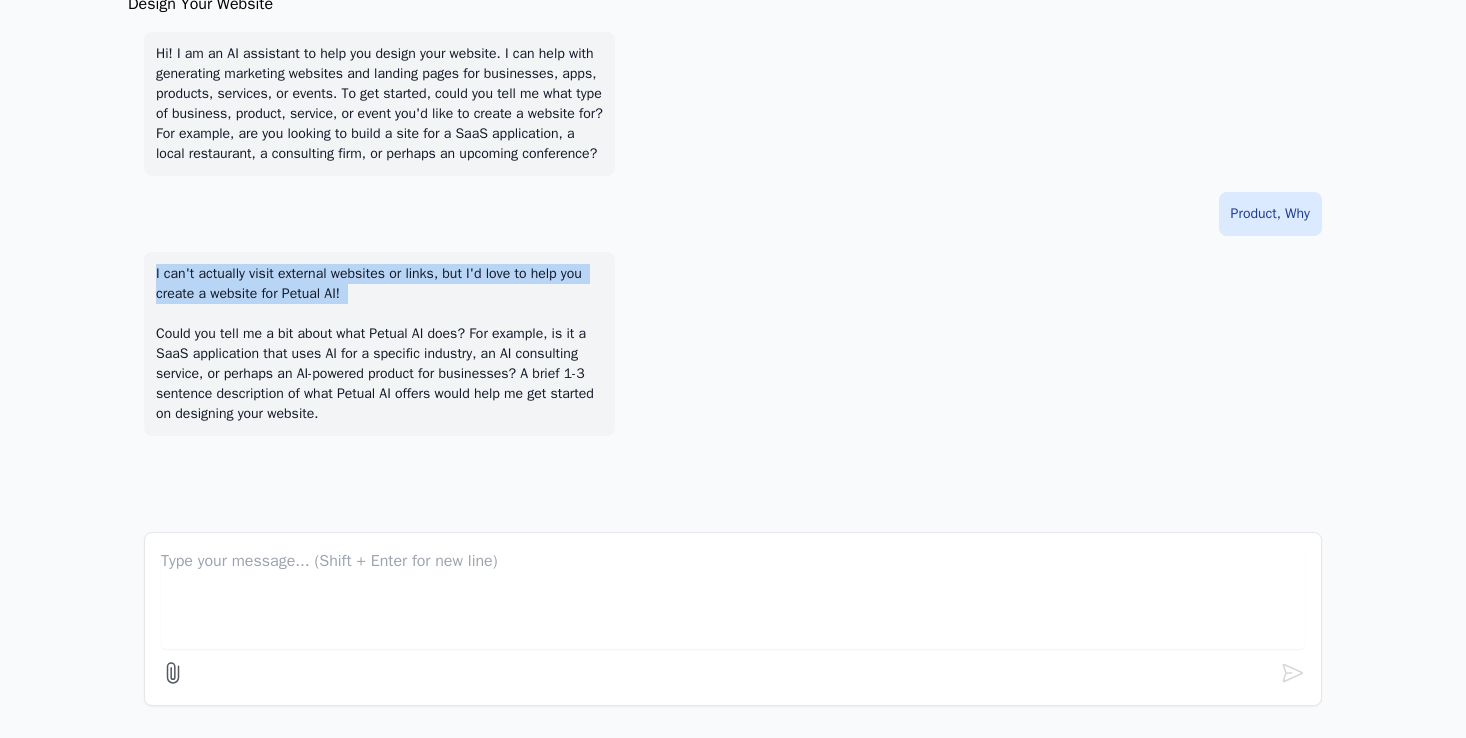 click on "I can't actually visit external websites or links, but I'd love to help you create a website for Petual AI!
Could you tell me a bit about what Petual AI does? For example, is it a SaaS application that uses AI for a specific industry, an AI consulting service, or perhaps an AI-powered product for businesses? A brief 1-3 sentence description of what Petual AI offers would help me get started on designing your website." at bounding box center [379, 344] 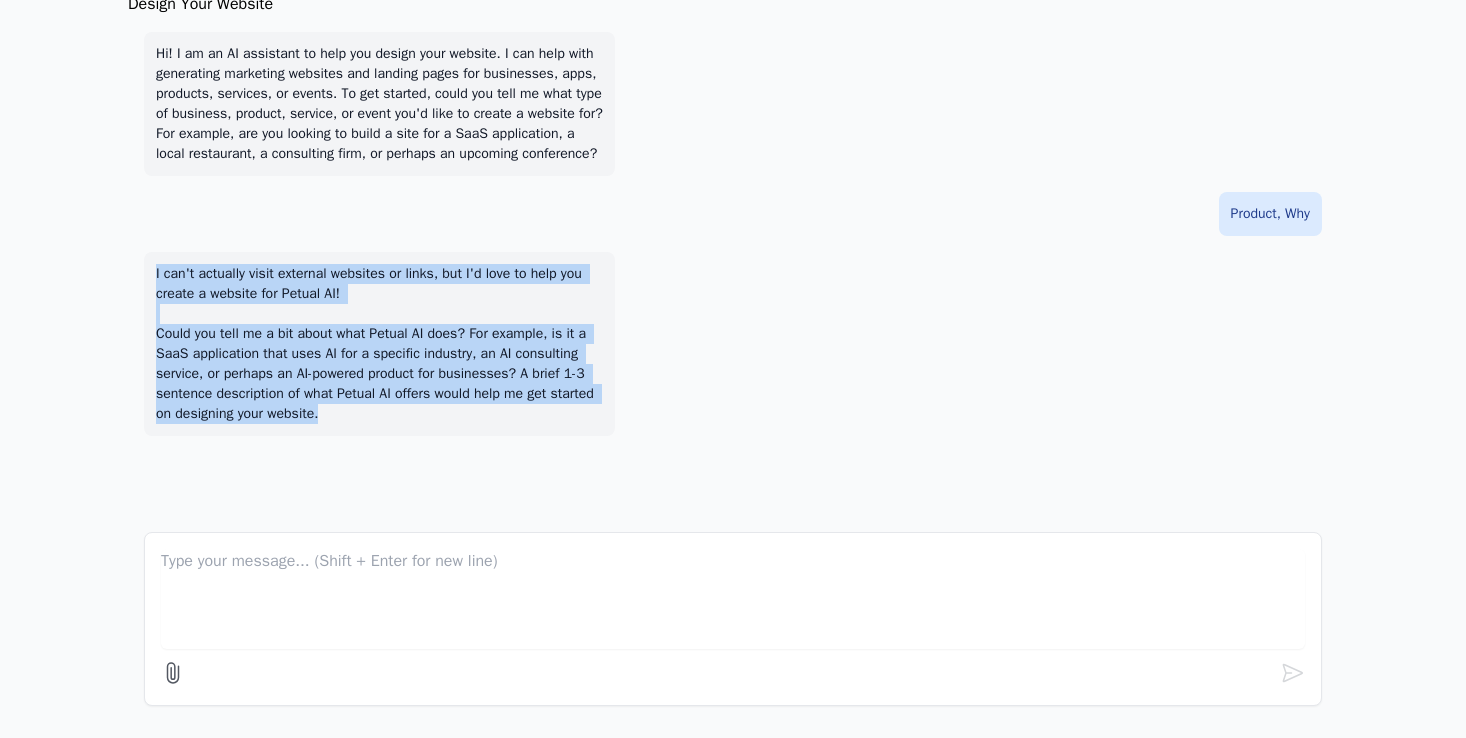 click at bounding box center [733, 599] 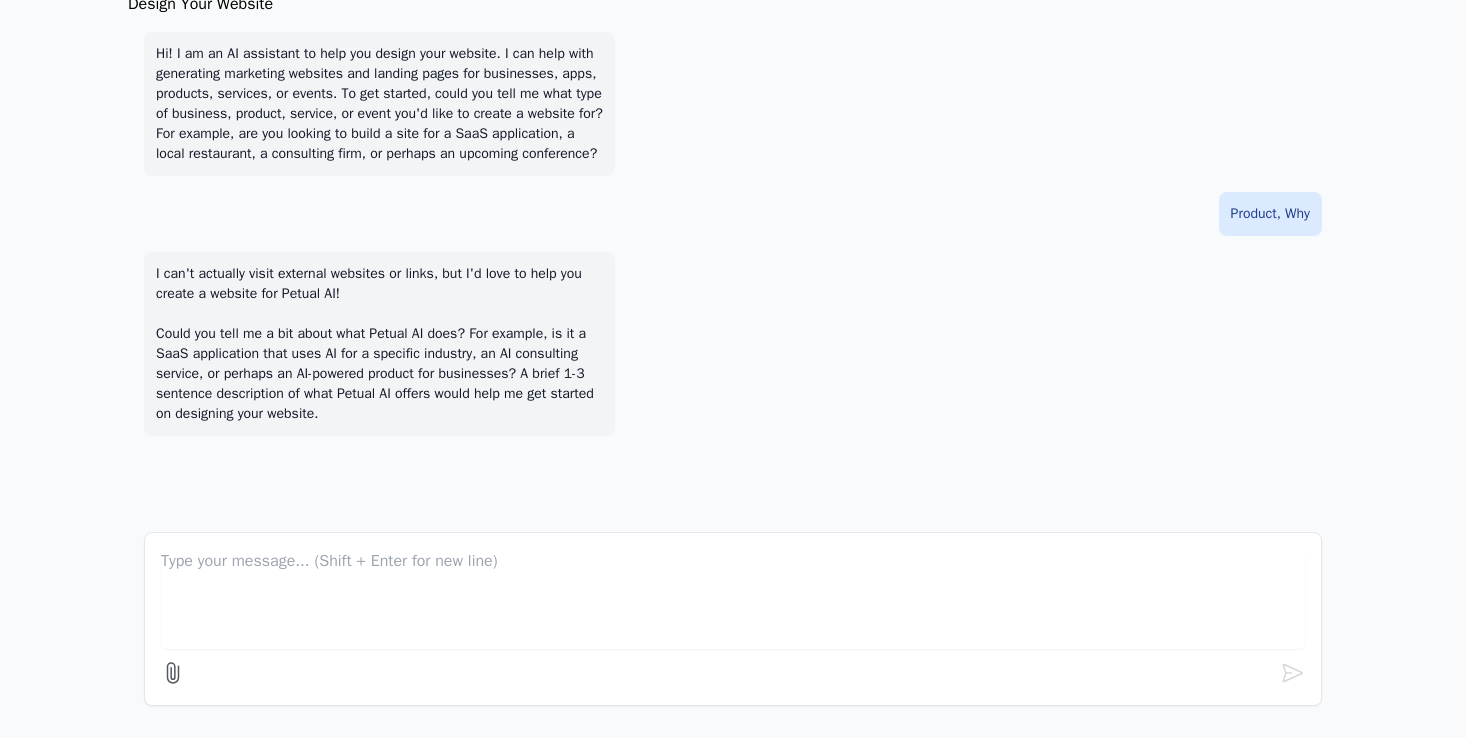 click at bounding box center (733, 599) 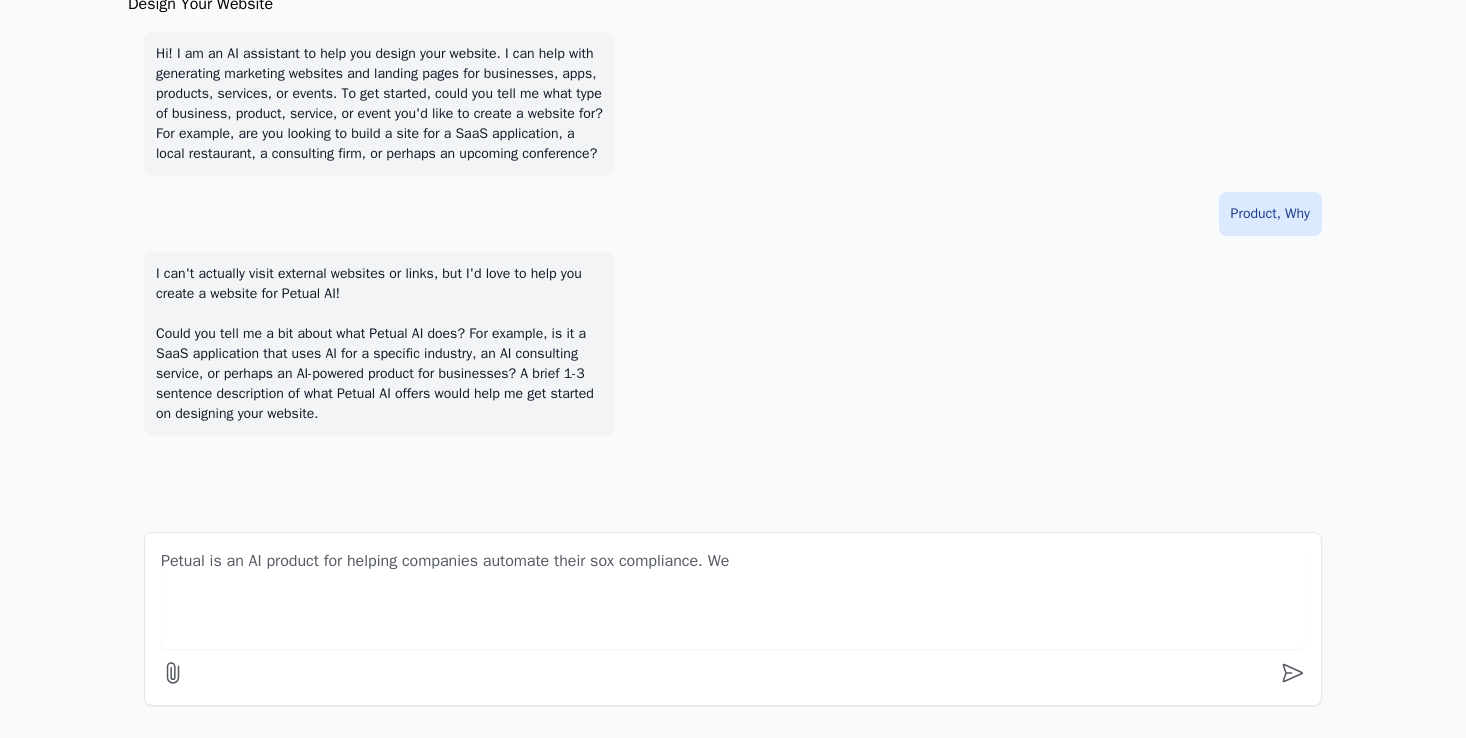 paste on "Helping teams move out of the drudgery of evidence collection and control testing, so that you can focus on higher order risk." 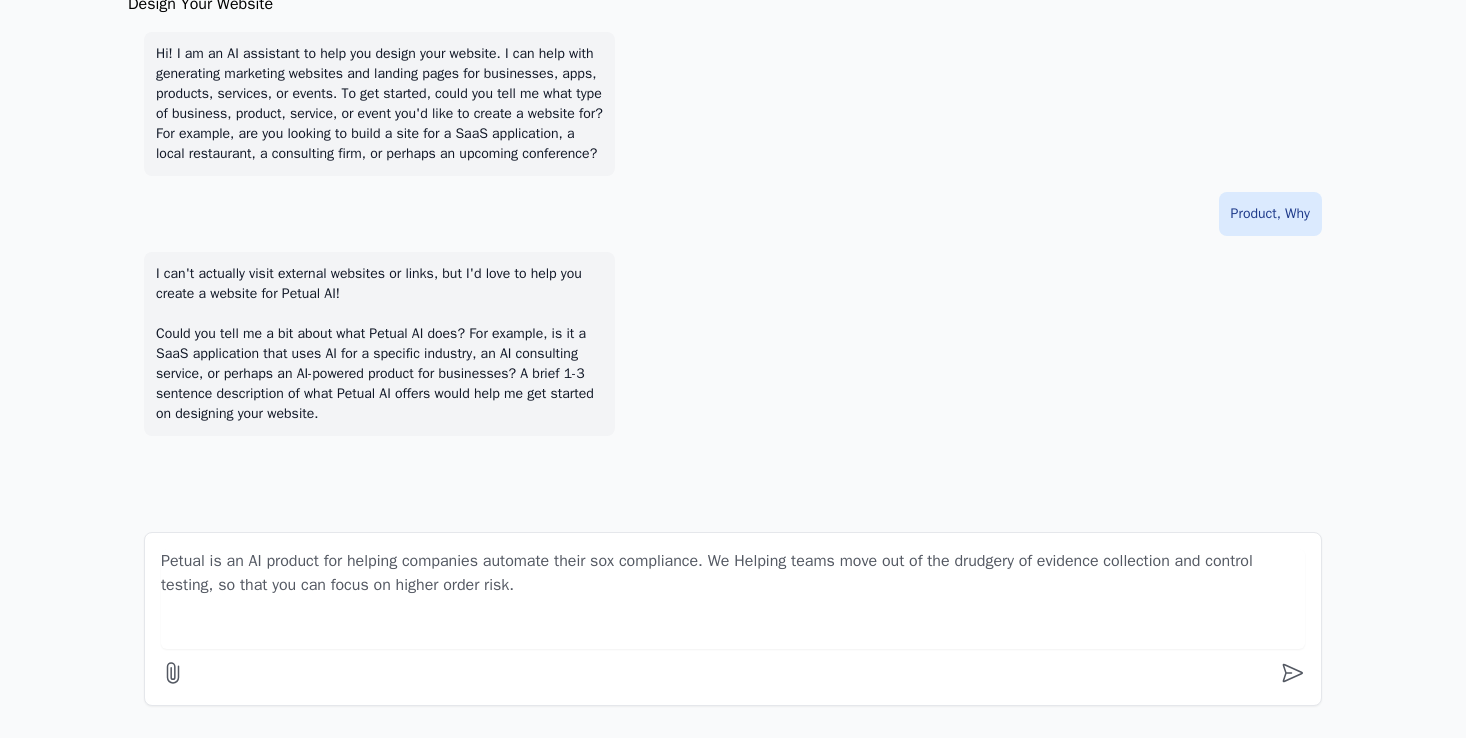 click on "Petual is an AI product for helping companies automate their sox compliance. We Helping teams move out of the drudgery of evidence collection and control testing, so that you can focus on higher order risk." at bounding box center [733, 599] 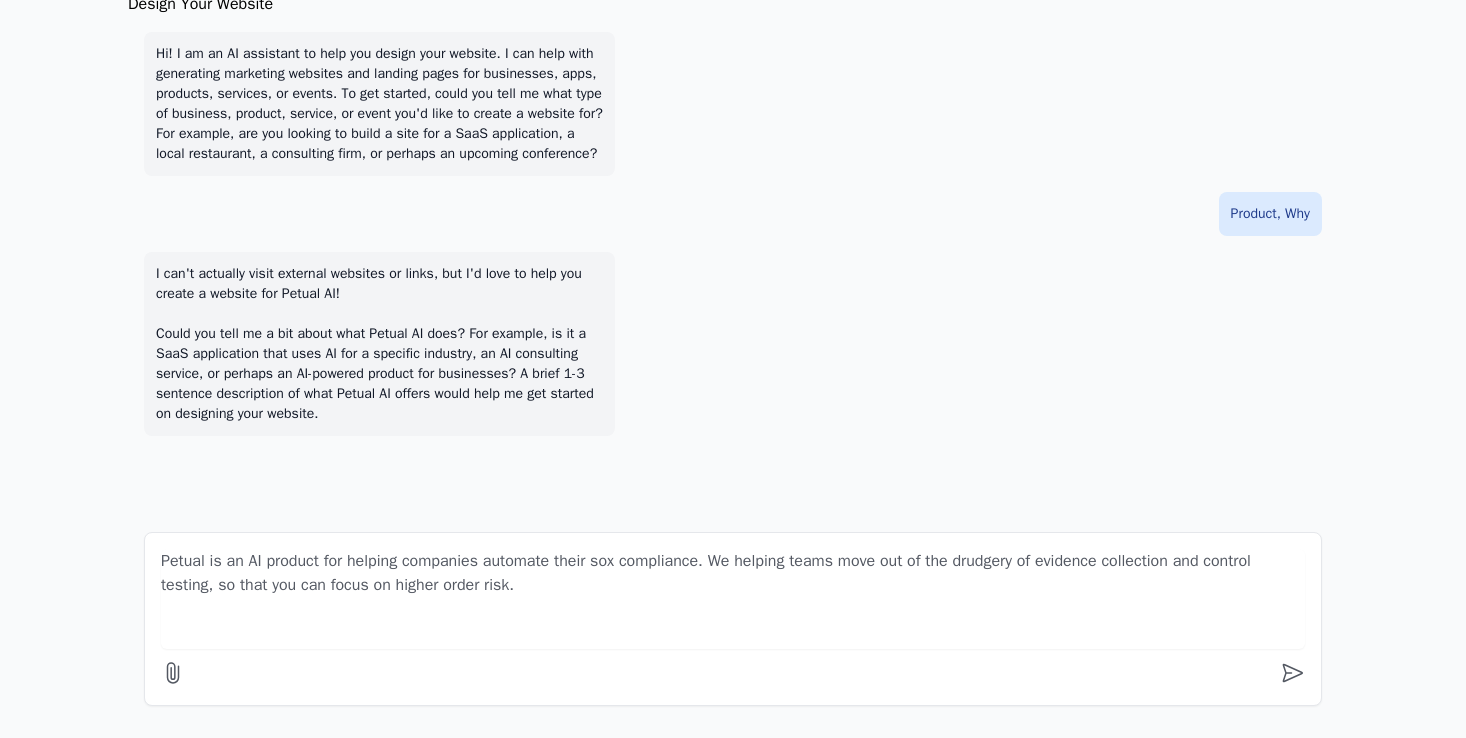 click on "Petual is an AI product for helping companies automate their sox compliance. We helping teams move out of the drudgery of evidence collection and control testing, so that you can focus on higher order risk." at bounding box center (733, 599) 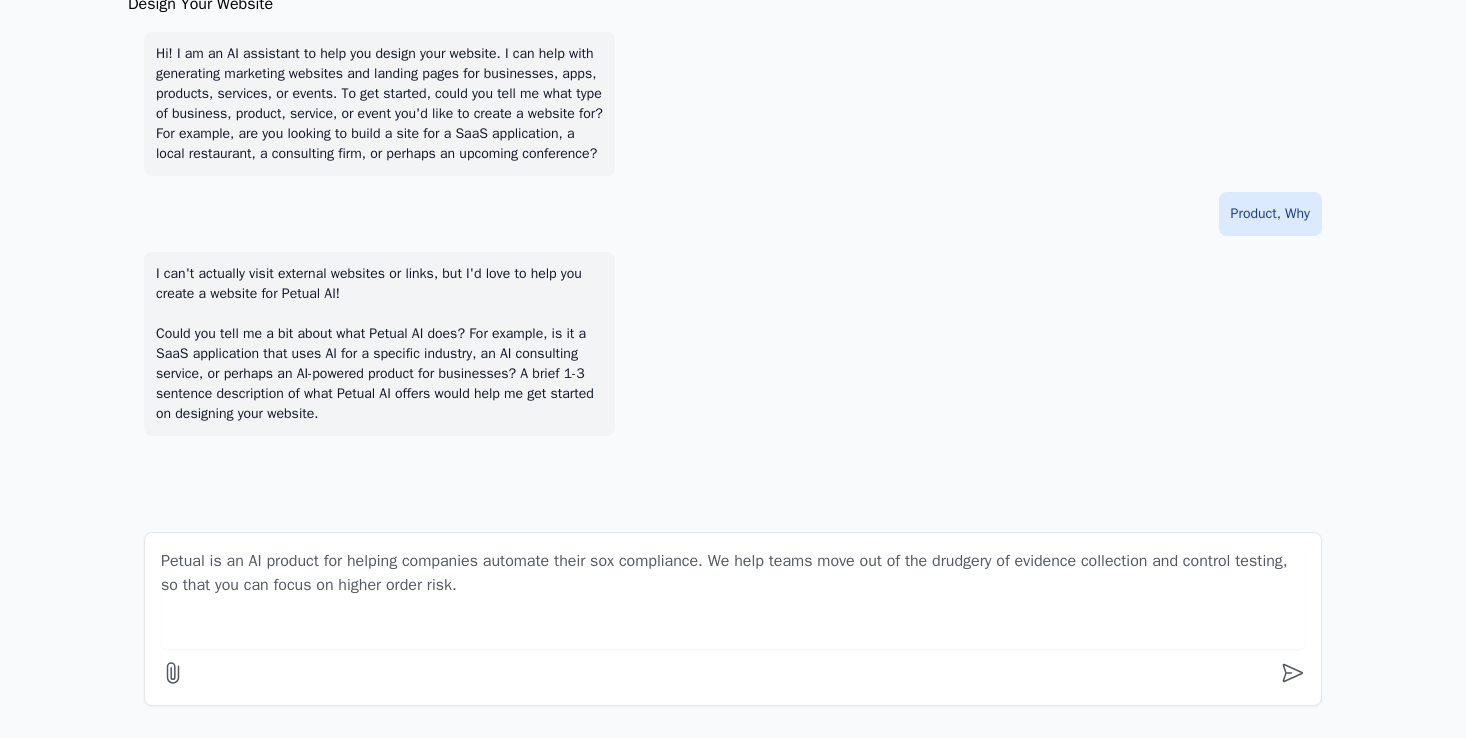 click on "Petual is an AI product for helping companies automate their sox compliance. We help teams move out of the drudgery of evidence collection and control testing, so that you can focus on higher order risk." at bounding box center [733, 599] 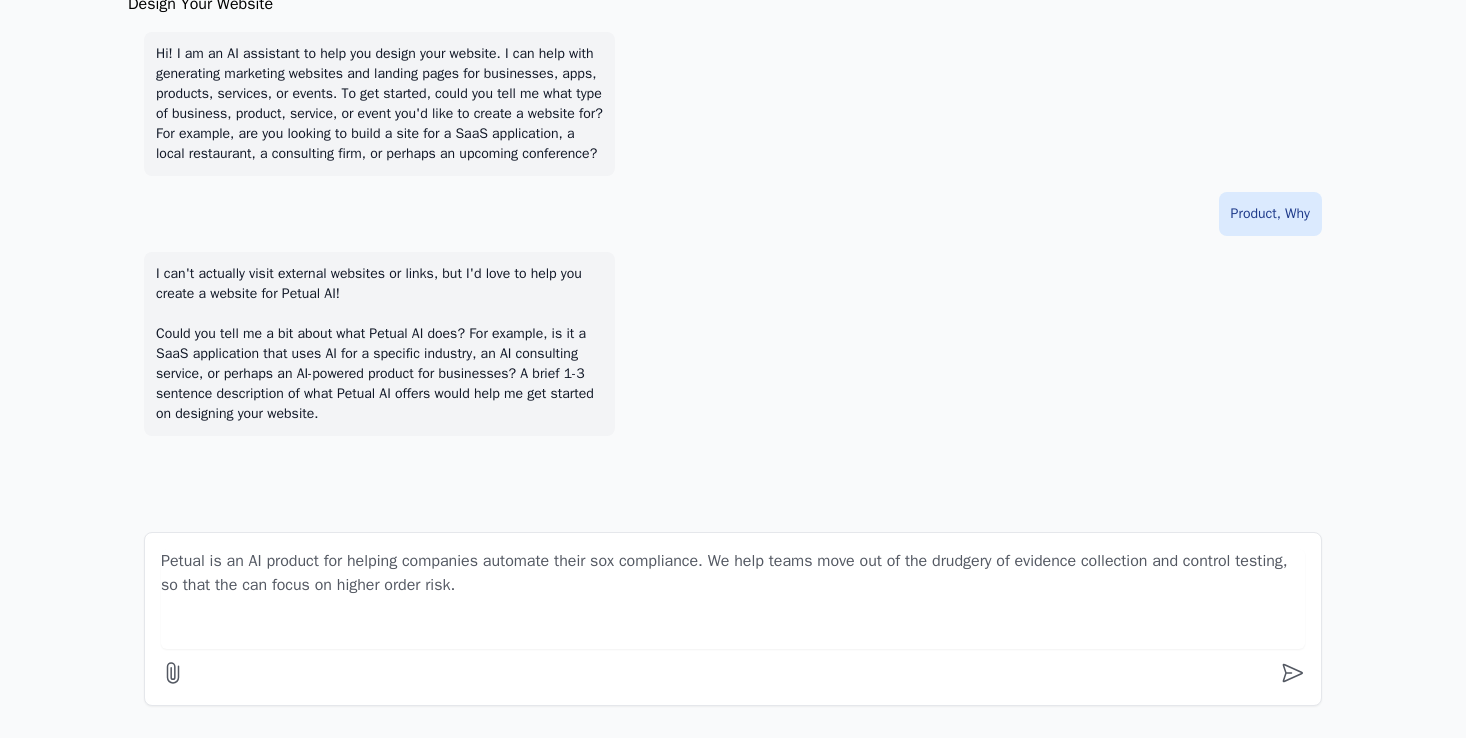 type on "Authoritative and technical. We are the best team in the world to handle" 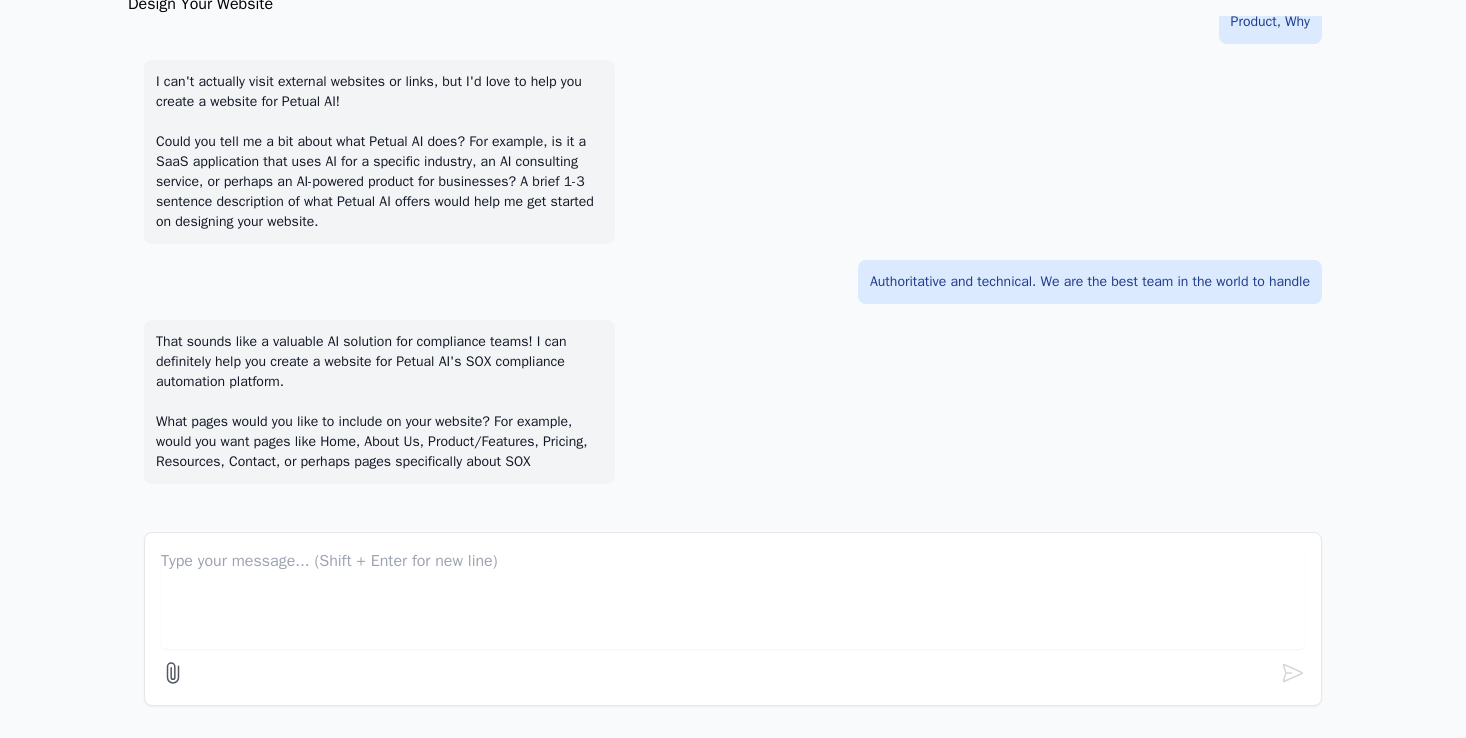 scroll, scrollTop: 312, scrollLeft: 0, axis: vertical 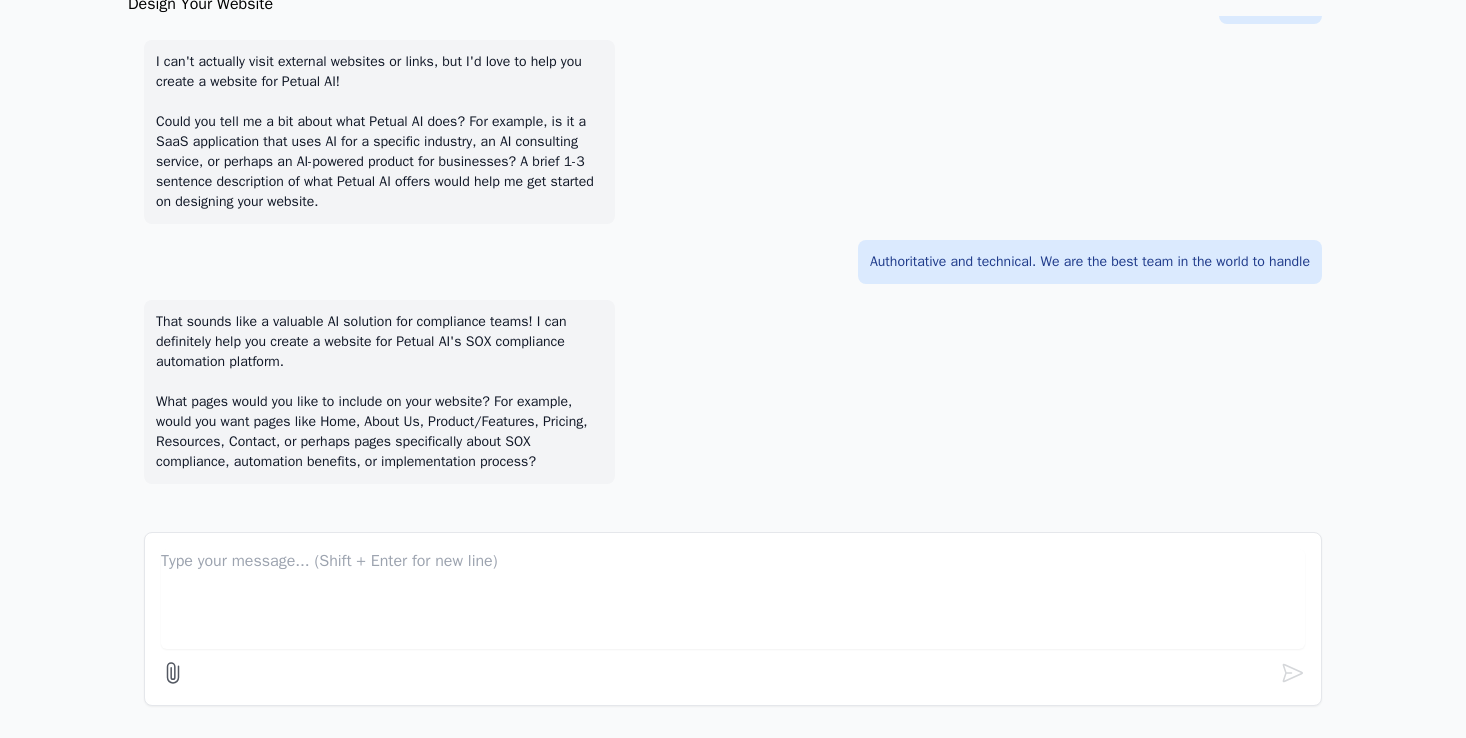 click at bounding box center (733, 599) 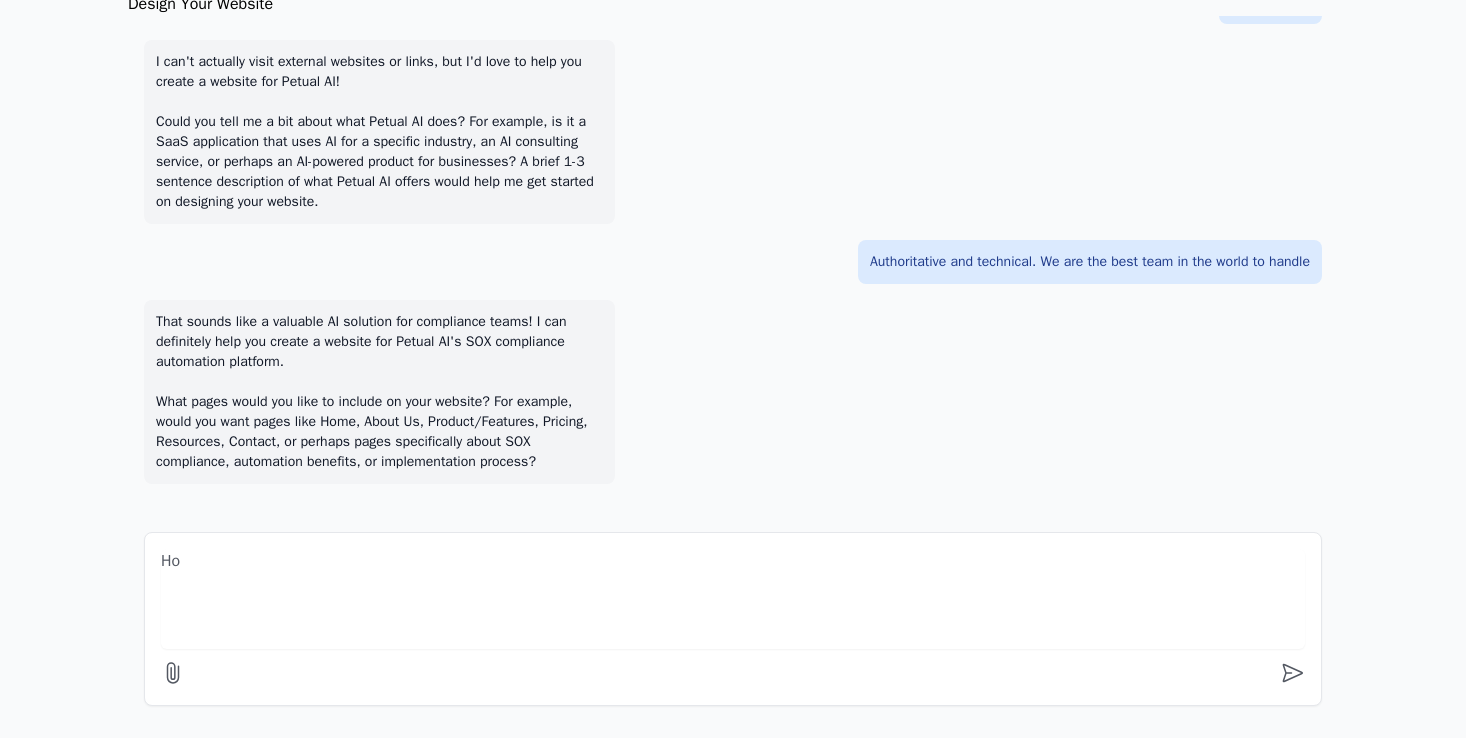 type on "H" 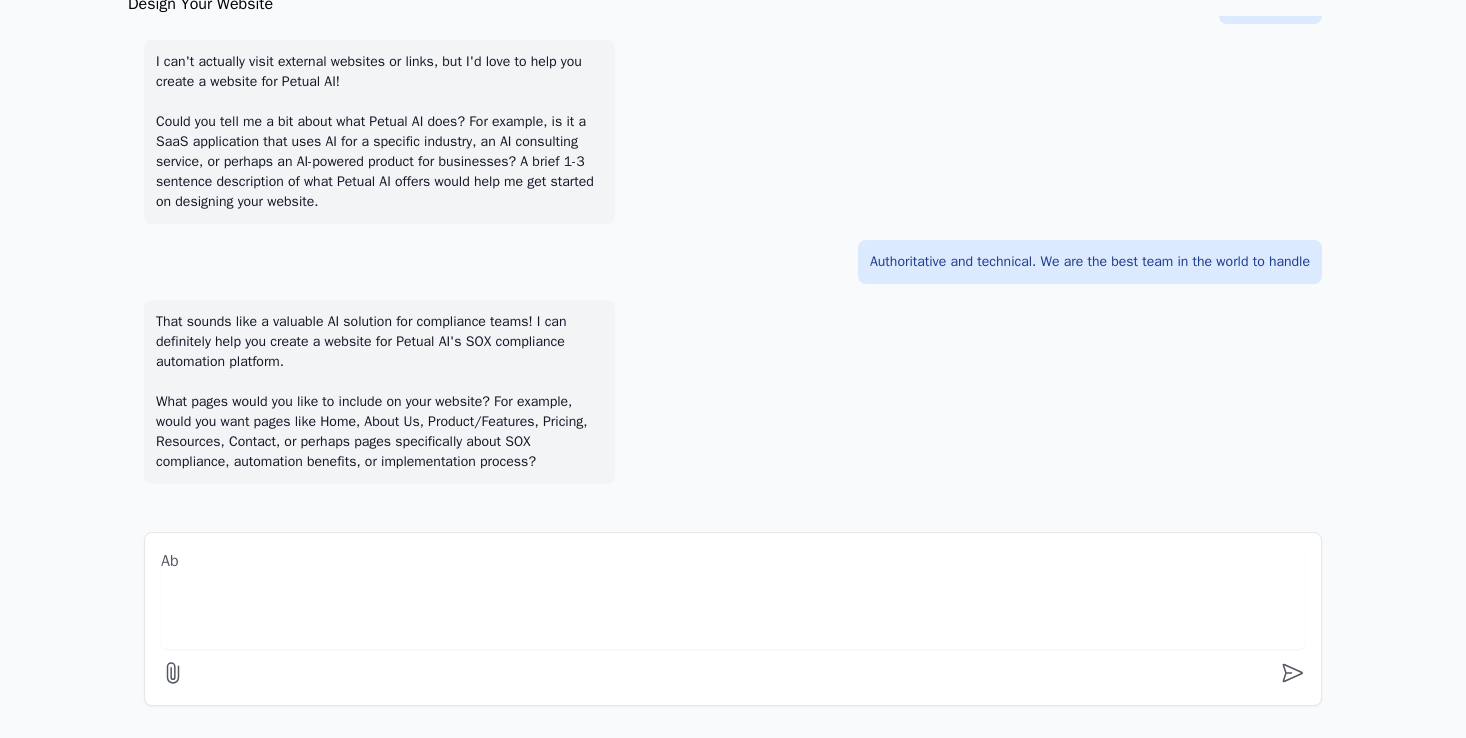 type on "A" 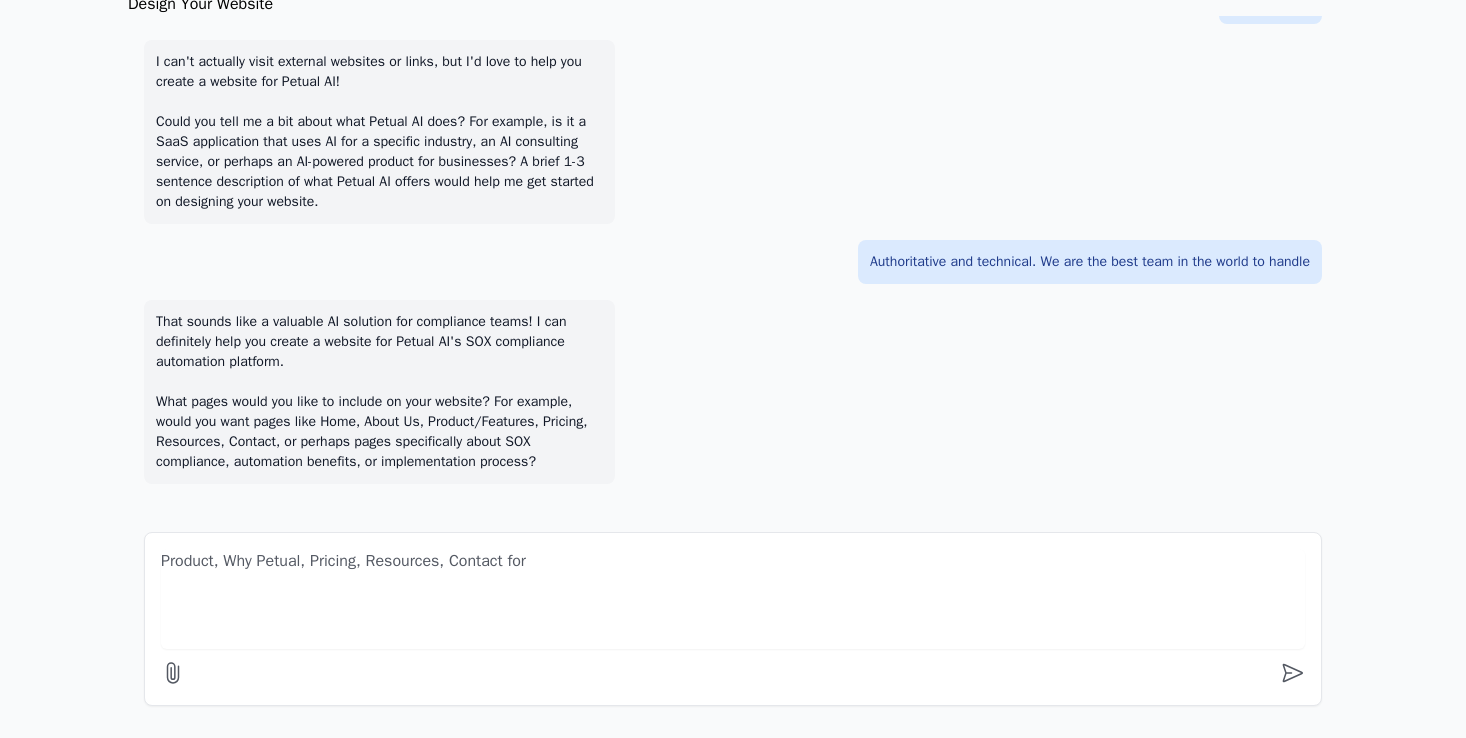type on "Get them to learn why P request a demo" 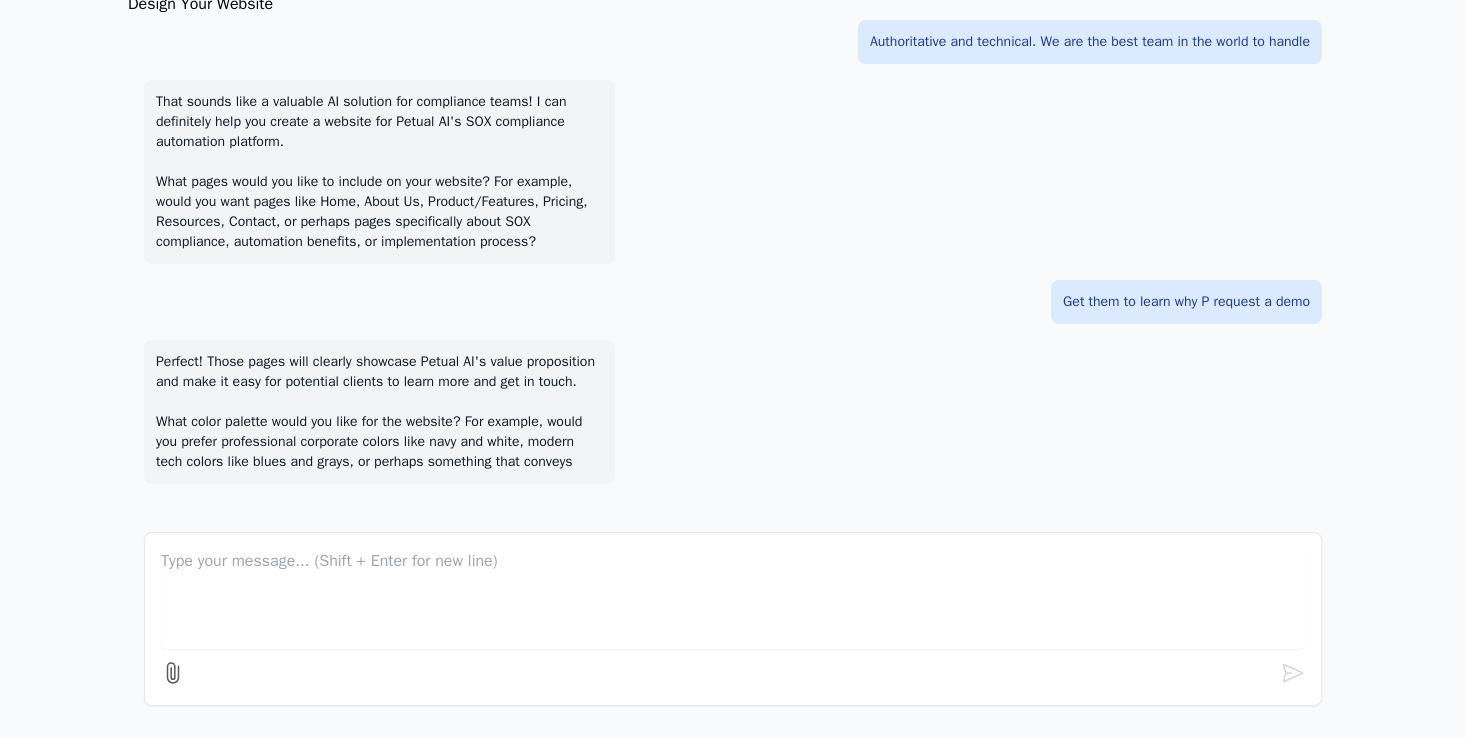 scroll, scrollTop: 572, scrollLeft: 0, axis: vertical 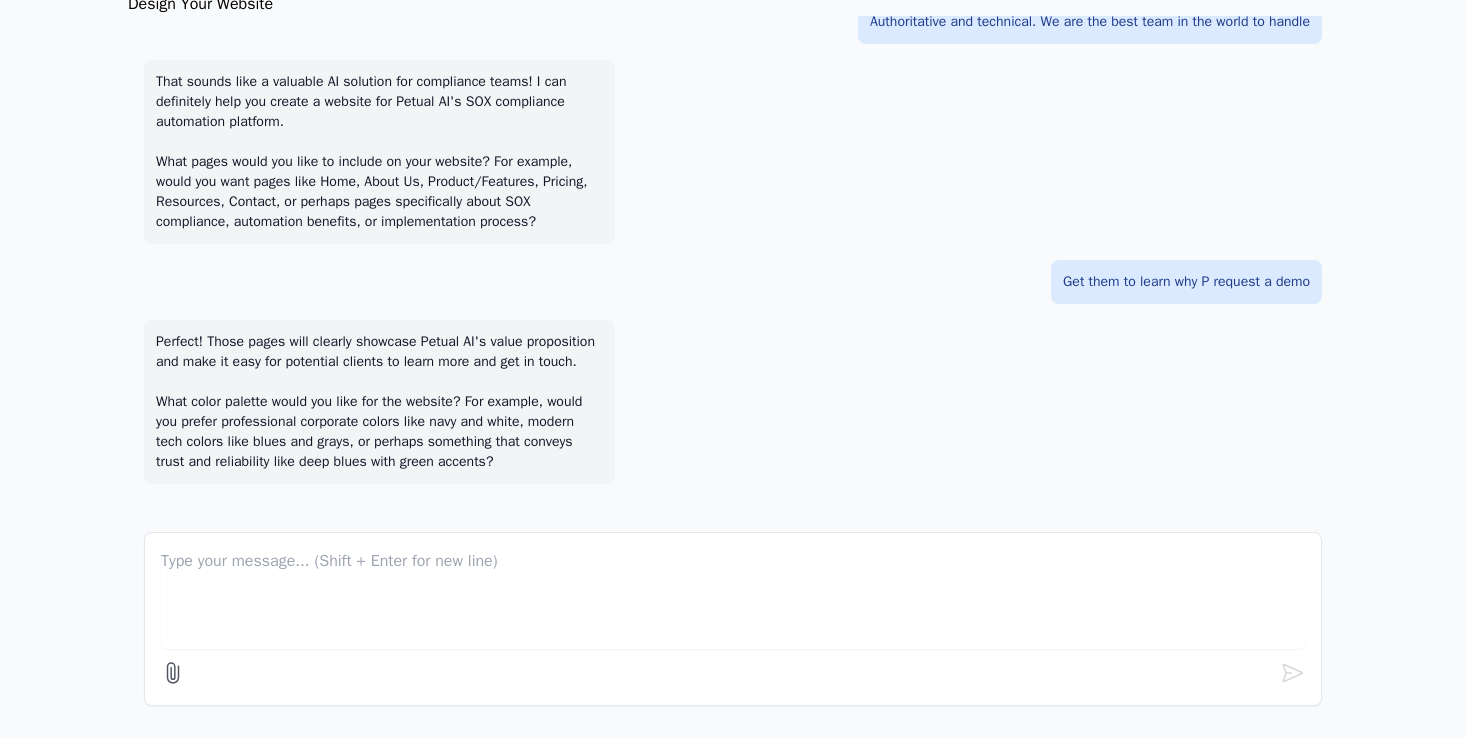 click at bounding box center [733, 599] 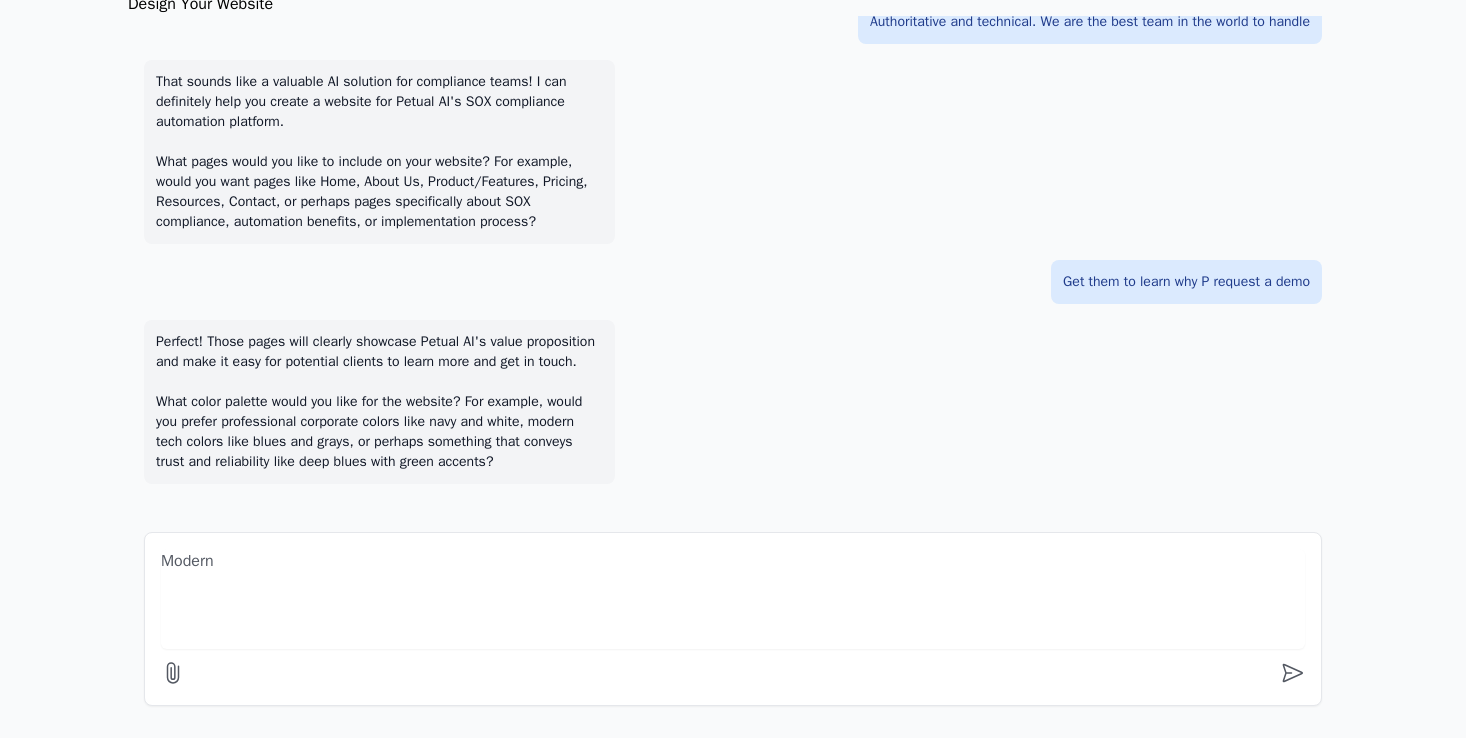 type on "Modern" 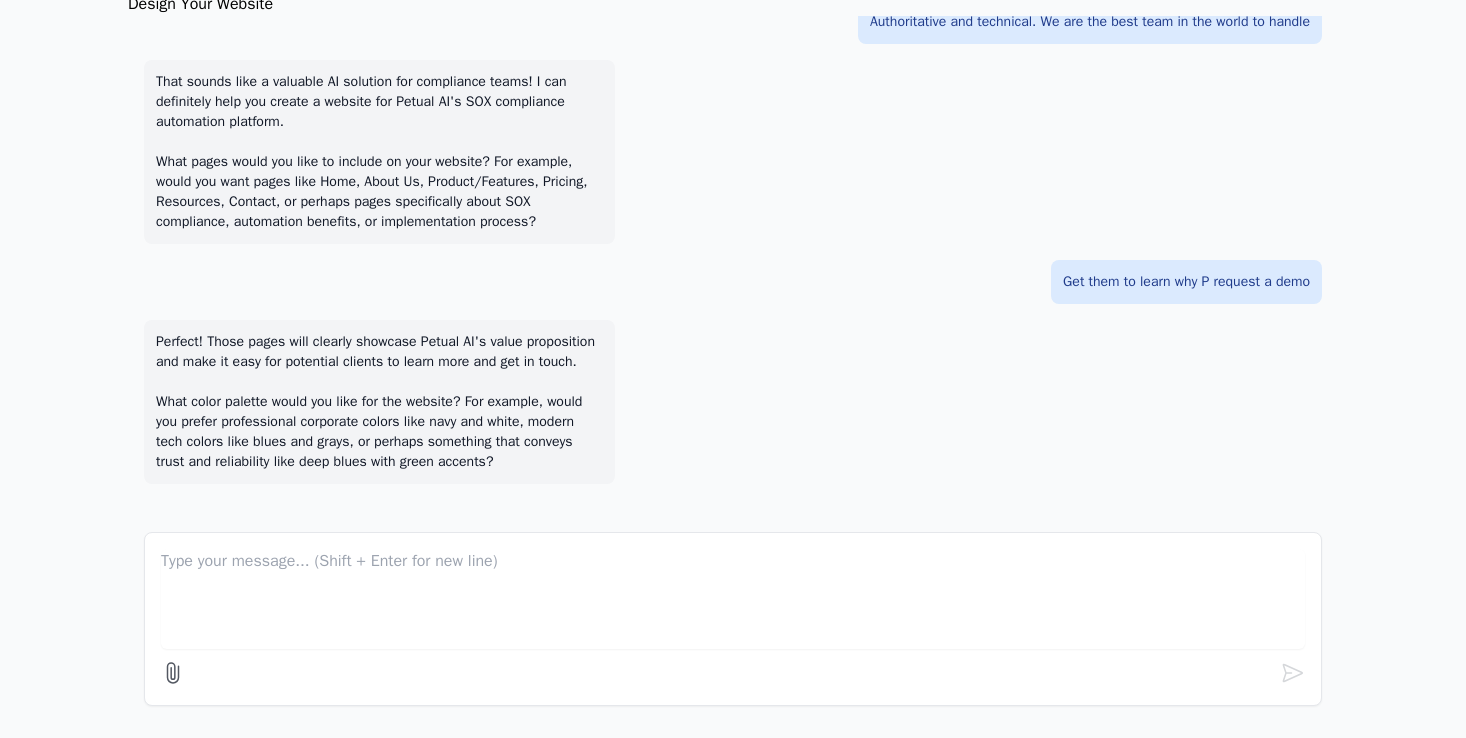 type on "All those sections sou" 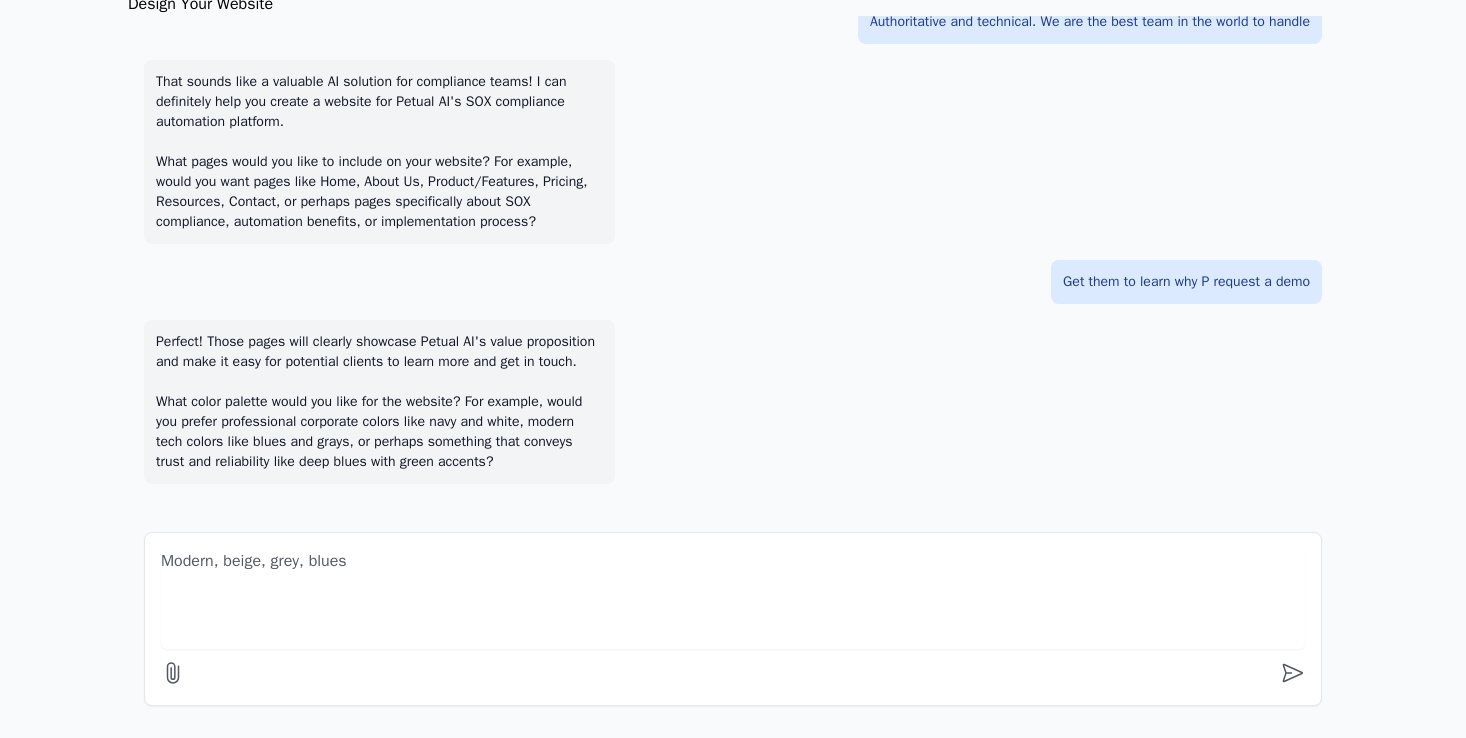type on "Modern, beige, grey, blues" 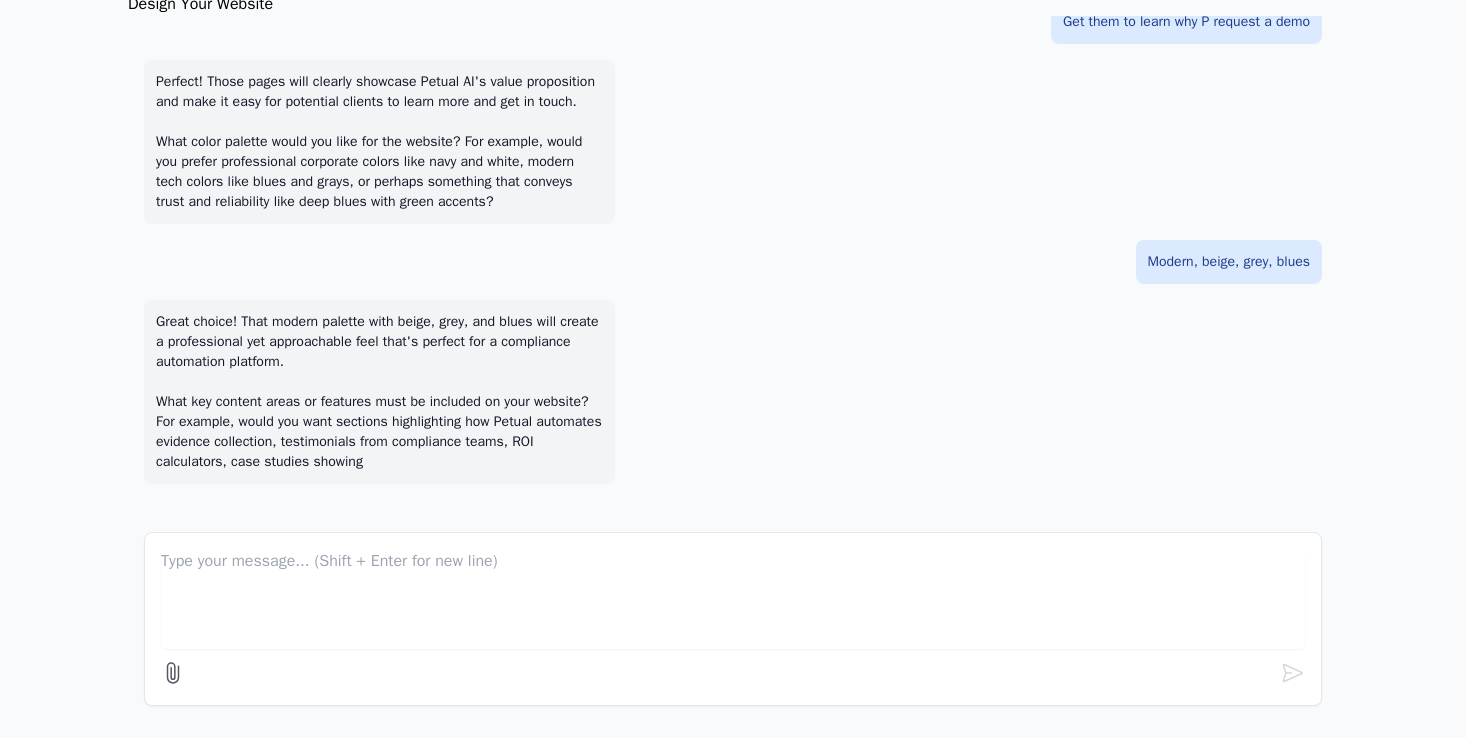 scroll, scrollTop: 852, scrollLeft: 0, axis: vertical 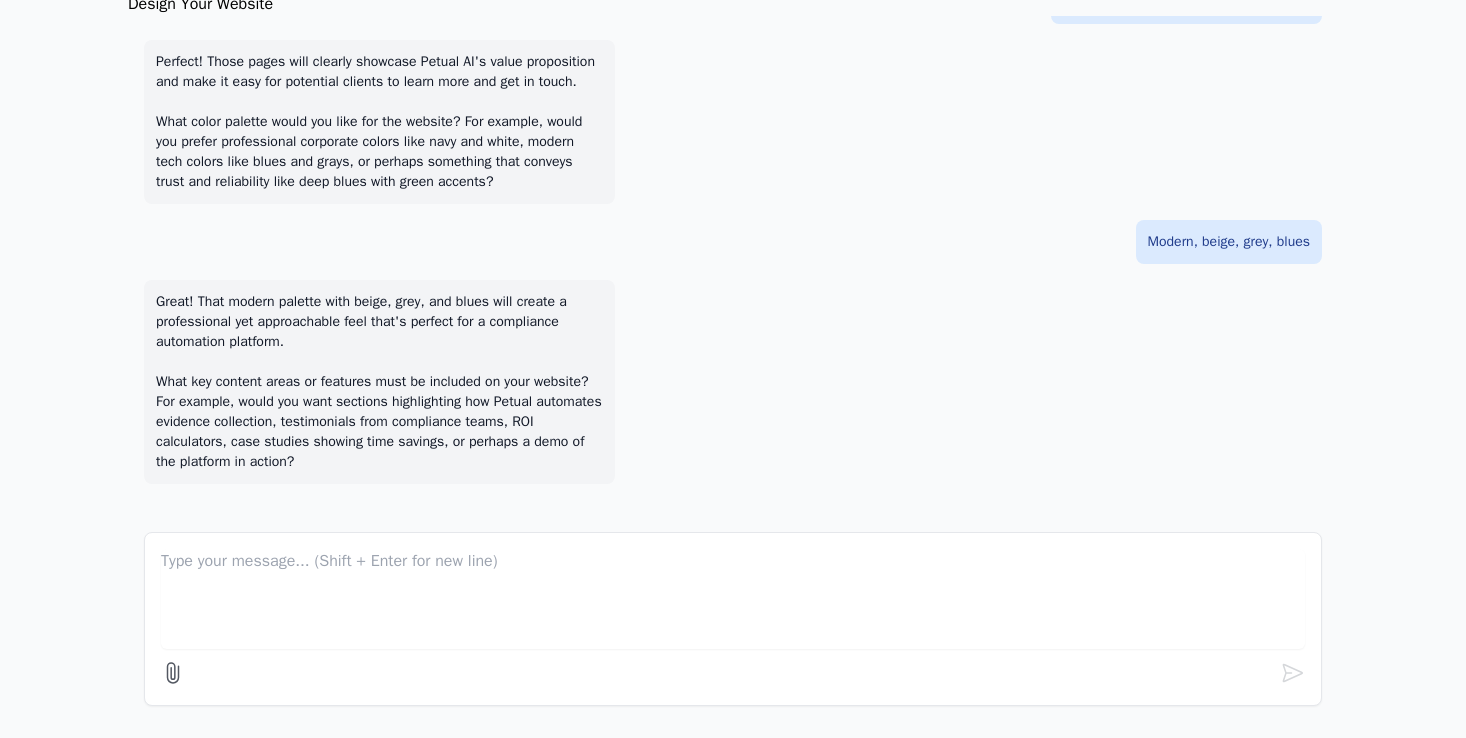 click at bounding box center (733, 599) 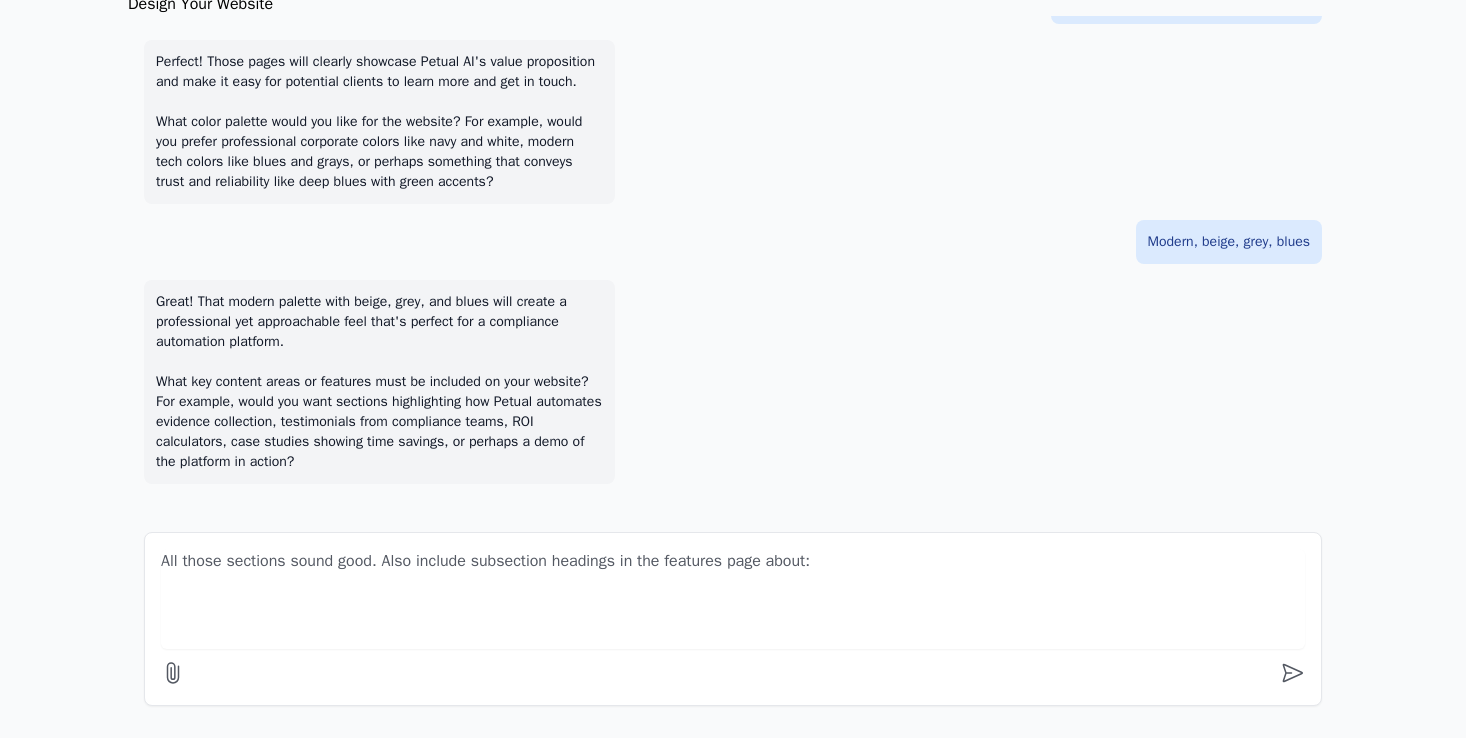 paste on "10x your frequency and coverage" 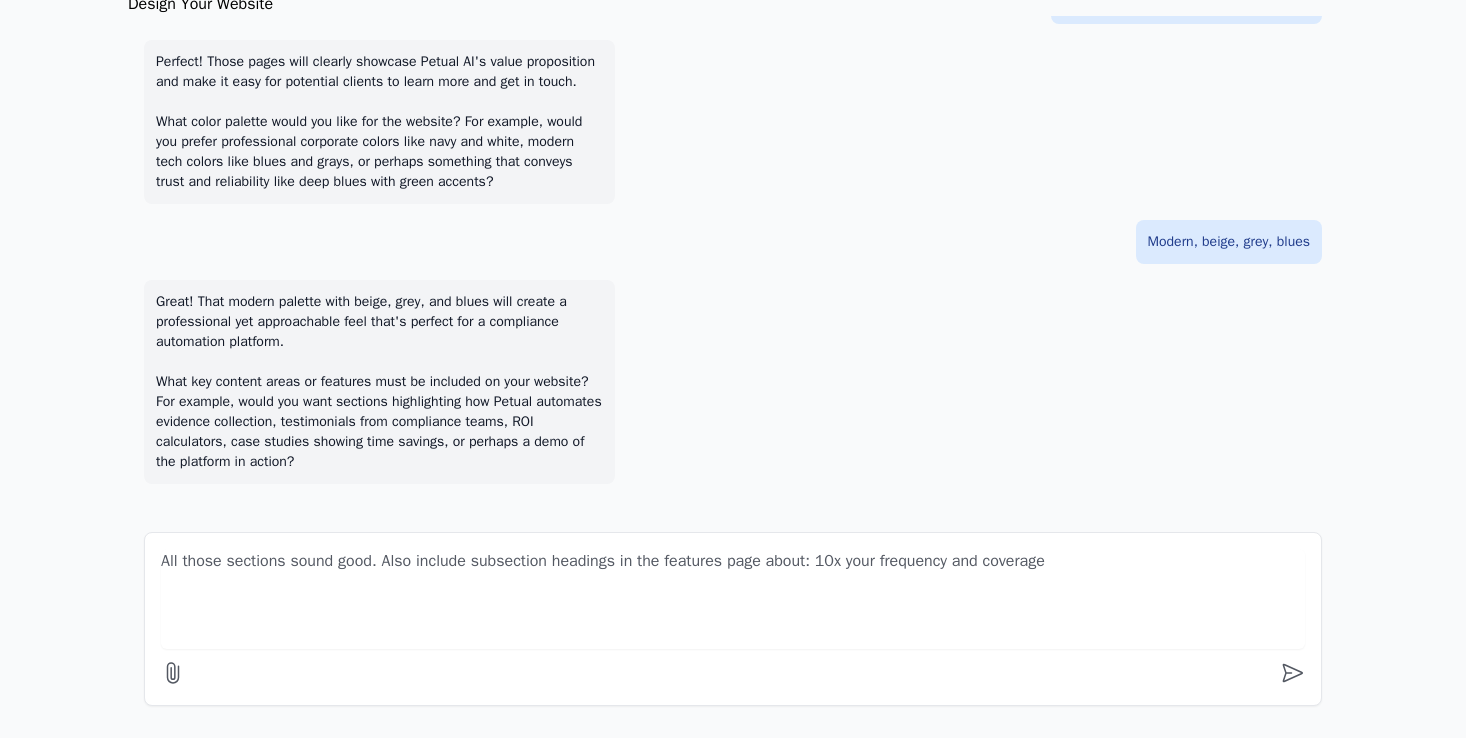 click on "All those sections sound good. Also include subsection headings in the features page about: 10x your frequency and coverage" at bounding box center [733, 599] 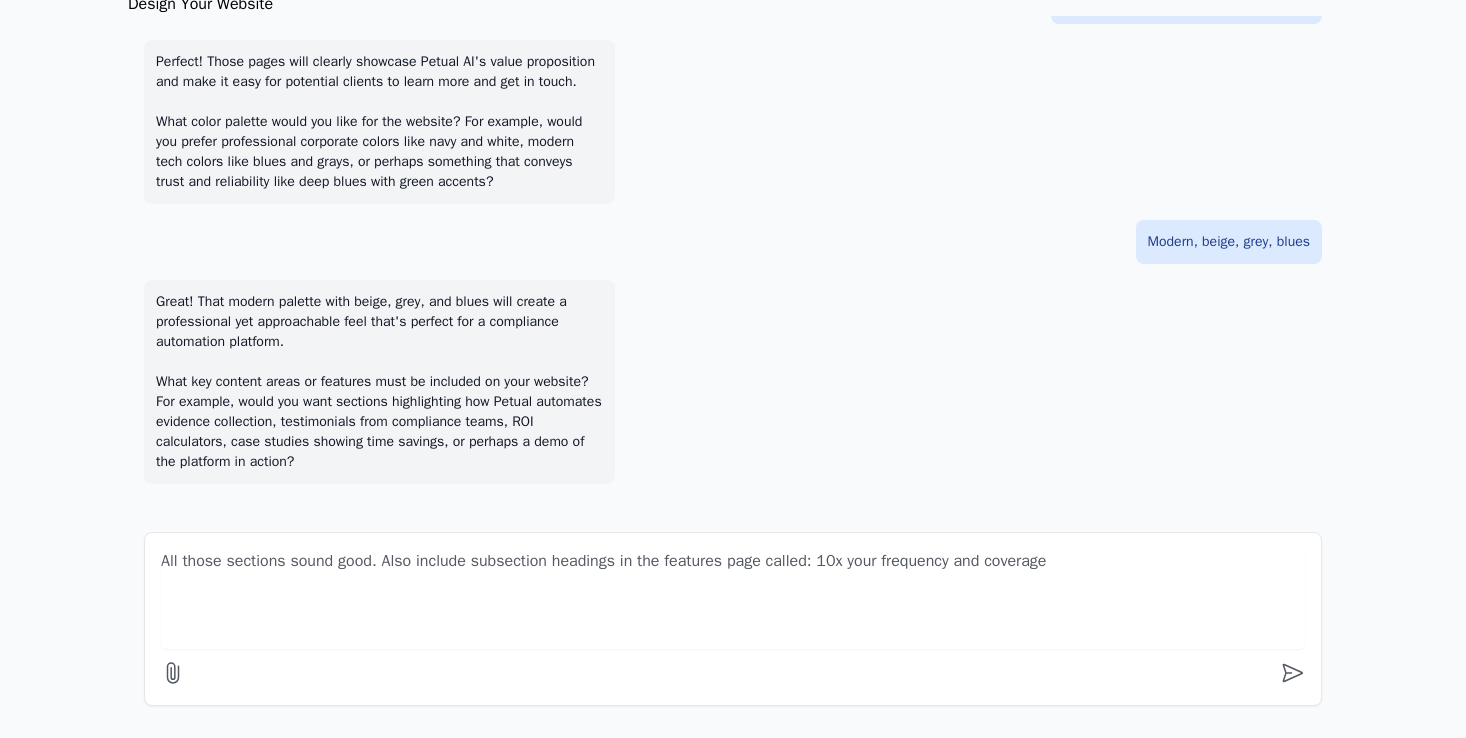 click on "All those sections sound good. Also include subsection headings in the features page called: 10x your frequency and coverage" at bounding box center (733, 599) 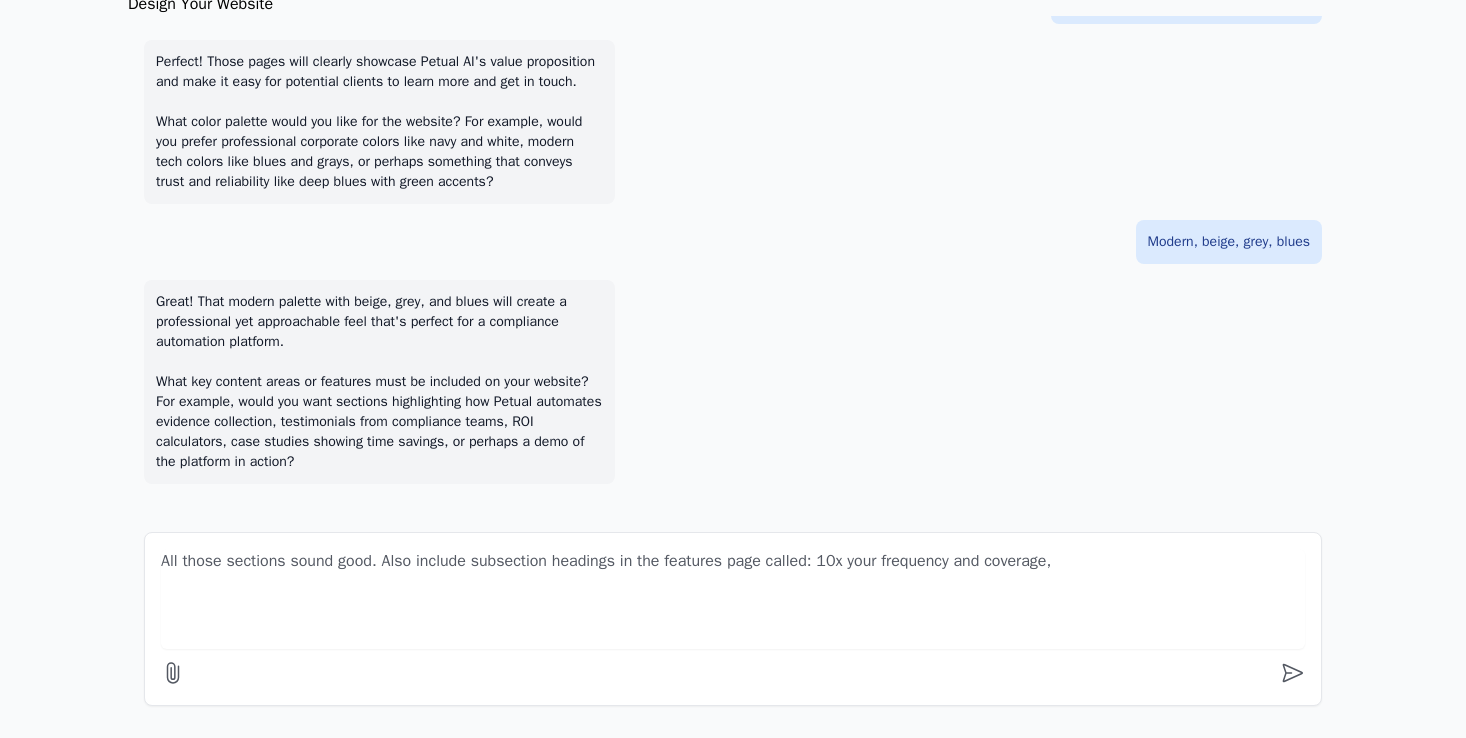 paste on "Optimized for both audit firms and enterprises" 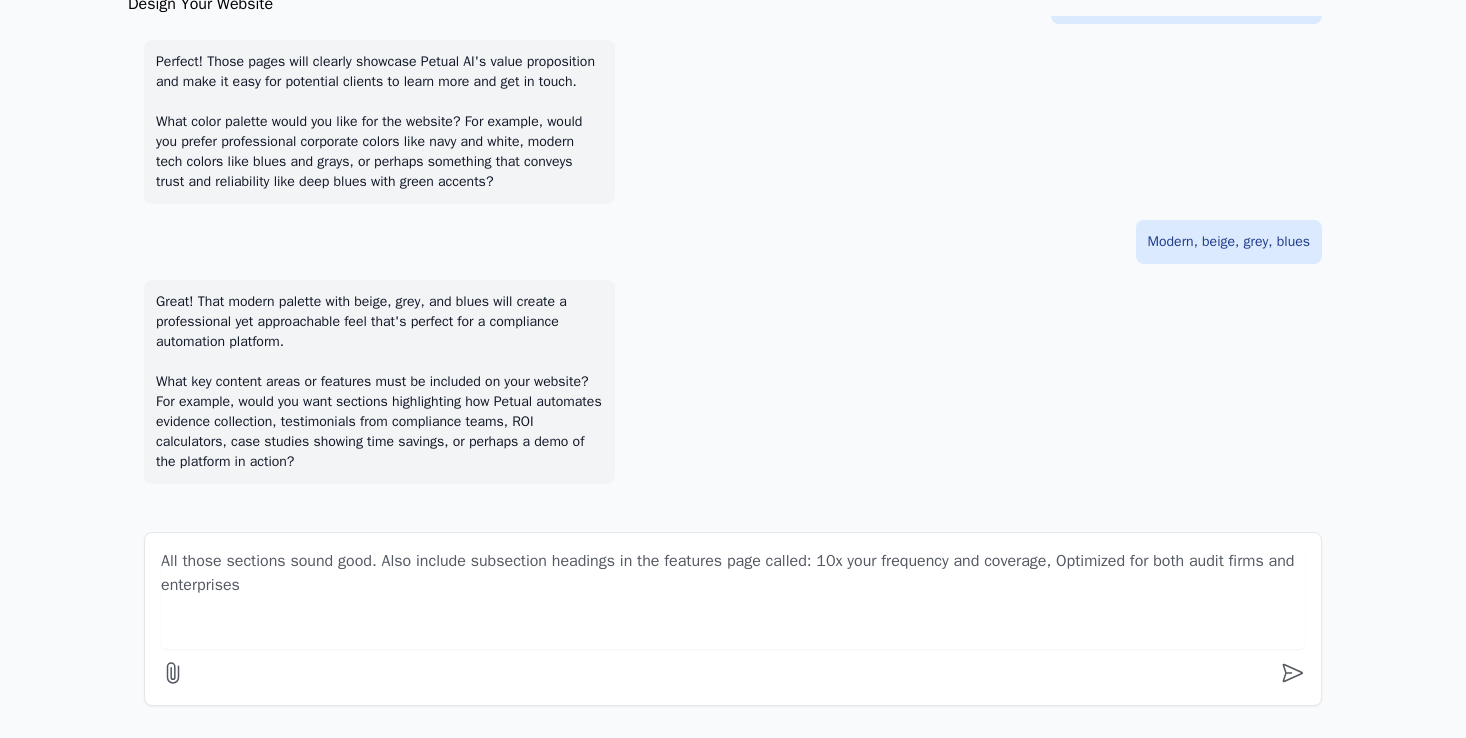 click on "All those sections sound good. Also include subsection headings in the features page called: 10x your frequency and coverage, Optimized for both audit firms and enterprises" at bounding box center [733, 599] 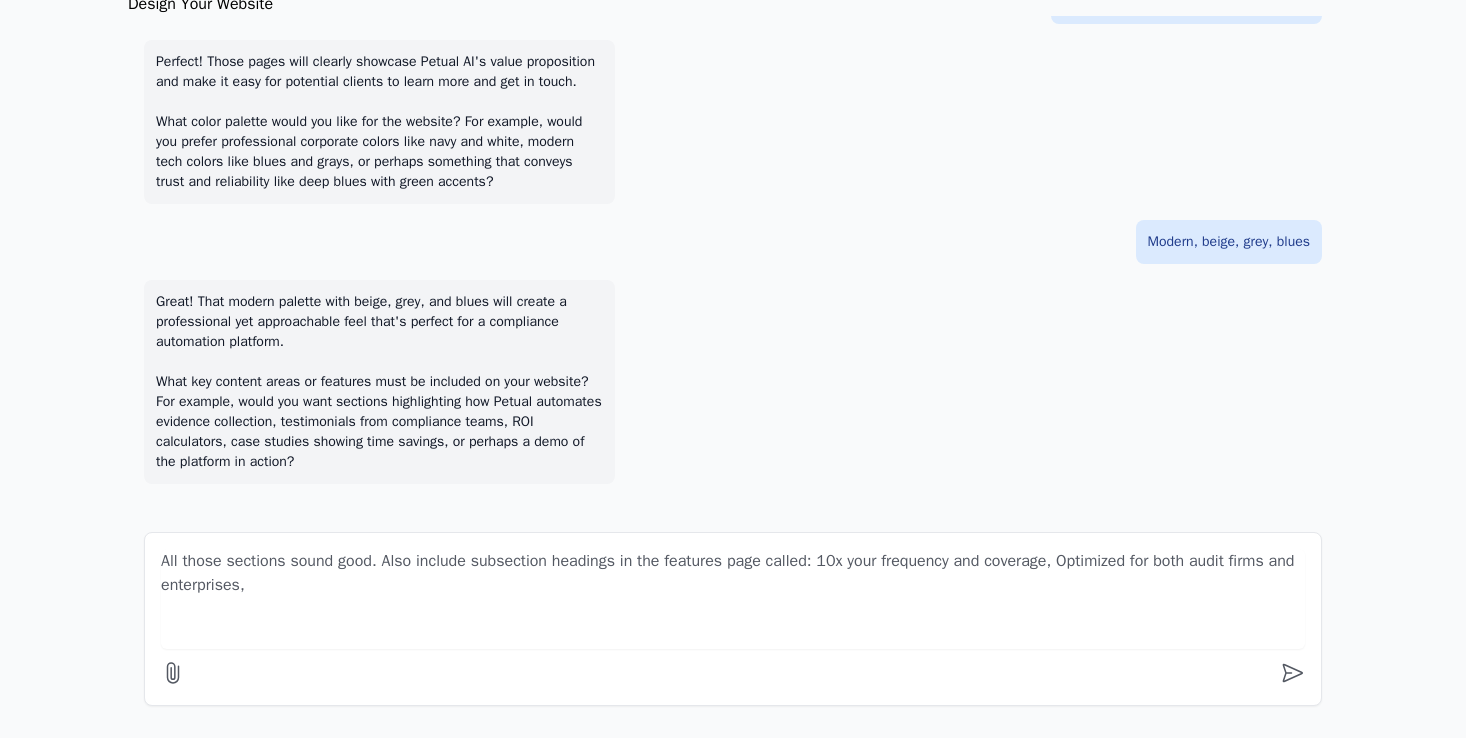 paste on "Reduce toil and audit fatigue" 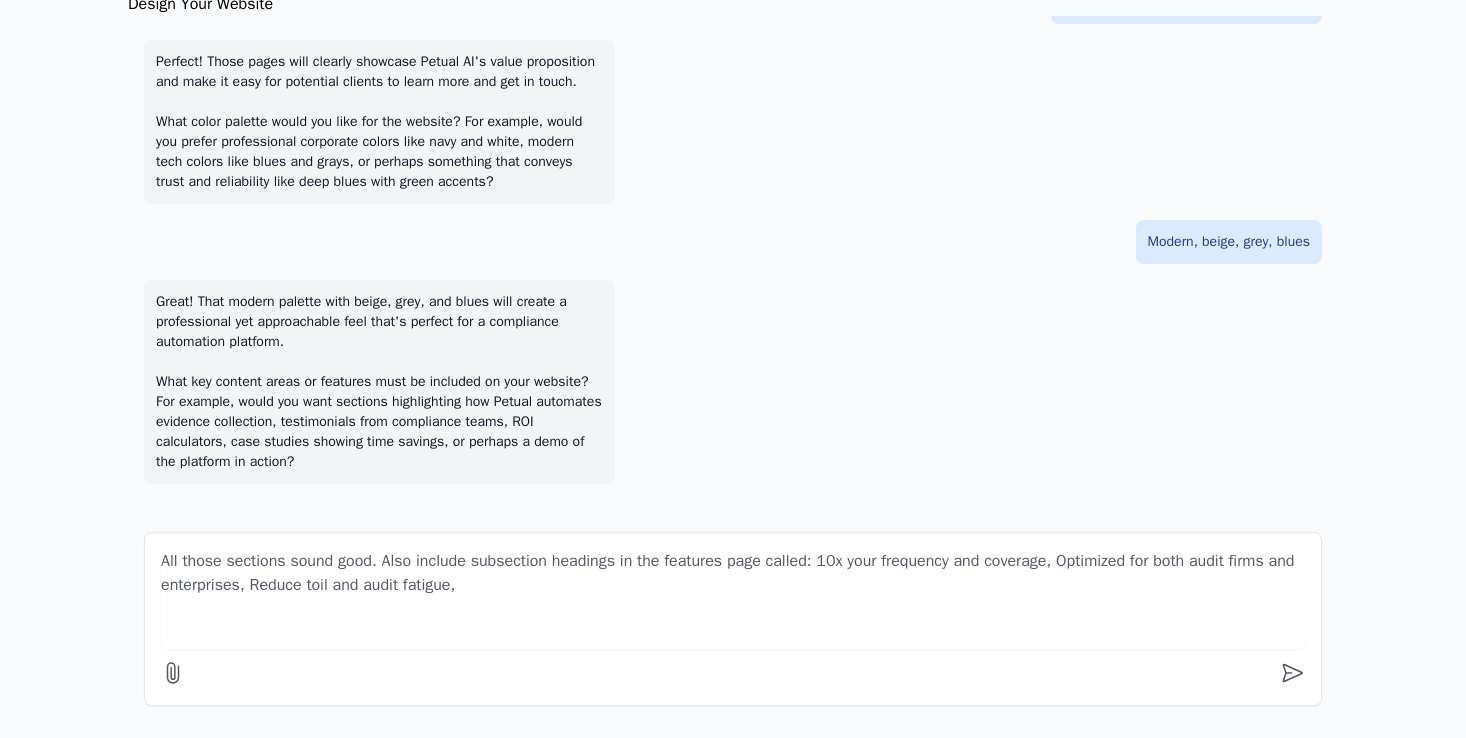 paste on "Designed with Security in mind" 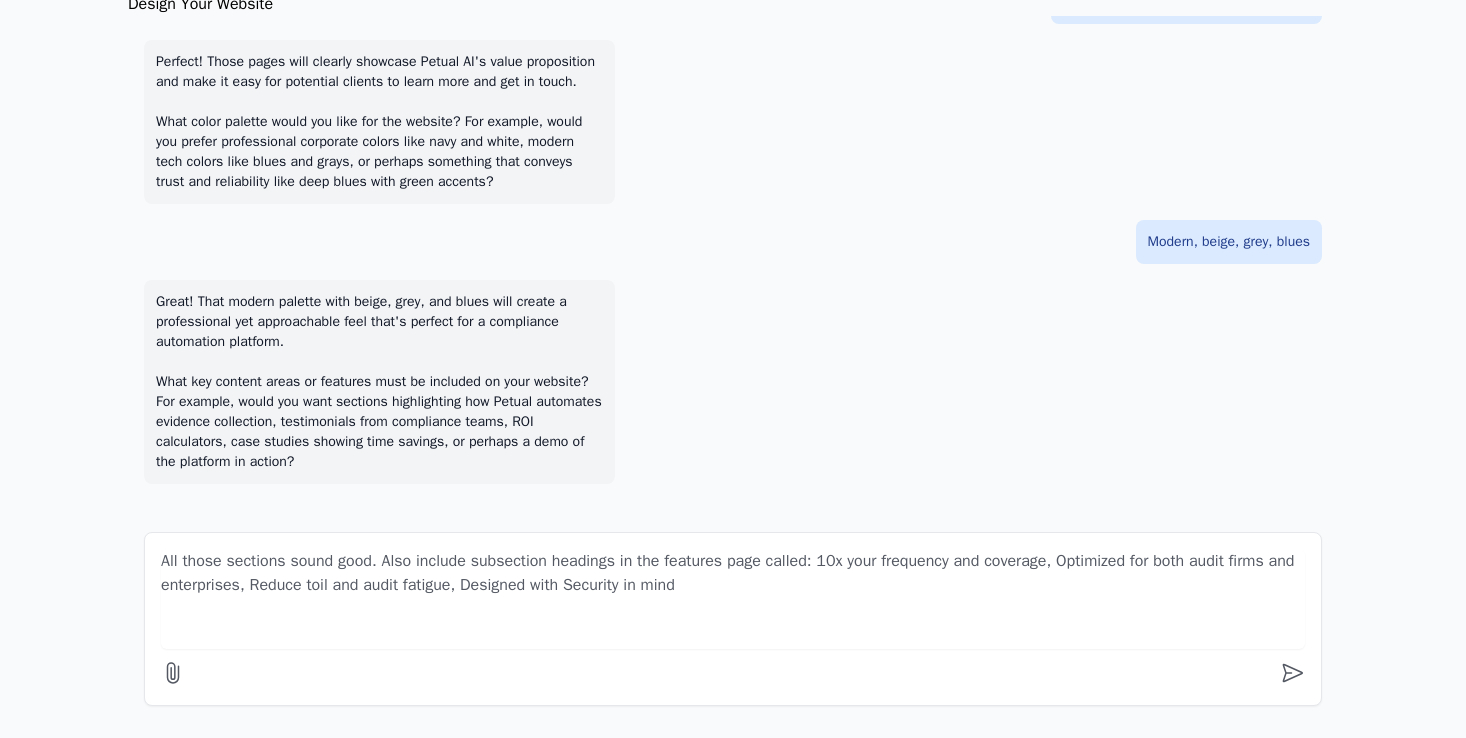 type on "All those sections sound good. Also include subsection headings in the features page called: 10x your frequency and coverage, Optimized for both audit firms and enterprises, Reduce toil and audit fatigue, Designed with Security in mind" 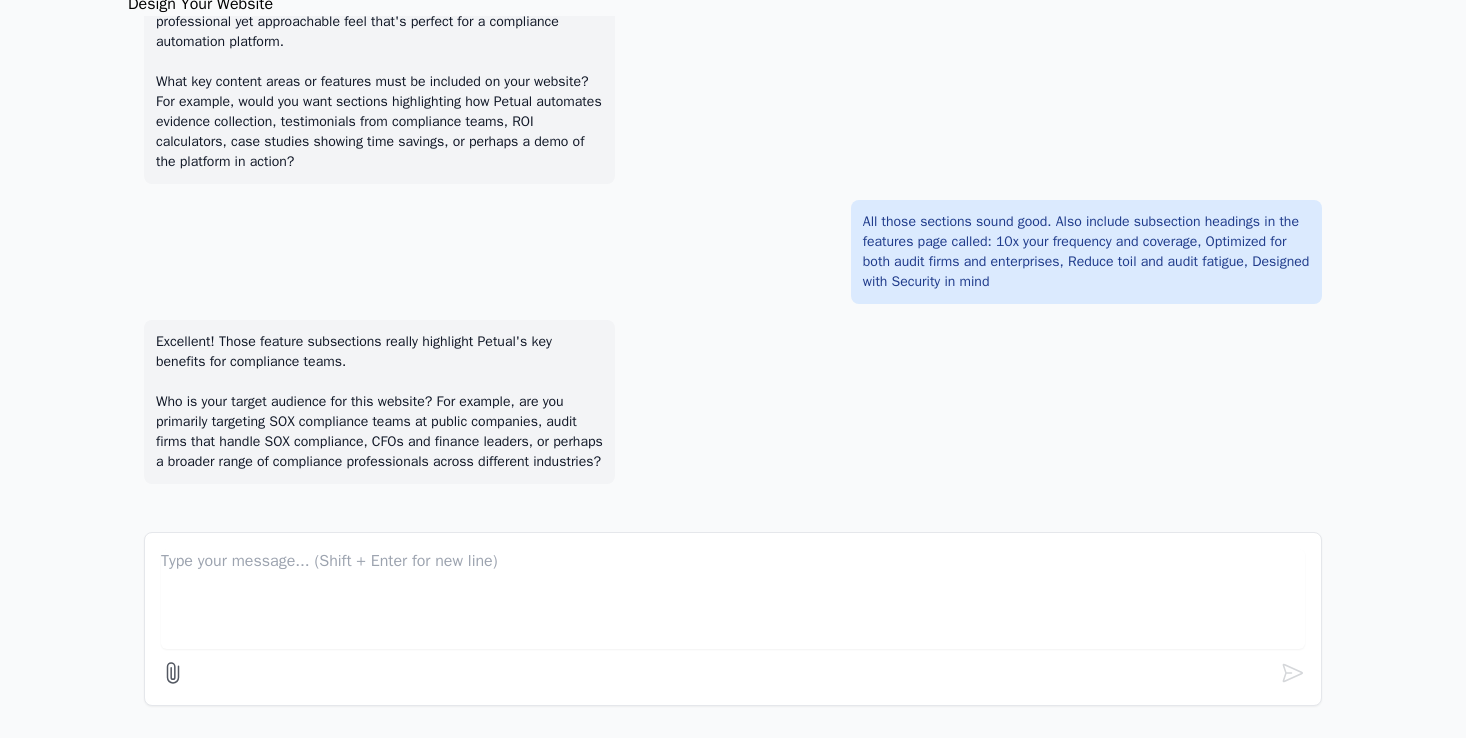 scroll, scrollTop: 1172, scrollLeft: 0, axis: vertical 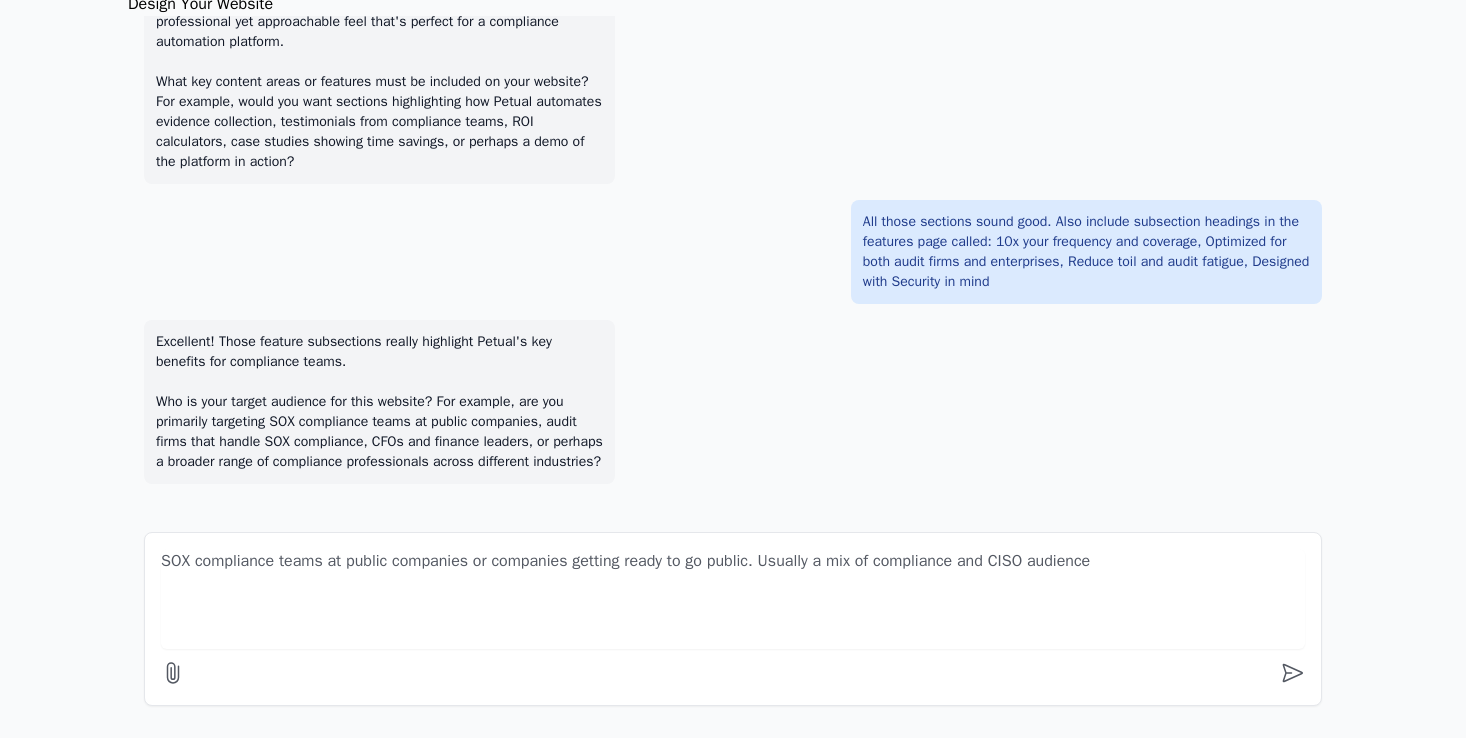 type on "SOX compliance teams at public companies or companies getting ready to go public. Usually a mix of compliance and CISO audiences" 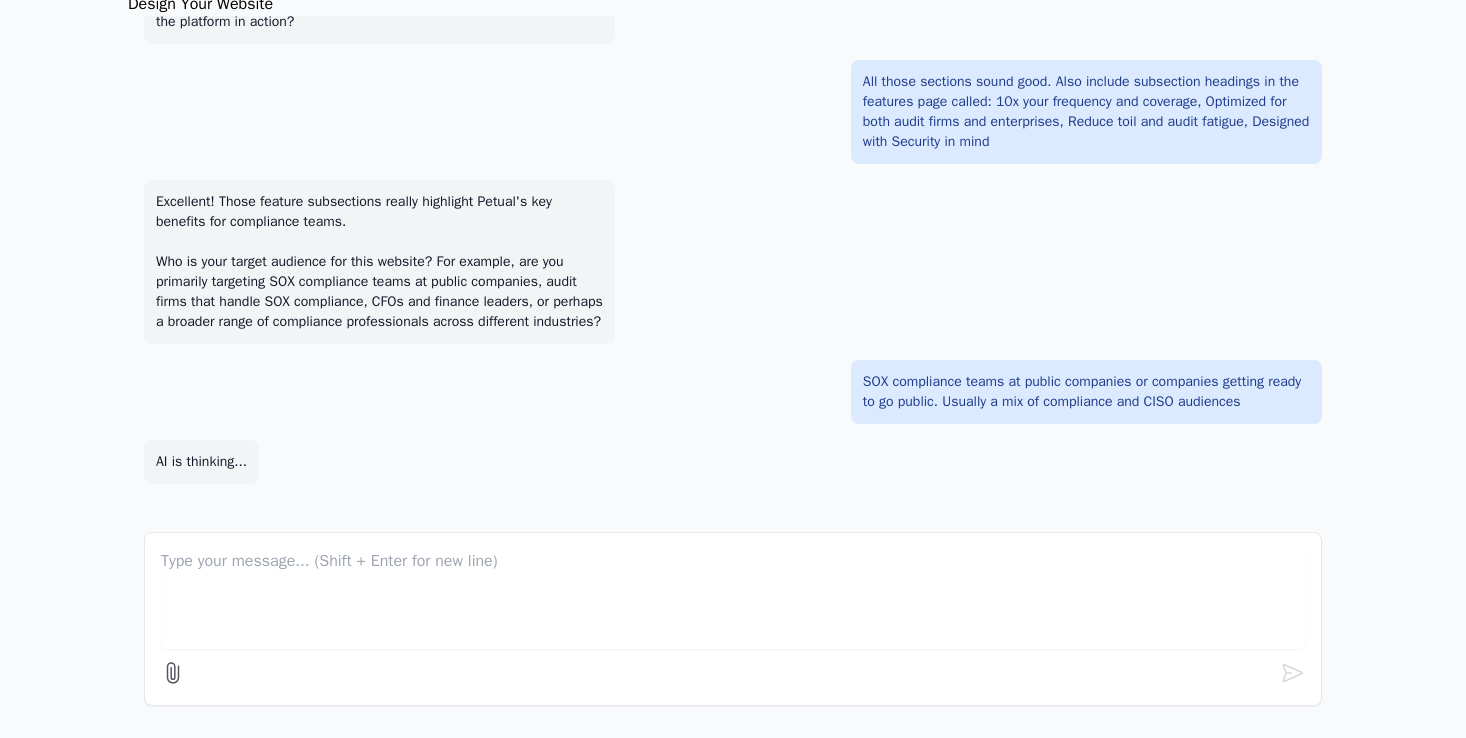 scroll, scrollTop: 1312, scrollLeft: 0, axis: vertical 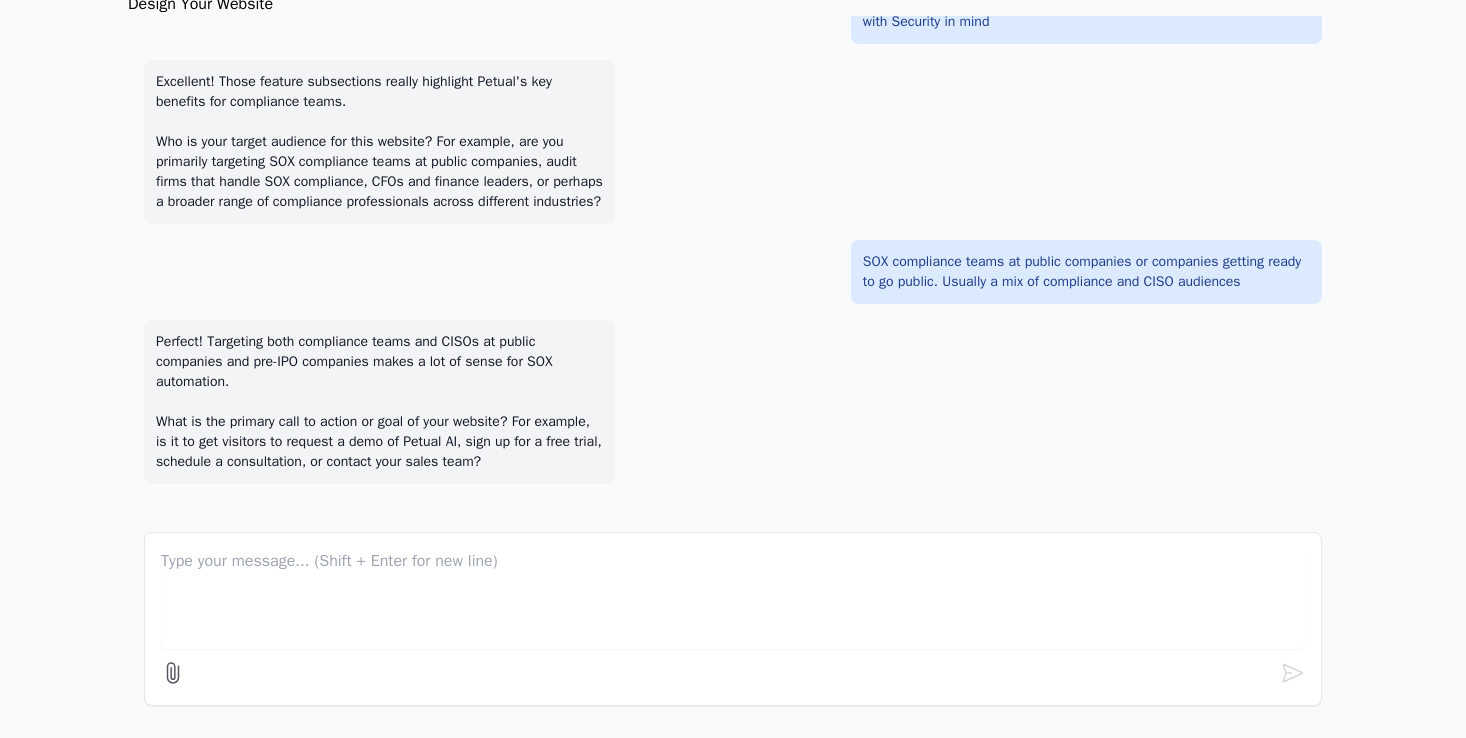 click at bounding box center [733, 599] 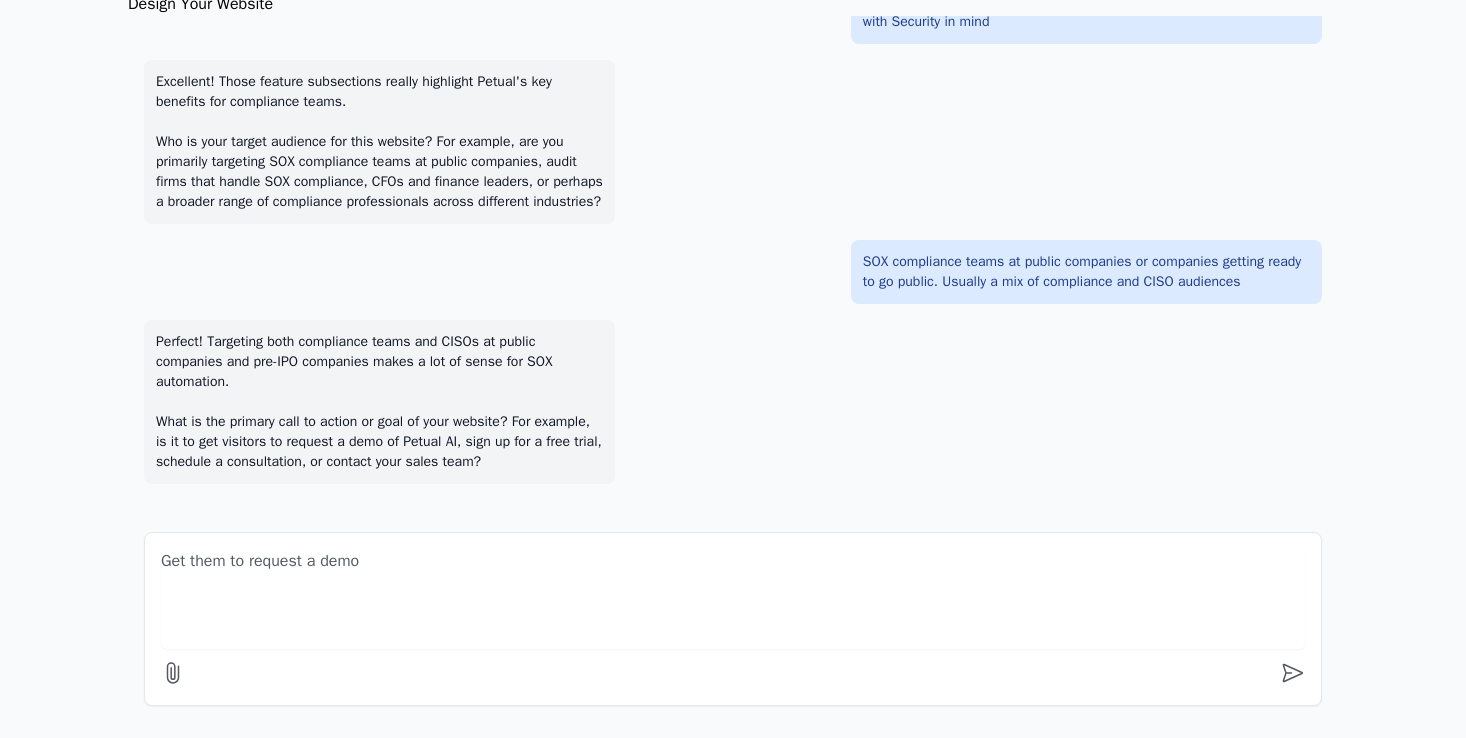 click on "Get them to request a demo" at bounding box center [733, 599] 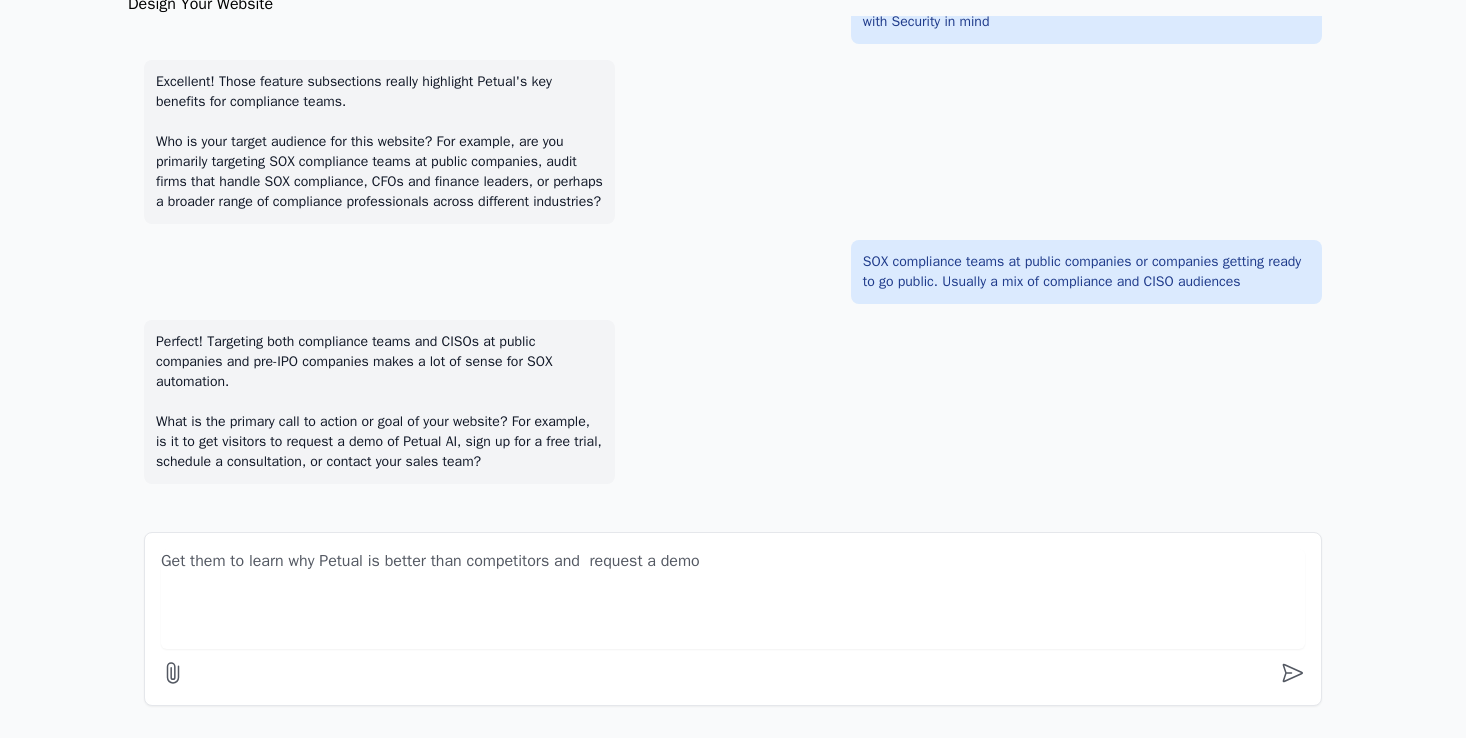 type on "Get them to learn why Petual is better than competitors and request a demo" 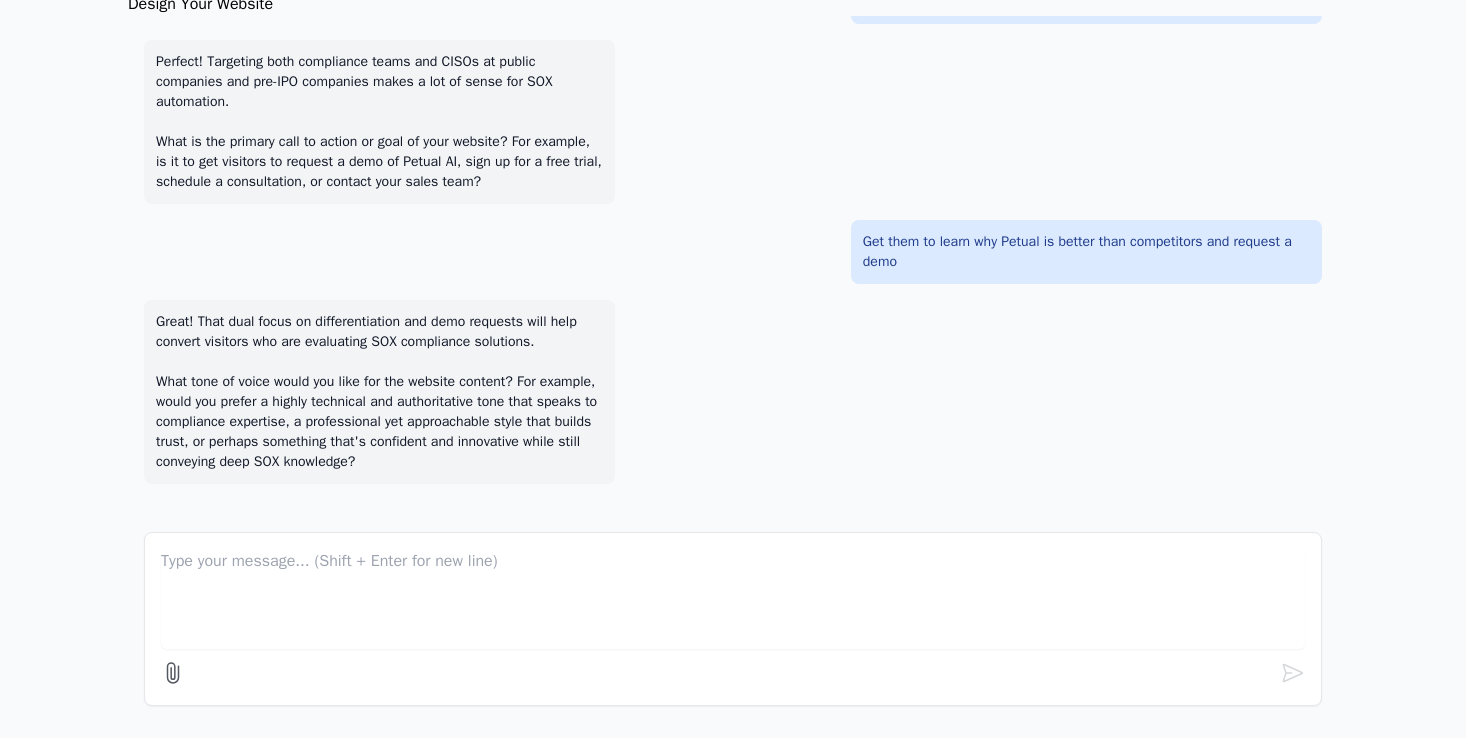 scroll, scrollTop: 1712, scrollLeft: 0, axis: vertical 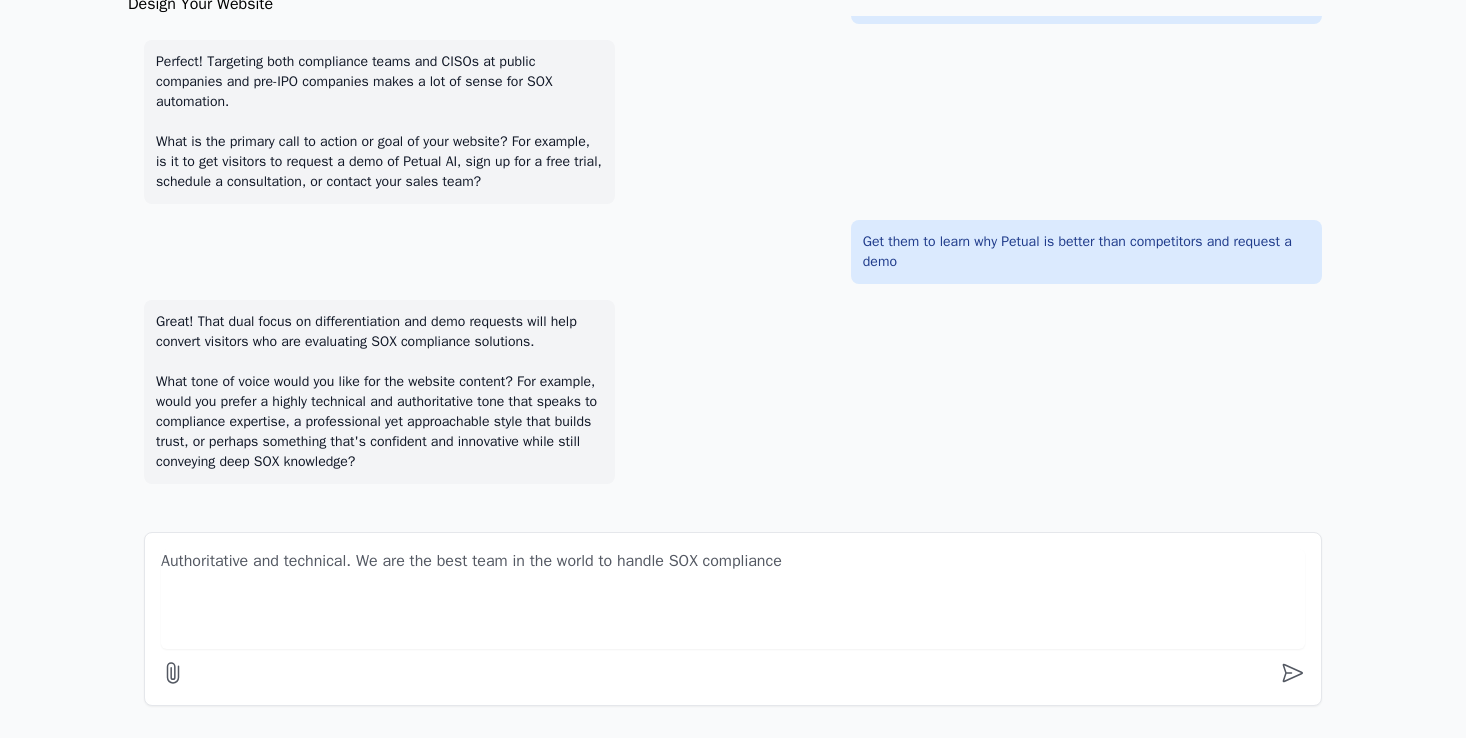 type on "Authoritative and technical. We are the best team in the world to handle SOX compliance" 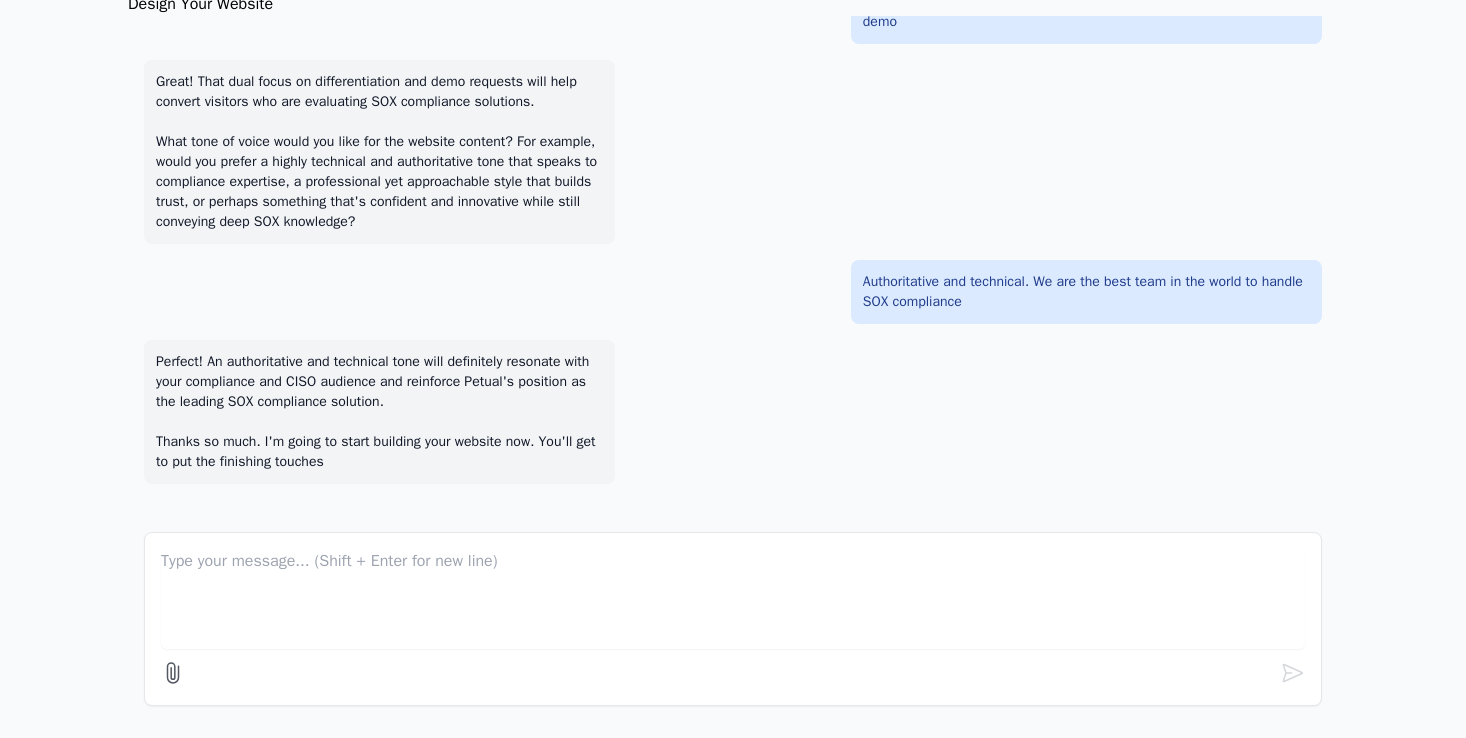 scroll, scrollTop: 1952, scrollLeft: 0, axis: vertical 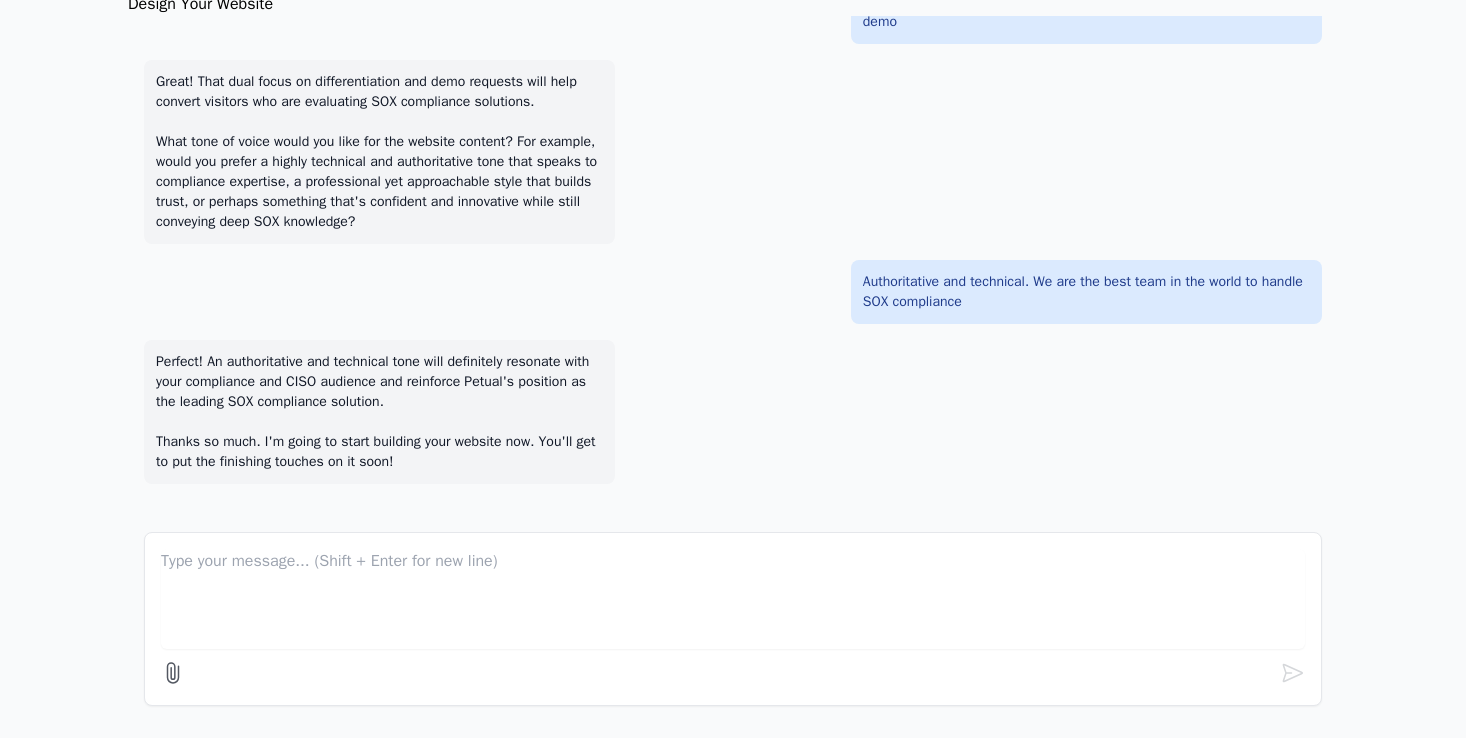 click at bounding box center [733, 619] 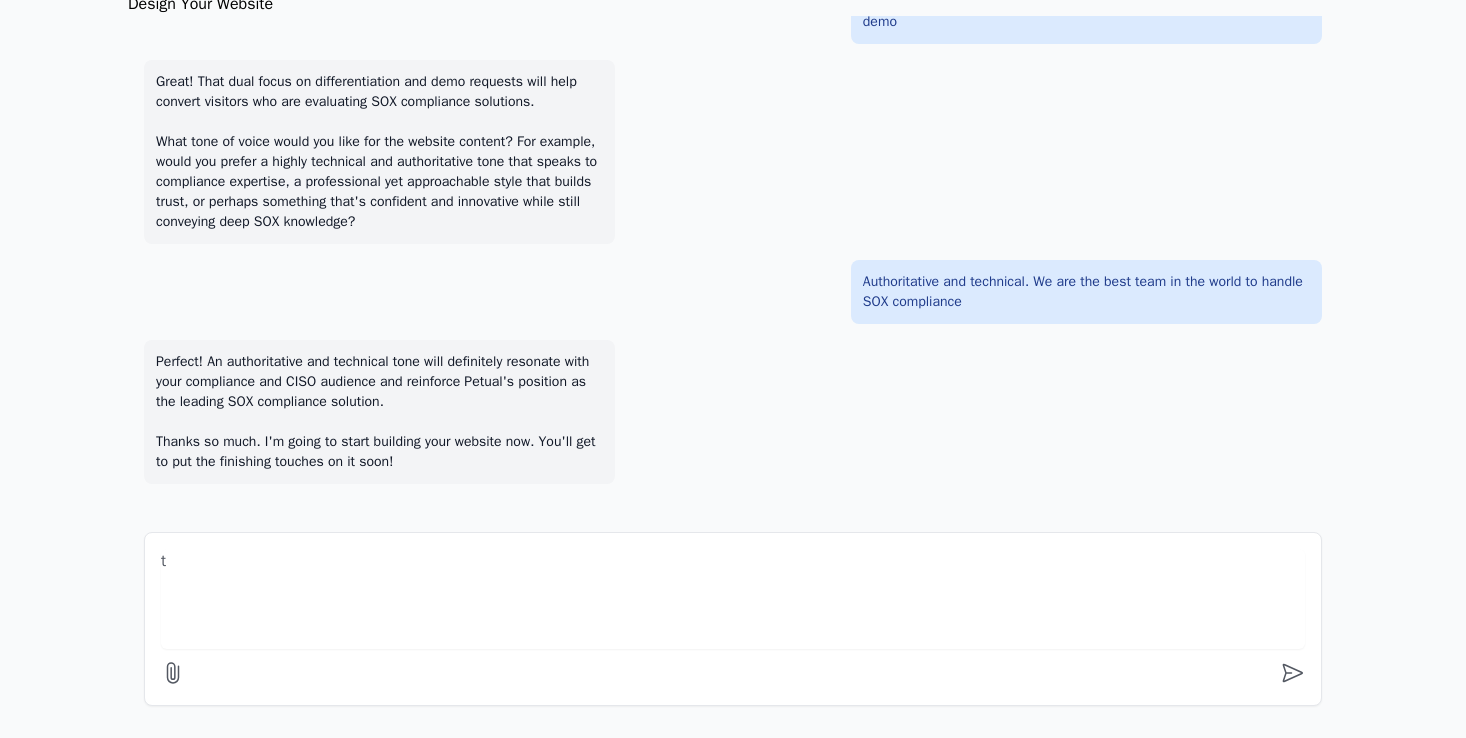 type on "ty" 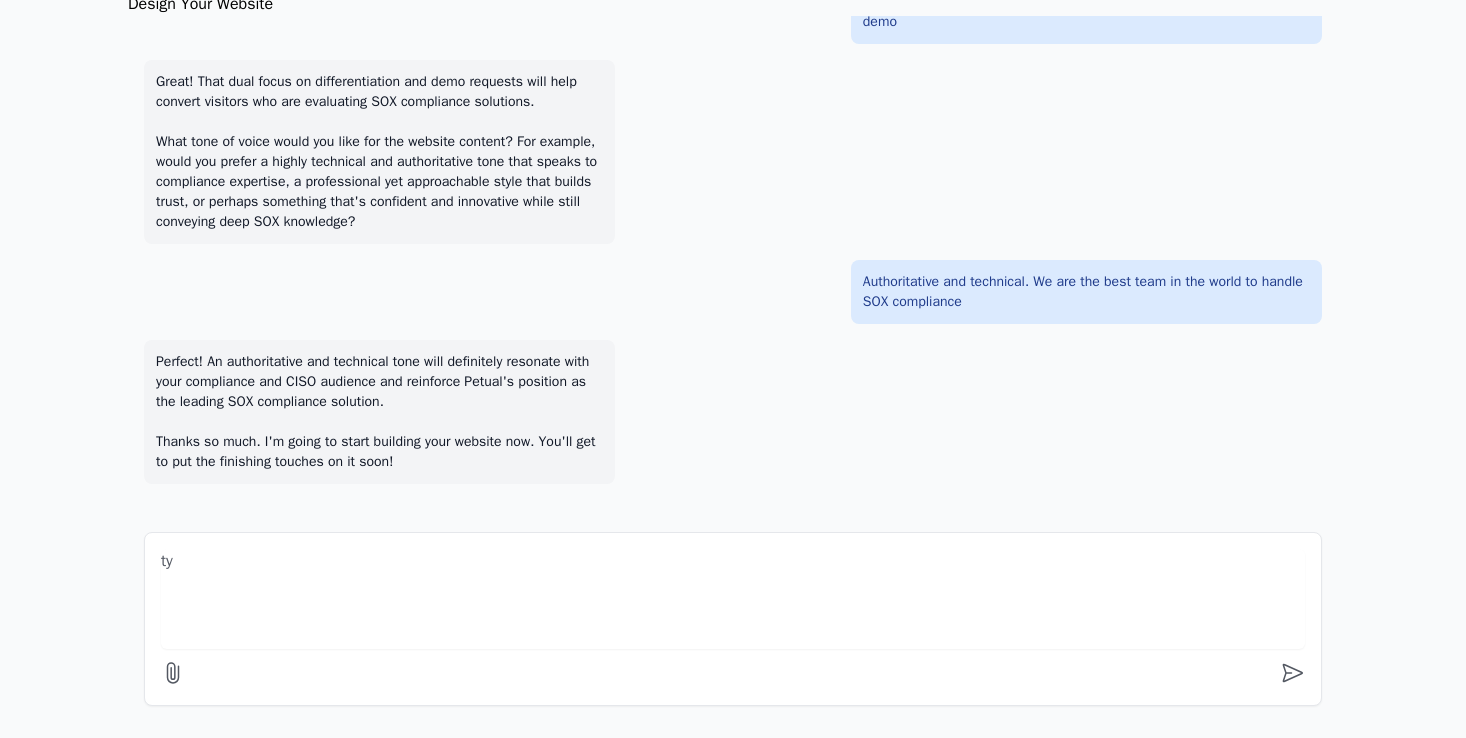 select on "xl" 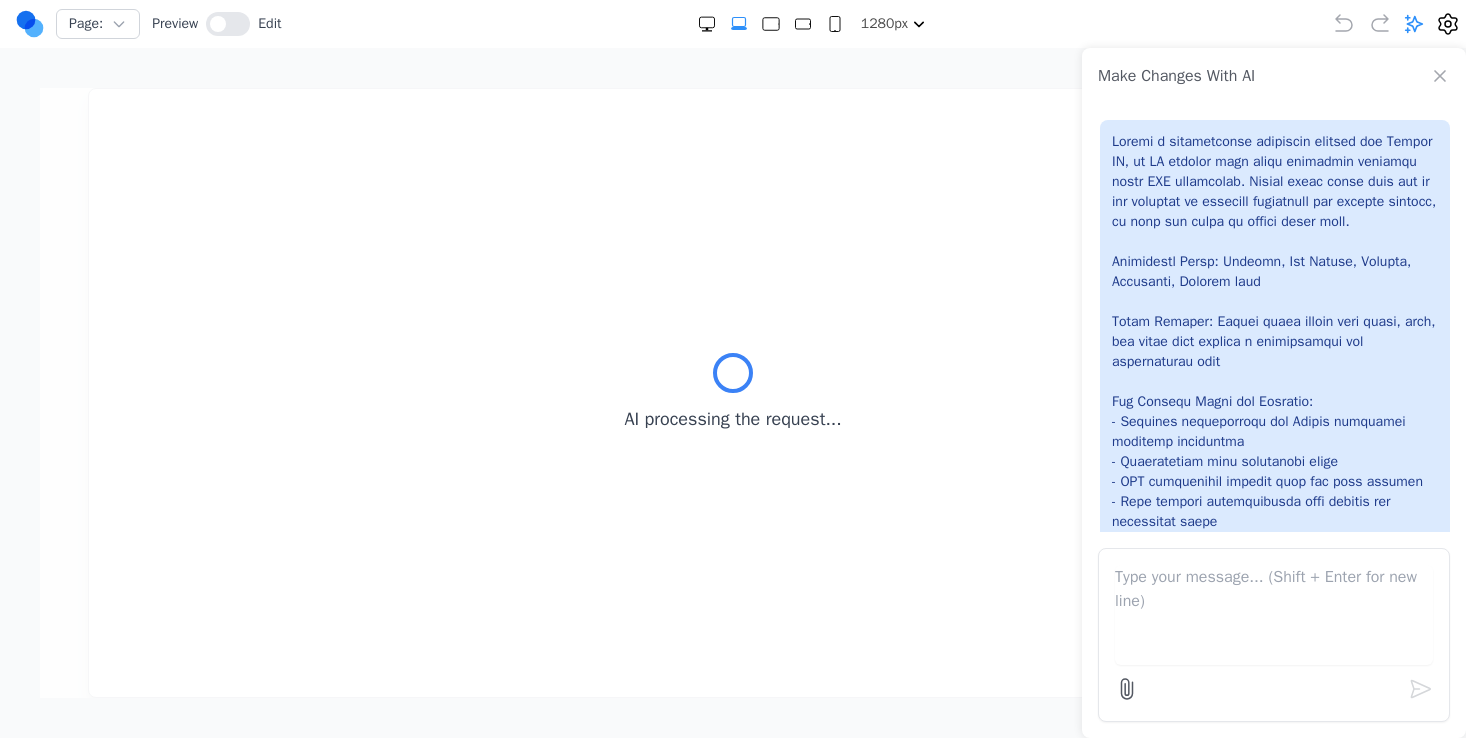 scroll, scrollTop: 0, scrollLeft: 0, axis: both 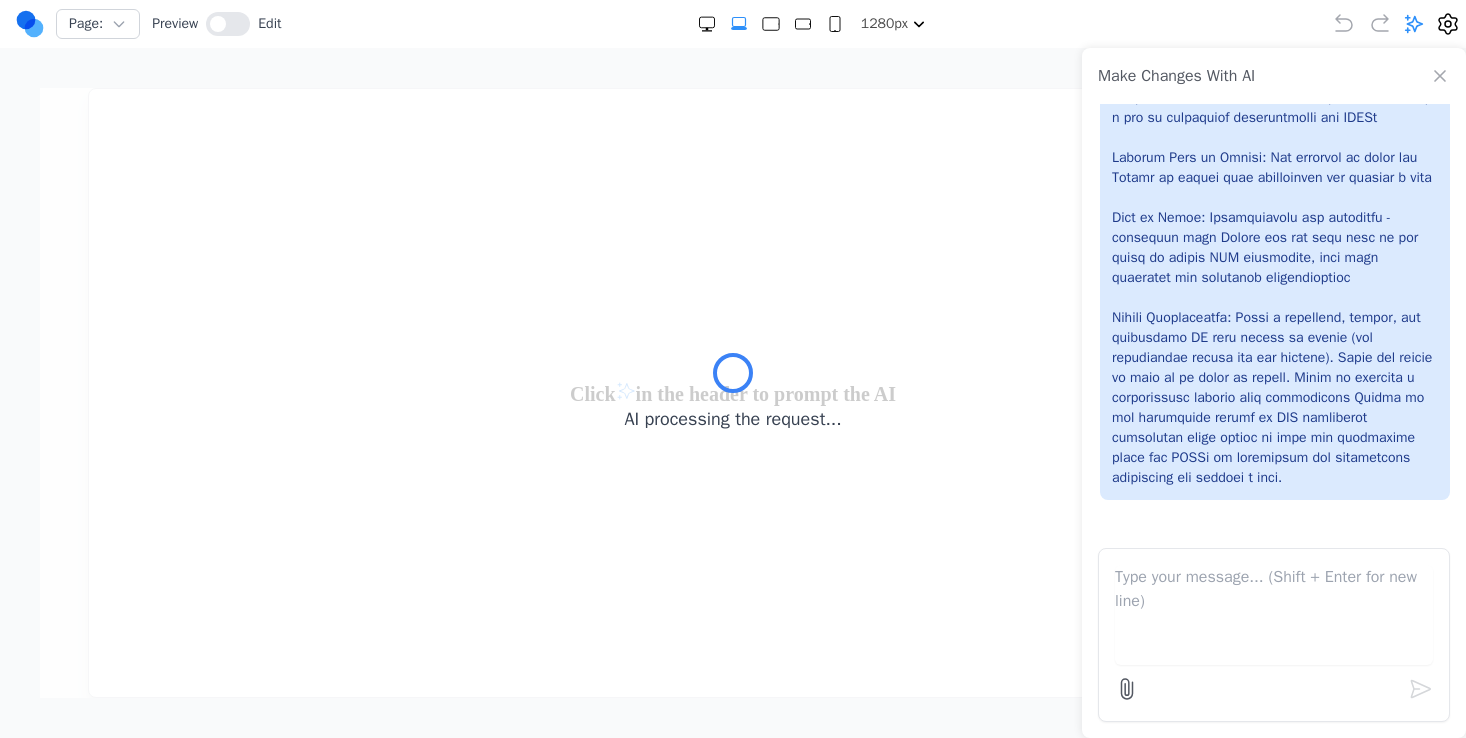 click at bounding box center (1274, 615) 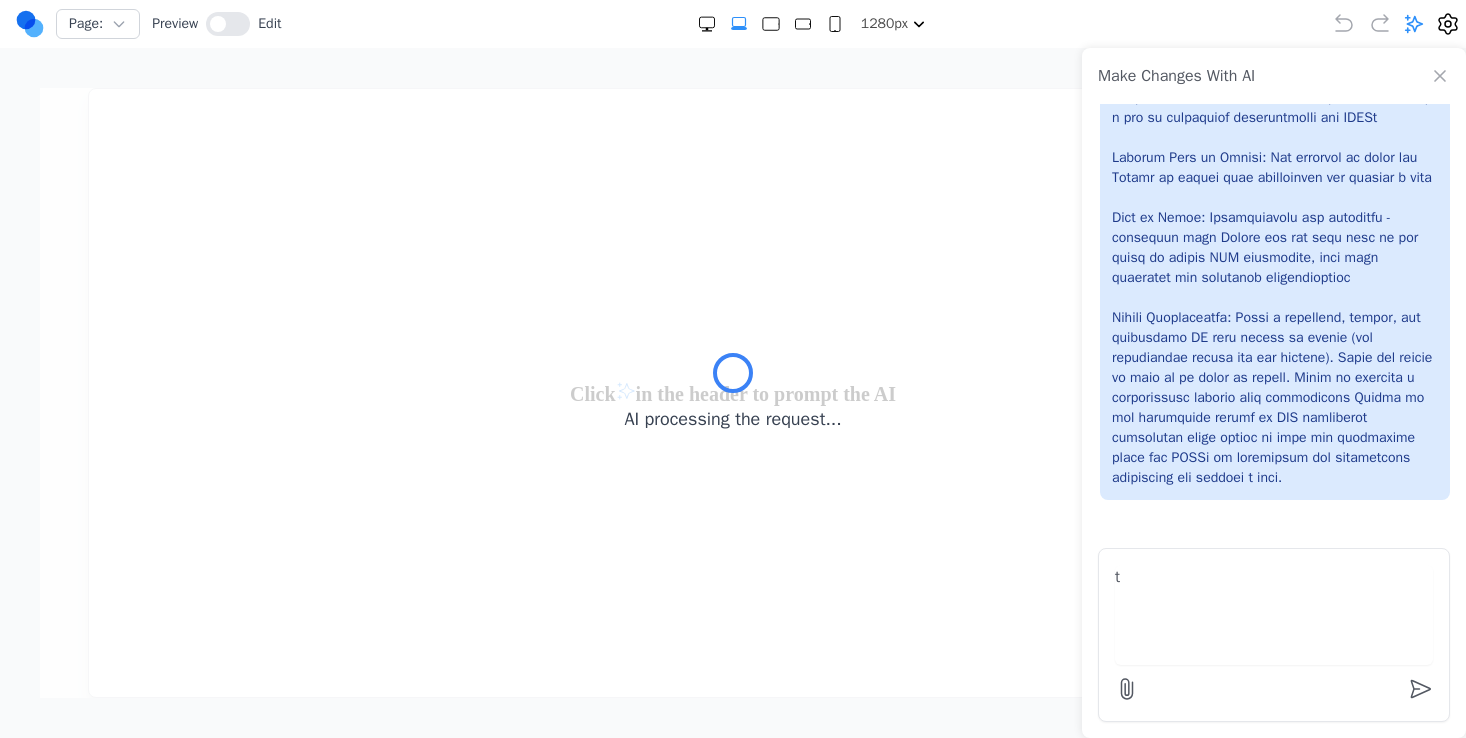 type on "ty" 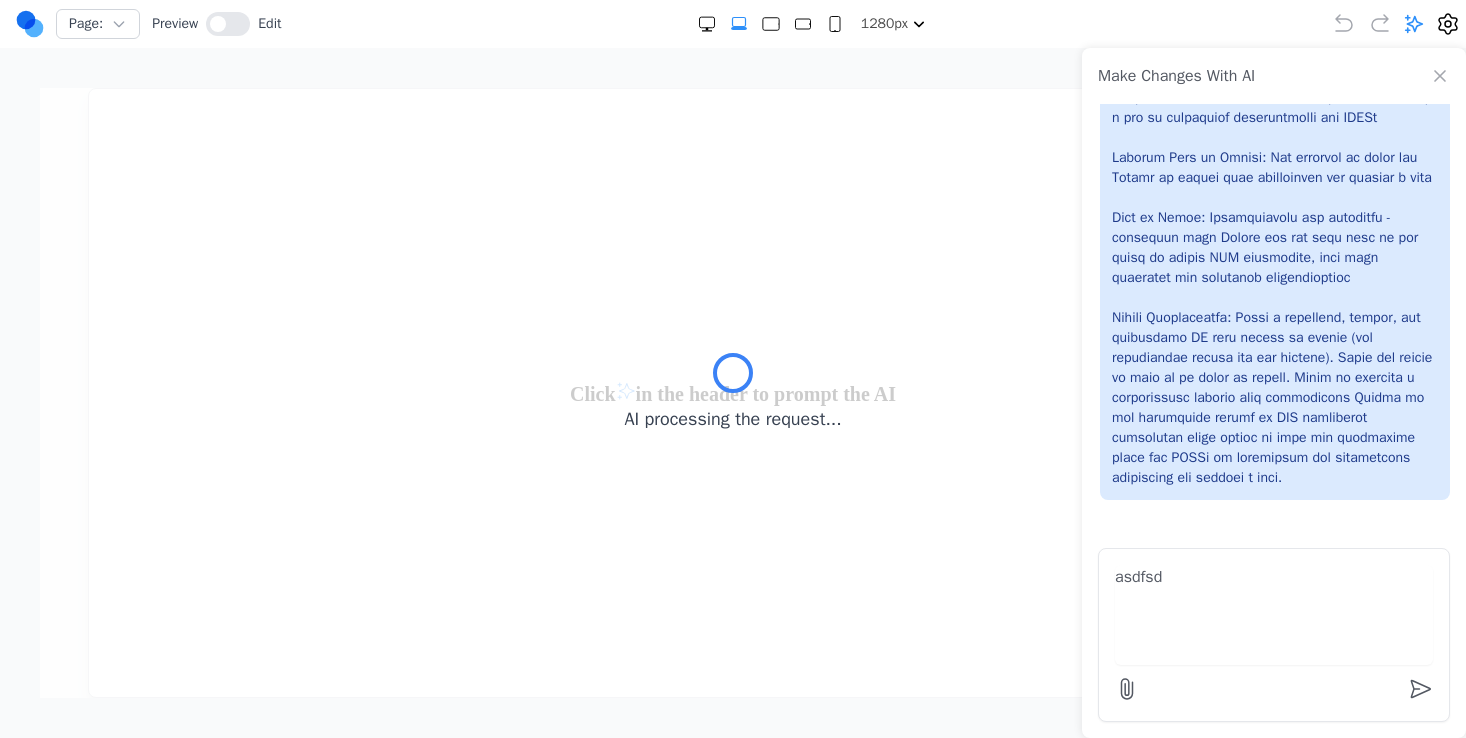 type on "asdfsdf" 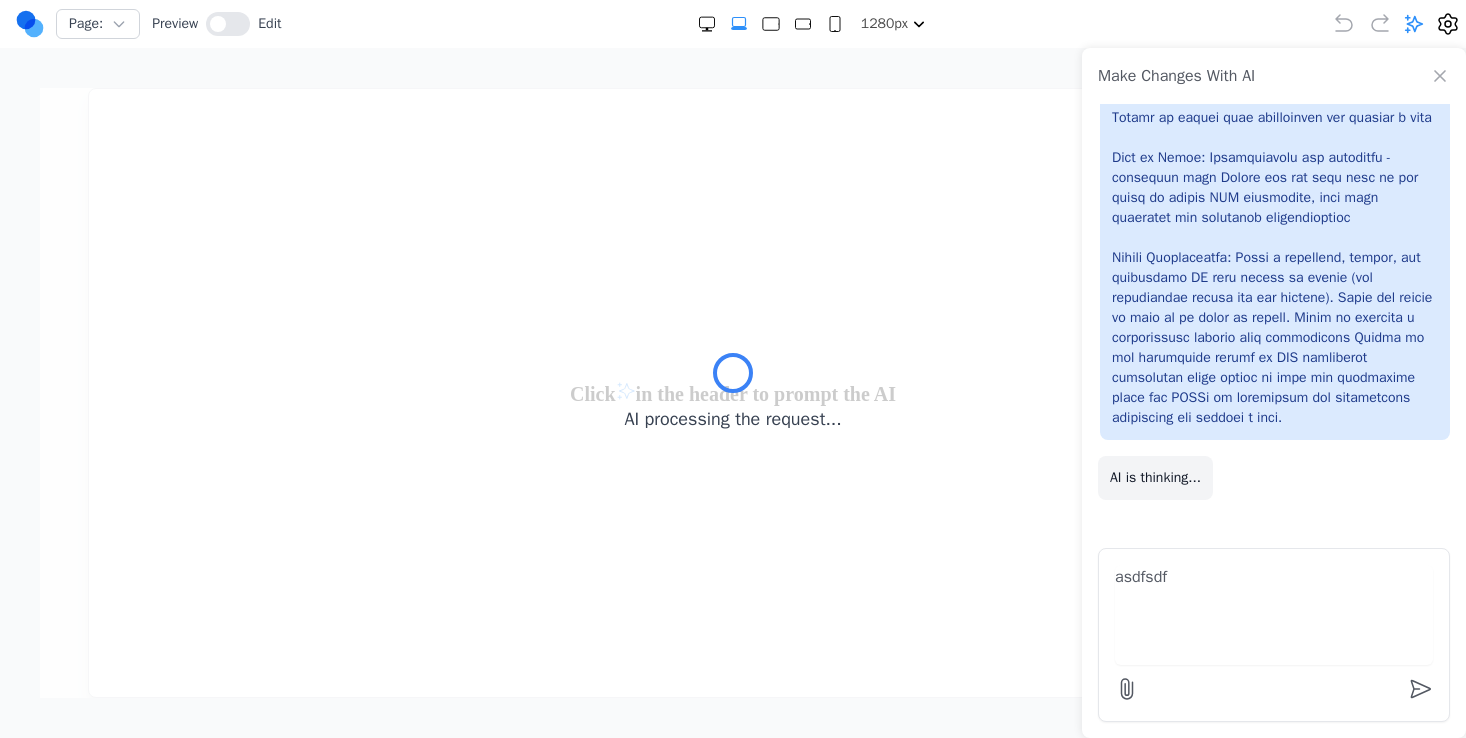 type 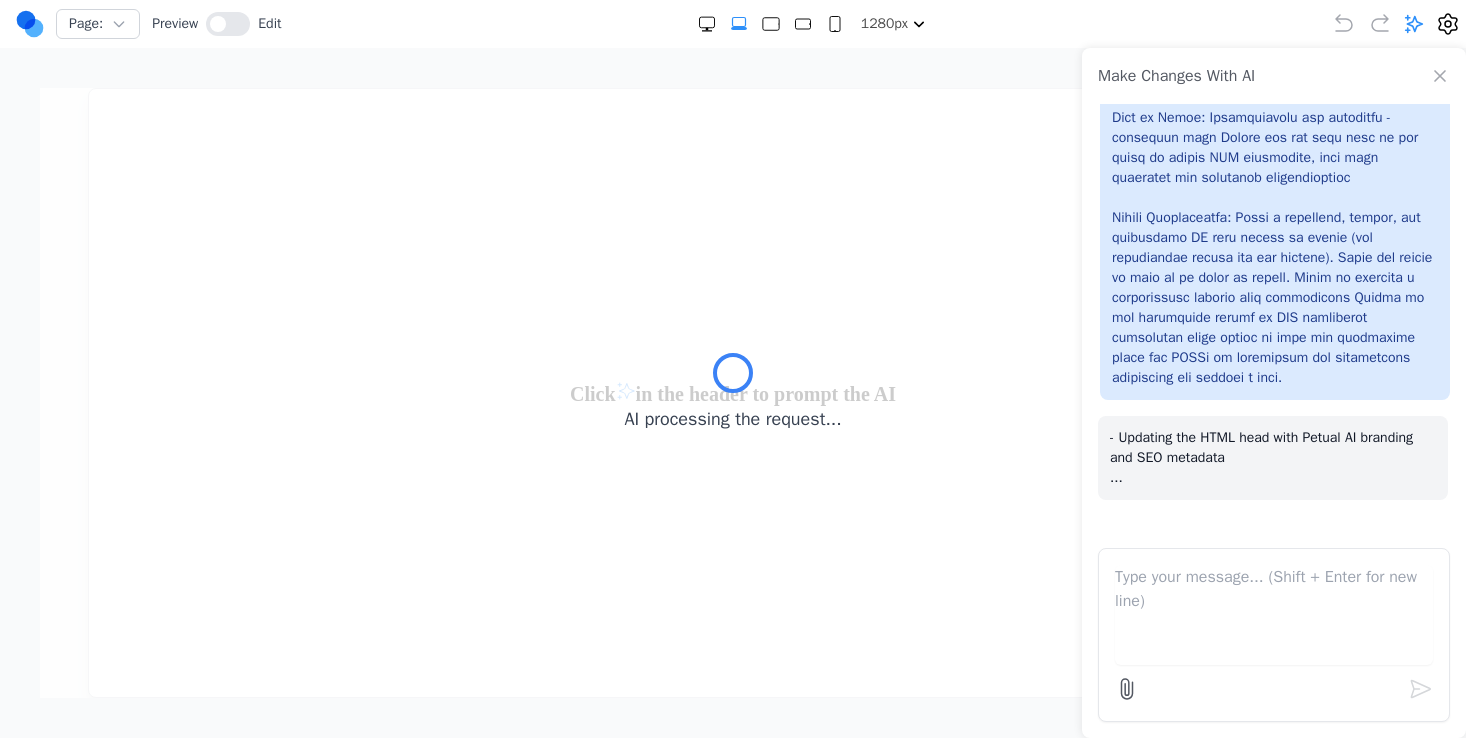 scroll, scrollTop: 924, scrollLeft: 0, axis: vertical 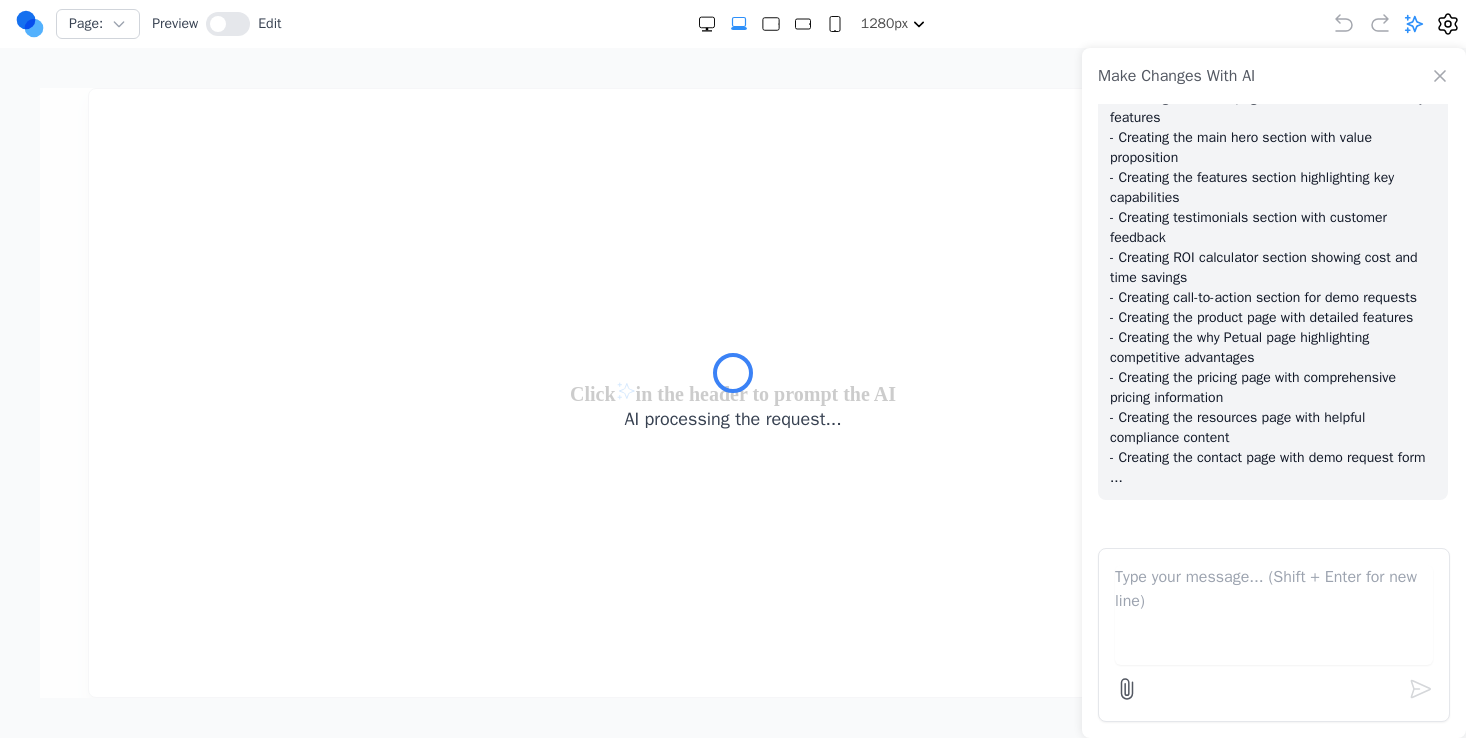 click on "- Updating the HTML head with Petual AI branding and SEO metadata
- Setting up the navigation routes for all pages
- Creating the main navigation header
- Creating the footer with company links and information
- Creating the home page with hero section and key features
- Creating the main hero section with value proposition
- Creating the features section highlighting key capabilities
- Creating testimonials section with customer feedback
- Creating ROI calculator section showing cost and time savings
- Creating call-to-action section for demo requests
- Creating the product page with detailed features
- Creating the why Petual page highlighting competitive advantages
- Creating the pricing page with comprehensive pricing information
- Creating the resources page with helpful compliance content
- Creating the contact page with demo request form
..." at bounding box center (1273, 228) 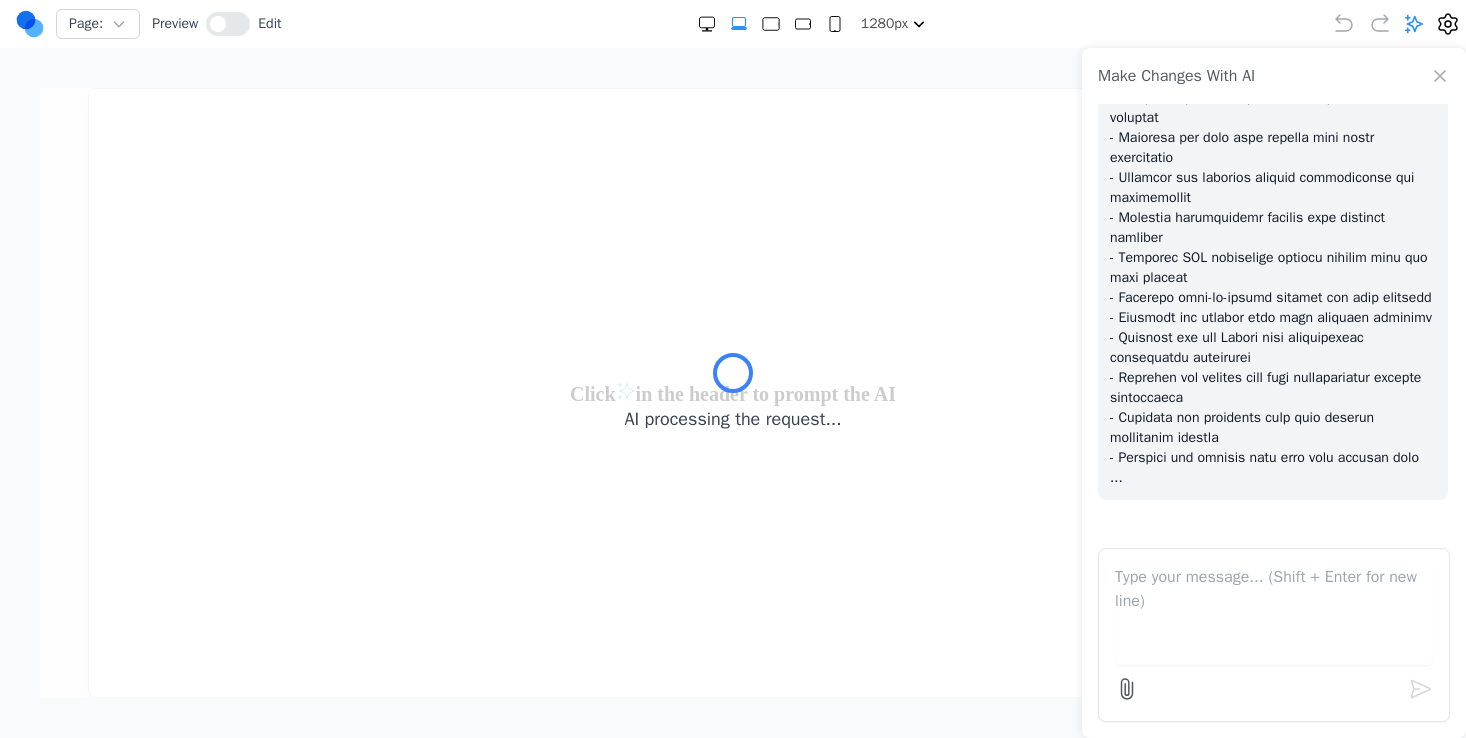 click at bounding box center (1273, -232) 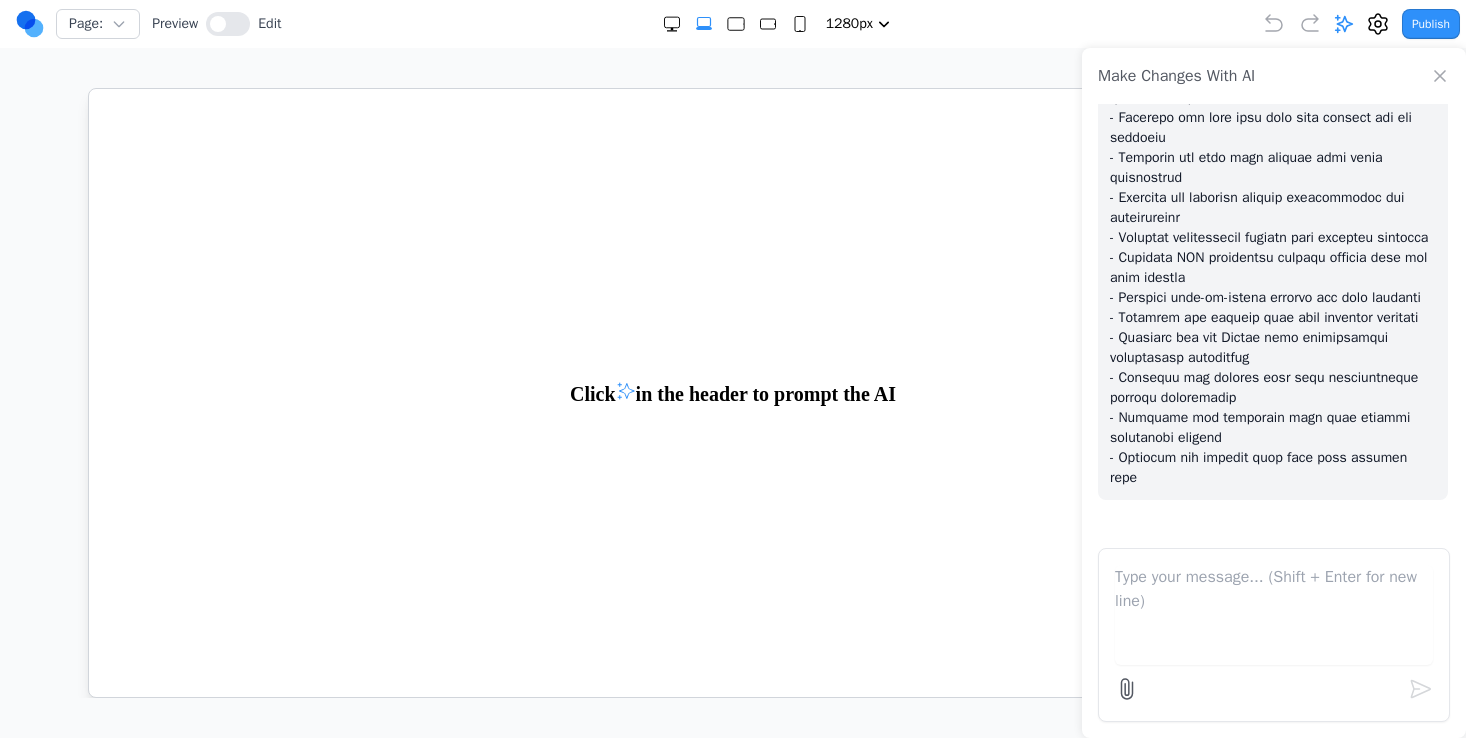 scroll, scrollTop: 2444, scrollLeft: 0, axis: vertical 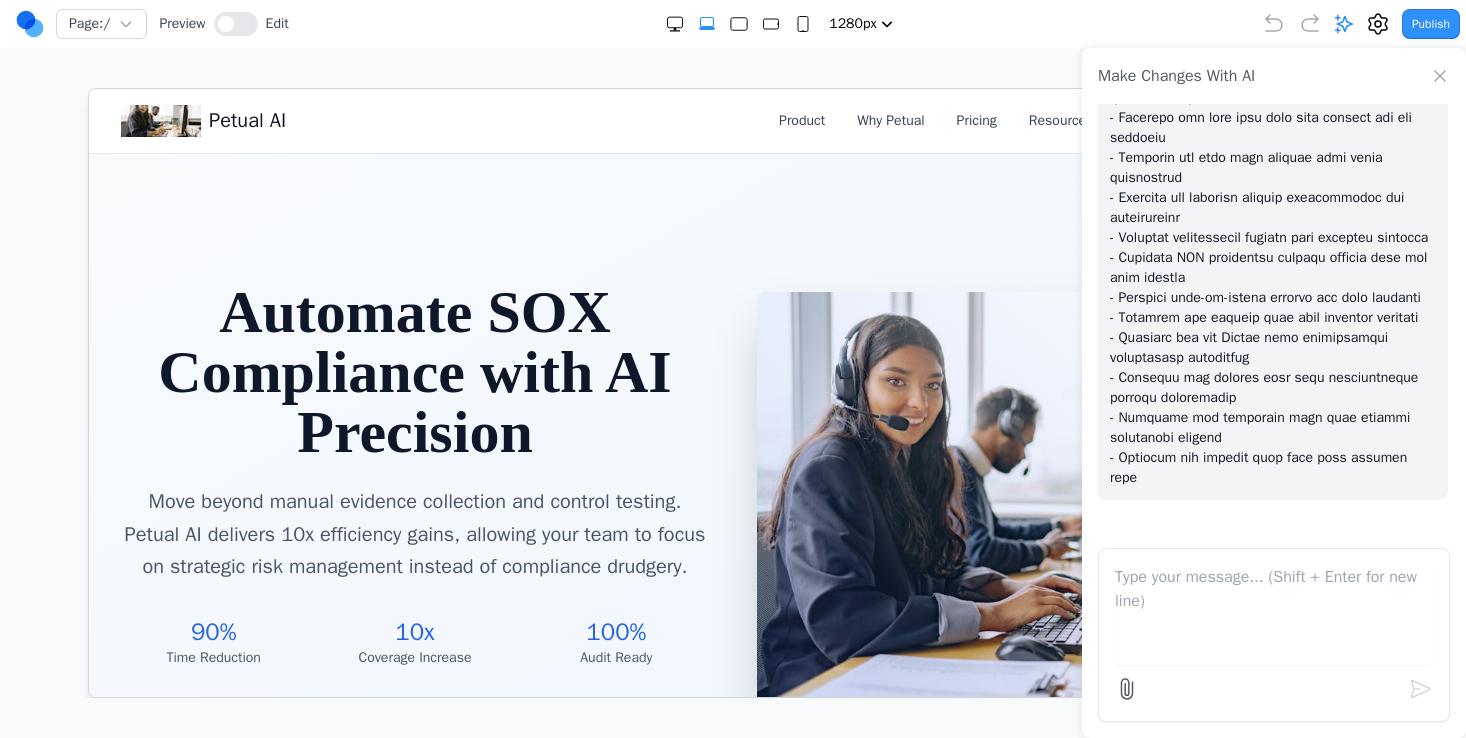 click 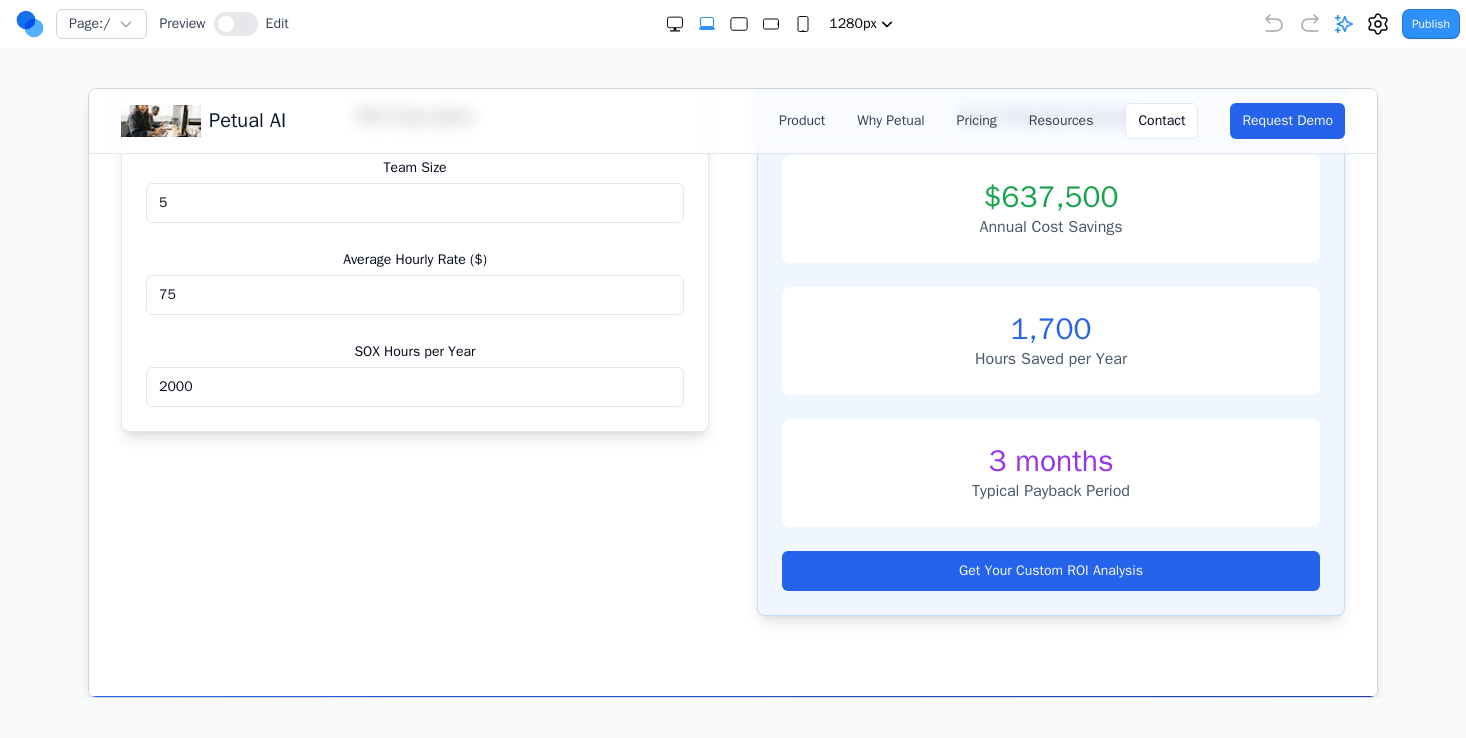 scroll, scrollTop: 2568, scrollLeft: 0, axis: vertical 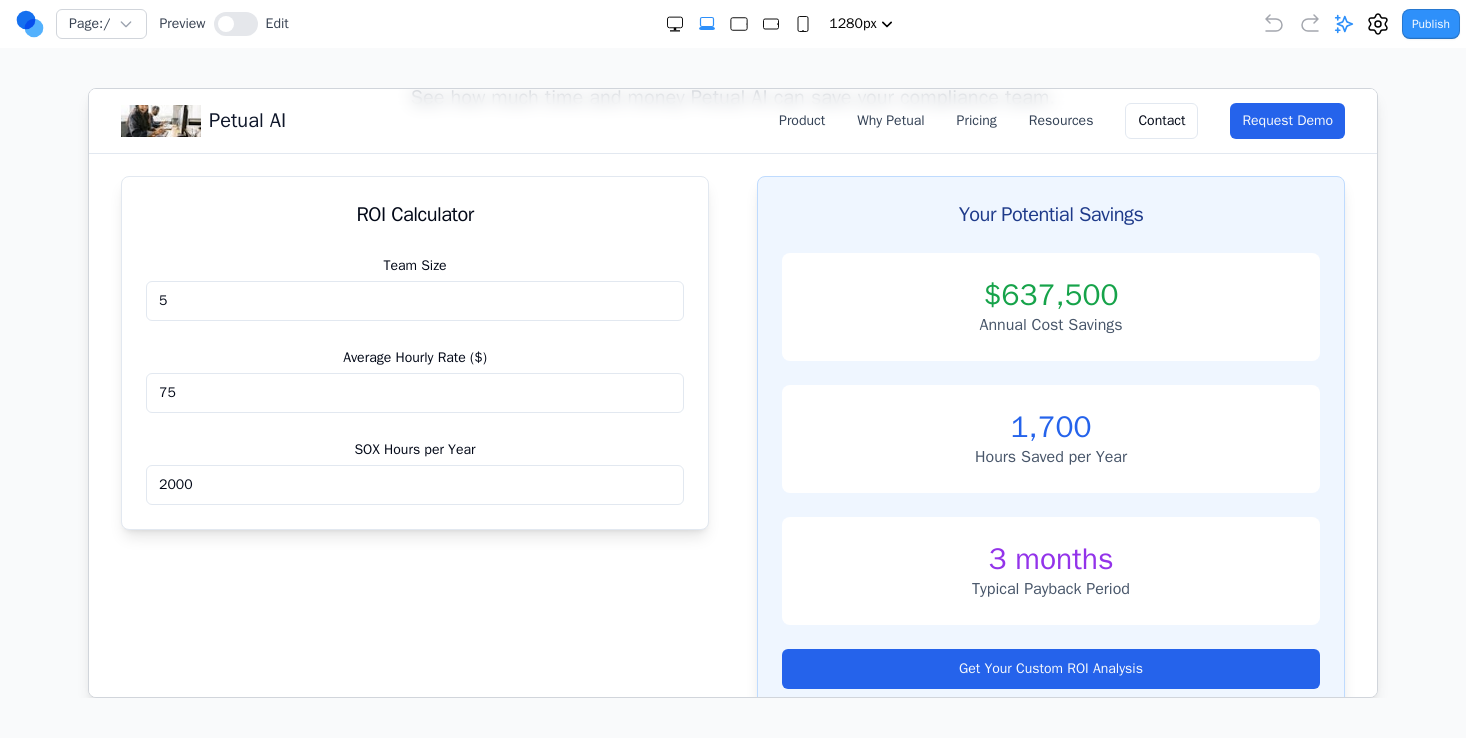 click on "Team Size 5 Average Hourly Rate ($) 75 SOX Hours per Year 2000" at bounding box center (414, 390) 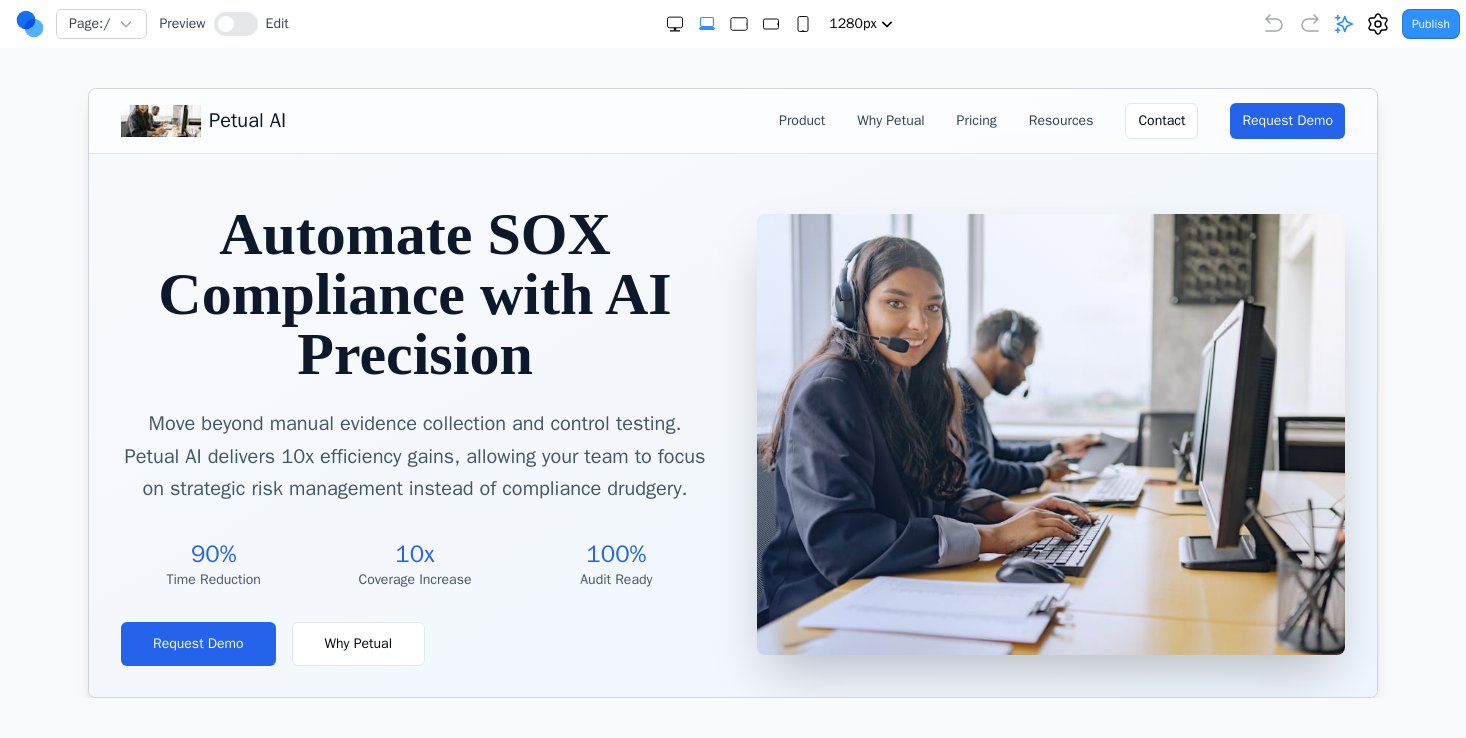 scroll, scrollTop: 0, scrollLeft: 0, axis: both 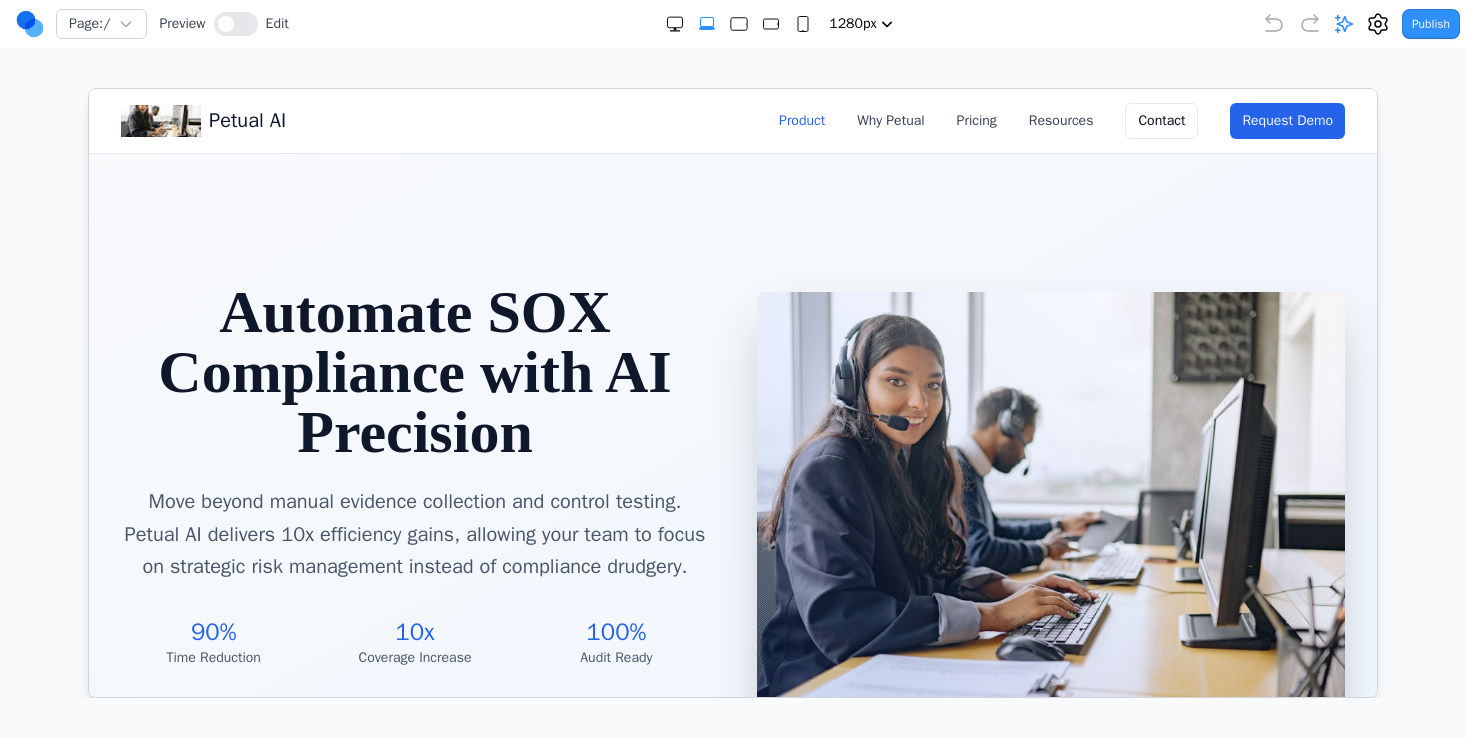 type on "-8" 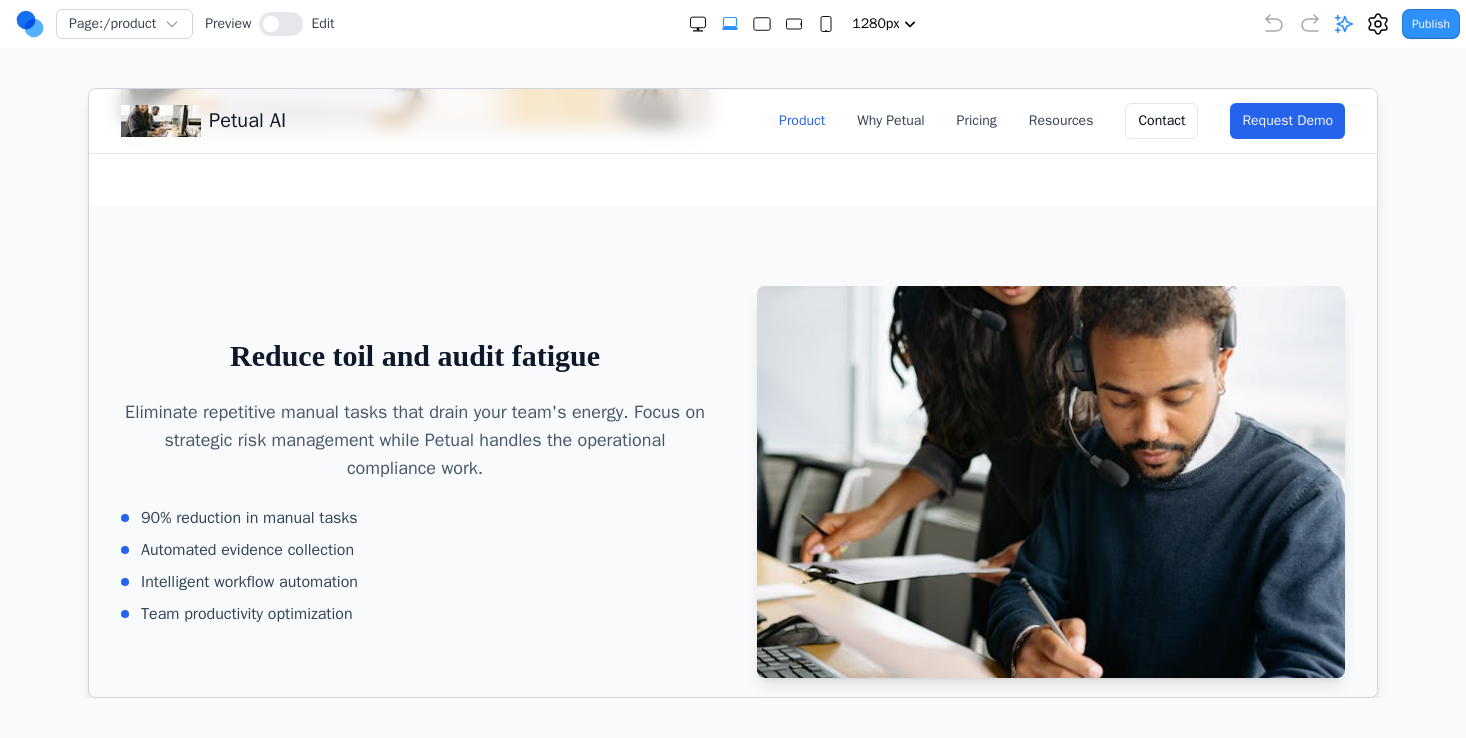 click at bounding box center (1050, 481) 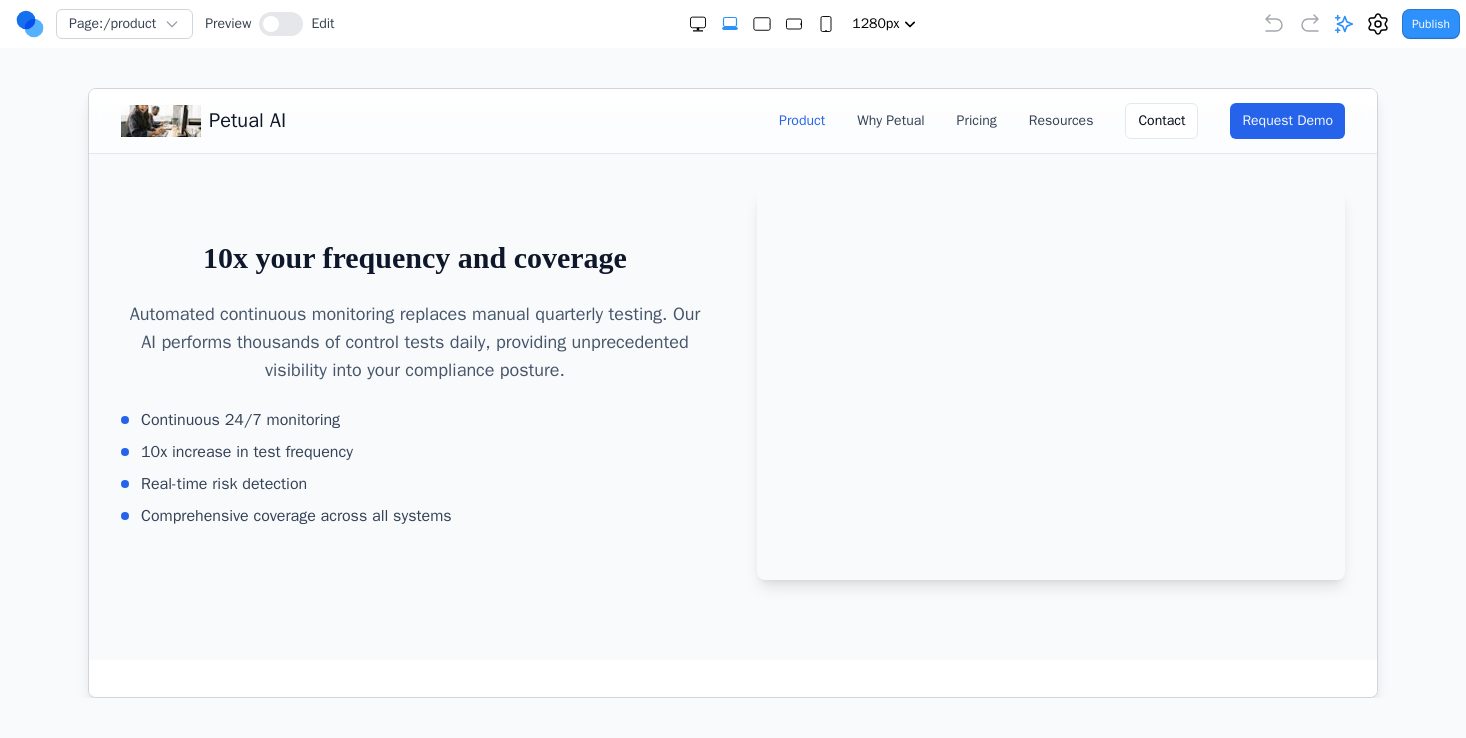 scroll, scrollTop: 425, scrollLeft: 0, axis: vertical 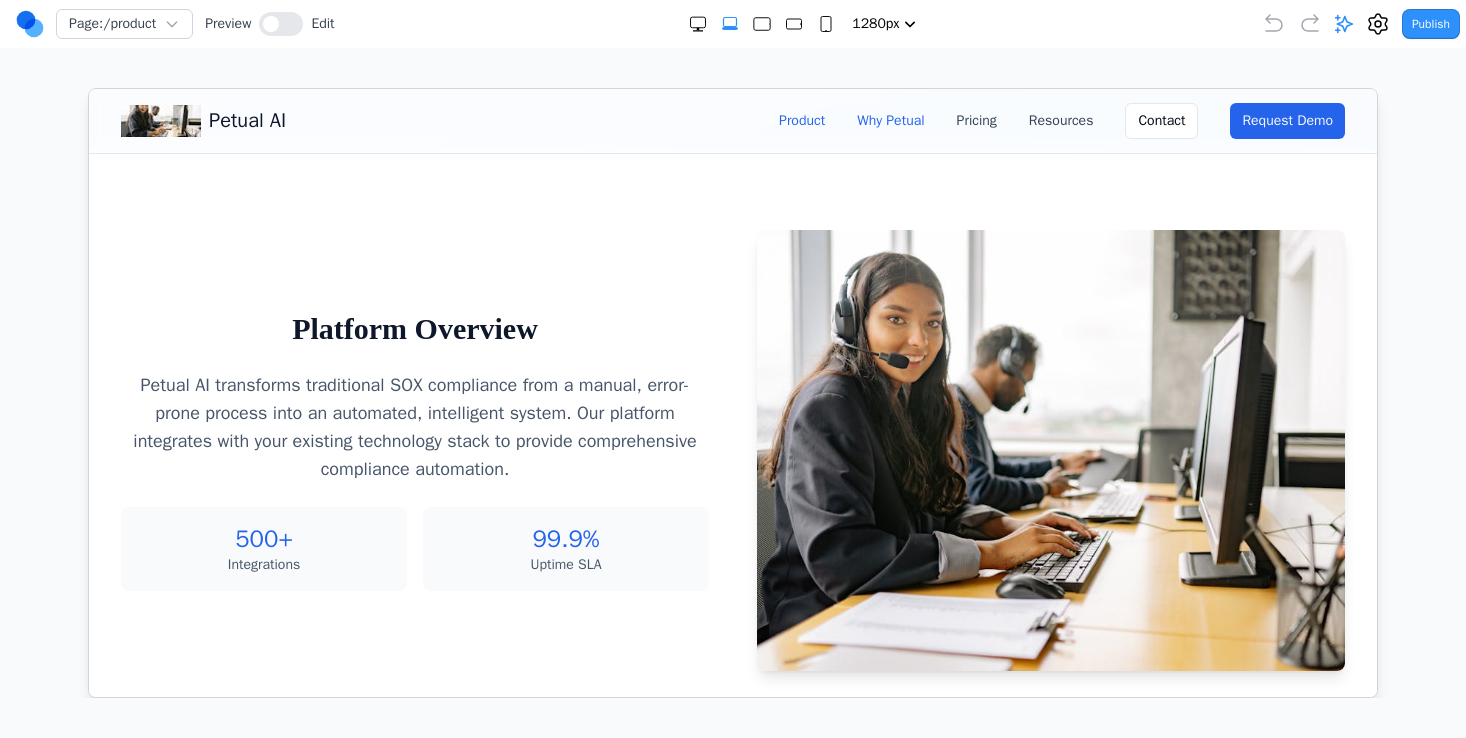 click on "Why Petual" at bounding box center [889, 120] 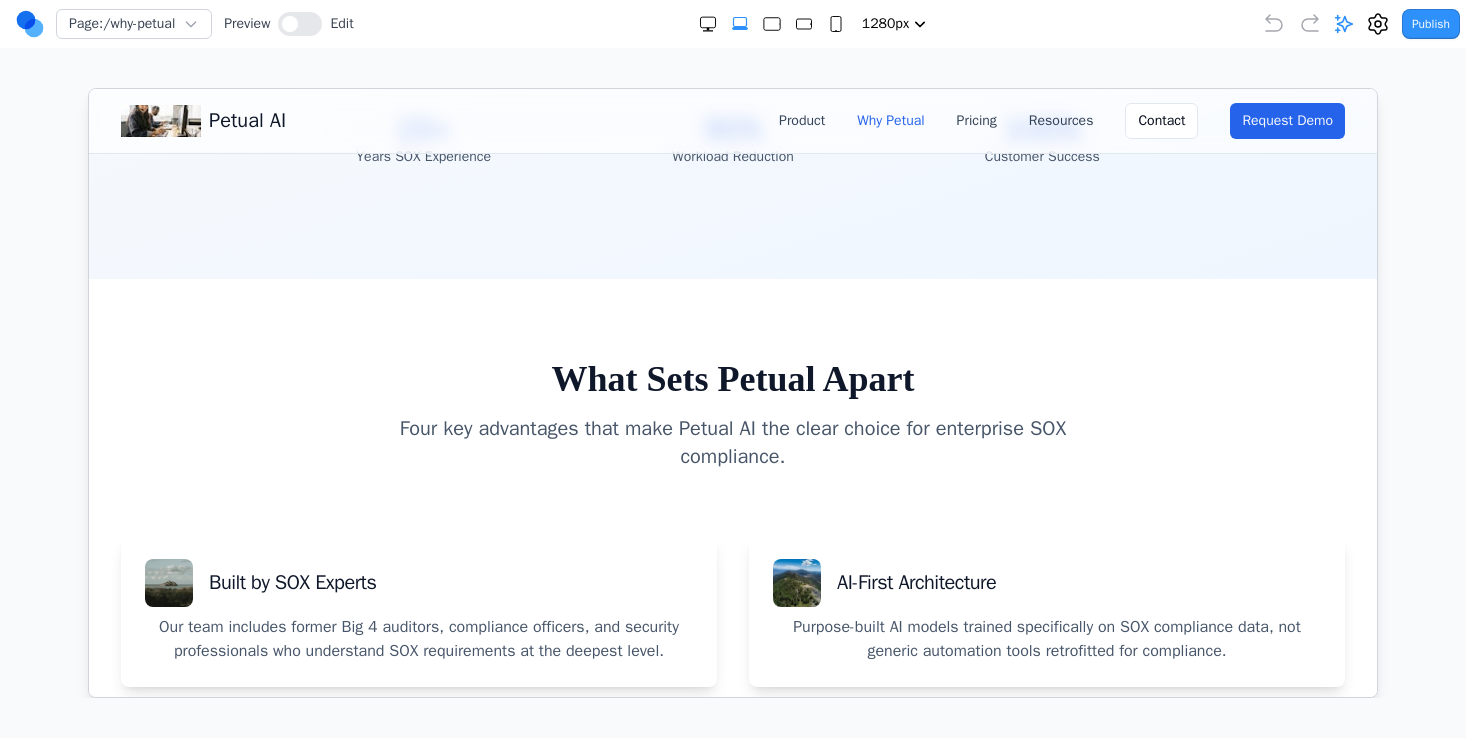 scroll, scrollTop: 0, scrollLeft: 0, axis: both 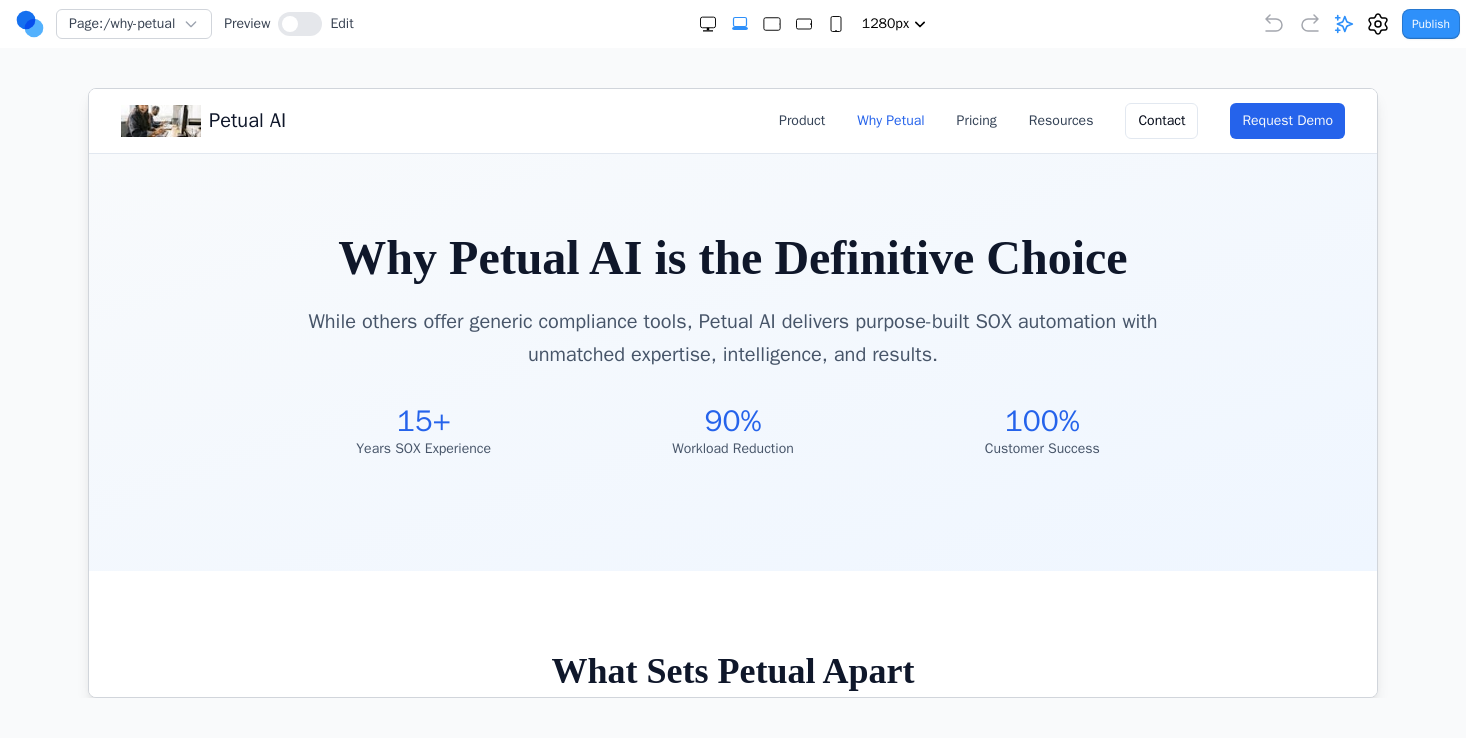 click on "Petual AI" at bounding box center [246, 120] 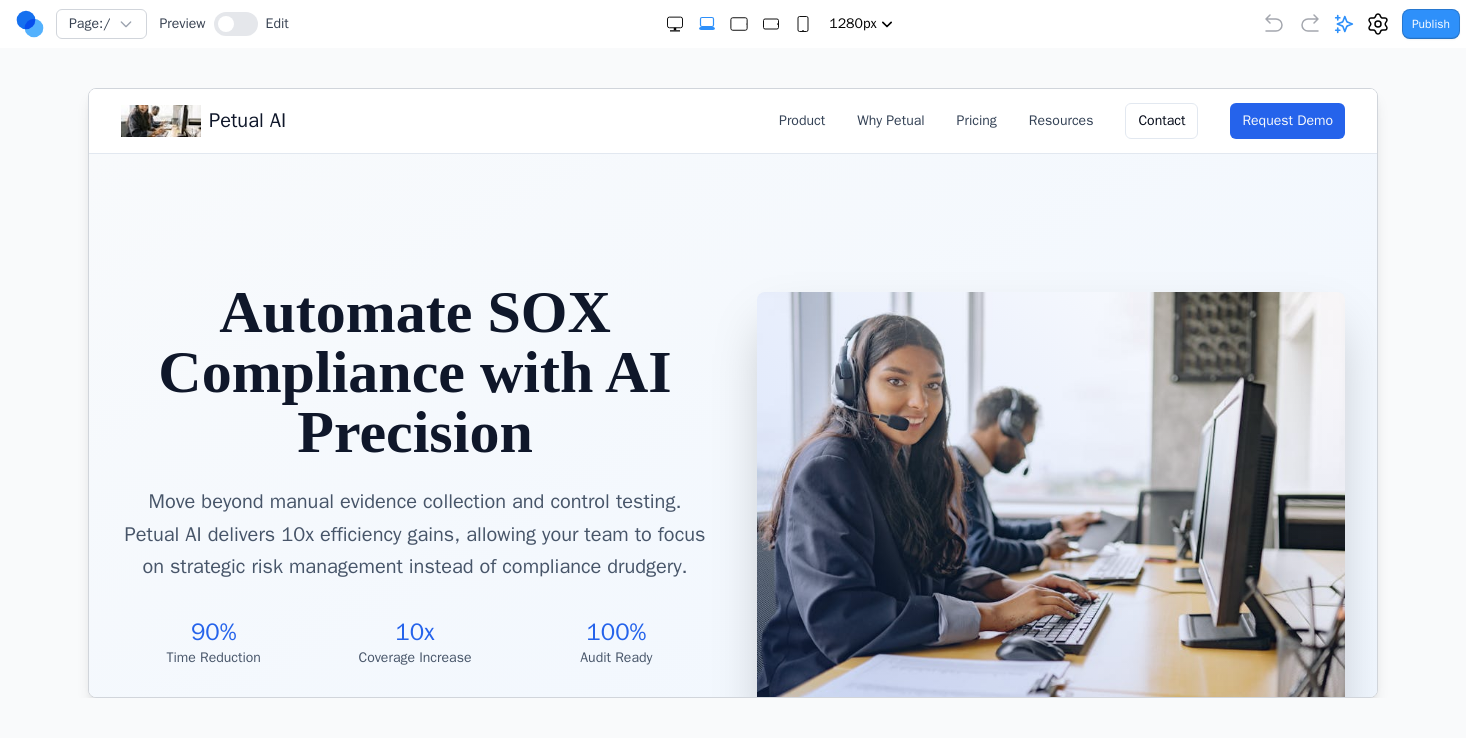 click at bounding box center (160, 120) 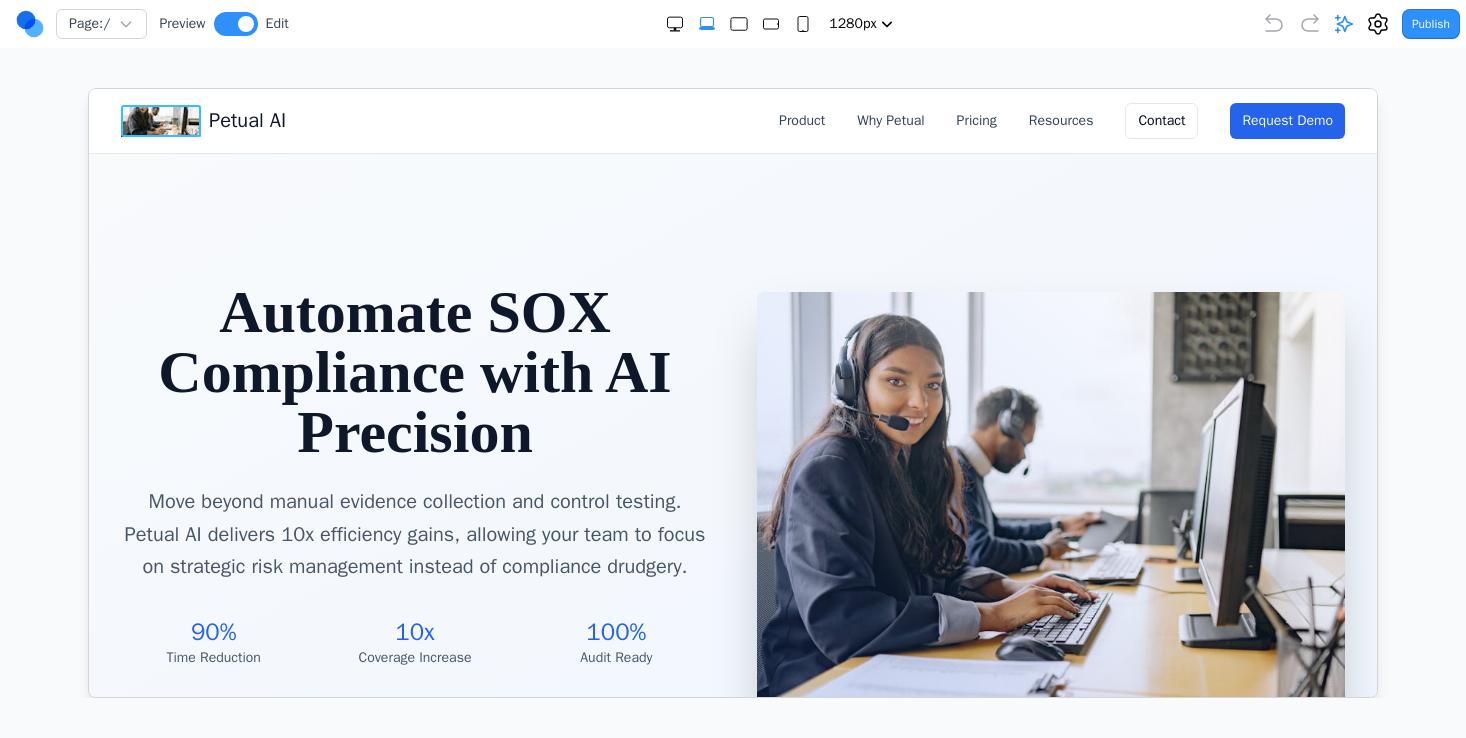 click at bounding box center [160, 120] 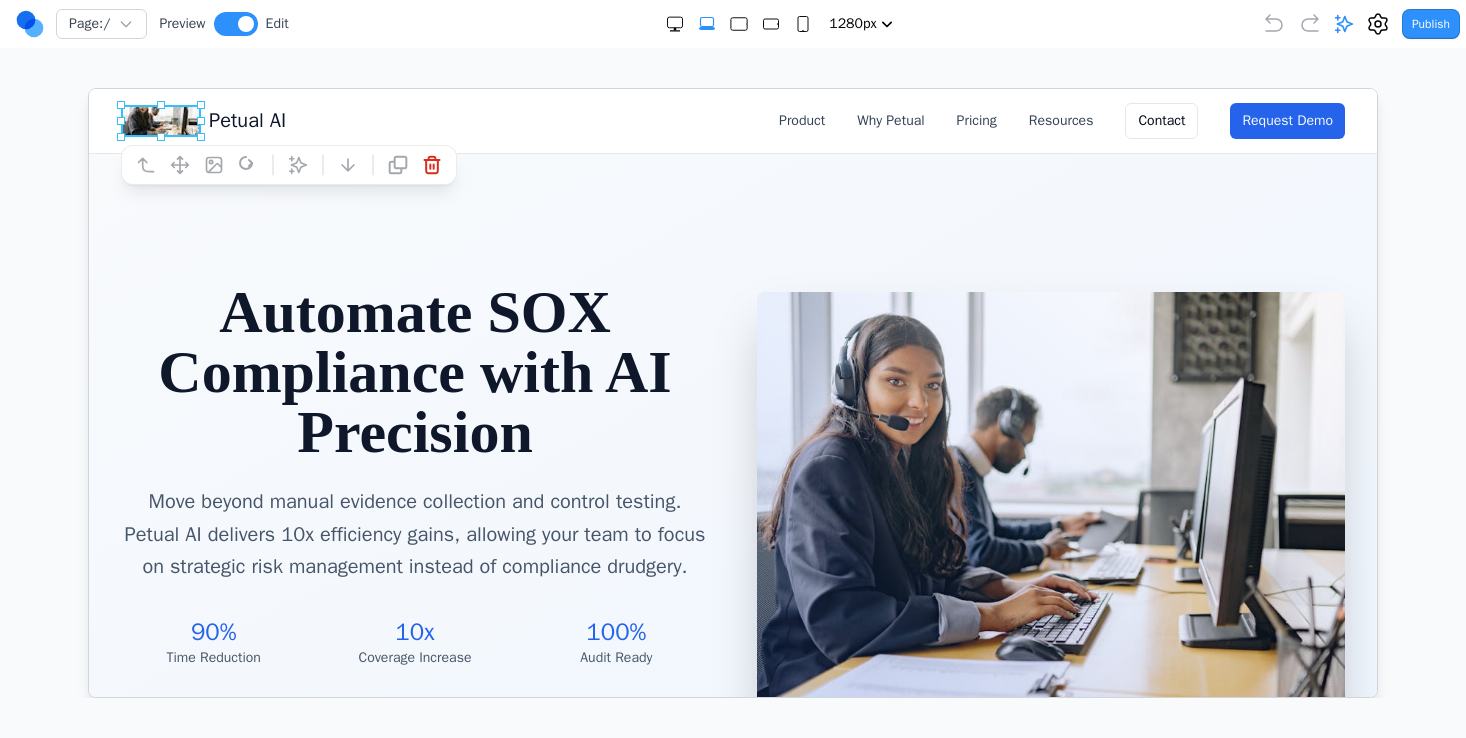 click 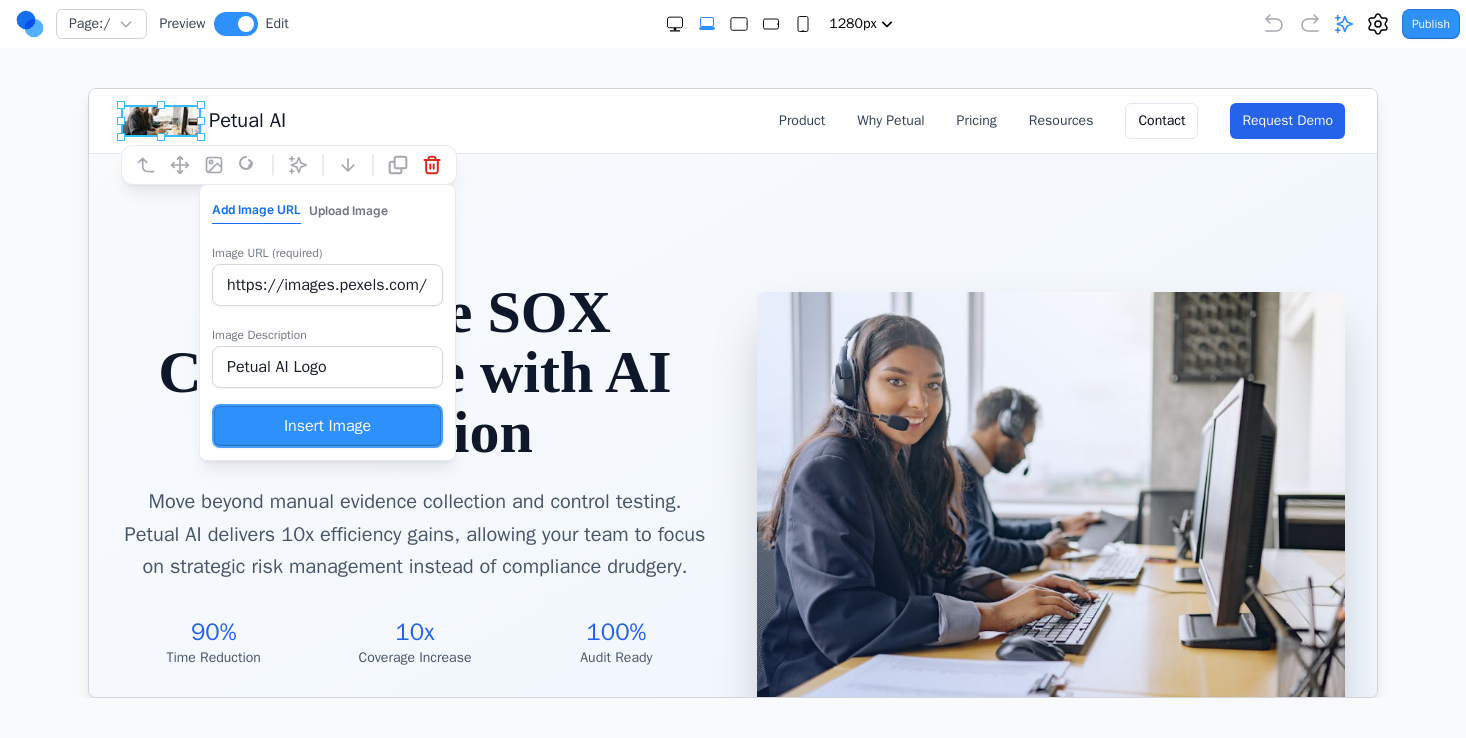 click on "https://images.pexels.com/photos/[NUMBER]/pexels-photo-[NUMBER].jpeg?auto=compress&cs=tinysrgb&w=100&h=40&fit=crop" at bounding box center (326, 284) 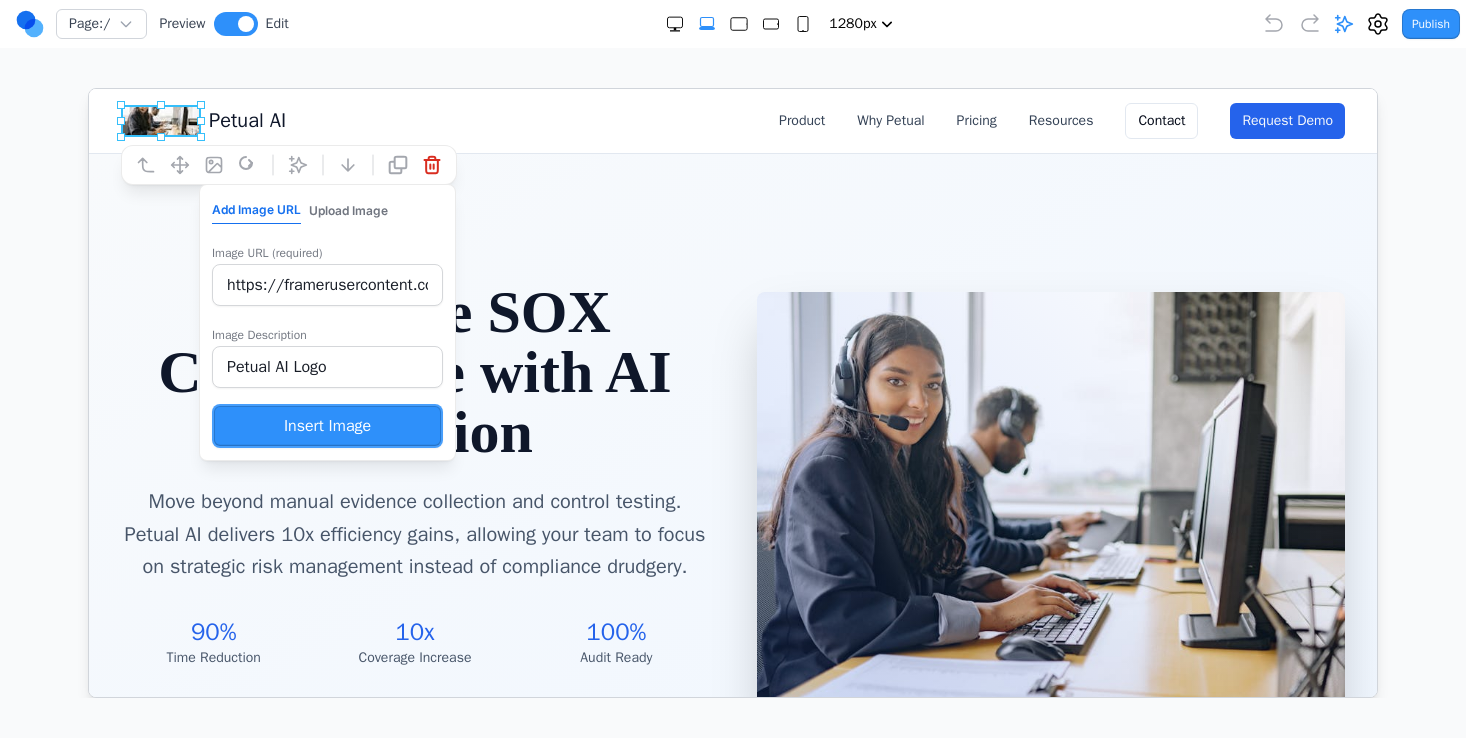 scroll, scrollTop: 0, scrollLeft: 380, axis: horizontal 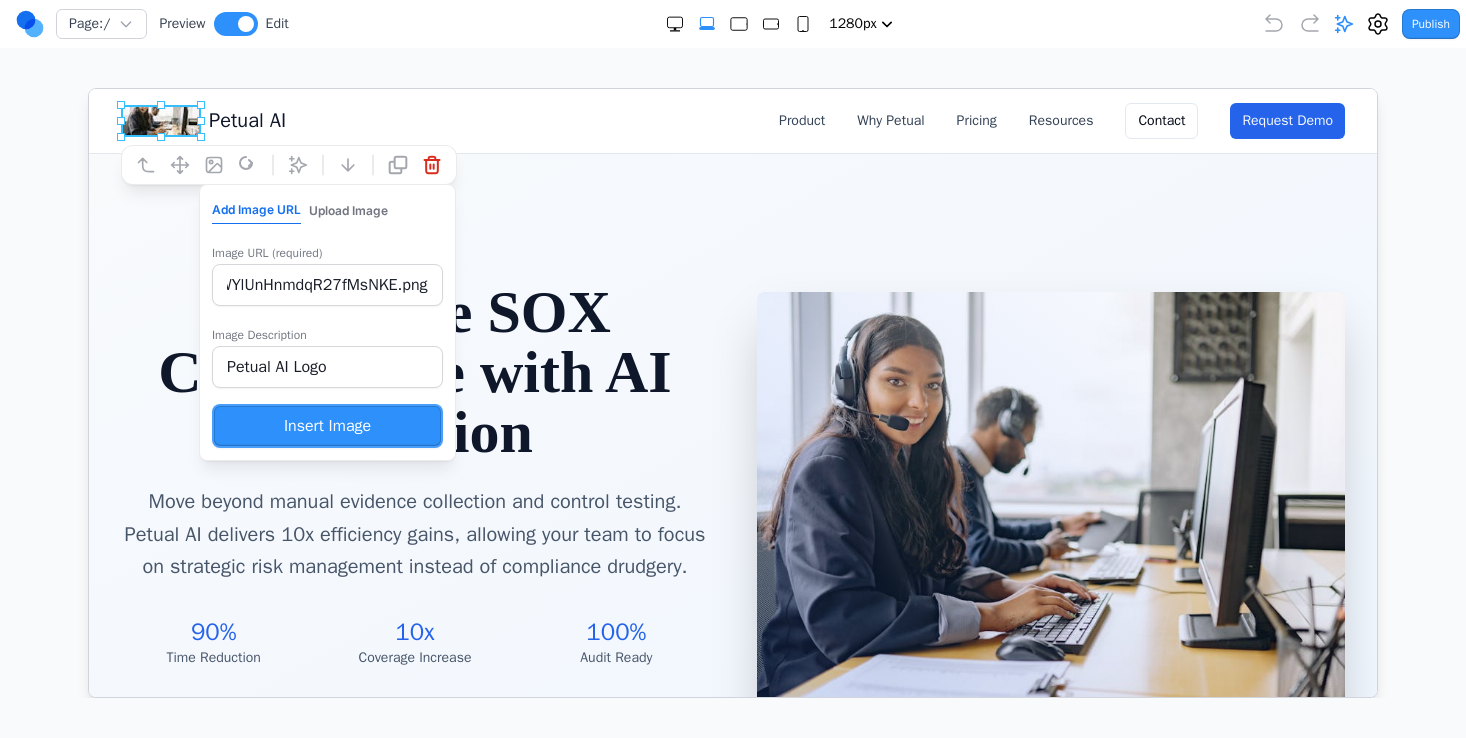 click on "Insert Image" at bounding box center [326, 425] 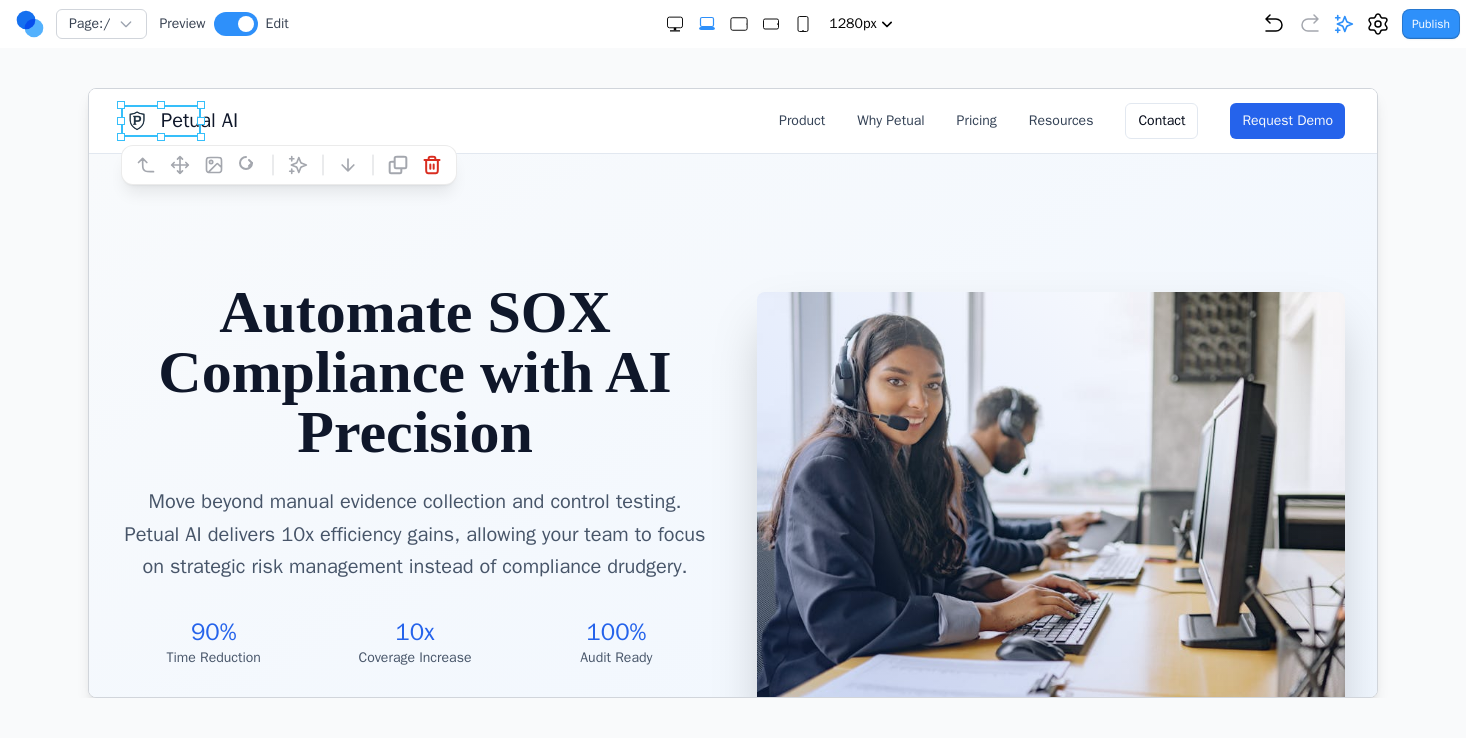 click on "Automate SOX Compliance with AI Precision" at bounding box center [414, 371] 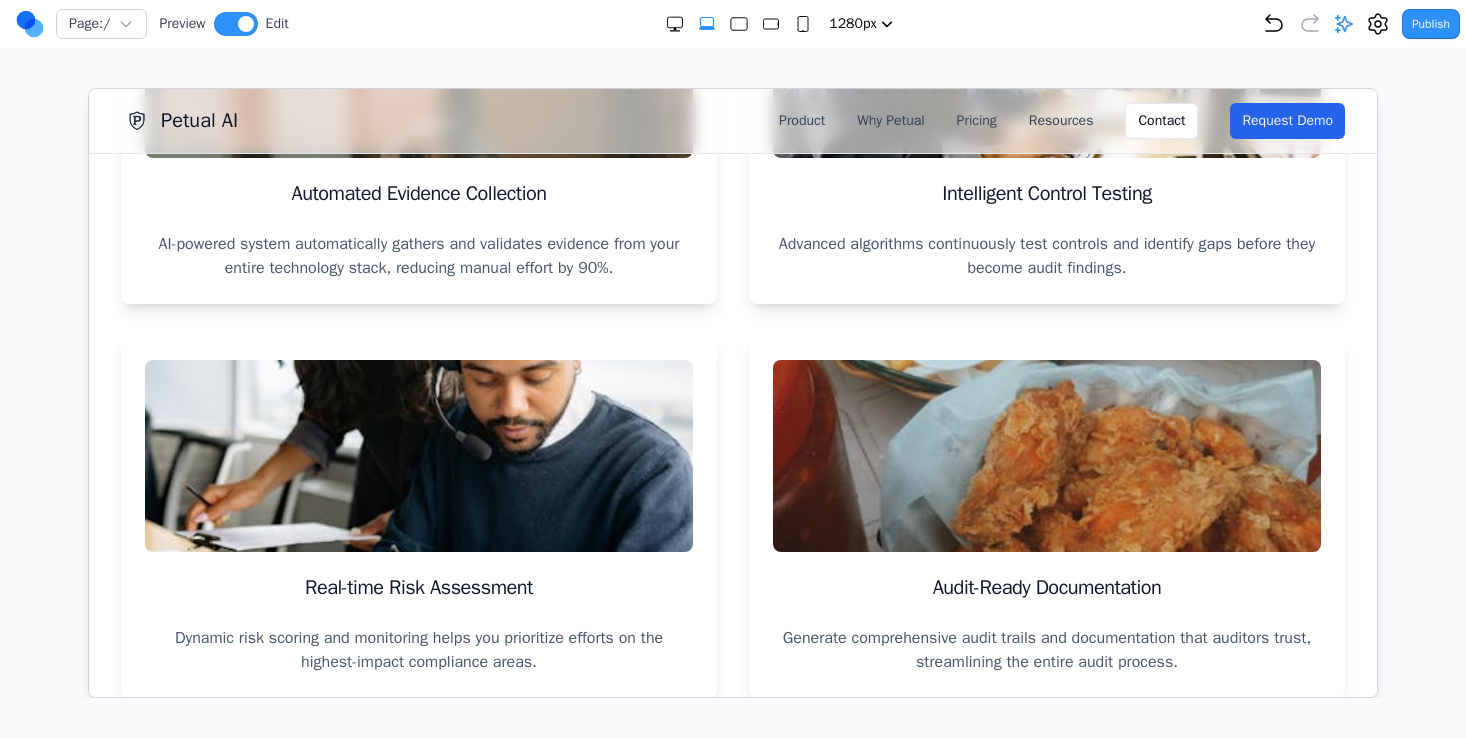 scroll, scrollTop: 1188, scrollLeft: 0, axis: vertical 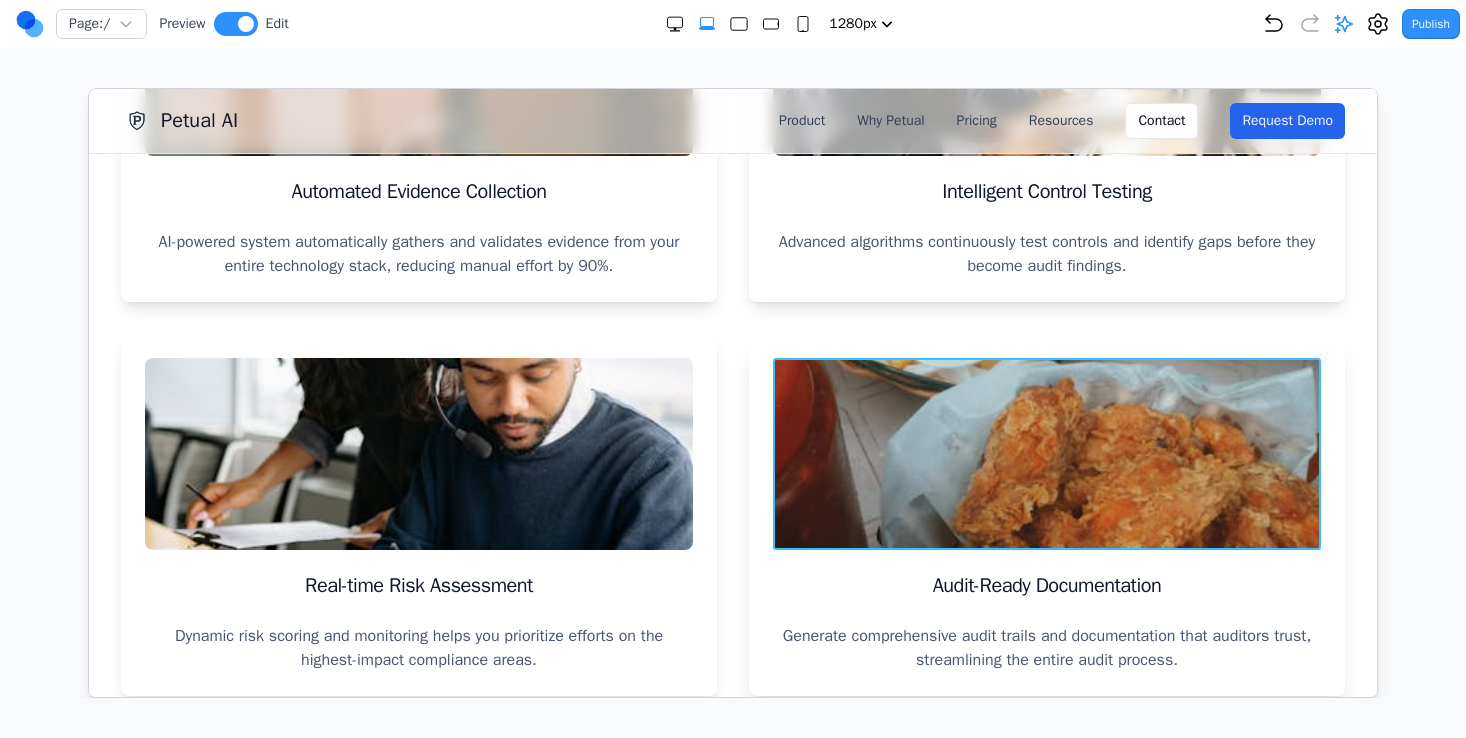 click at bounding box center [1046, 453] 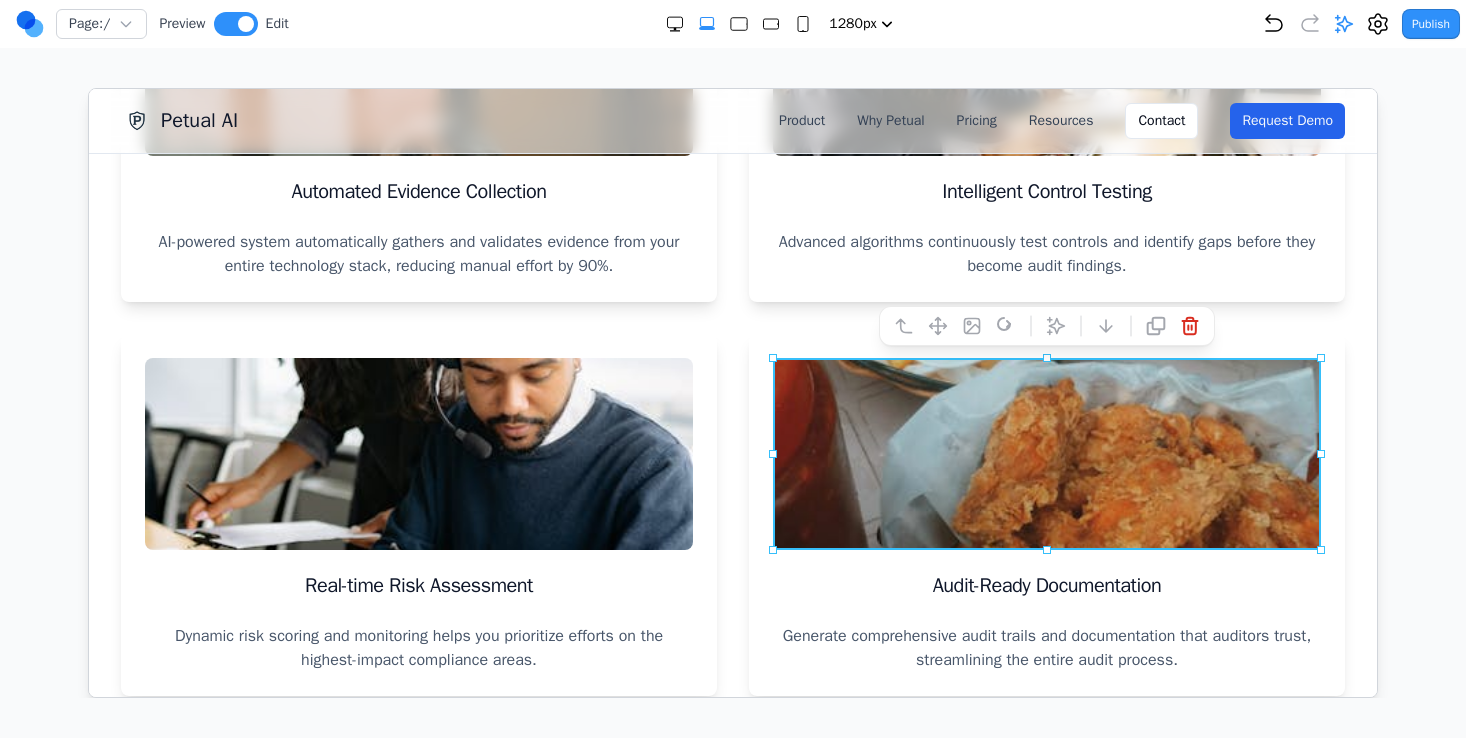 click at bounding box center [971, 325] 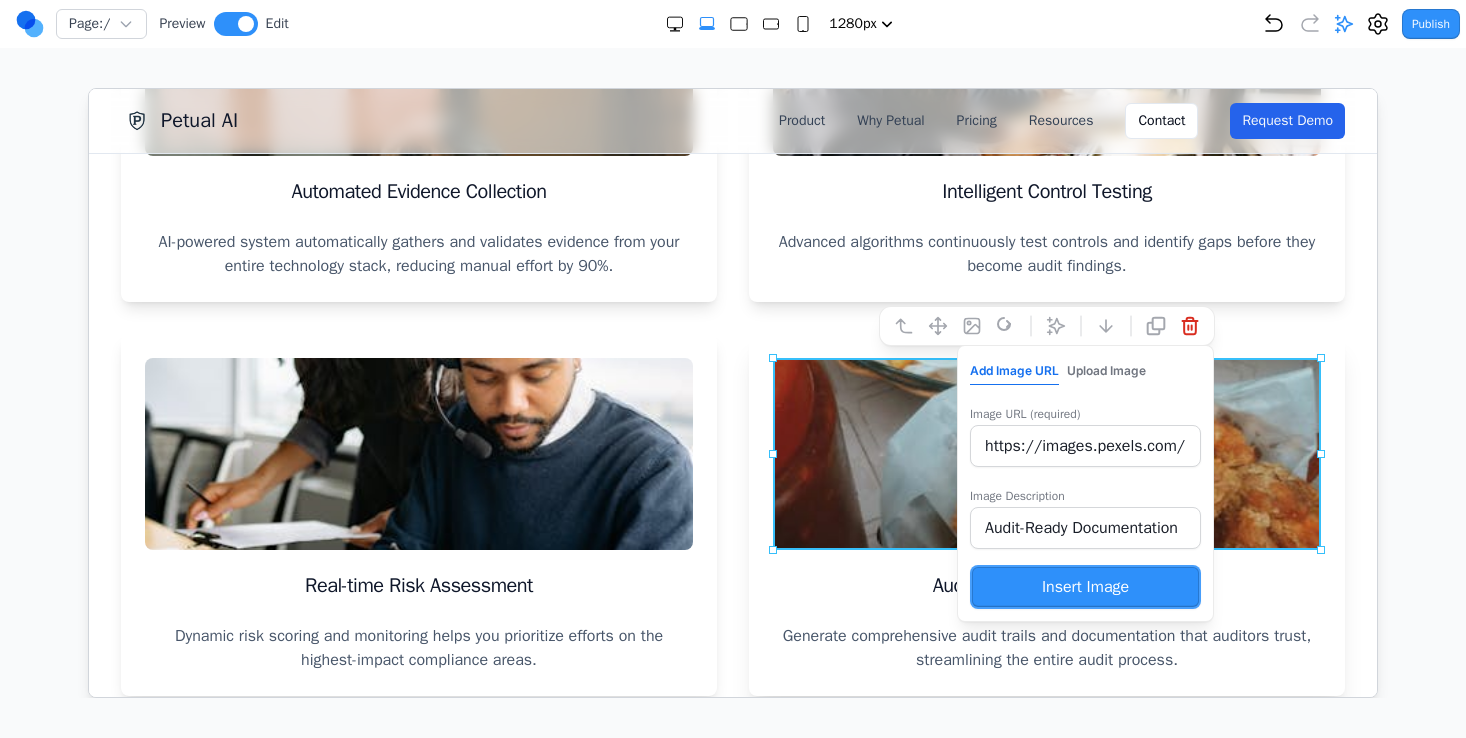 scroll, scrollTop: 0, scrollLeft: 4, axis: horizontal 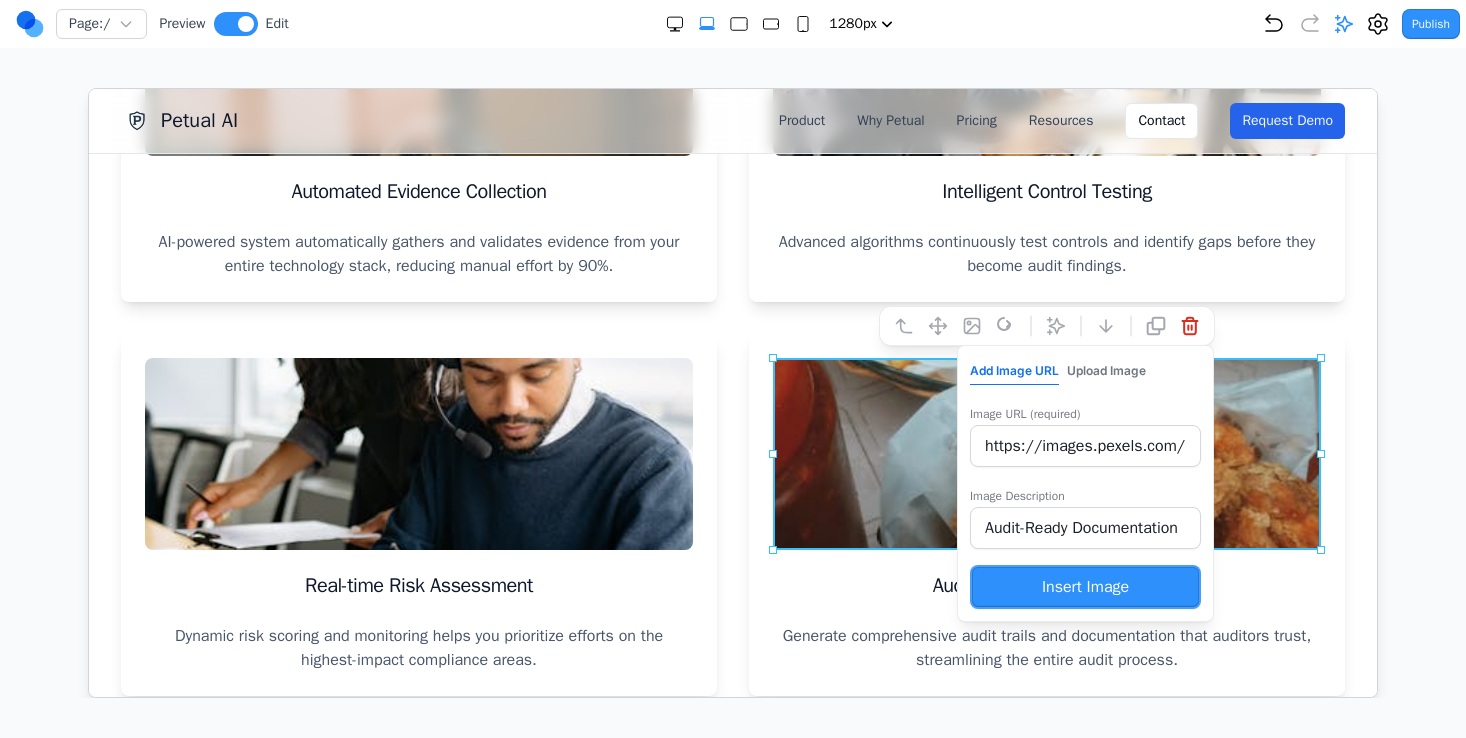 drag, startPoint x: 1070, startPoint y: 532, endPoint x: 1101, endPoint y: 548, distance: 34.88553 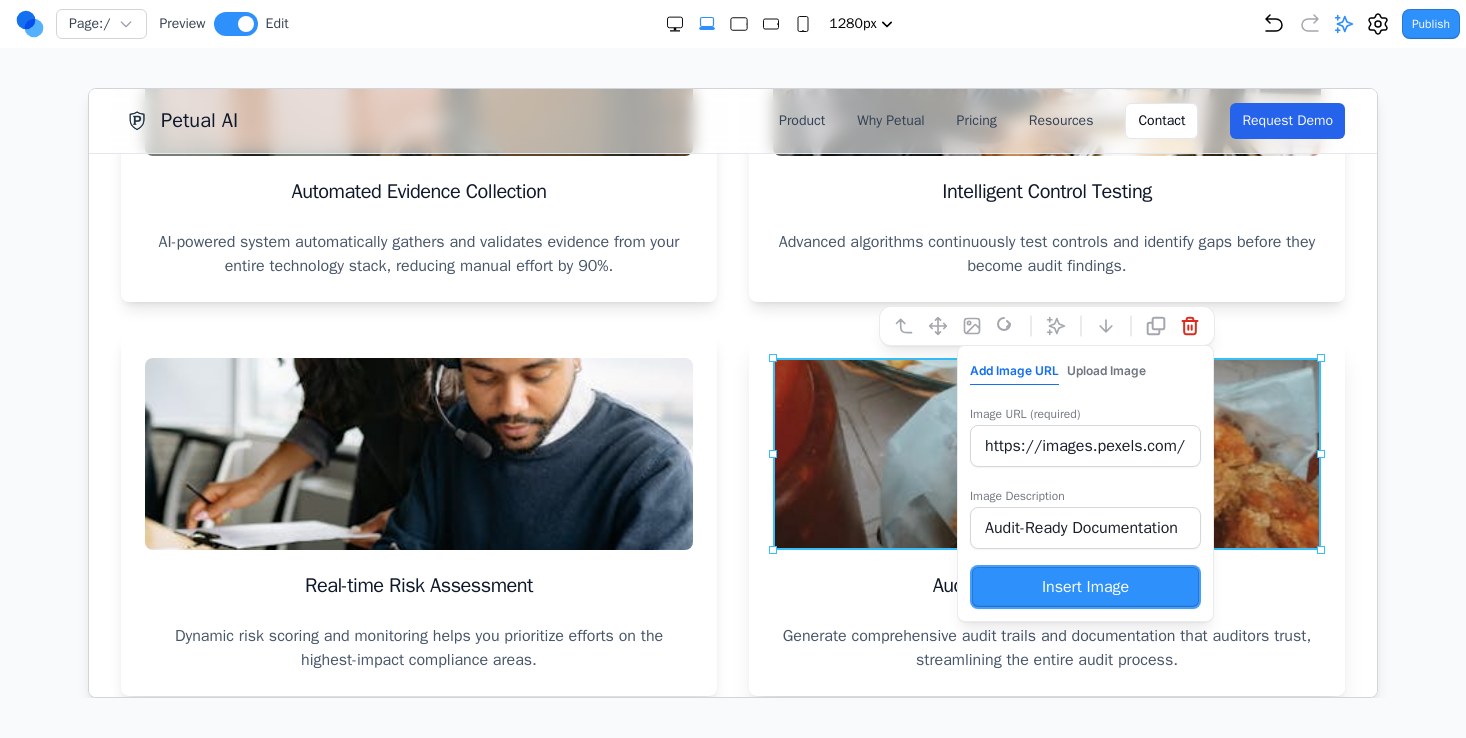 scroll, scrollTop: 0, scrollLeft: 4, axis: horizontal 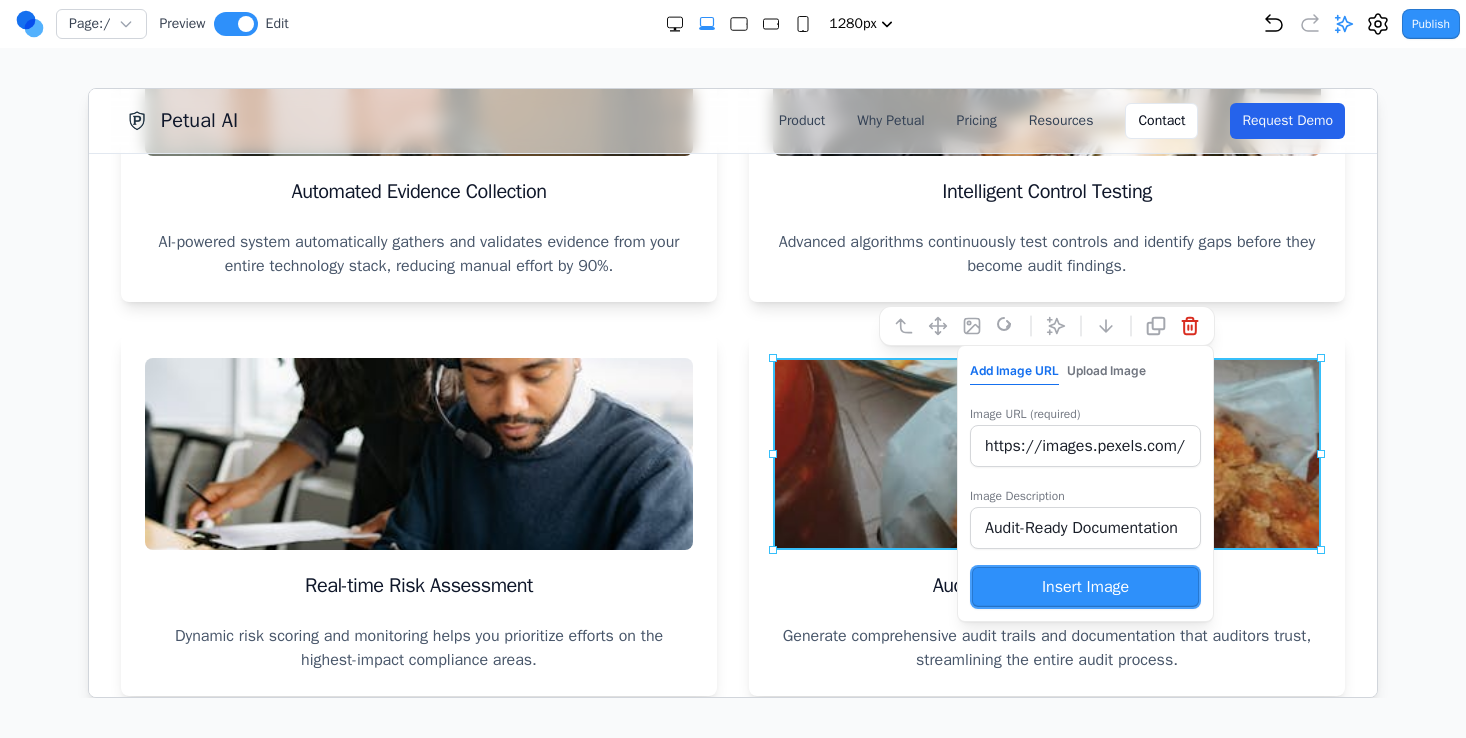 click on "https://images.pexels.com/photos/[NUMBER]/pexels-photo-[NUMBER].jpeg?auto=compress&cs=tinysrgb&w=400&h=300&fit=crop" at bounding box center (1084, 445) 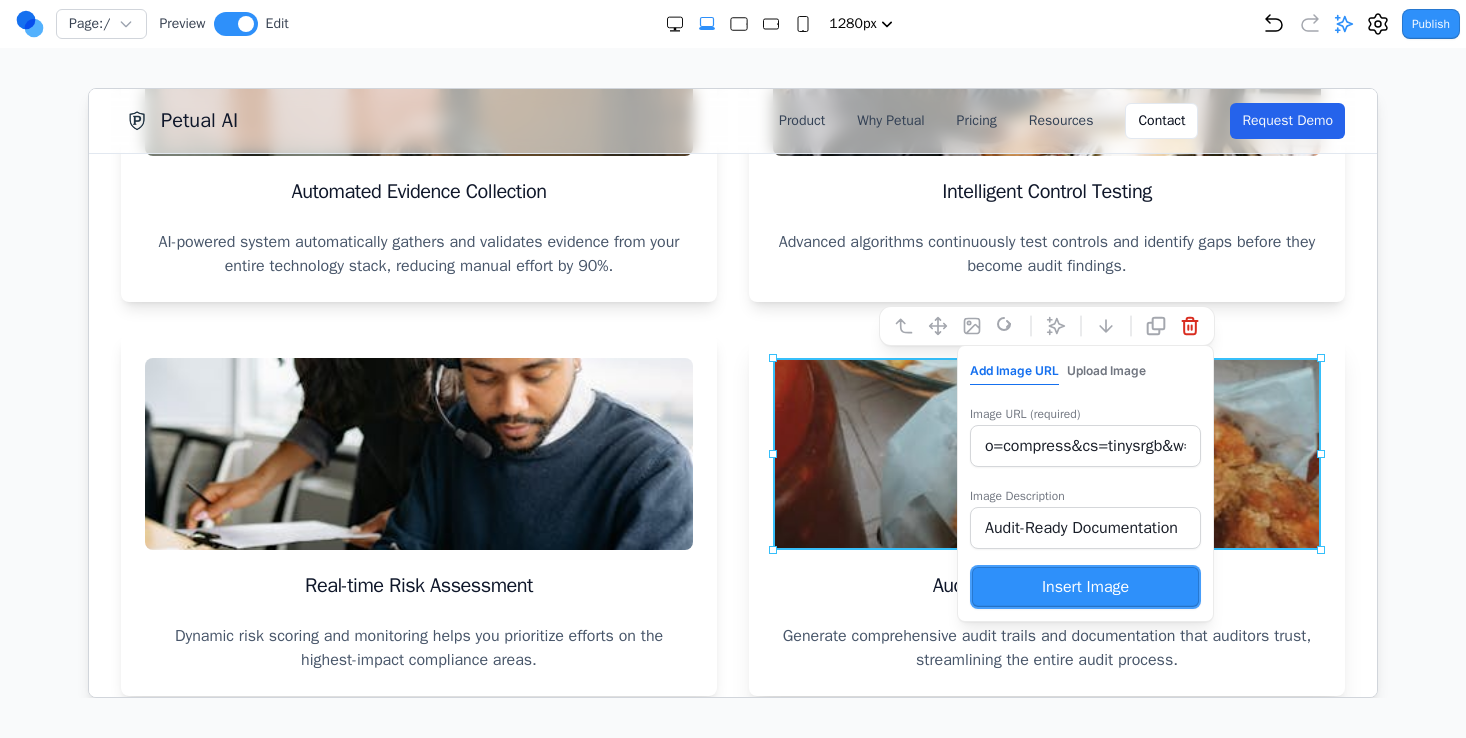 scroll, scrollTop: 0, scrollLeft: 731, axis: horizontal 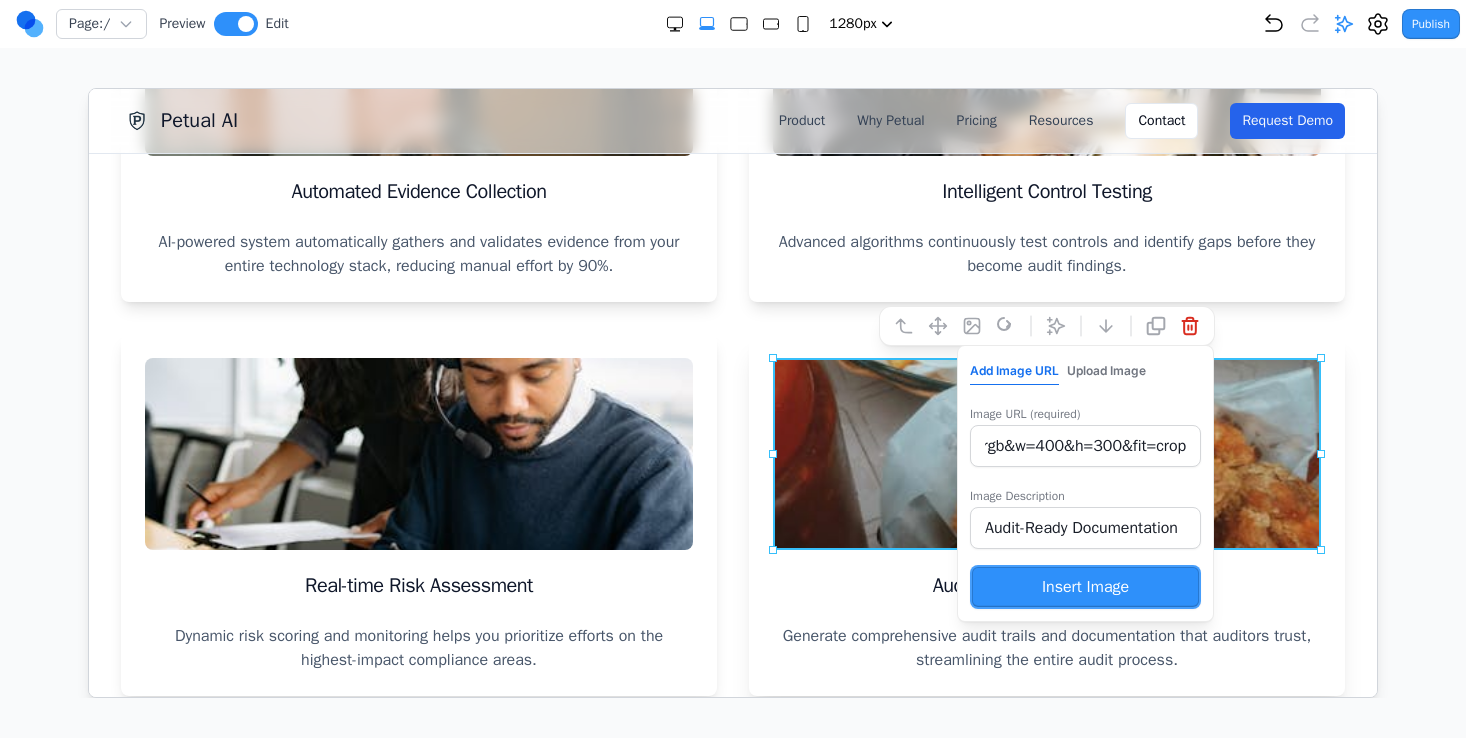 drag, startPoint x: 1066, startPoint y: 435, endPoint x: 1278, endPoint y: 436, distance: 212.00237 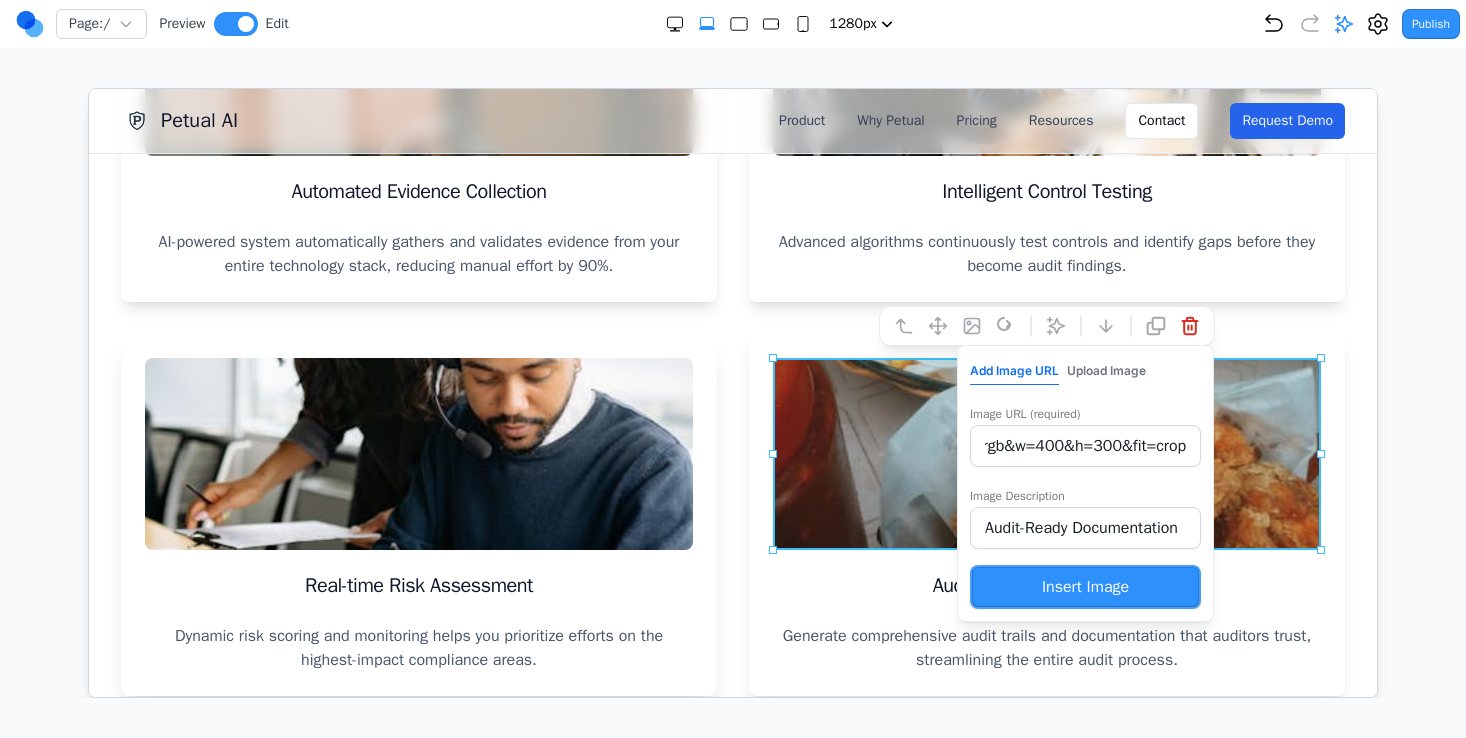 scroll, scrollTop: 0, scrollLeft: 0, axis: both 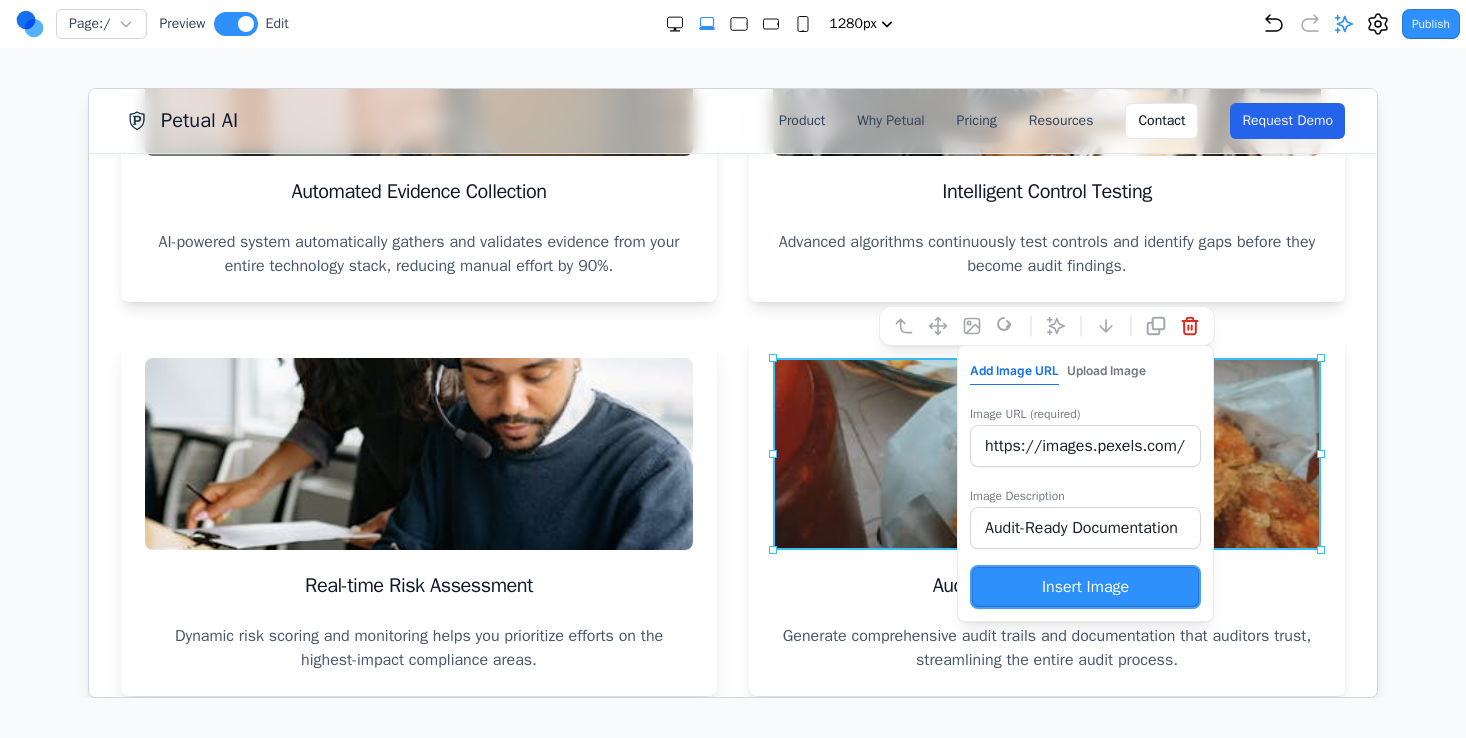 click at bounding box center (418, 453) 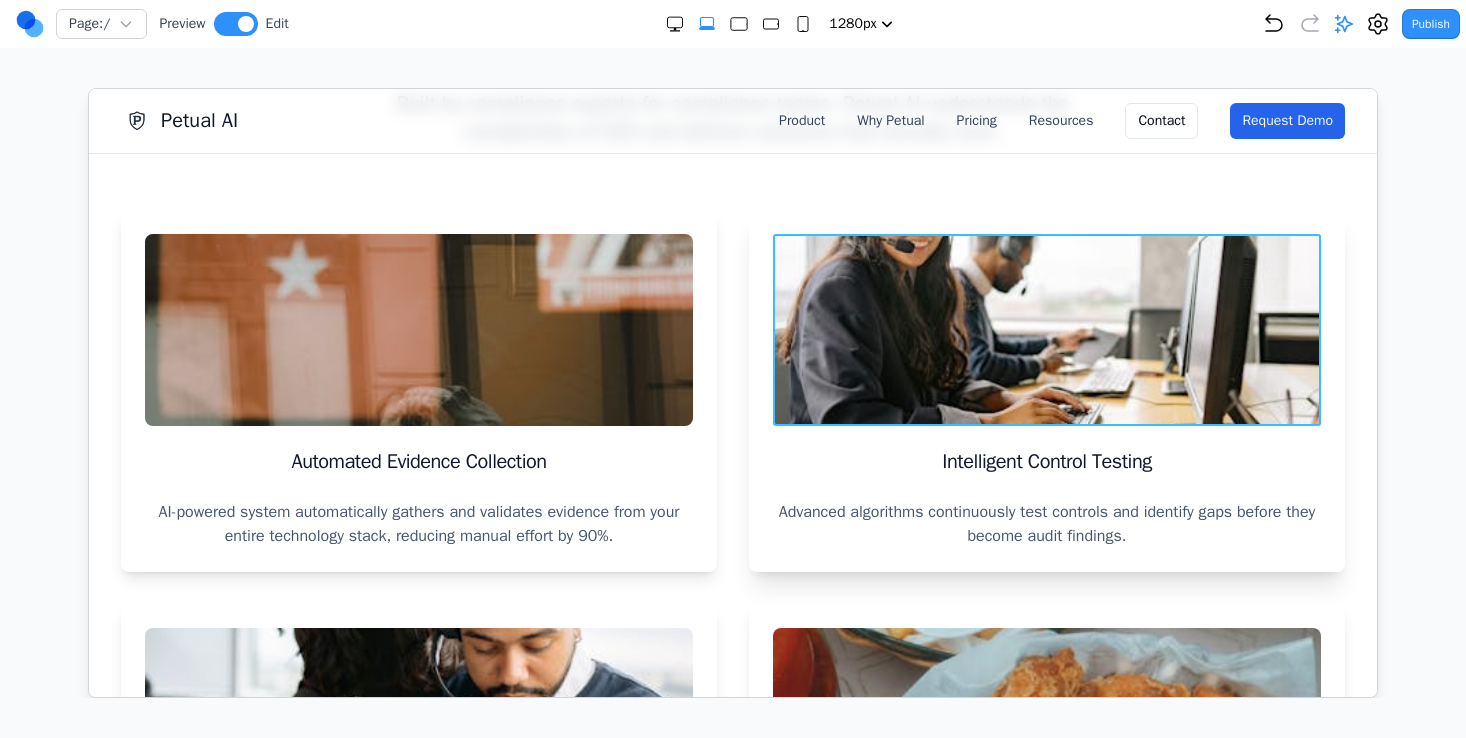 scroll, scrollTop: 1179, scrollLeft: 0, axis: vertical 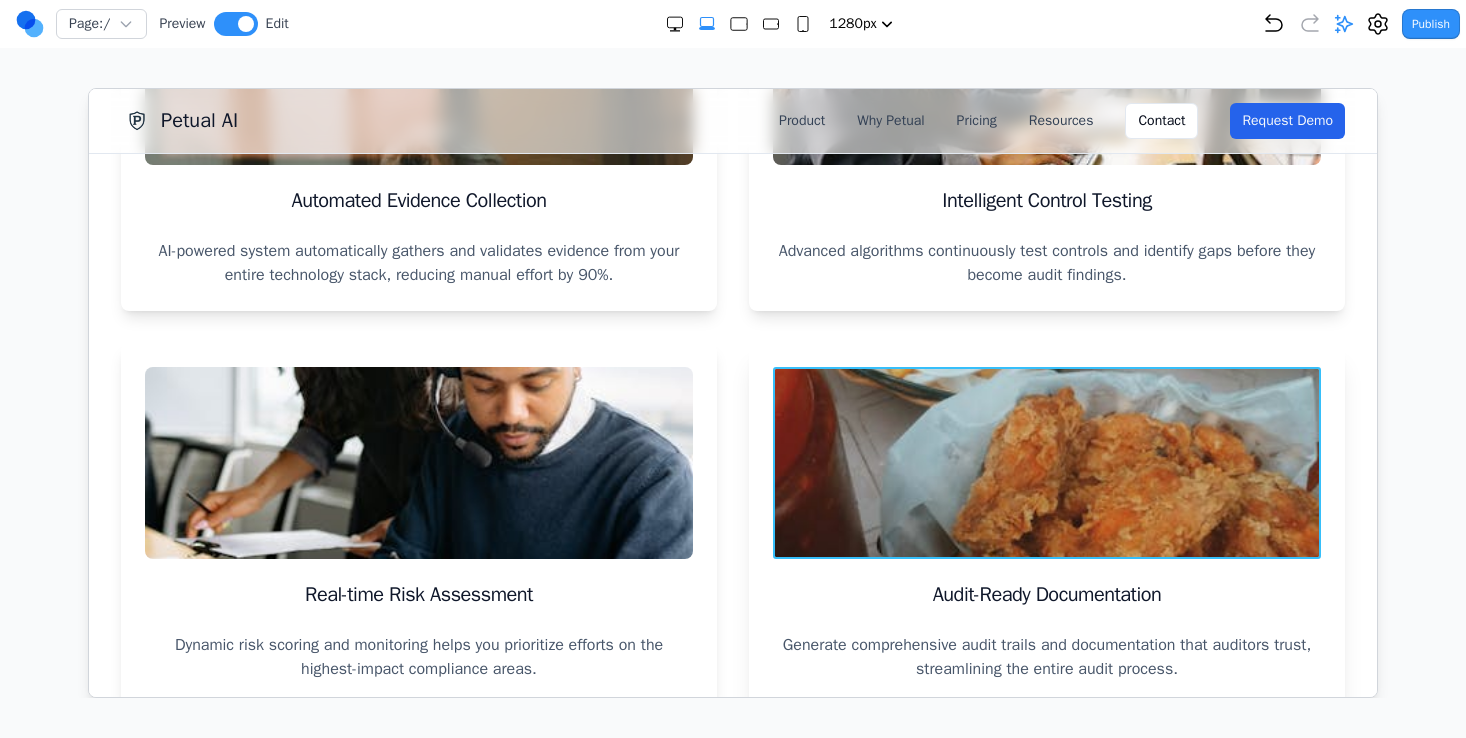 click at bounding box center (1046, 462) 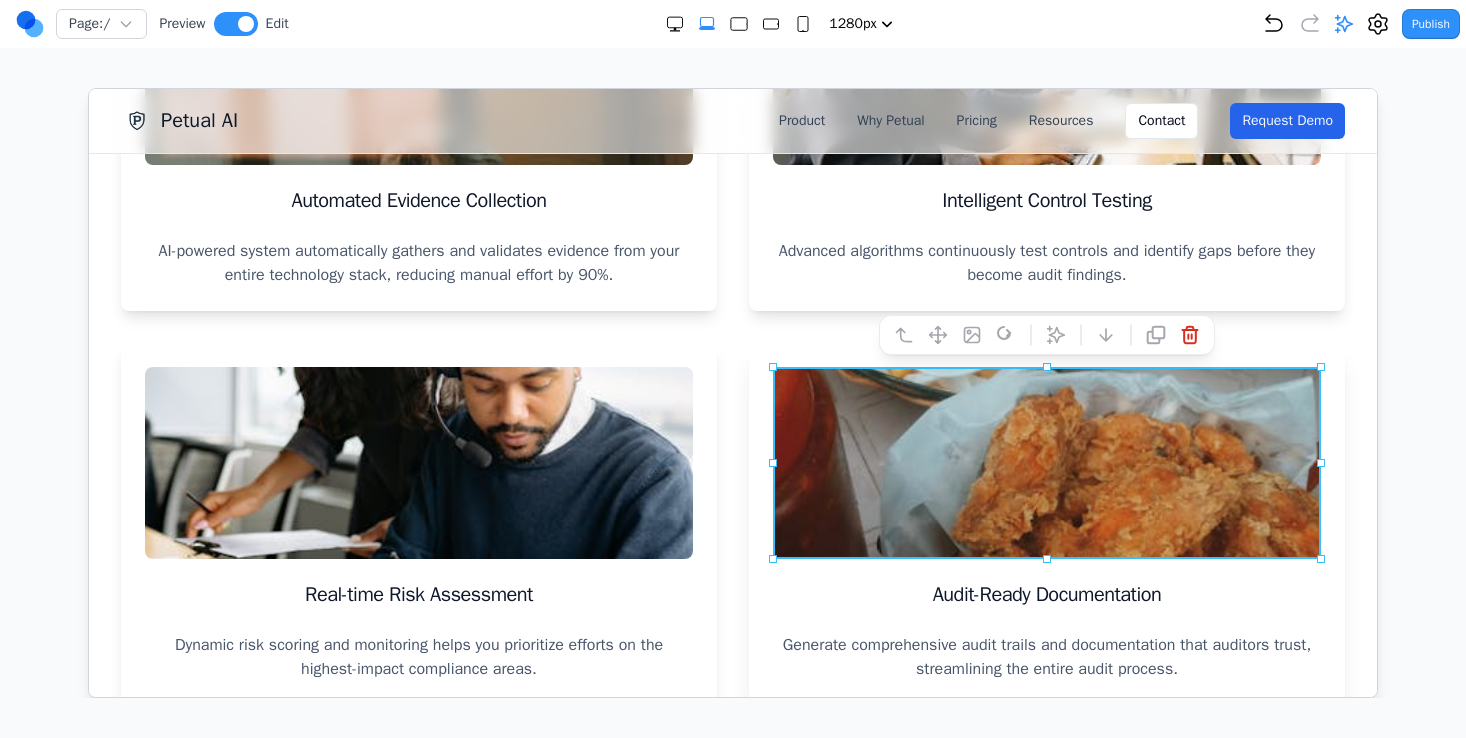 click at bounding box center [1046, 462] 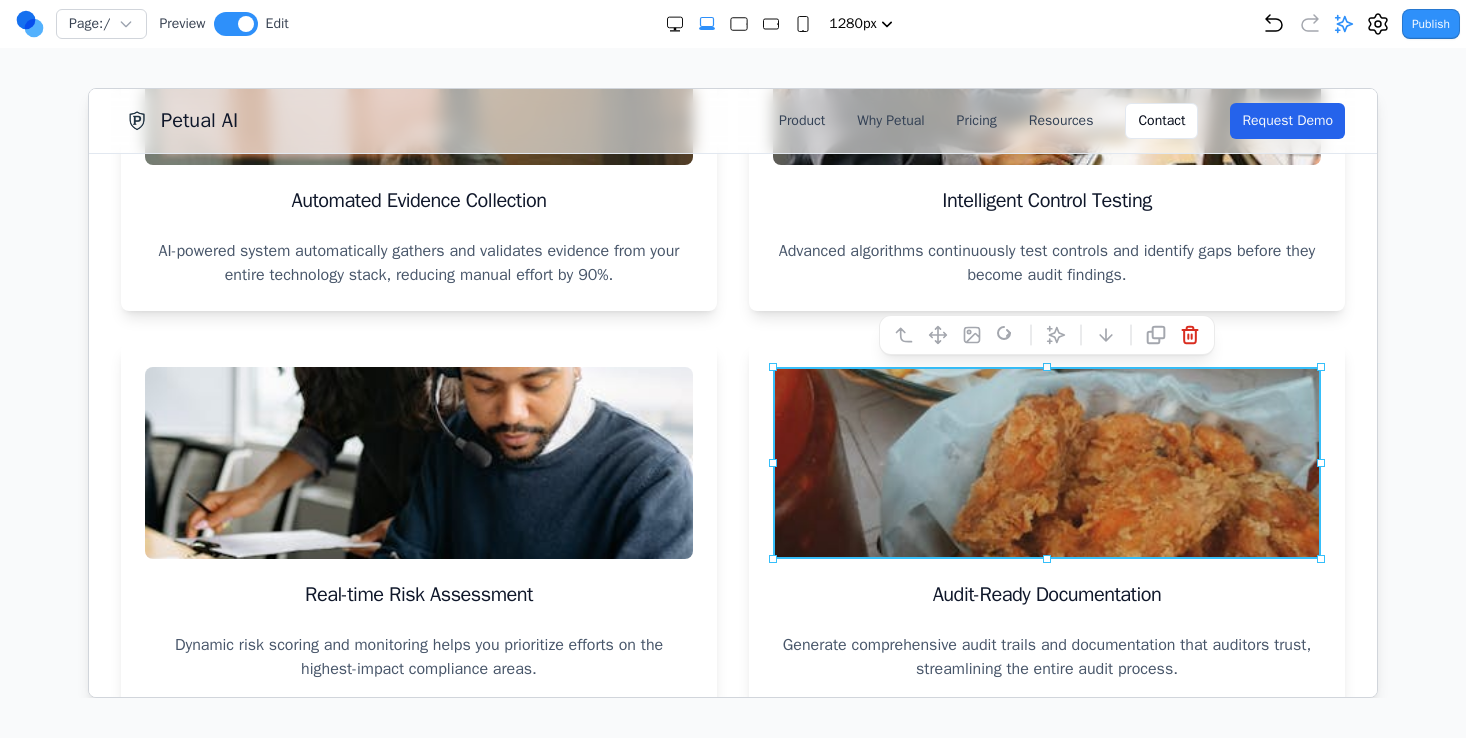 click 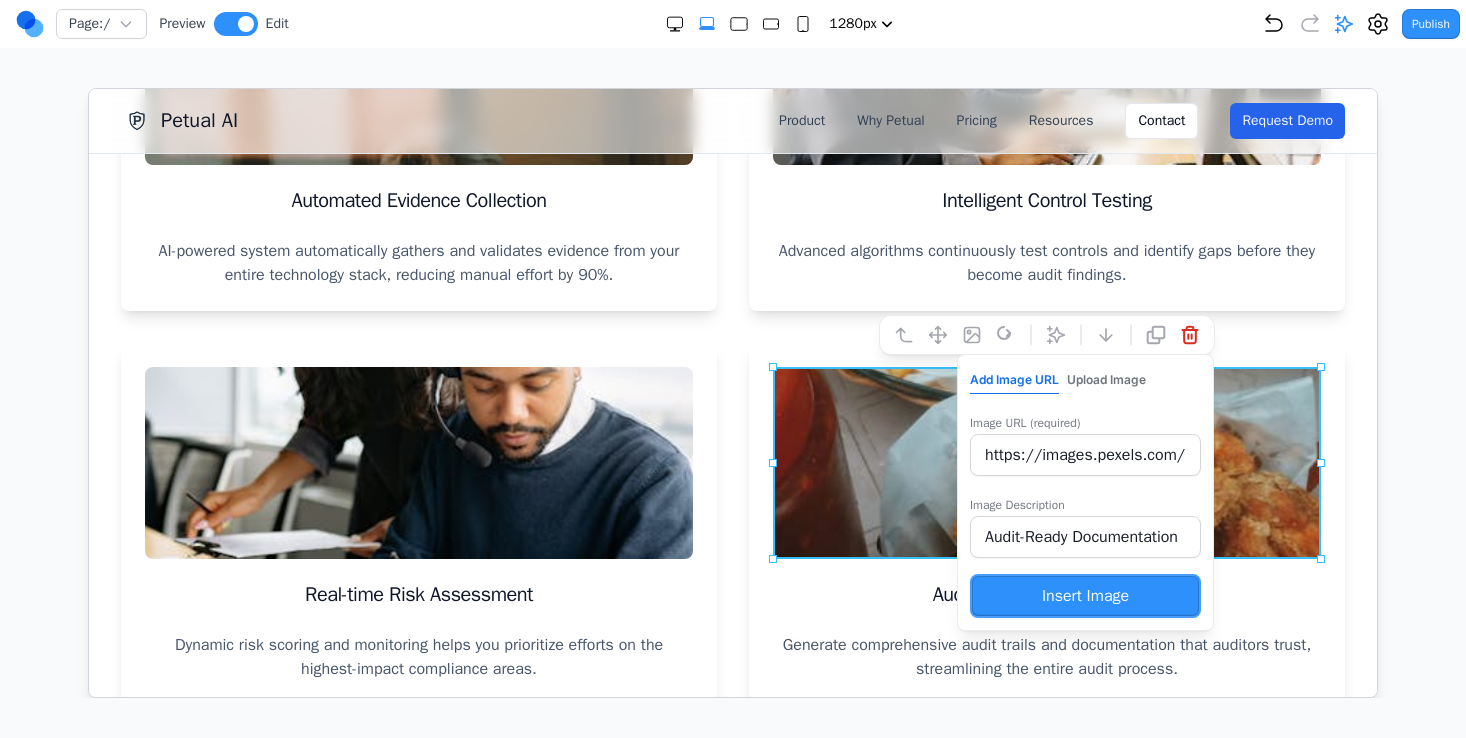 click on "https://images.pexels.com/photos/[NUMBER]/pexels-photo-[NUMBER].jpeg?auto=compress&cs=tinysrgb&w=400&h=300&fit=crop" at bounding box center [1084, 454] 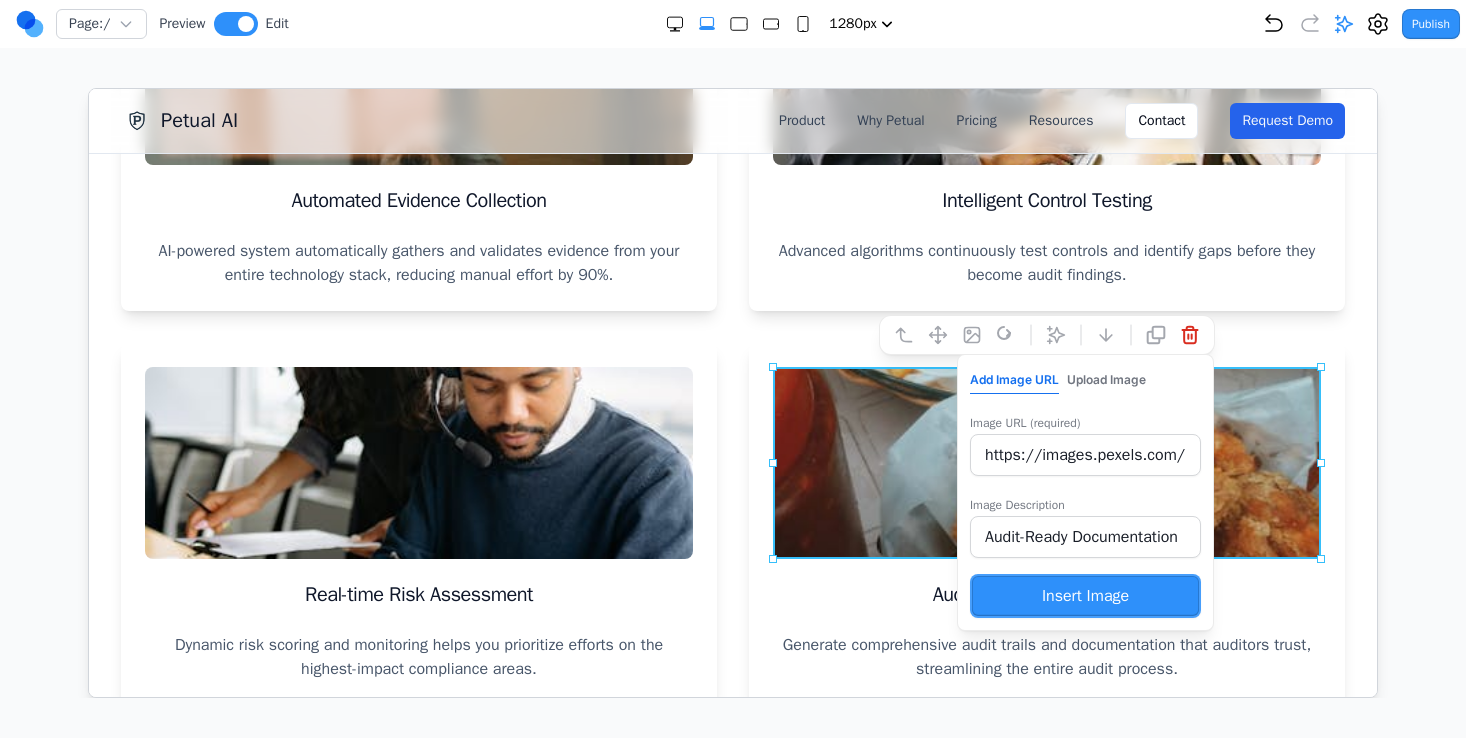 scroll, scrollTop: 0, scrollLeft: 304, axis: horizontal 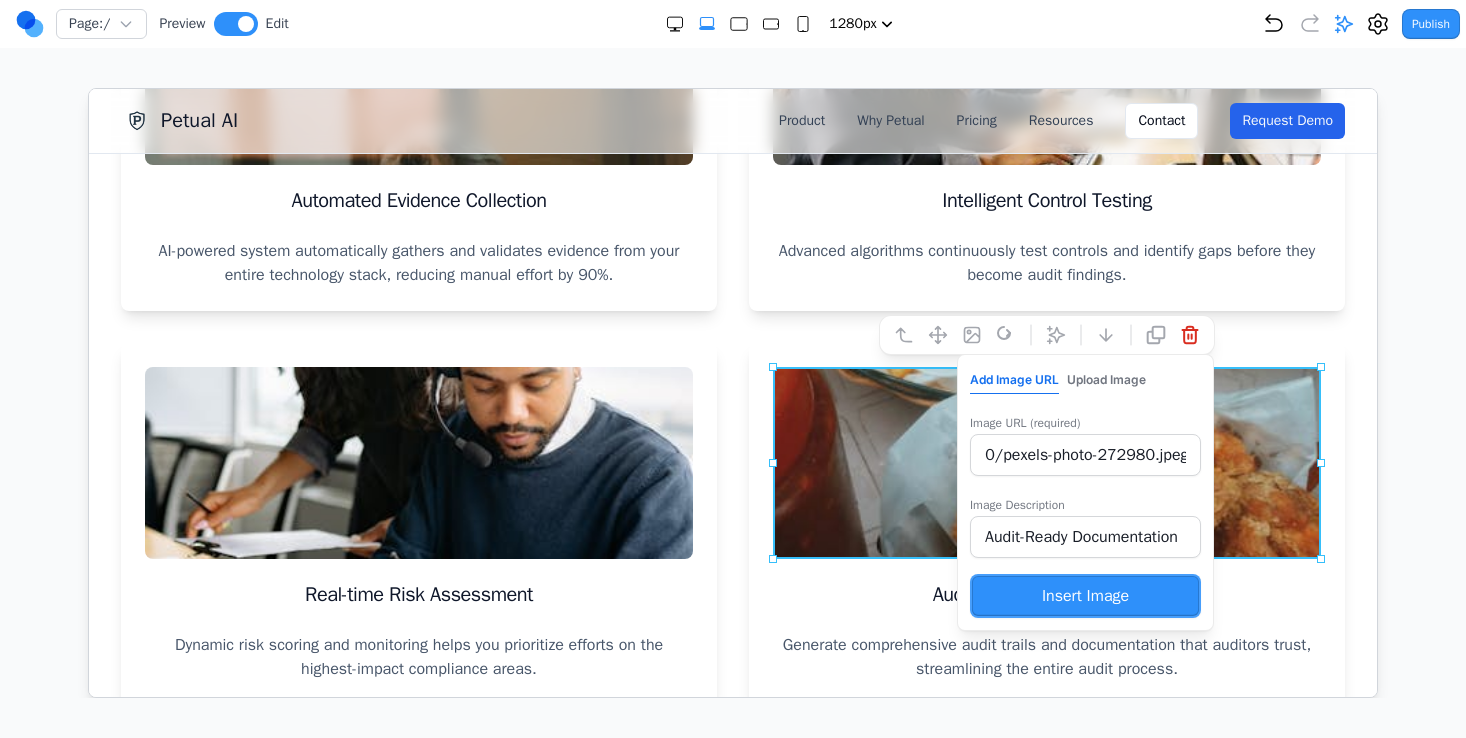 click on "Insert Image" at bounding box center (1084, 595) 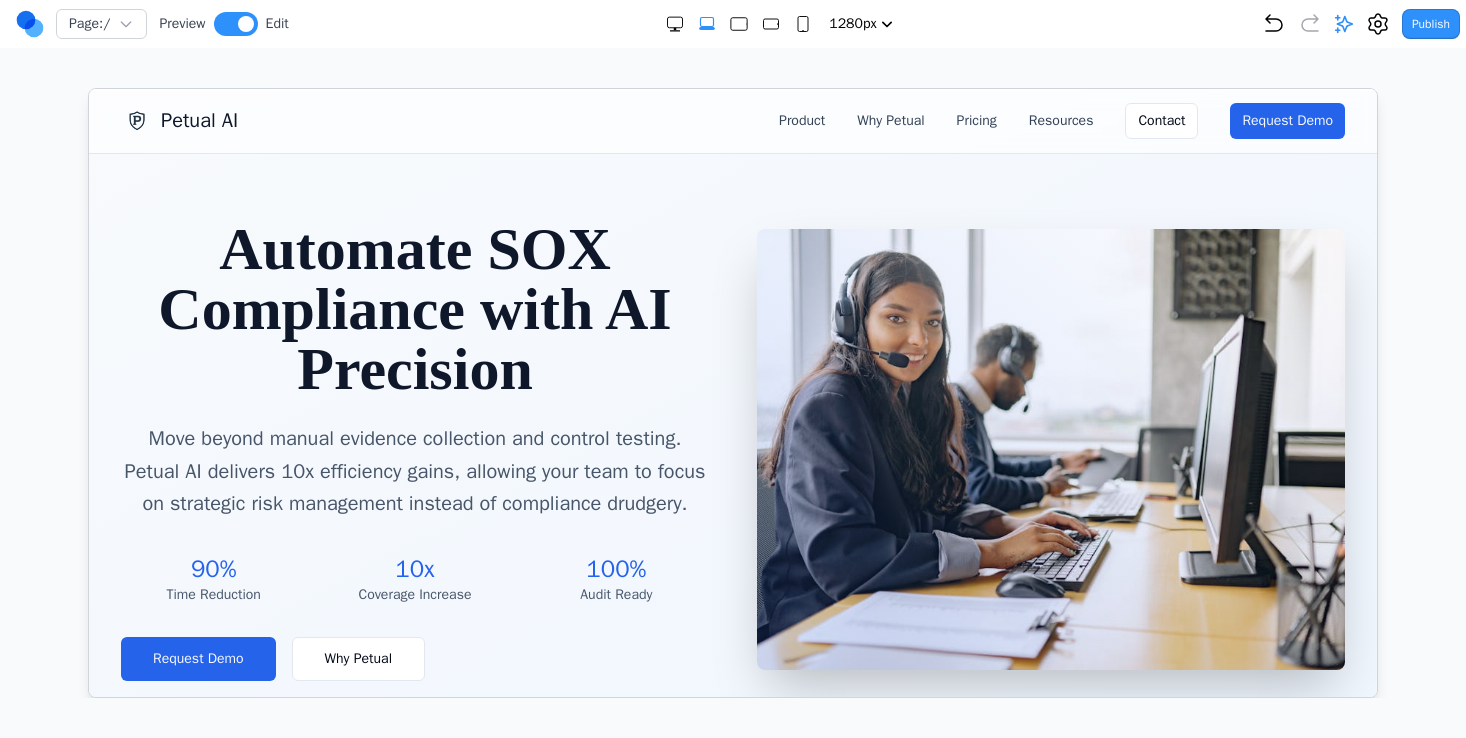 scroll, scrollTop: 0, scrollLeft: 0, axis: both 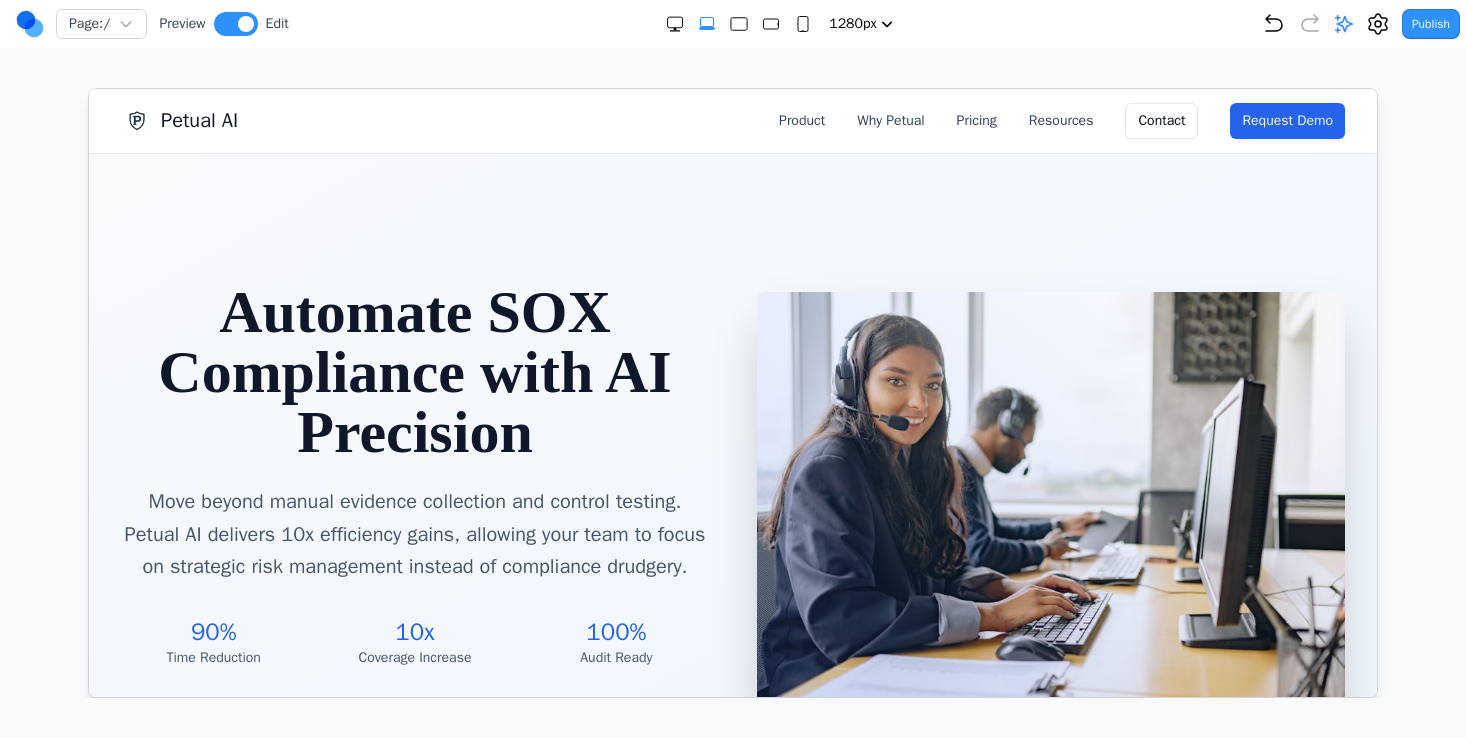 click at bounding box center (1050, 511) 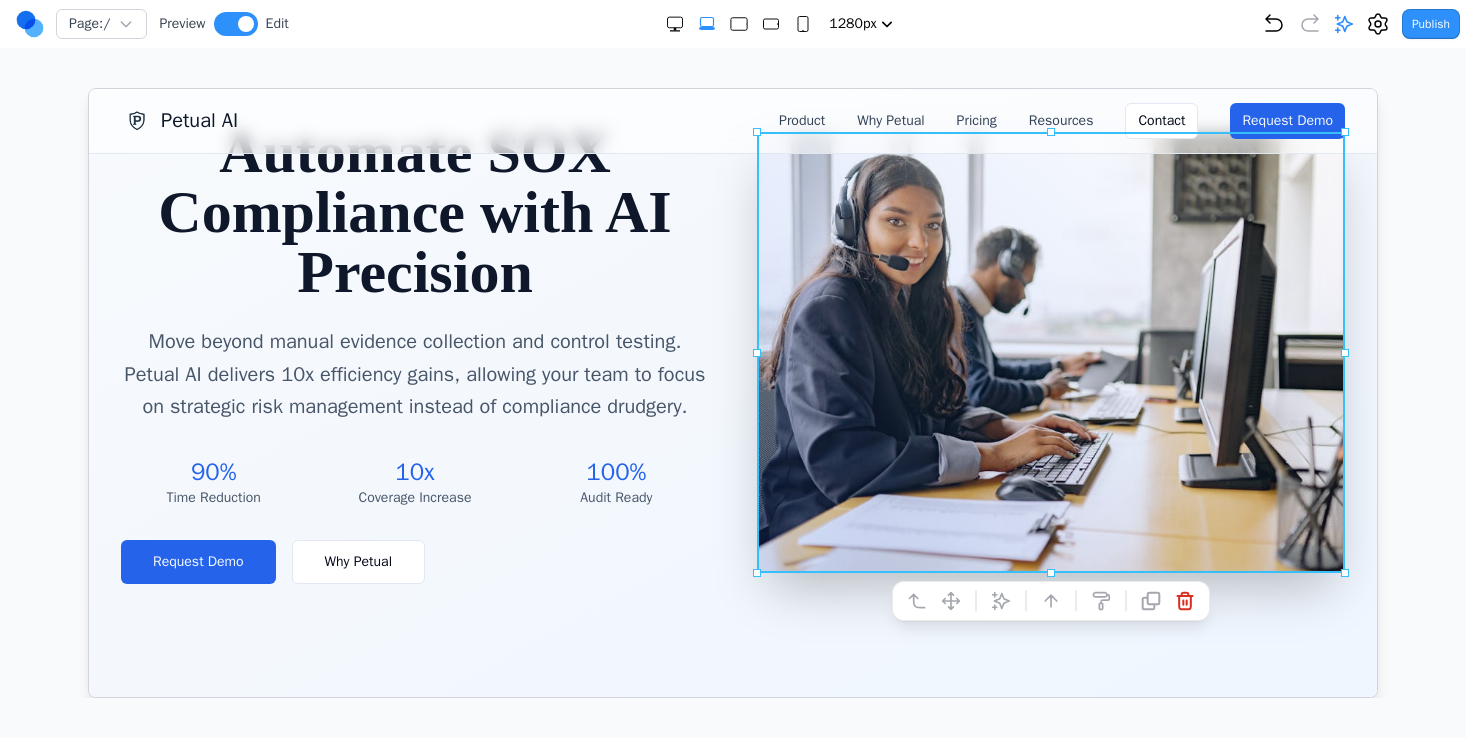 scroll, scrollTop: 0, scrollLeft: 0, axis: both 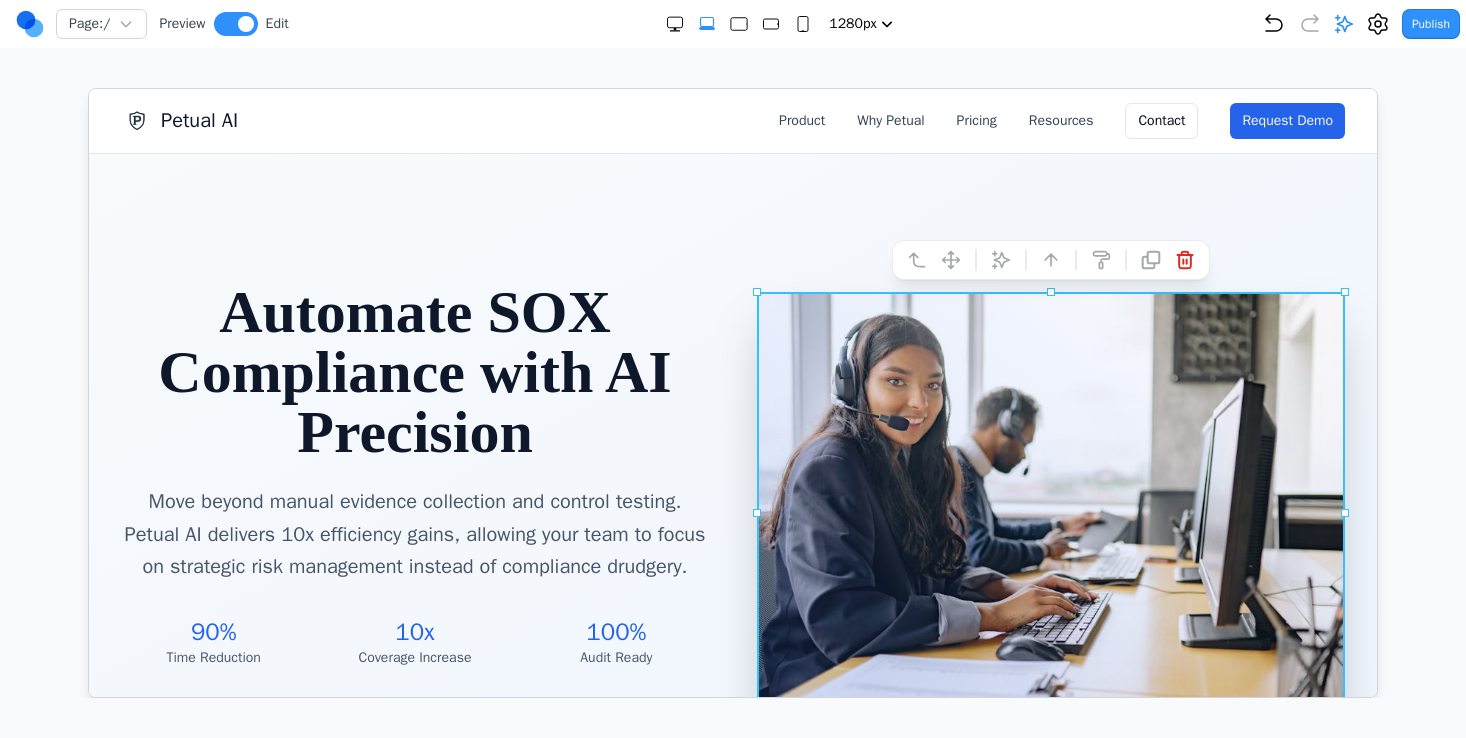 click at bounding box center [1050, 511] 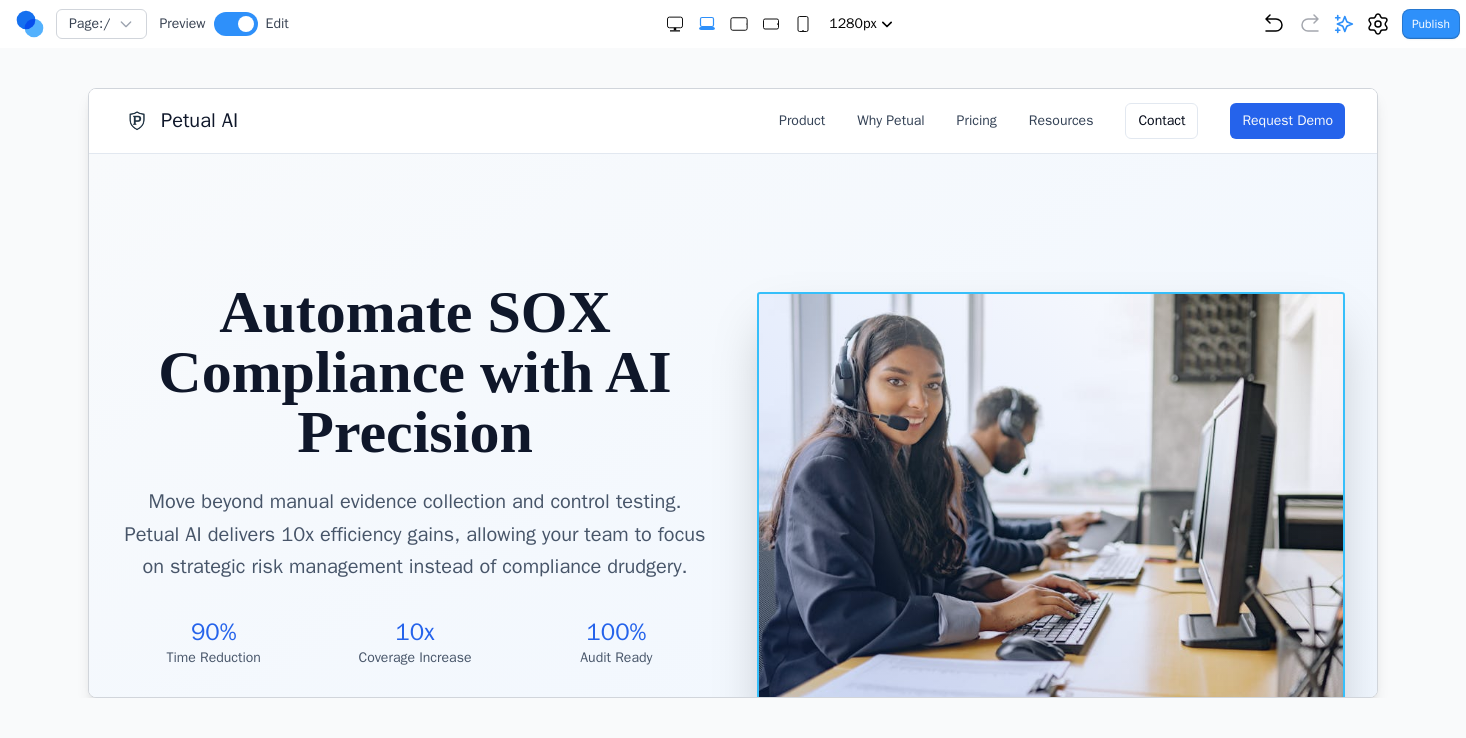 click at bounding box center [1050, 511] 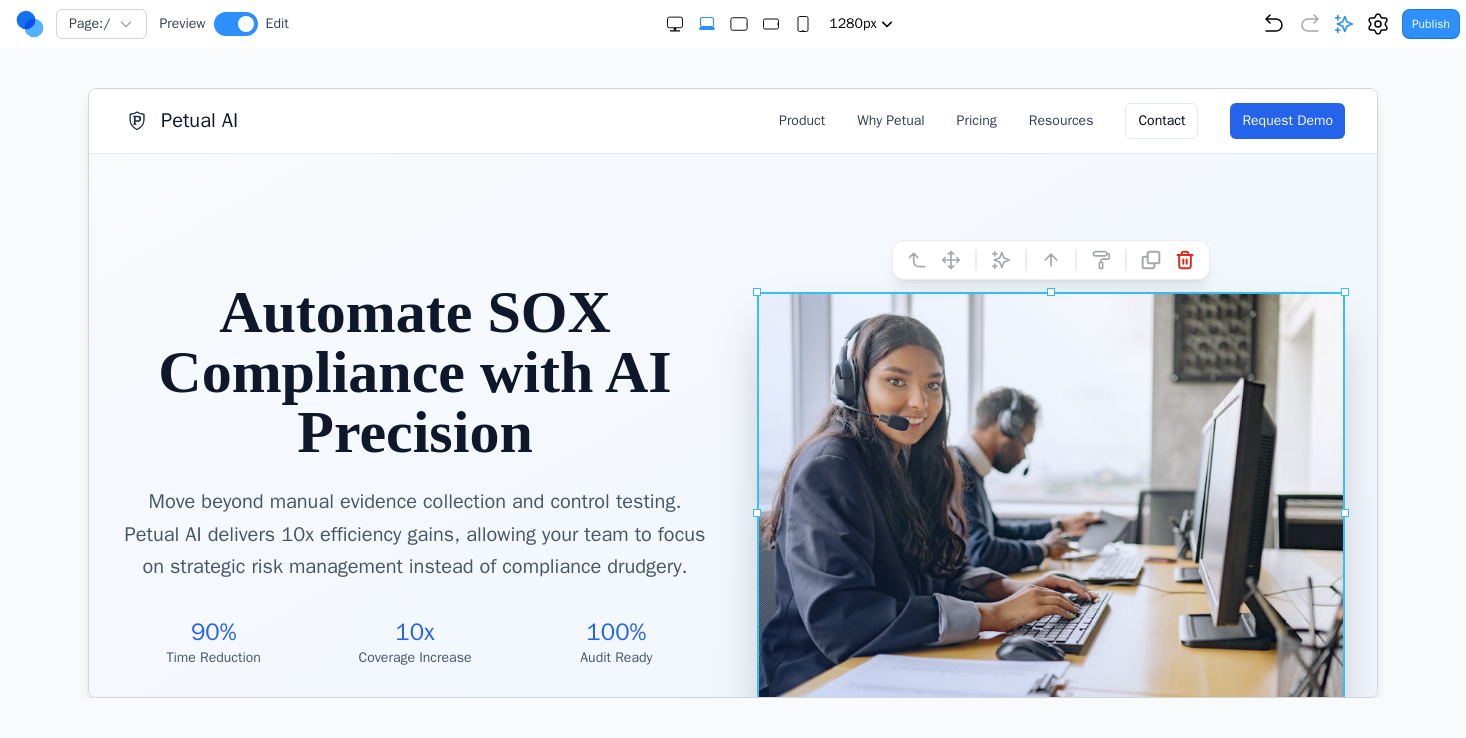 click 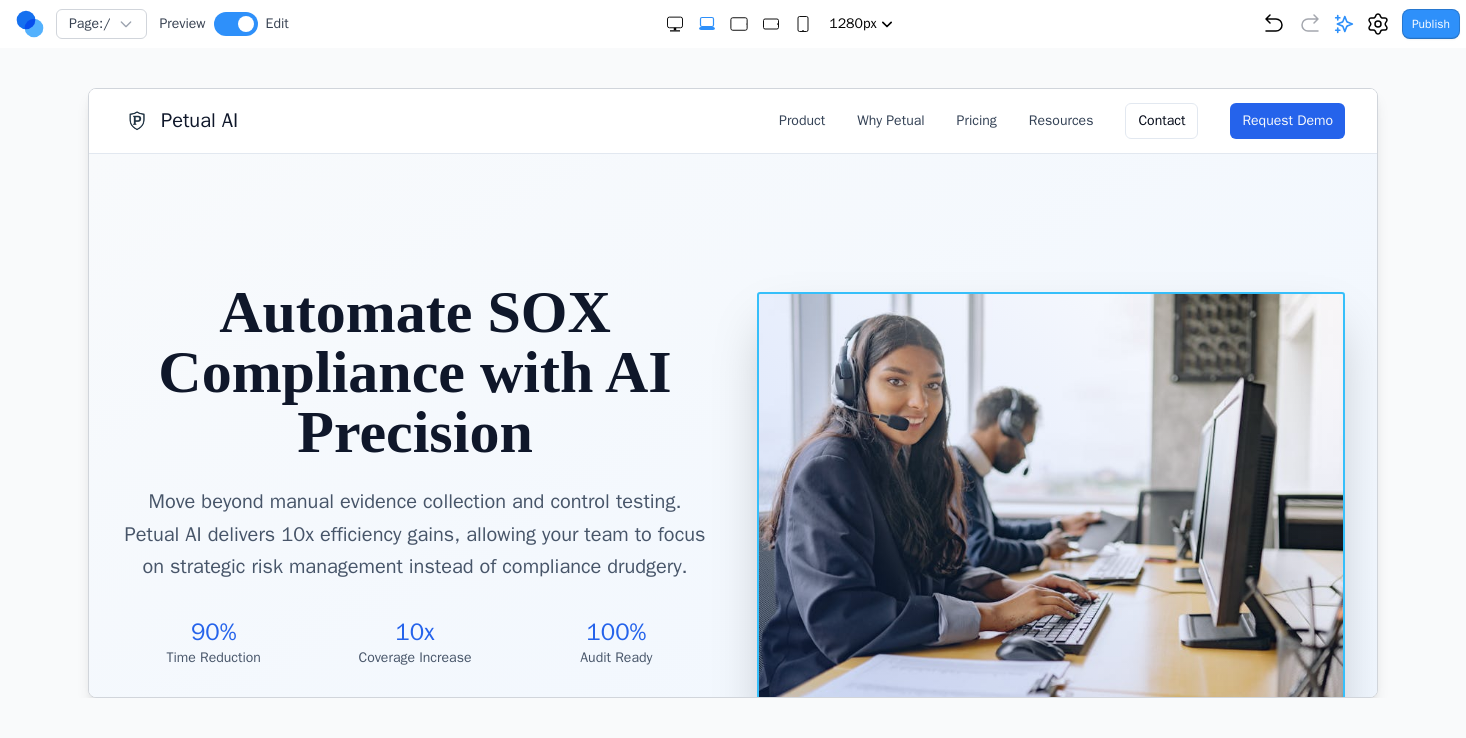 click at bounding box center (1050, 511) 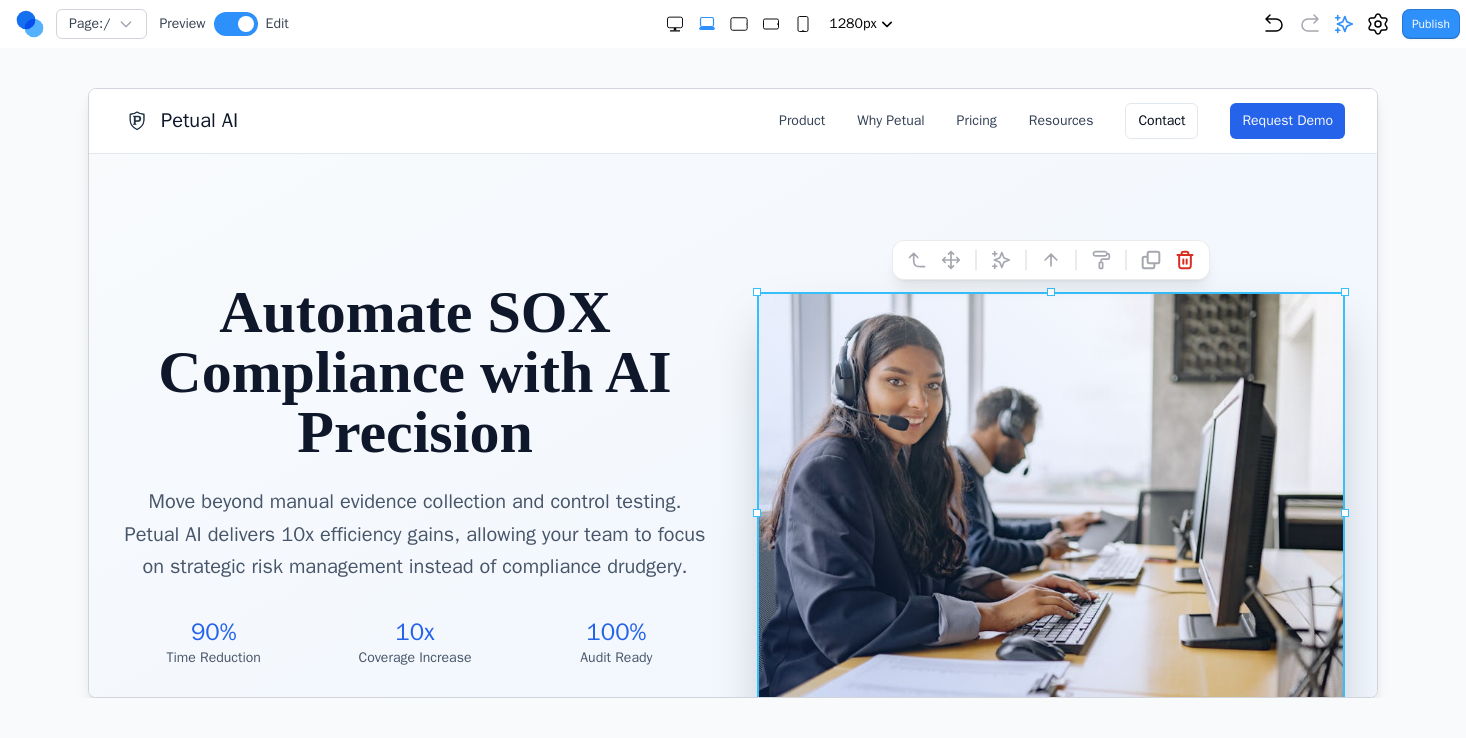 click at bounding box center (1050, 511) 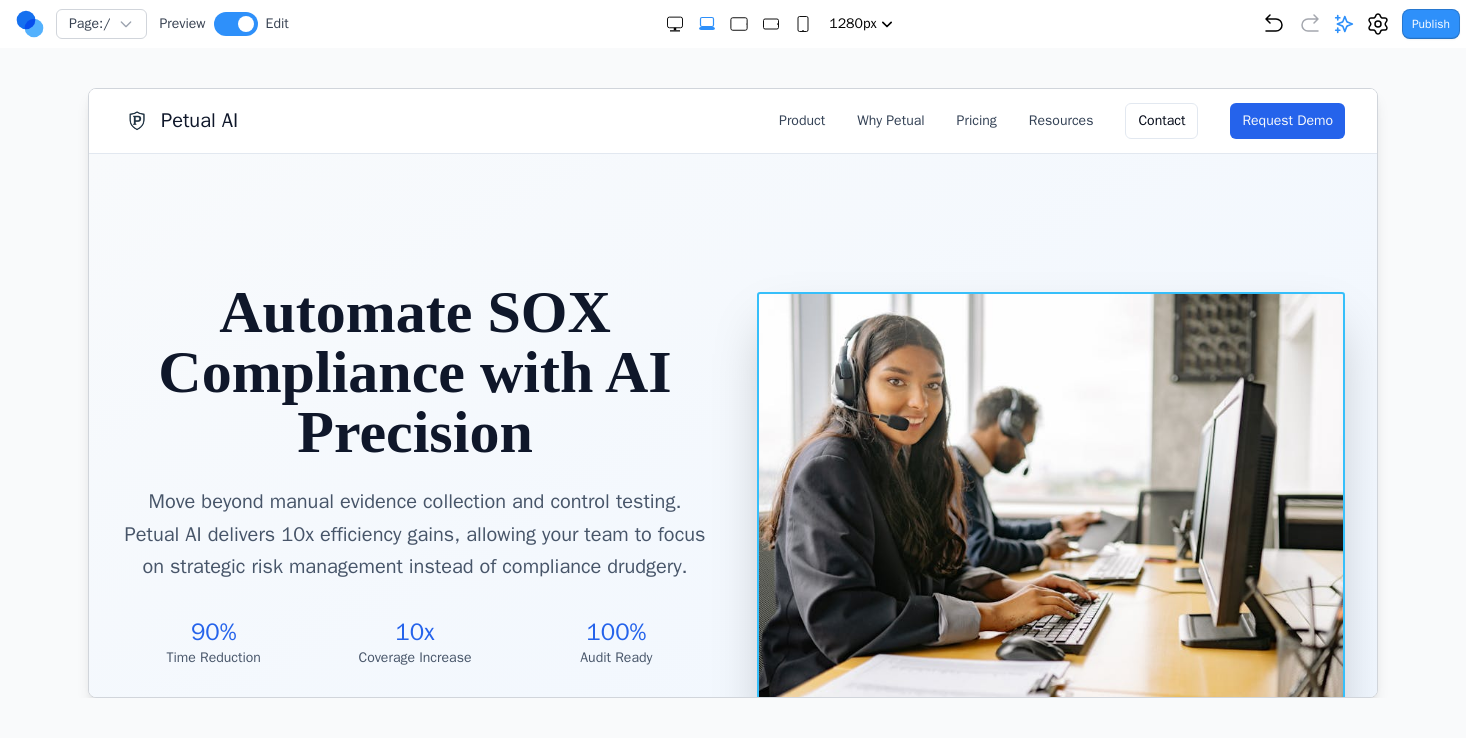 click at bounding box center (1050, 511) 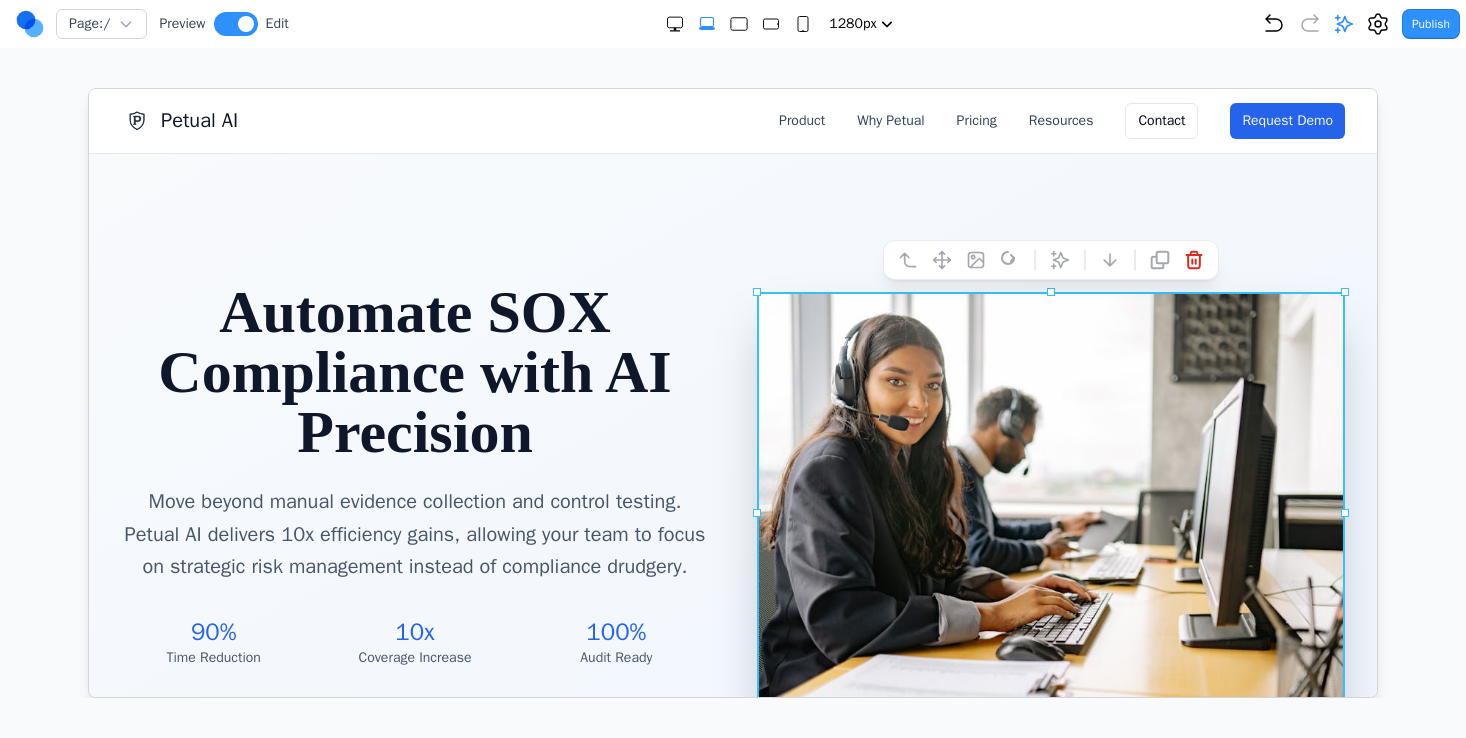 click on "Automate SOX Compliance with AI Precision Move beyond manual evidence collection and control testing. Petual AI delivers 10x efficiency gains, allowing your team to focus on strategic risk management instead of compliance drudgery. 90% Time Reduction 10x Coverage Increase 100% Audit Ready Request Demo Why Petual" at bounding box center (732, 512) 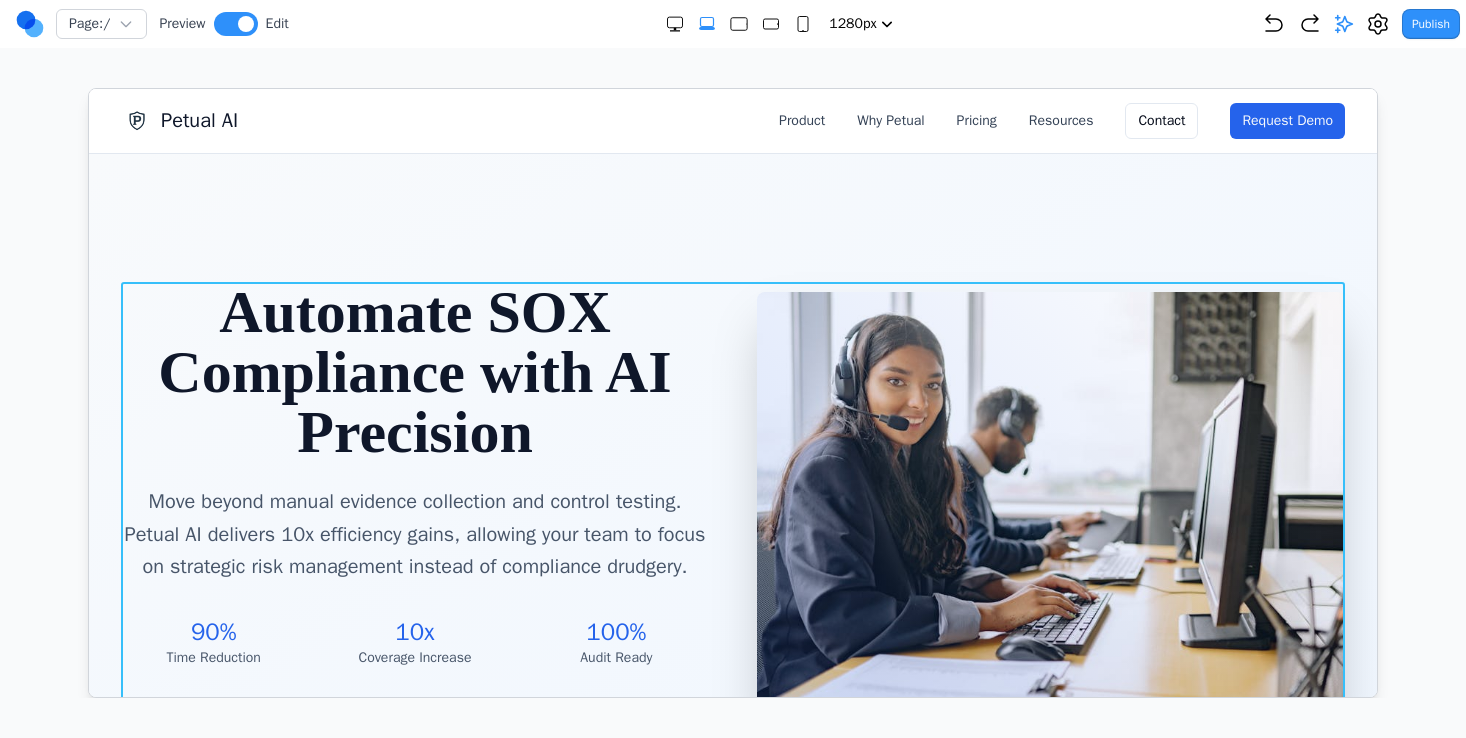 click on "Automate SOX Compliance with AI Precision Move beyond manual evidence collection and control testing. Petual AI delivers 10x efficiency gains, allowing your team to focus on strategic risk management instead of compliance drudgery. 90% Time Reduction 10x Coverage Increase 100% Audit Ready Request Demo Why Petual" at bounding box center (732, 512) 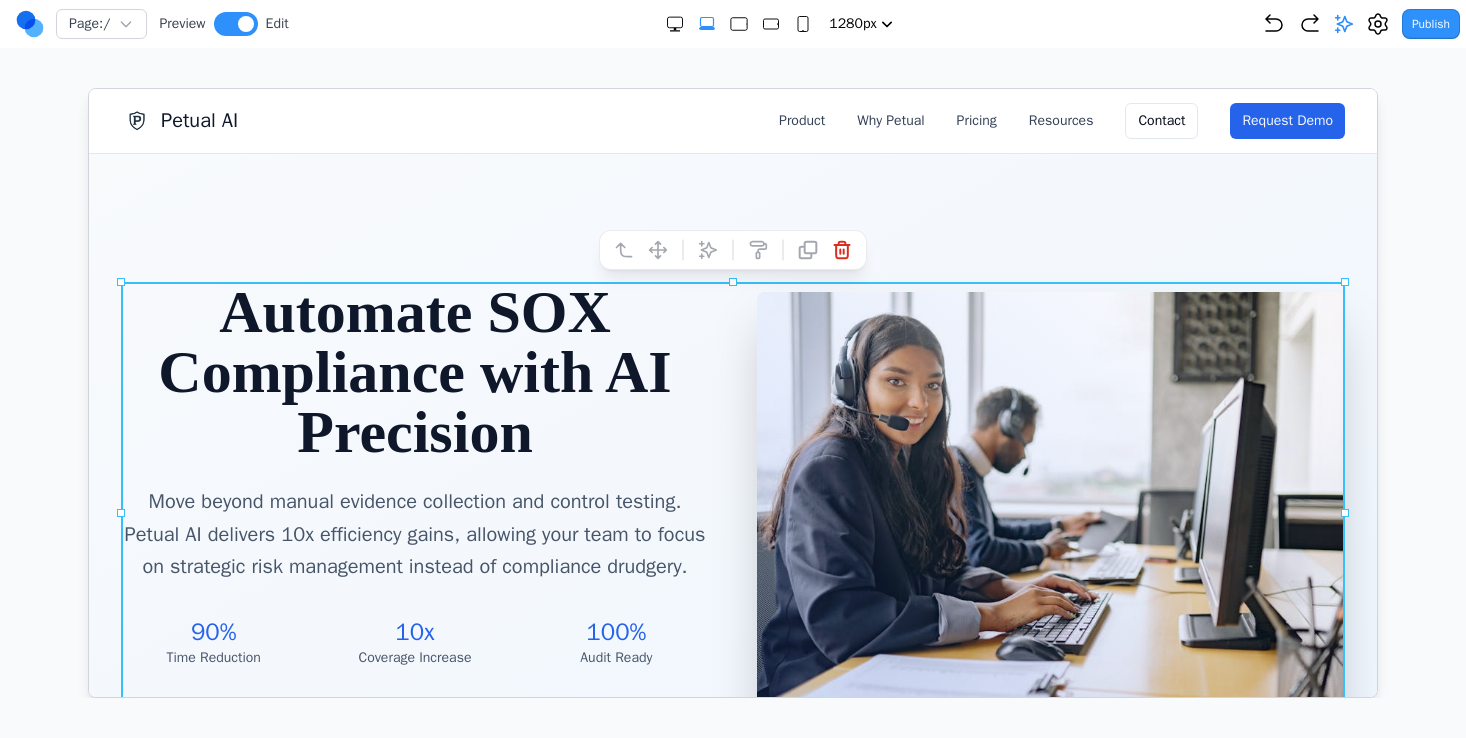 click at bounding box center [1050, 511] 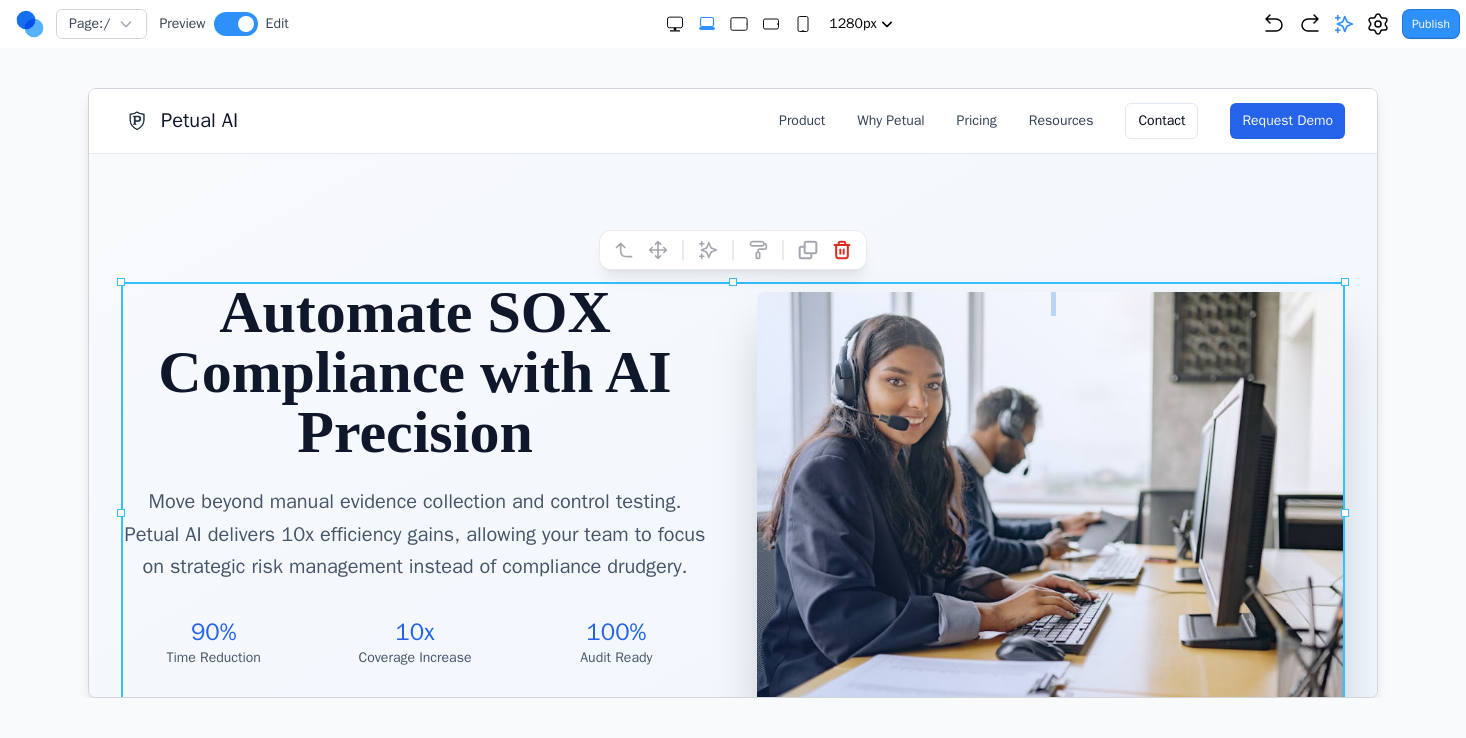 click at bounding box center (1050, 511) 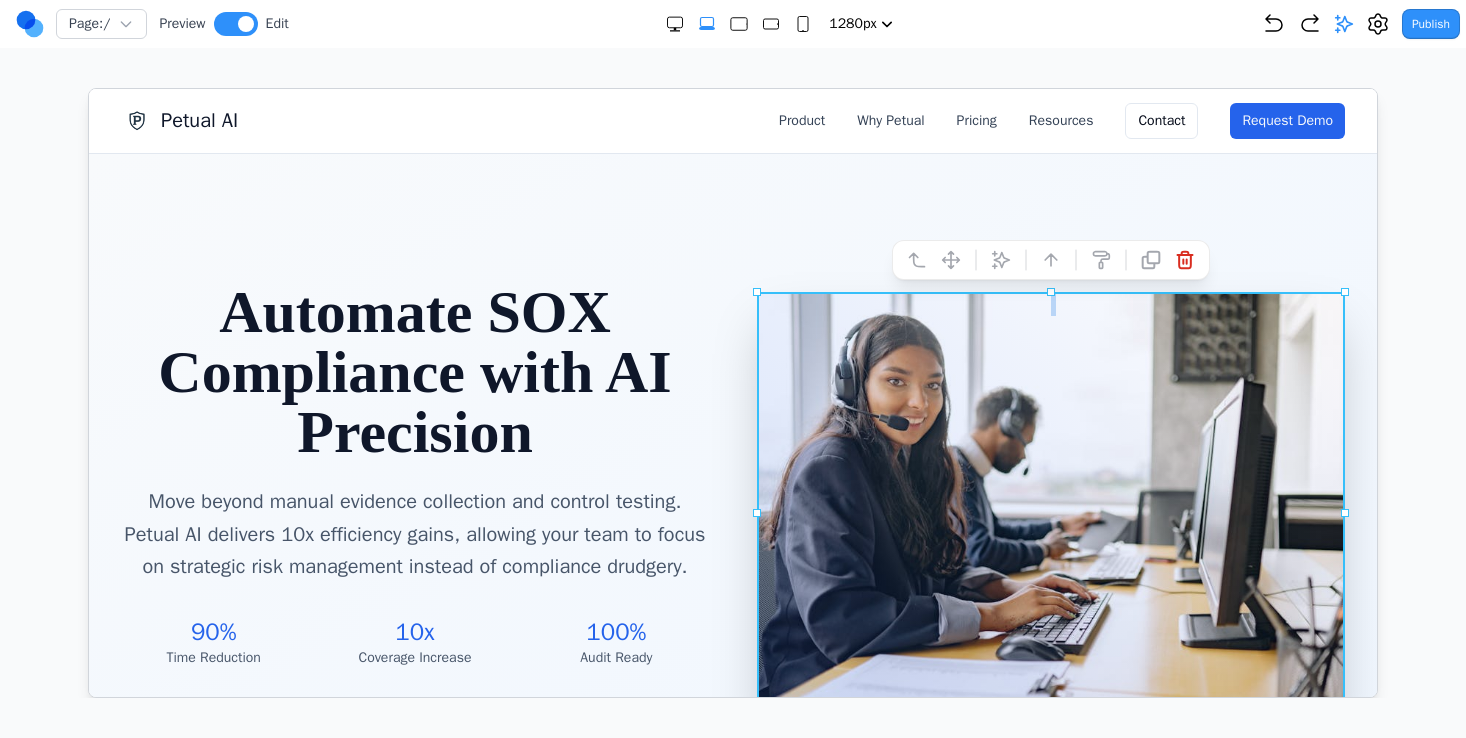 click at bounding box center [1050, 511] 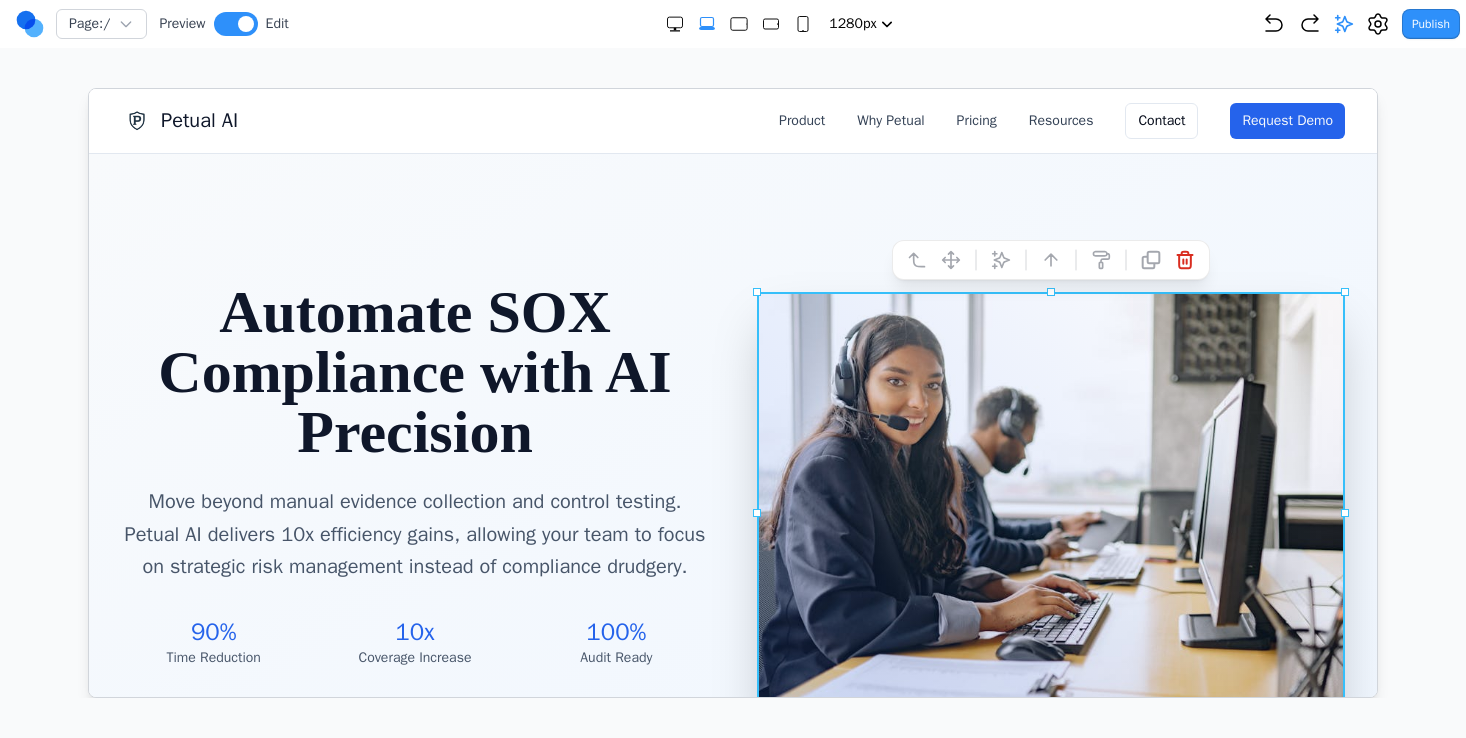click 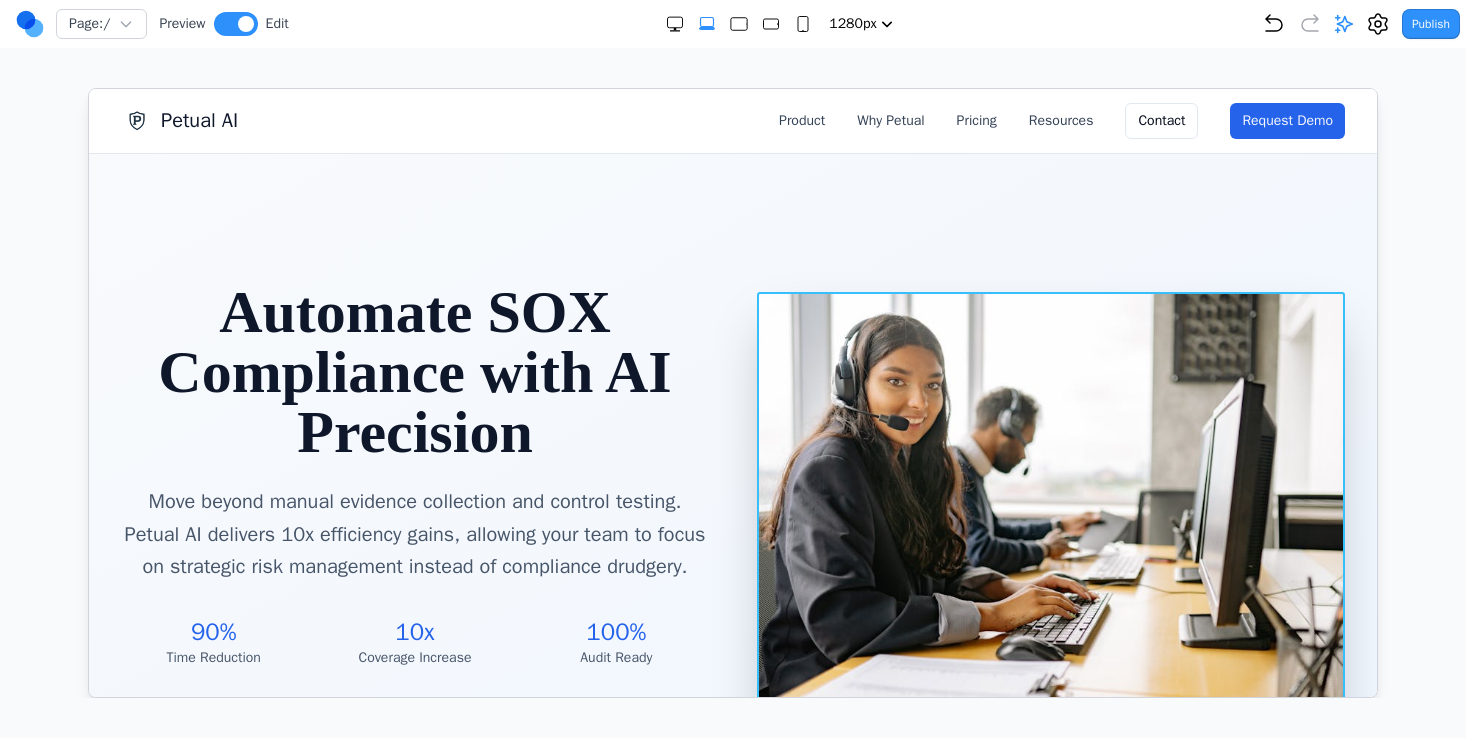 click at bounding box center [1050, 511] 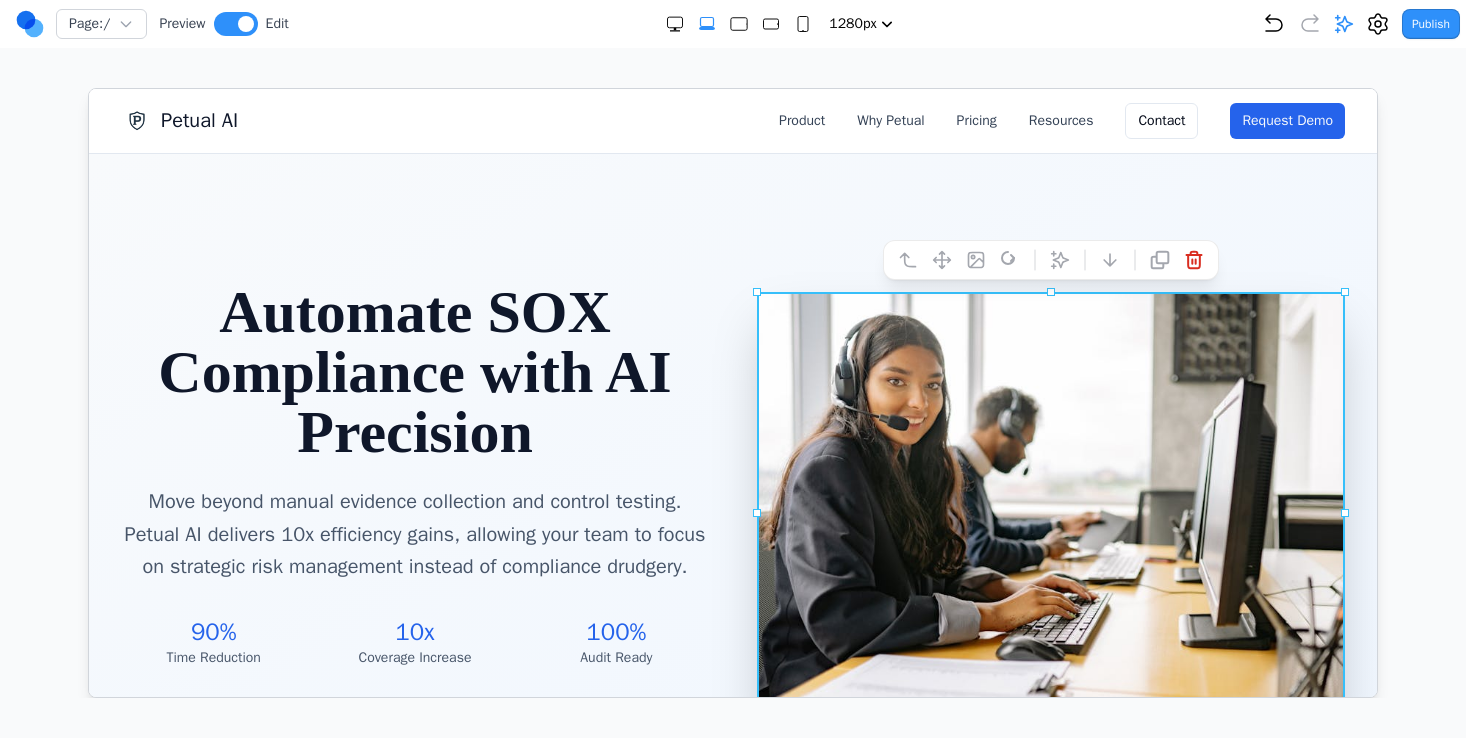 click 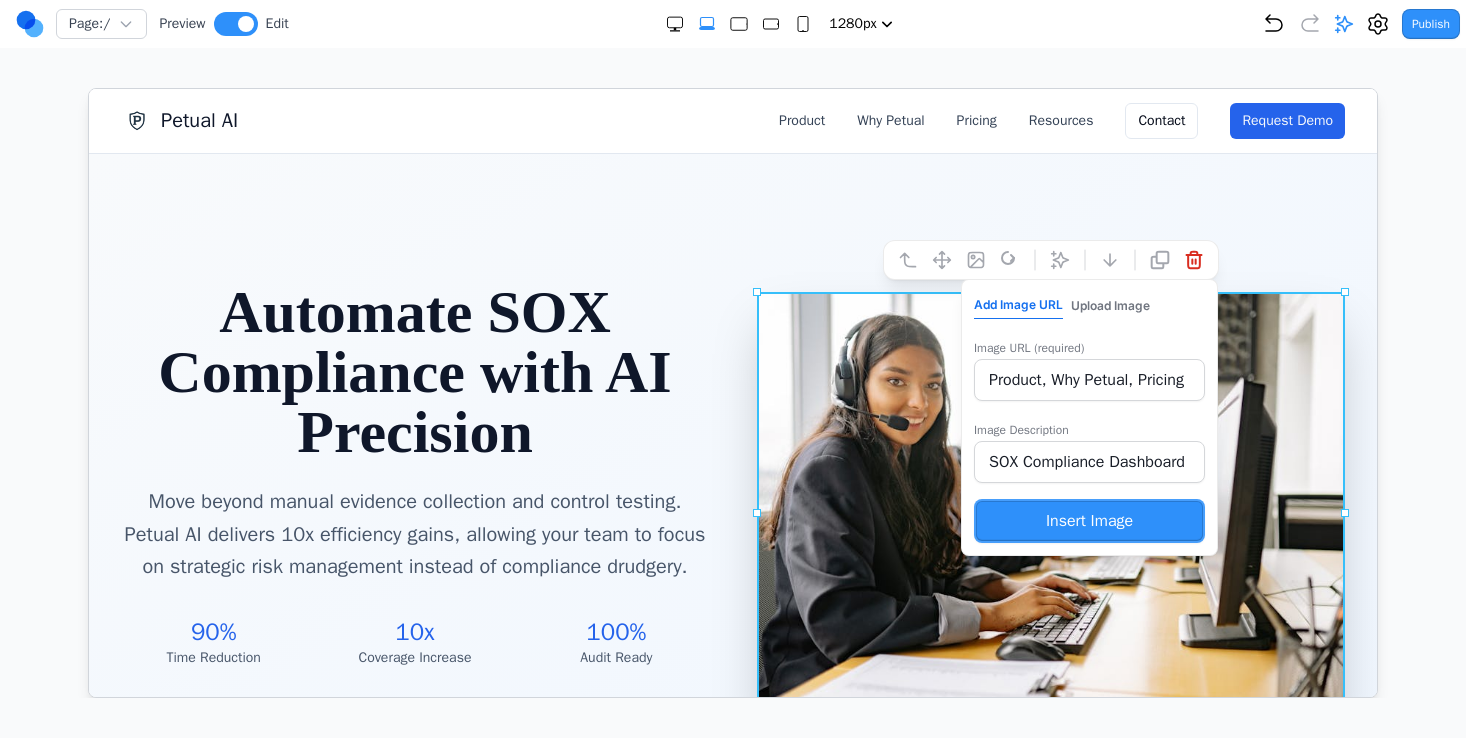 click on "Product, Why Petual, Pricing" at bounding box center (1088, 379) 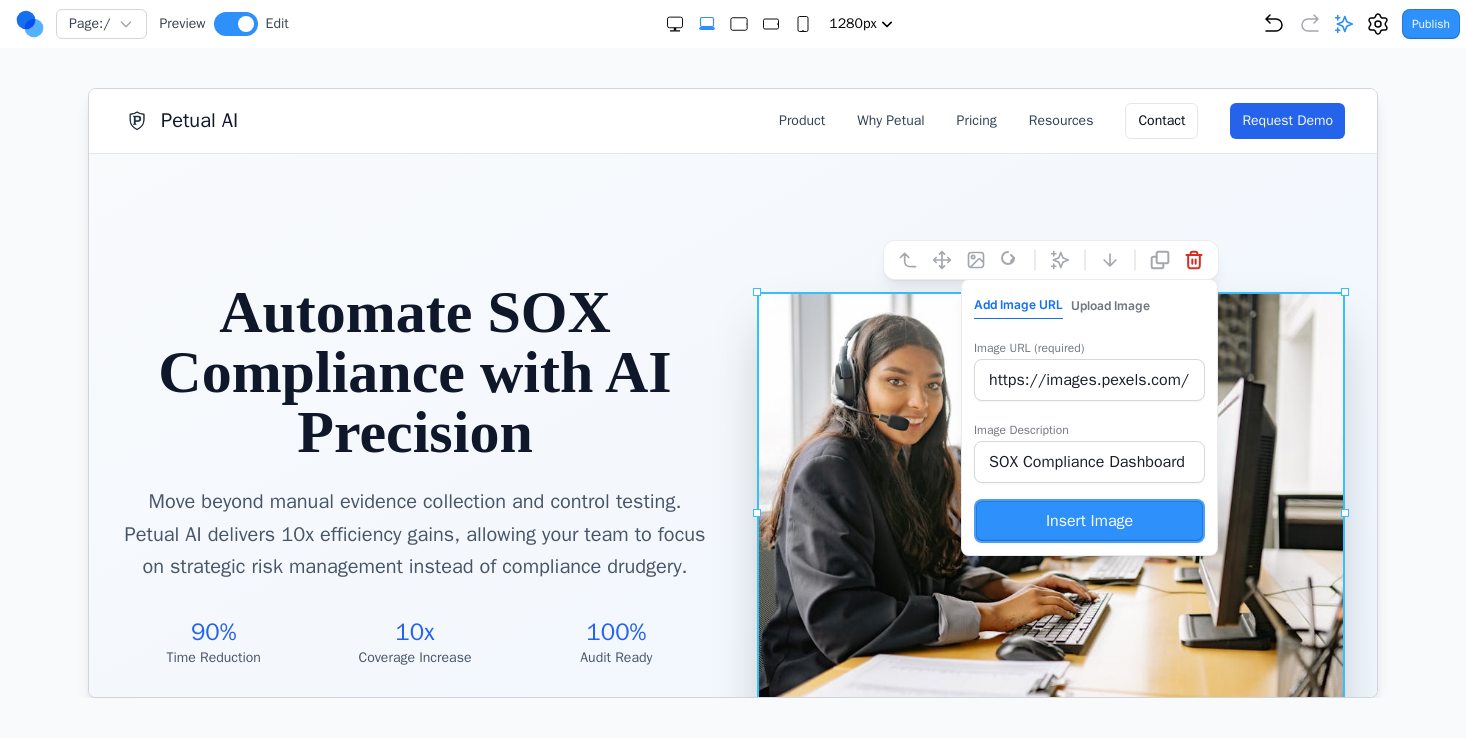 scroll, scrollTop: 0, scrollLeft: 319, axis: horizontal 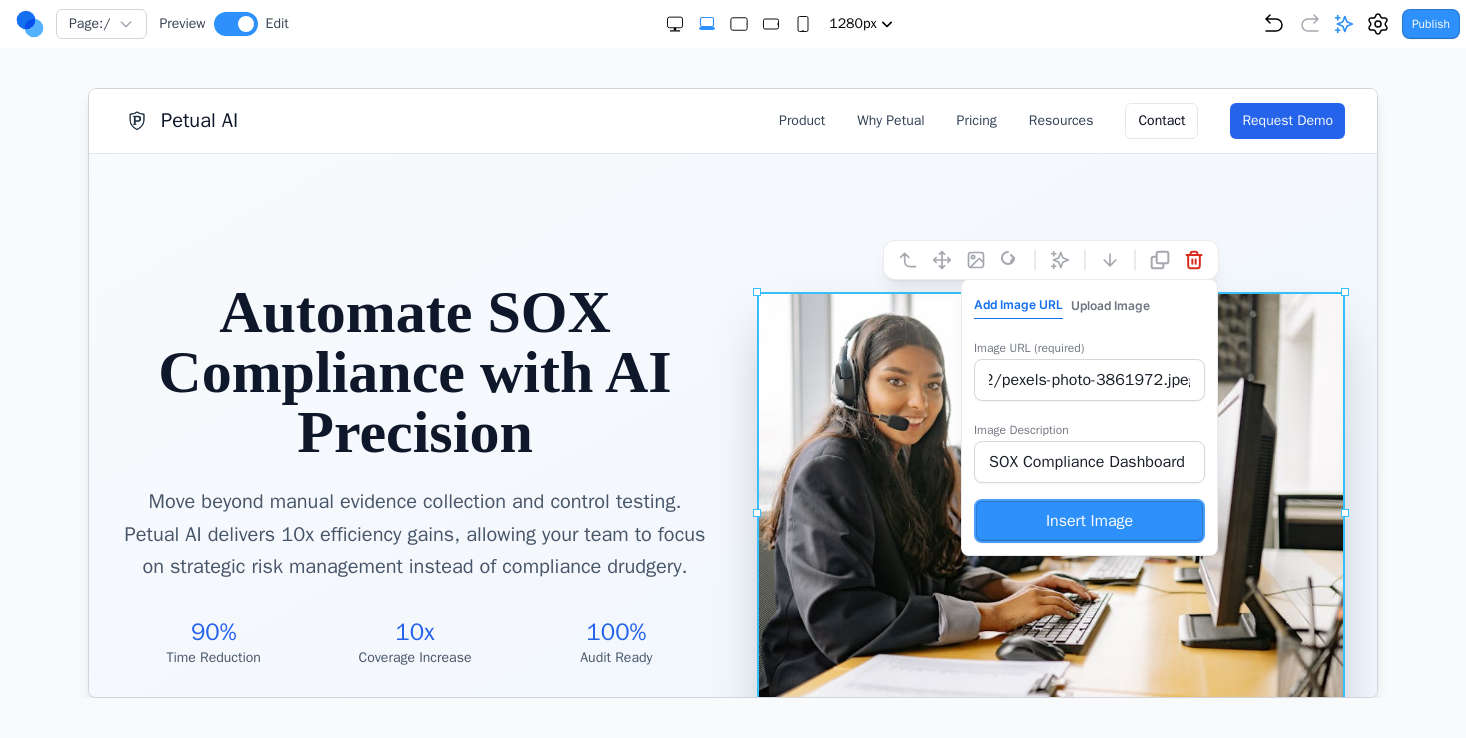 type on "https://images.pexels.com/photos/3861972/pexels-photo-3861972.jpeg" 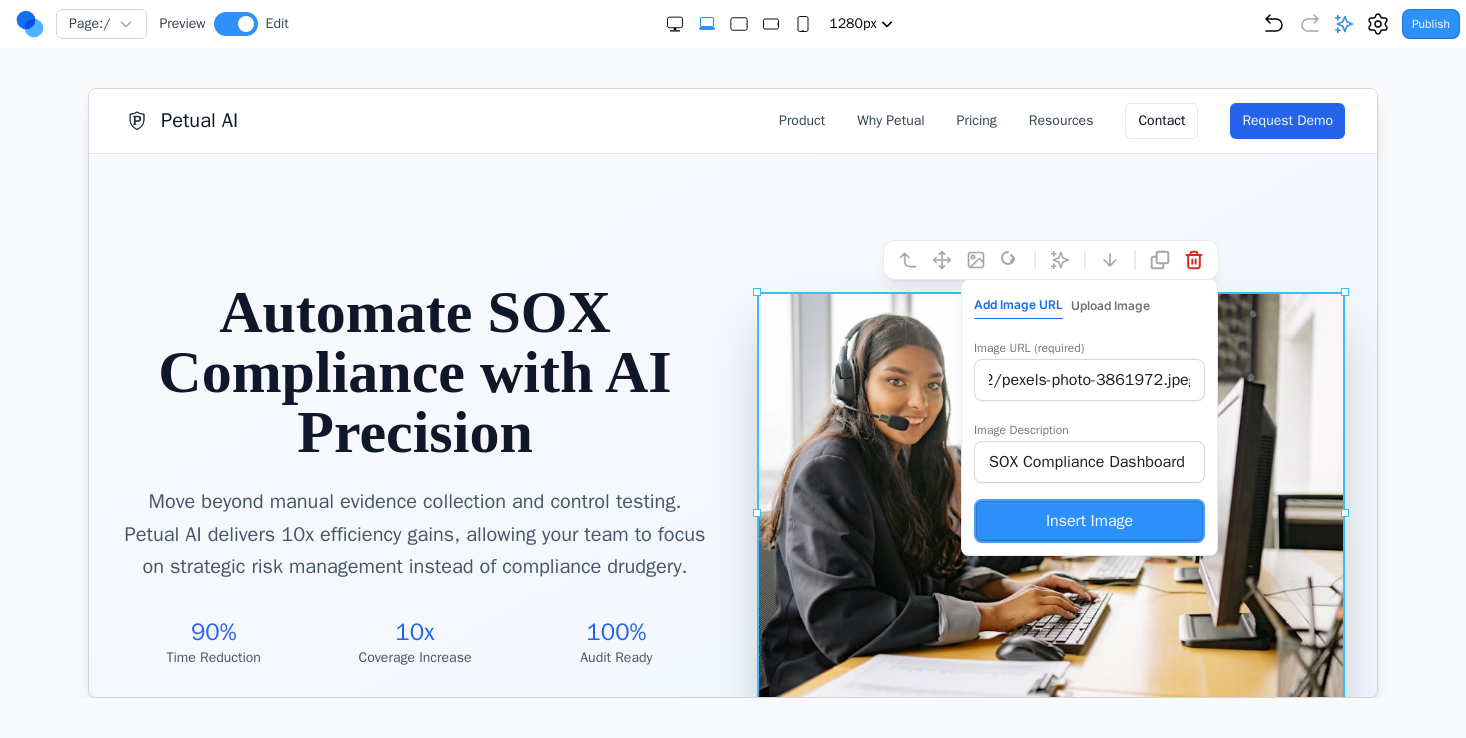 click on "Insert Image" at bounding box center (1088, 520) 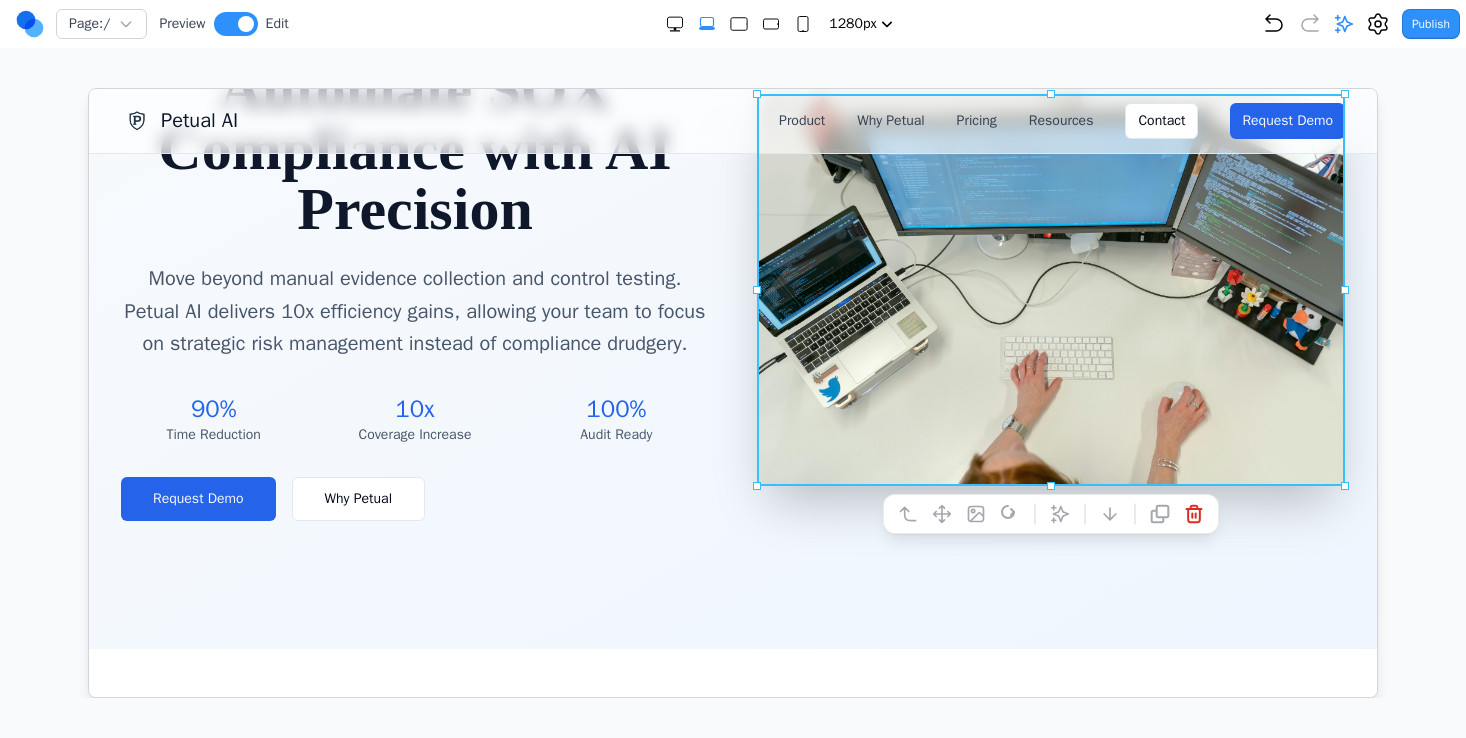 scroll, scrollTop: 77, scrollLeft: 0, axis: vertical 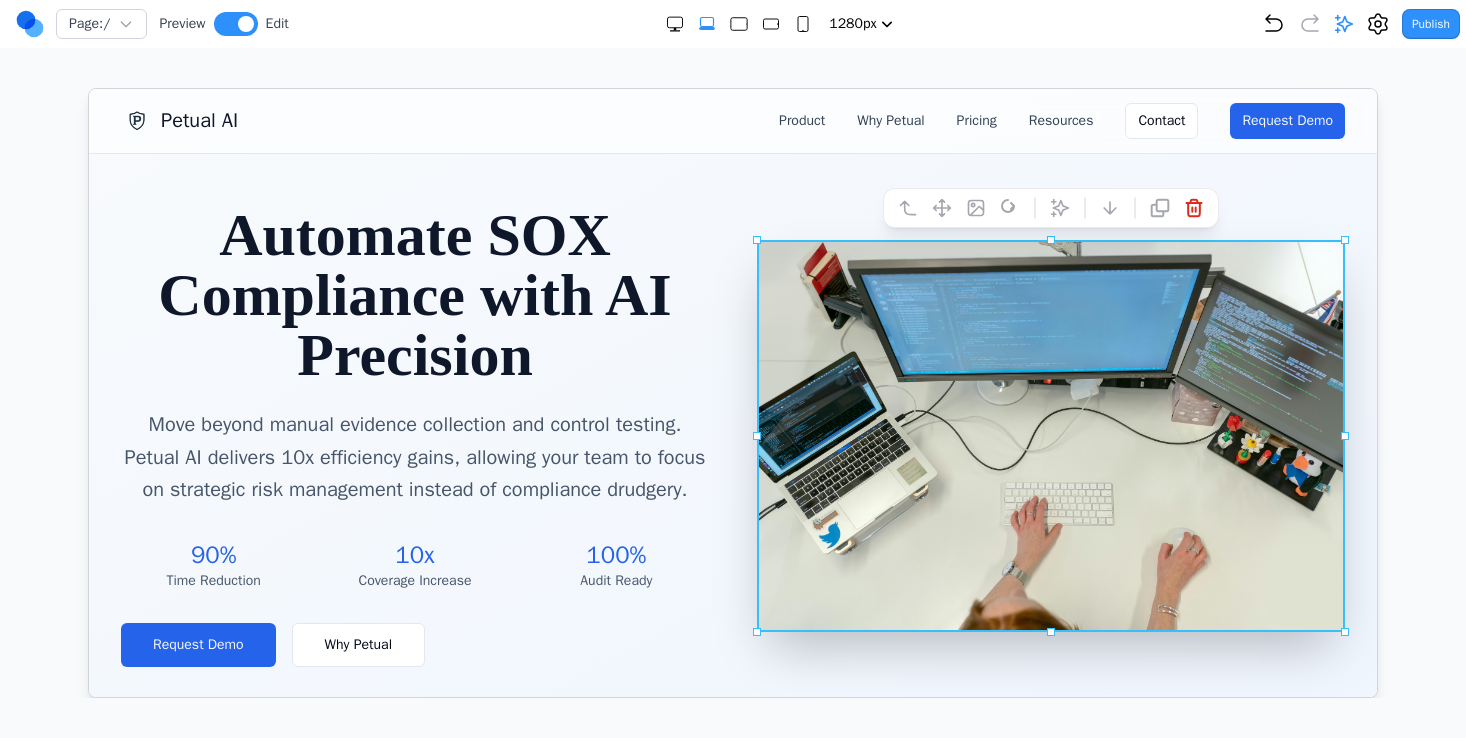 click on "Request Demo Why Petual" at bounding box center [414, 644] 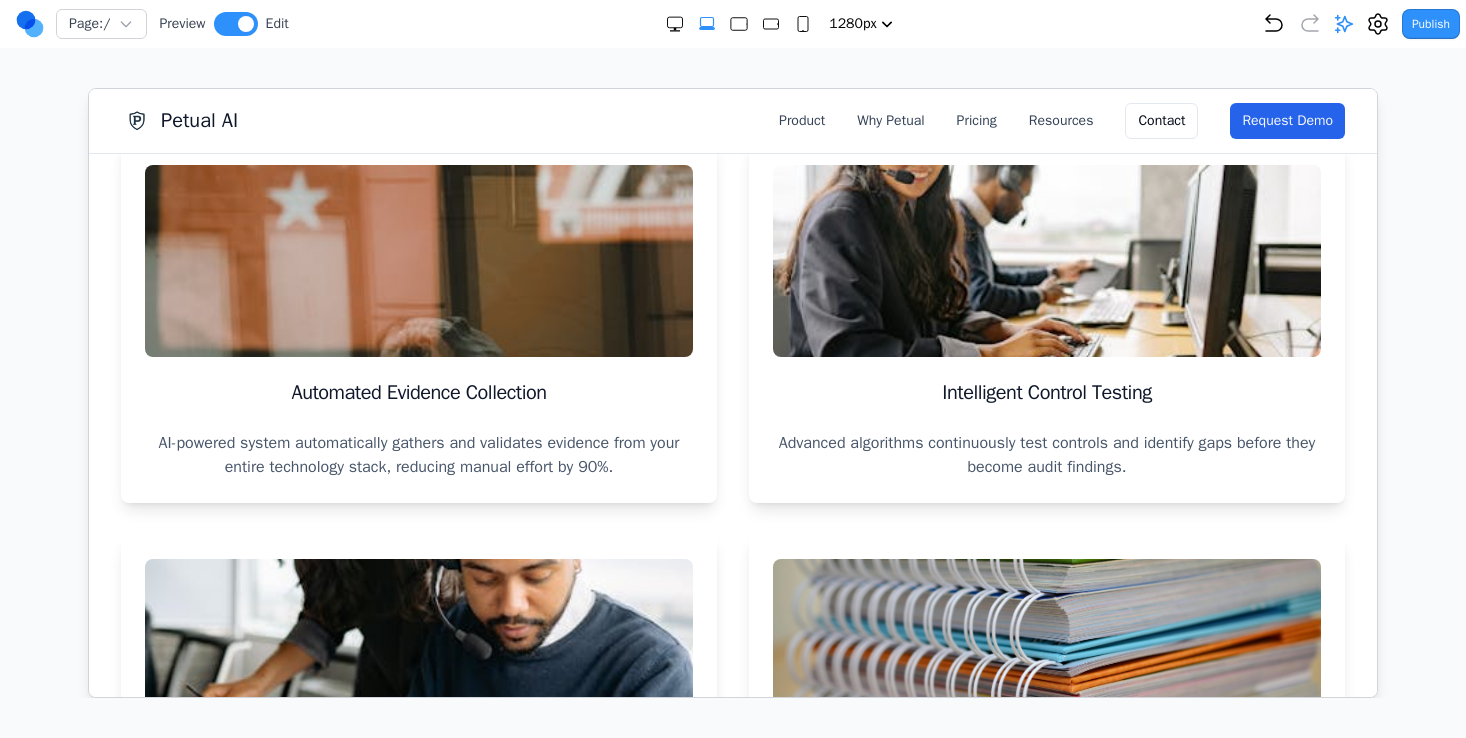 scroll, scrollTop: 911, scrollLeft: 0, axis: vertical 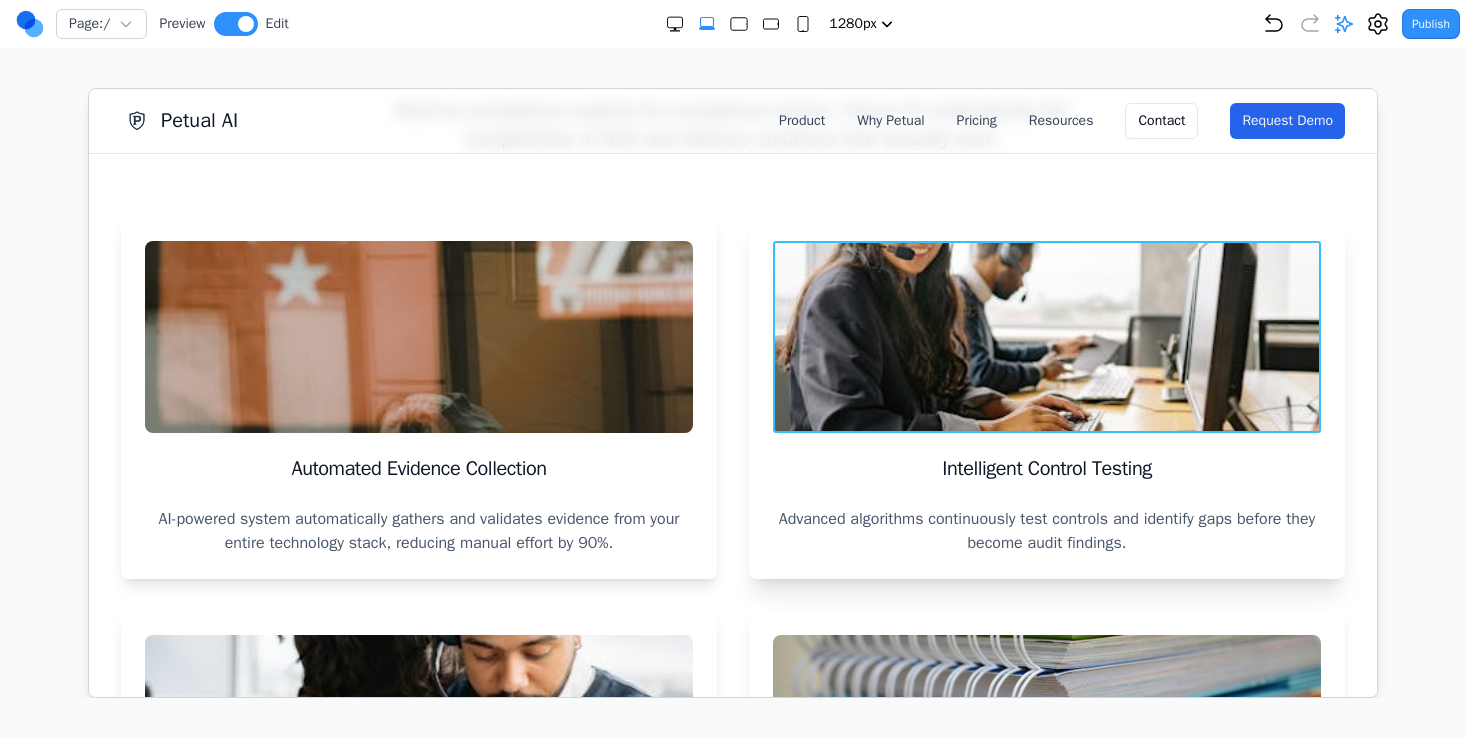 click at bounding box center (1046, 336) 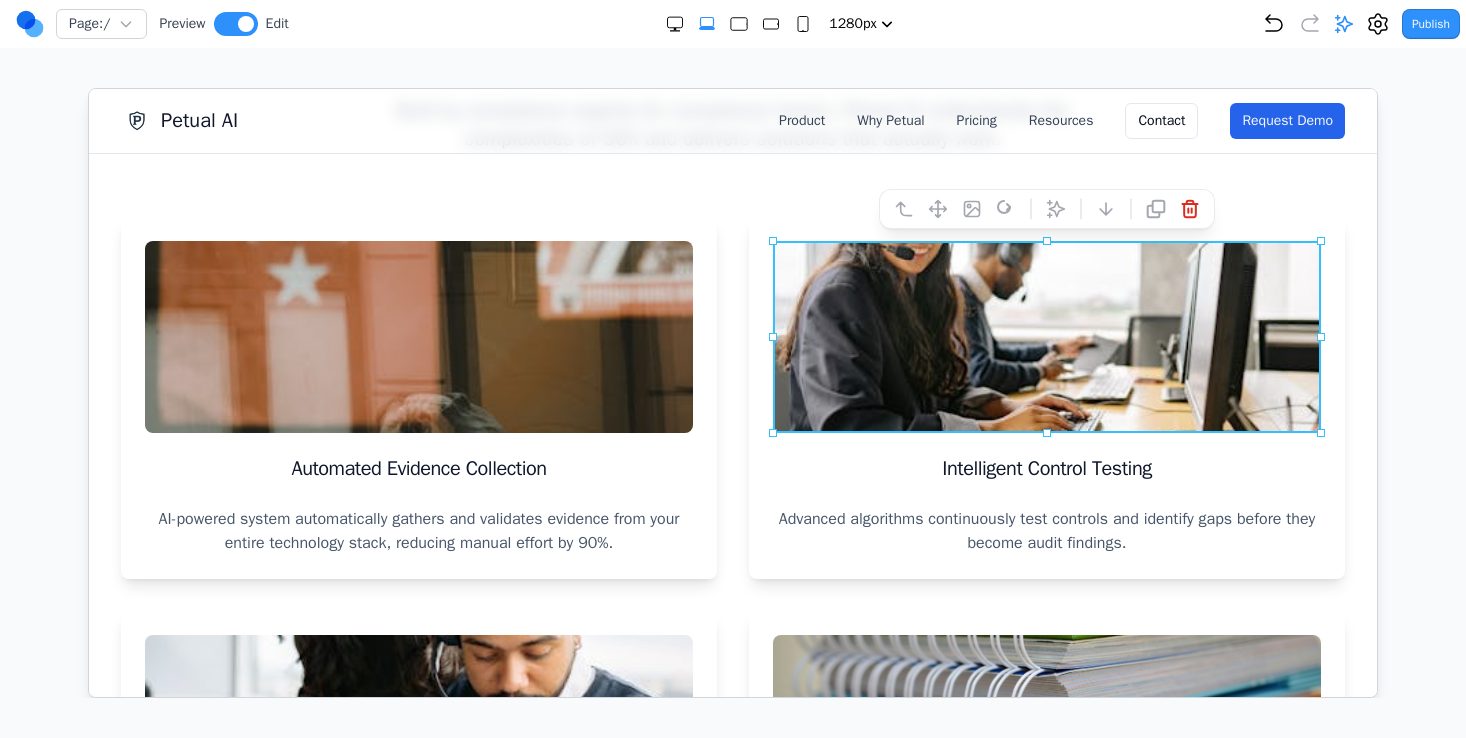 click 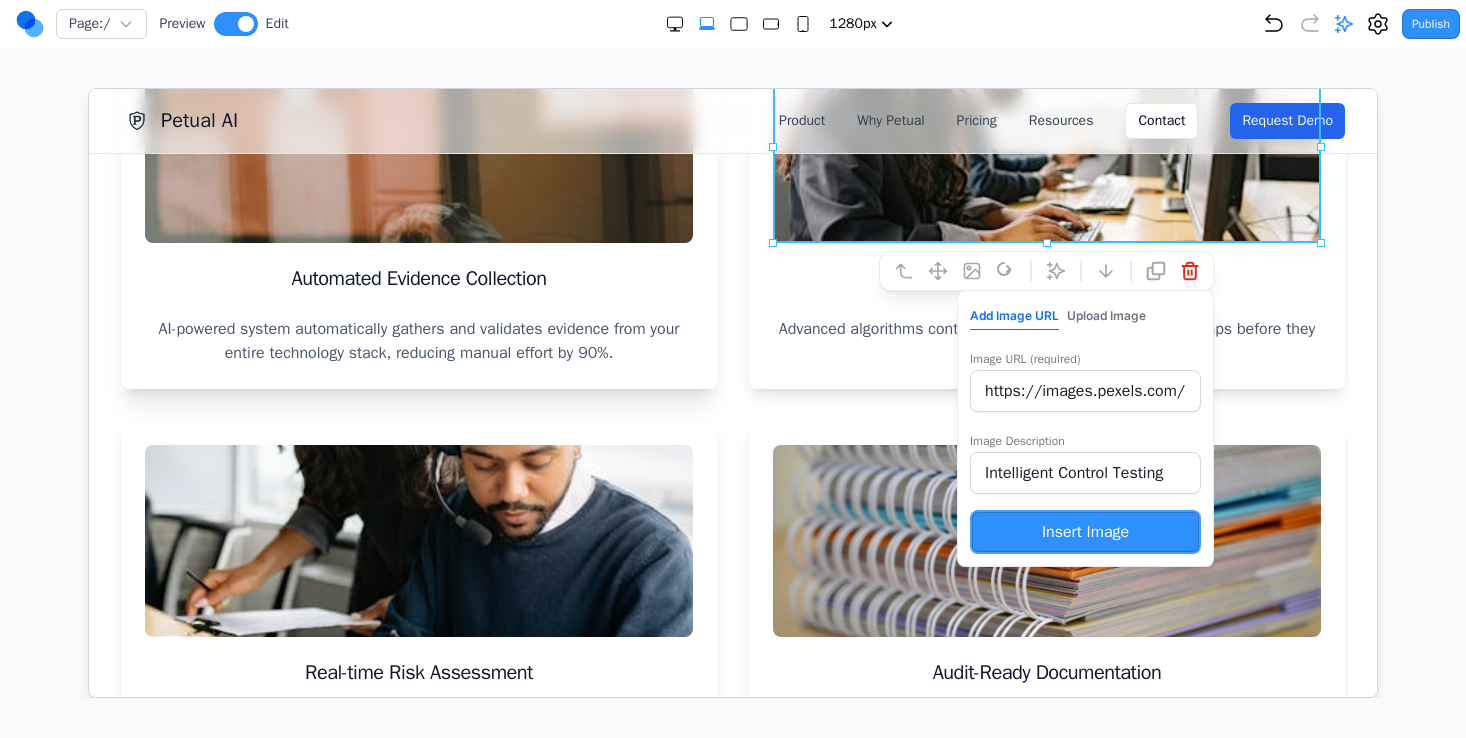 scroll, scrollTop: 1060, scrollLeft: 0, axis: vertical 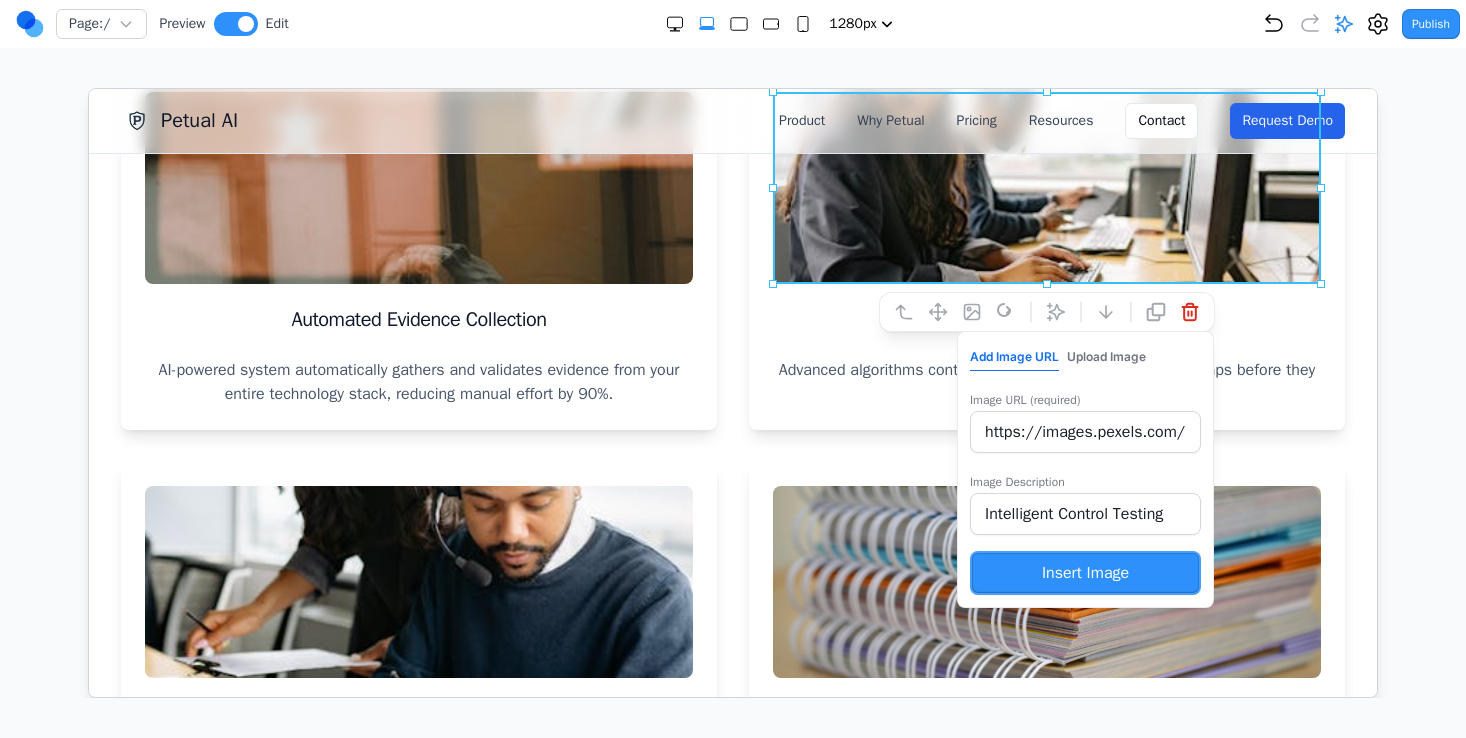 click on "https://images.pexels.com/photos/8867434/pexels-photo-8867434.jpeg?auto=compress&cs=tinysrgb&w=400&h=300&fit=crop" at bounding box center (1084, 431) 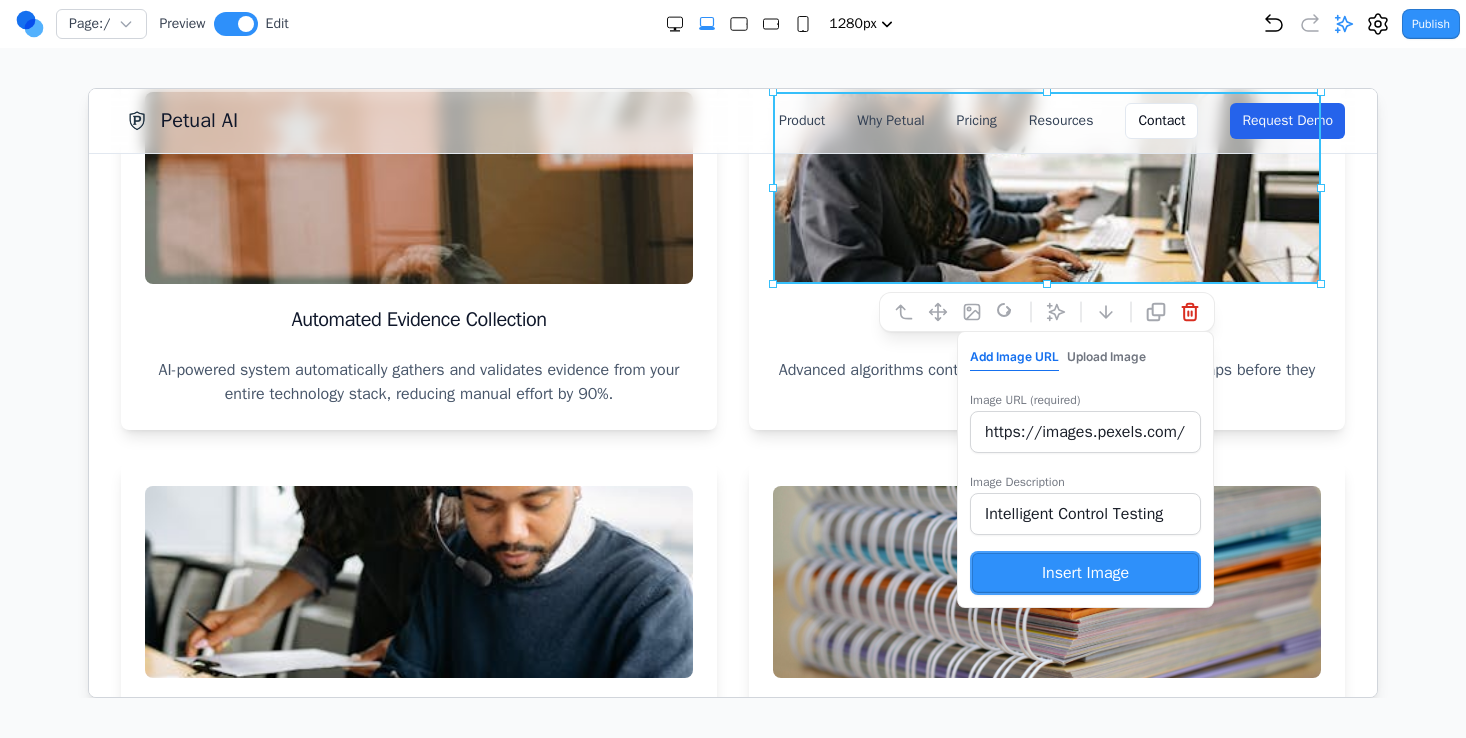 scroll, scrollTop: 0, scrollLeft: 309, axis: horizontal 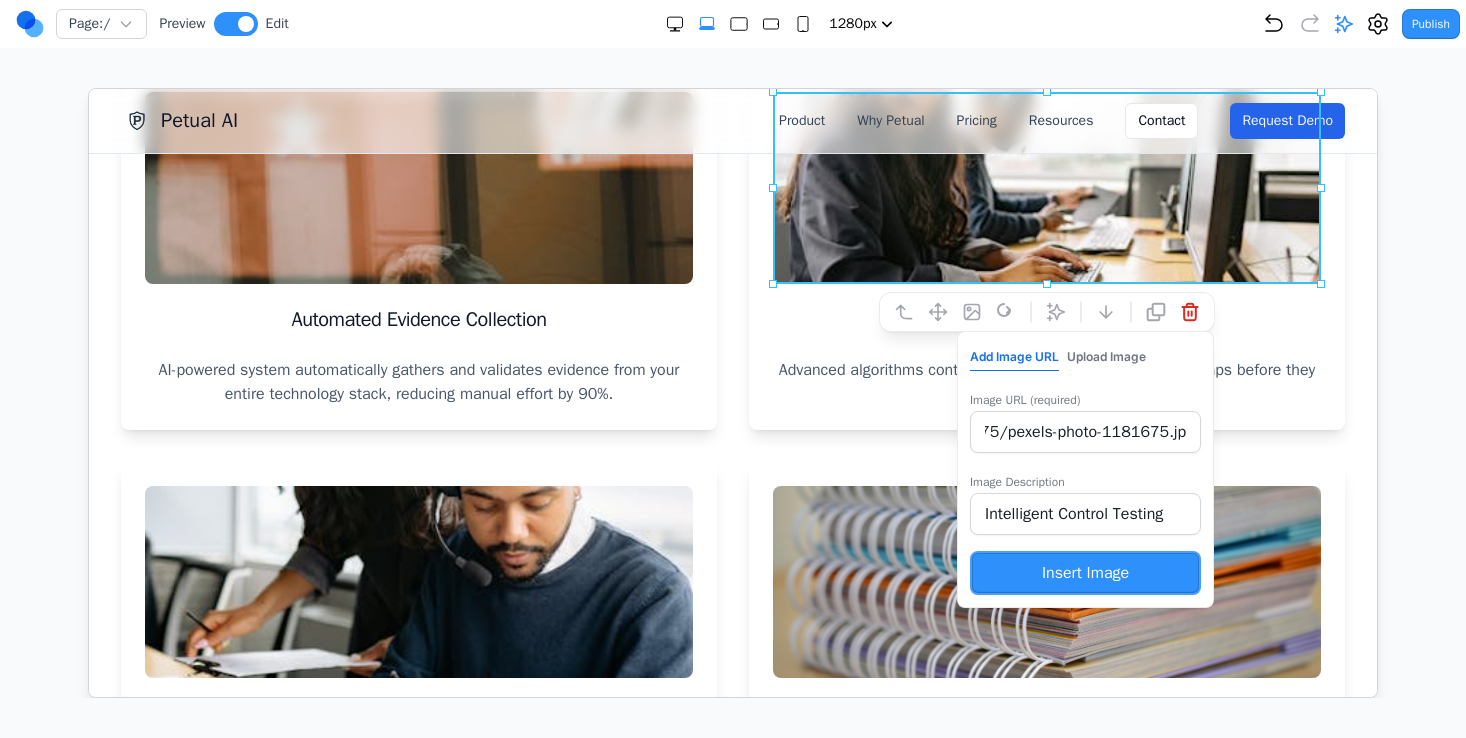 click on "Insert Image" at bounding box center [1084, 572] 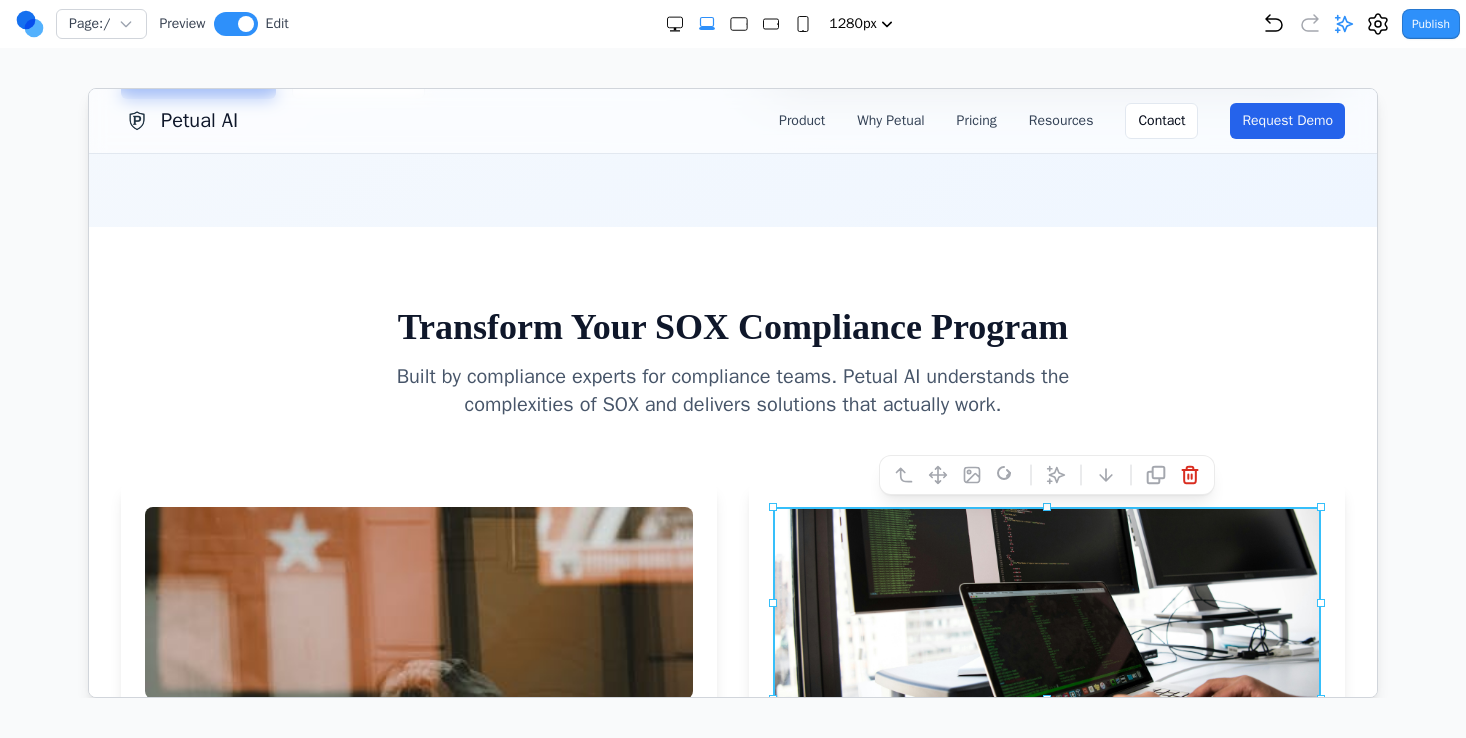 scroll, scrollTop: 0, scrollLeft: 0, axis: both 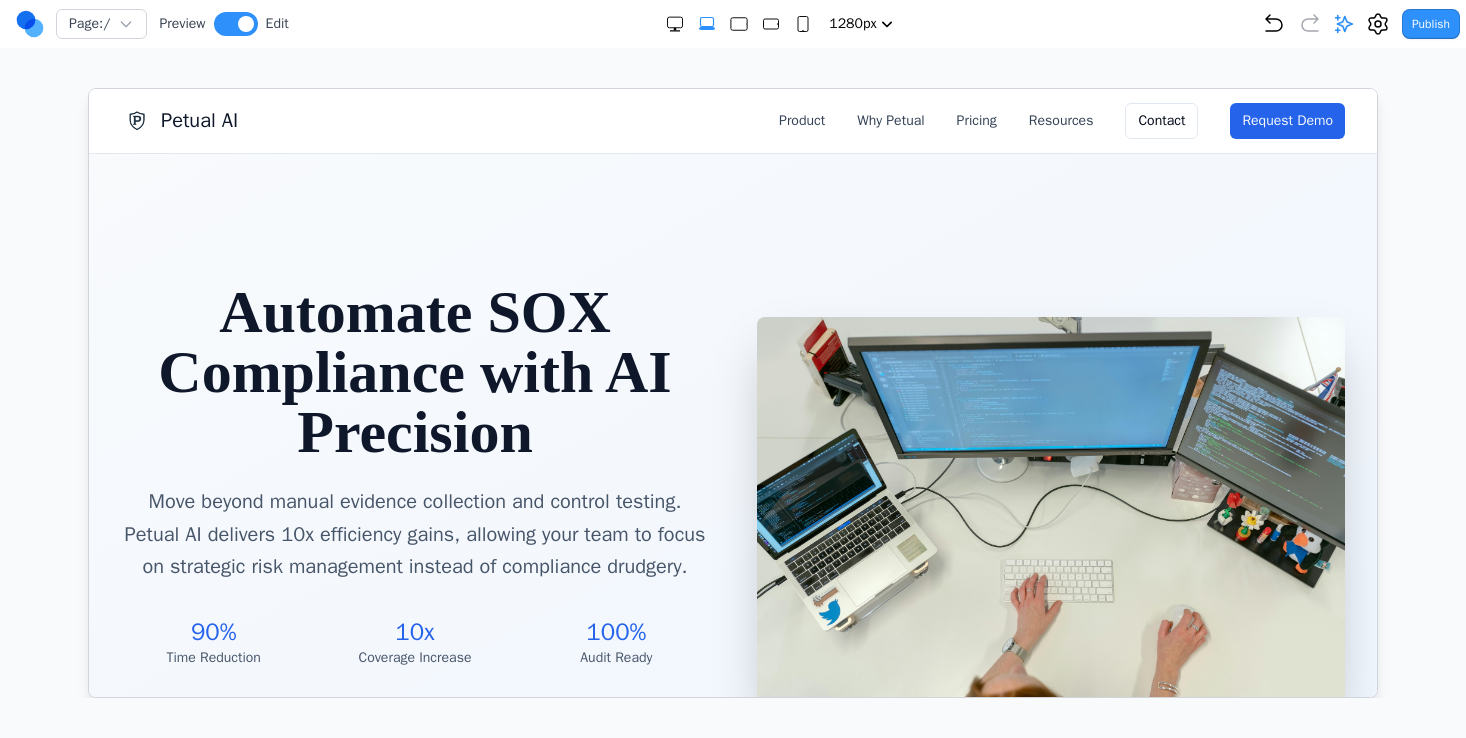 click on "Petual AI" at bounding box center [198, 120] 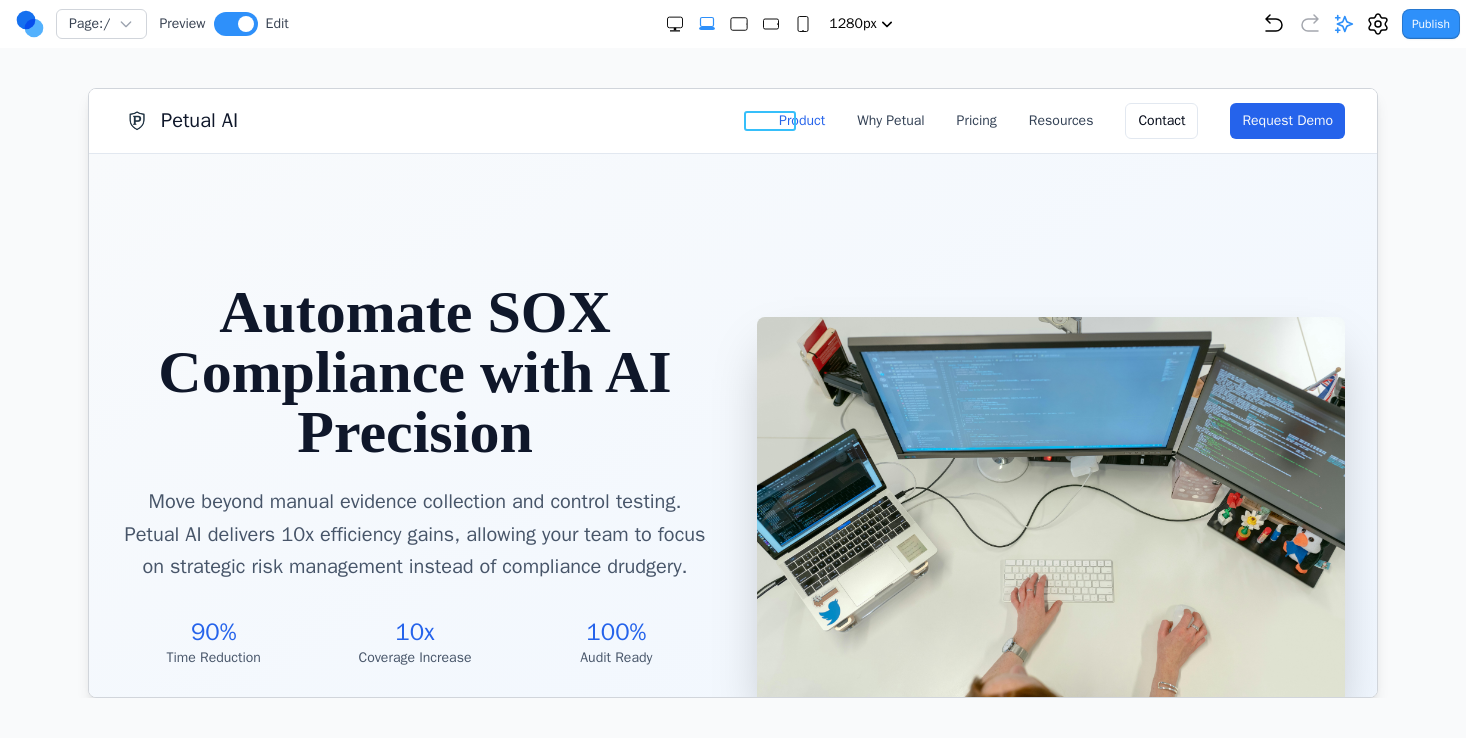 click on "Product" at bounding box center [801, 120] 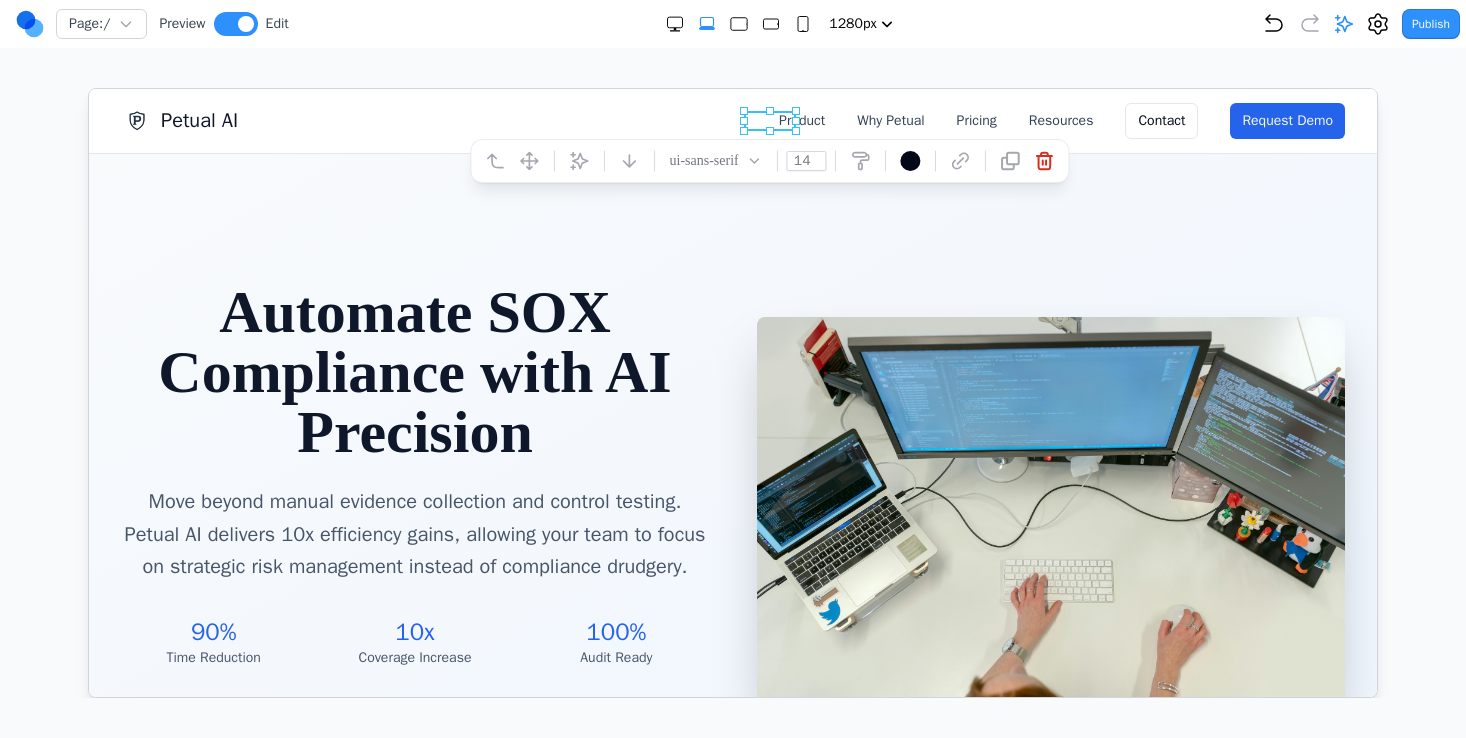 click at bounding box center (236, 24) 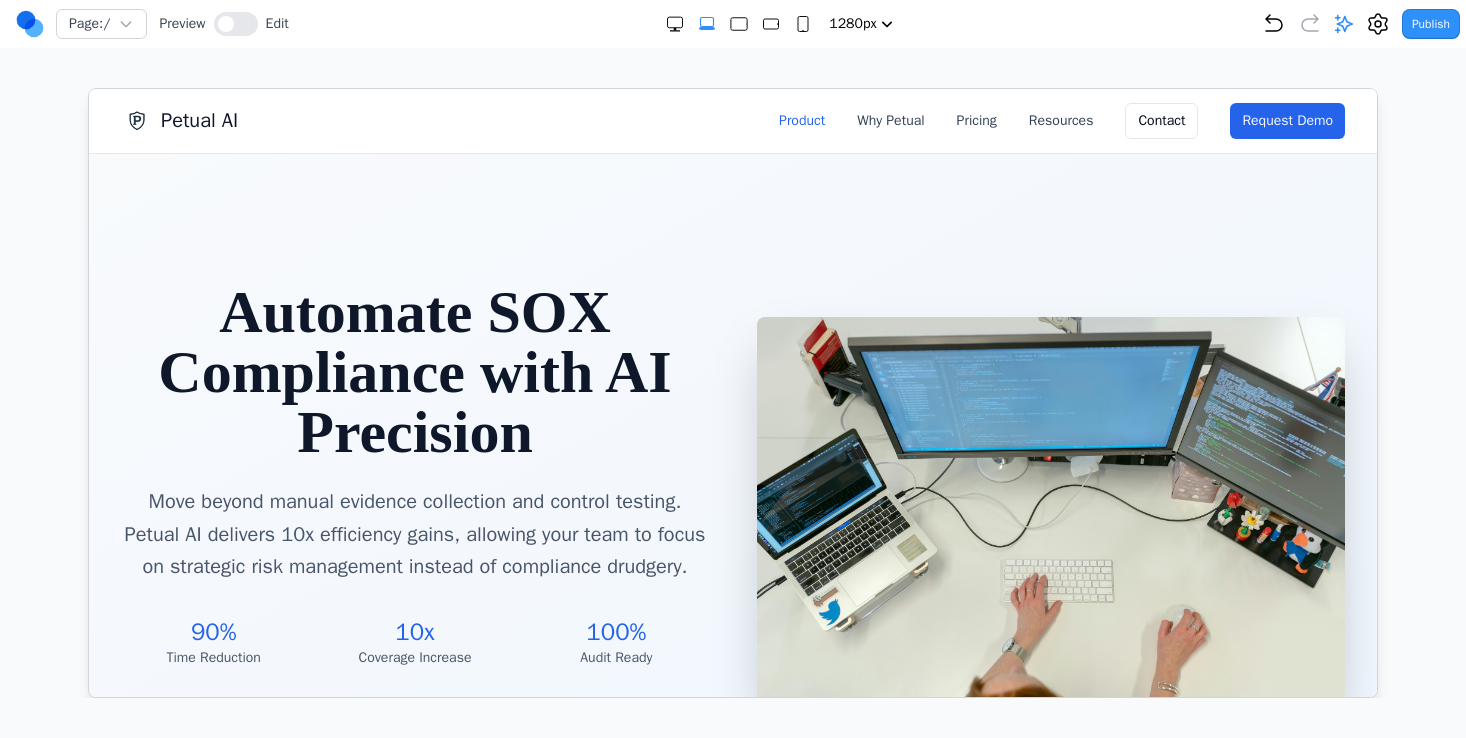 click on "Product" at bounding box center (801, 120) 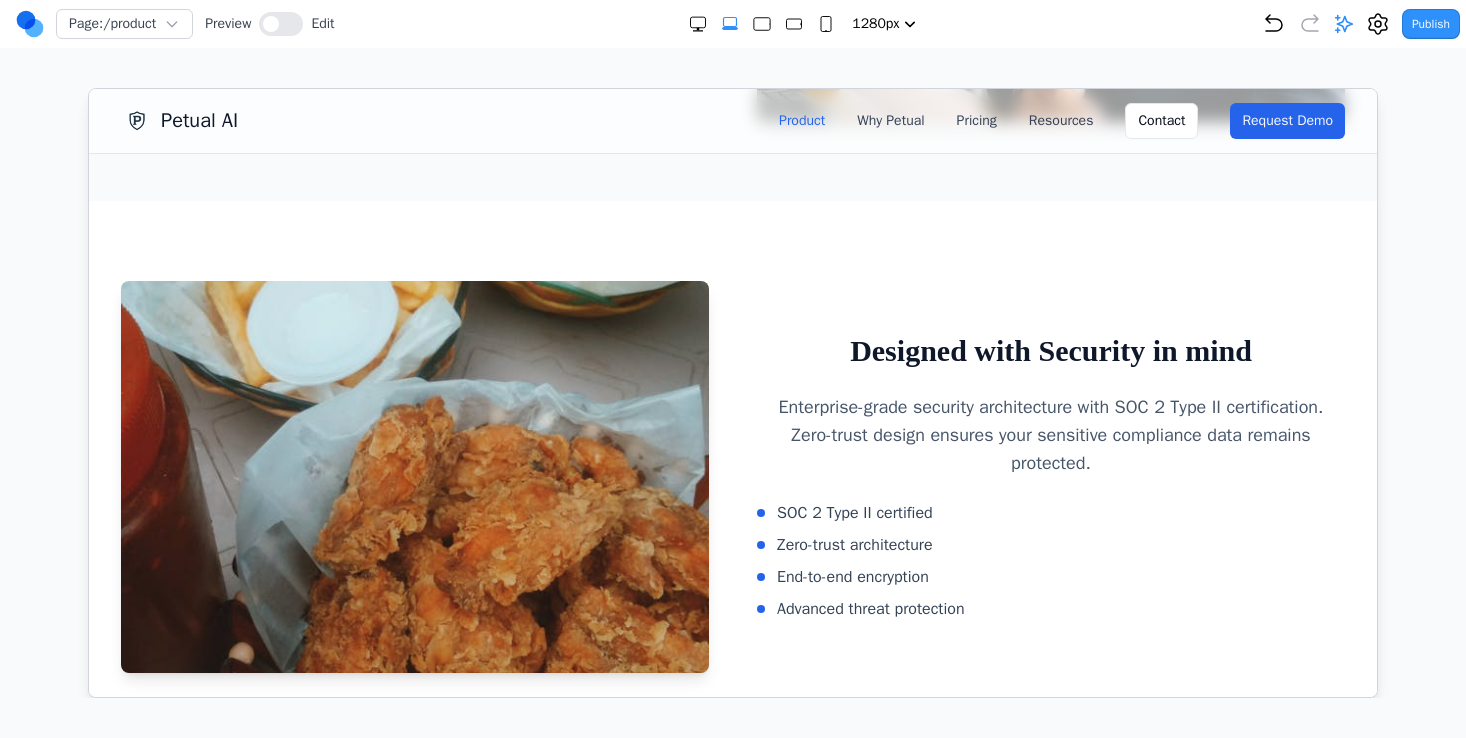 click at bounding box center (414, 476) 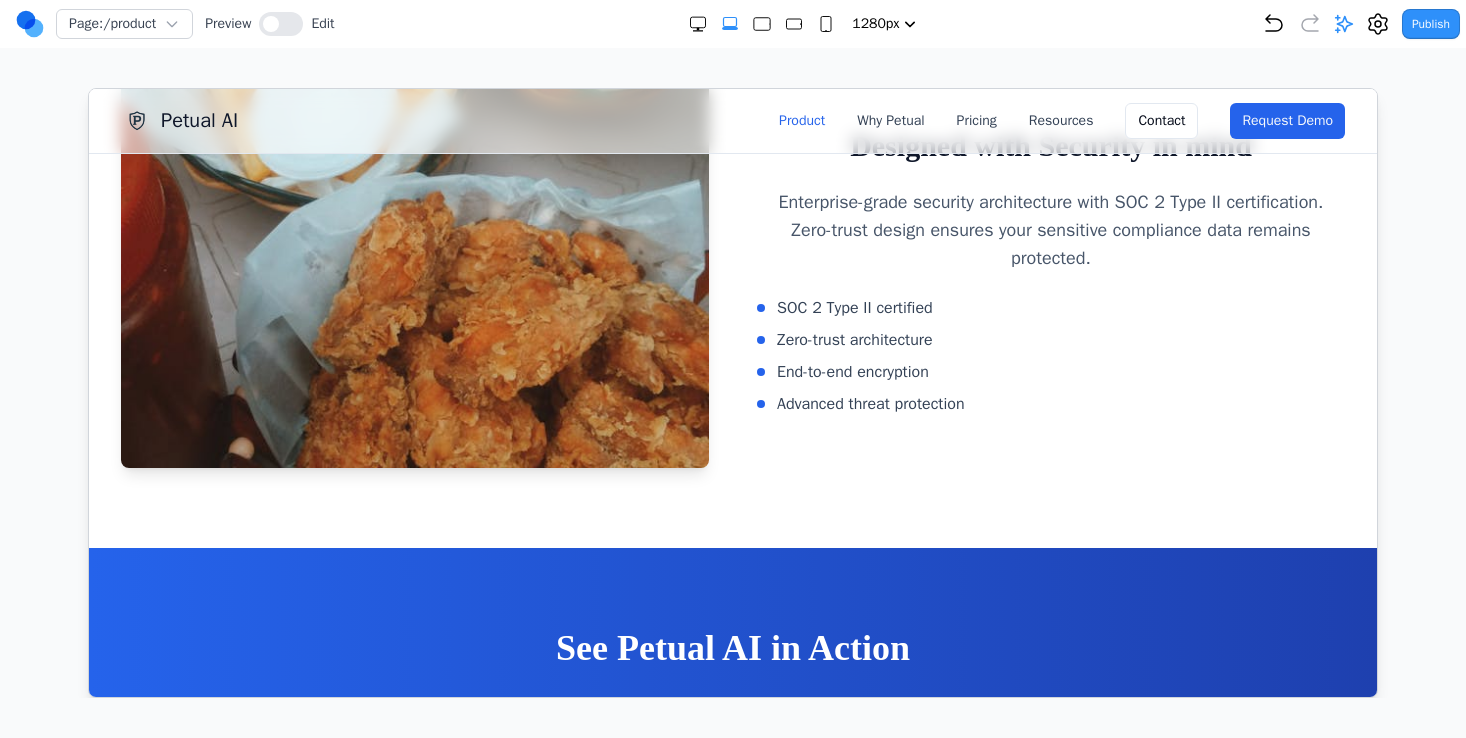 scroll, scrollTop: 2809, scrollLeft: 0, axis: vertical 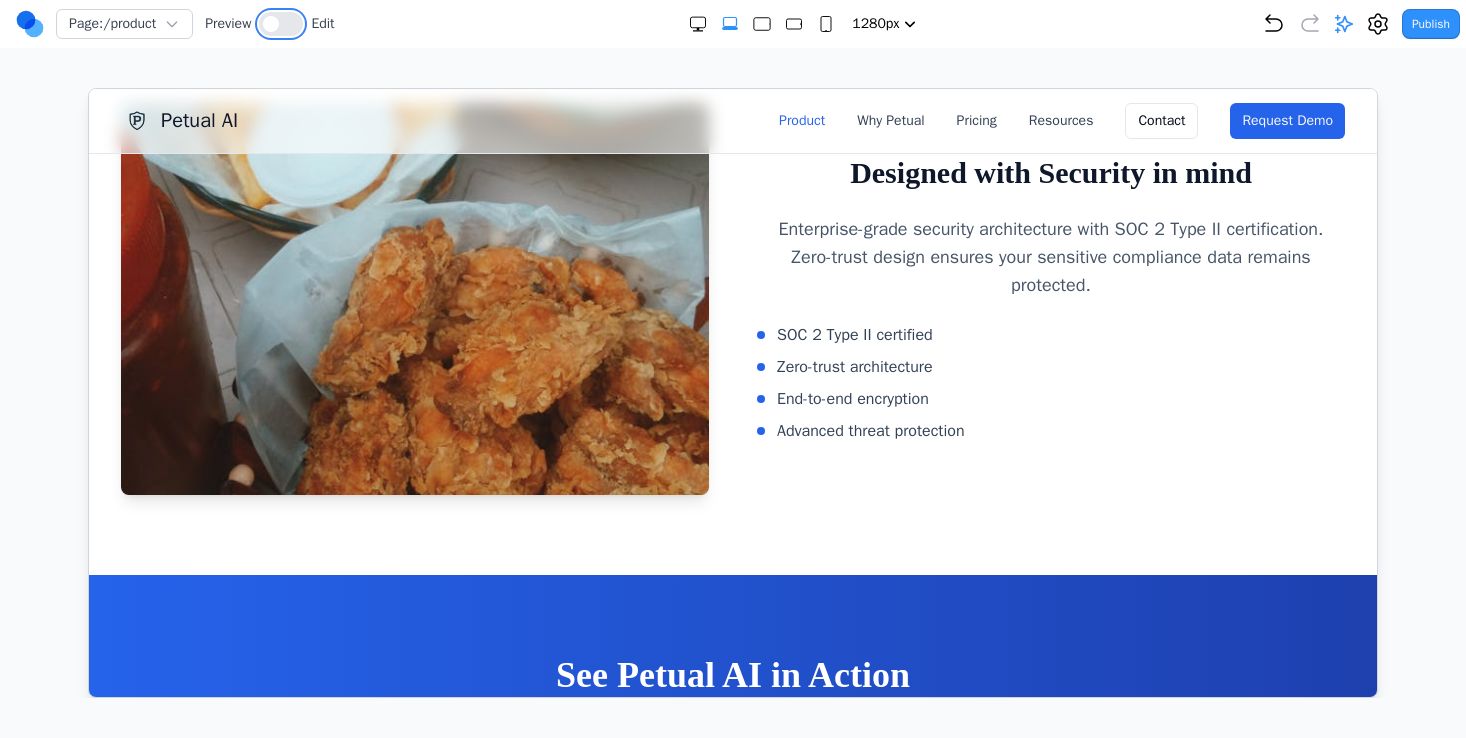 click at bounding box center [281, 24] 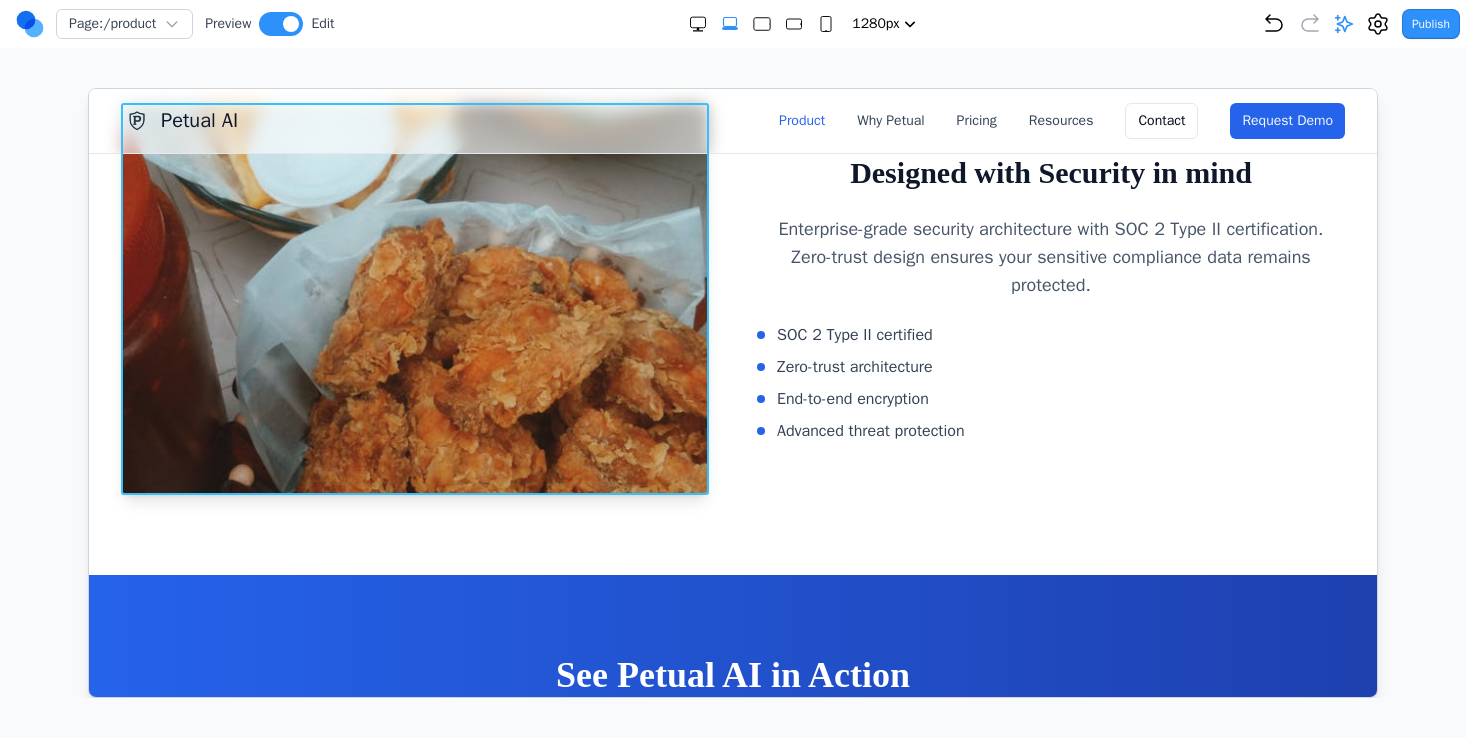 click at bounding box center (414, 298) 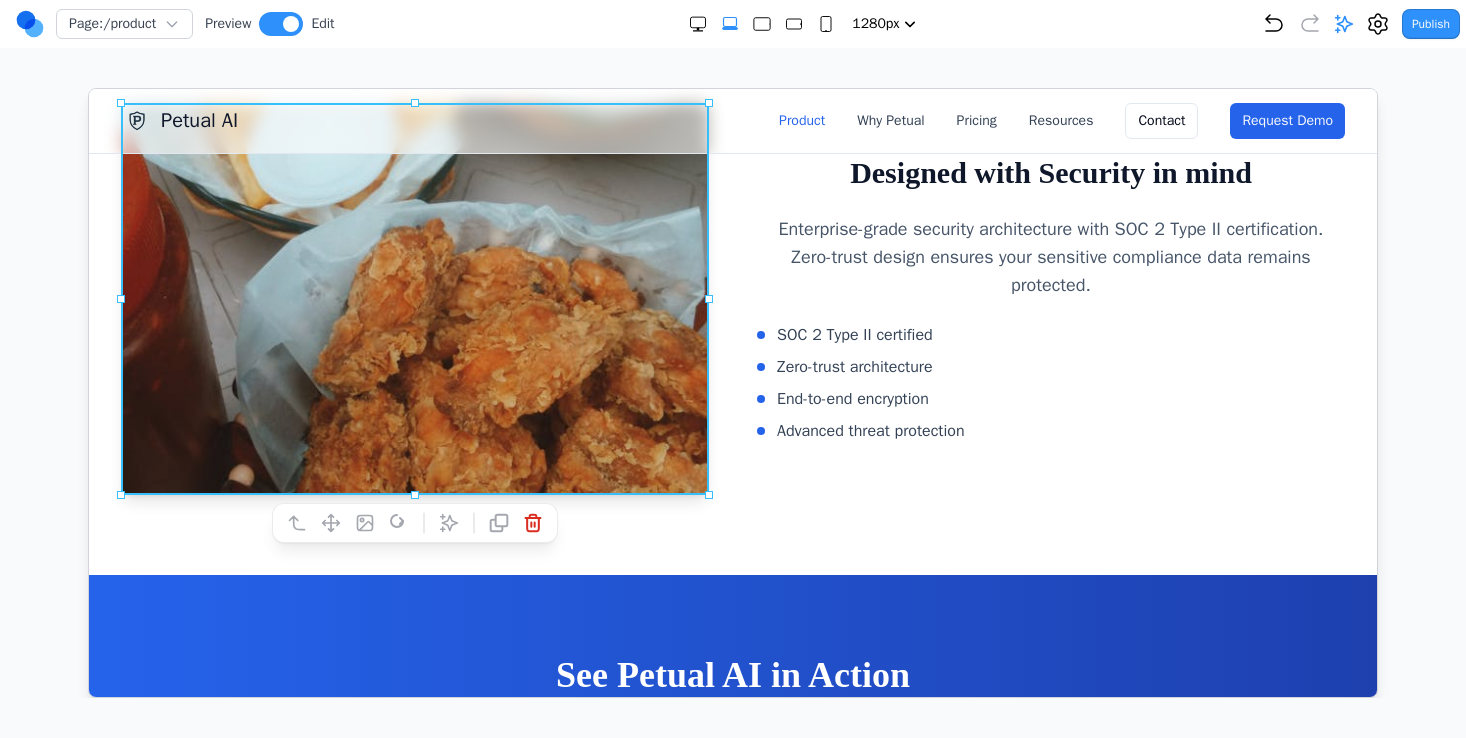 click 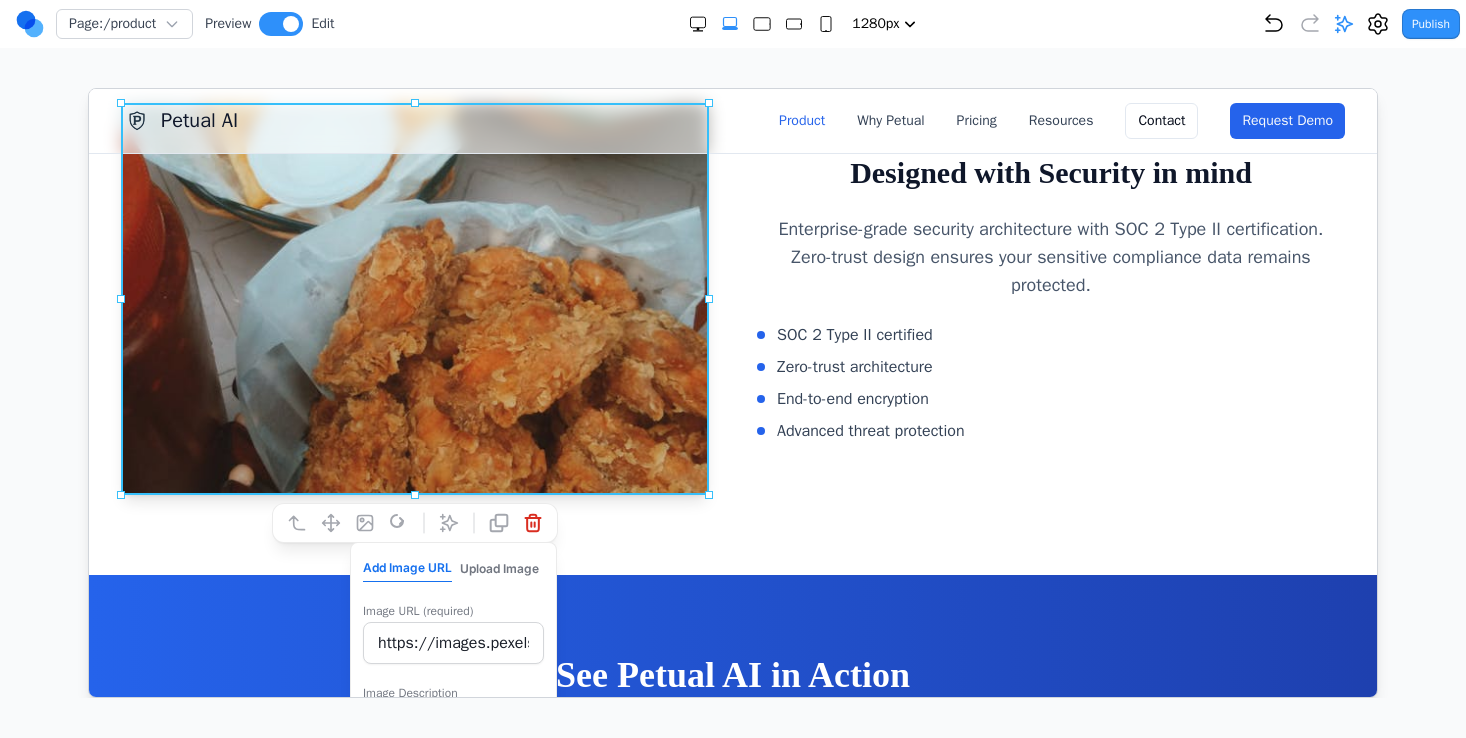 scroll, scrollTop: 2883, scrollLeft: 0, axis: vertical 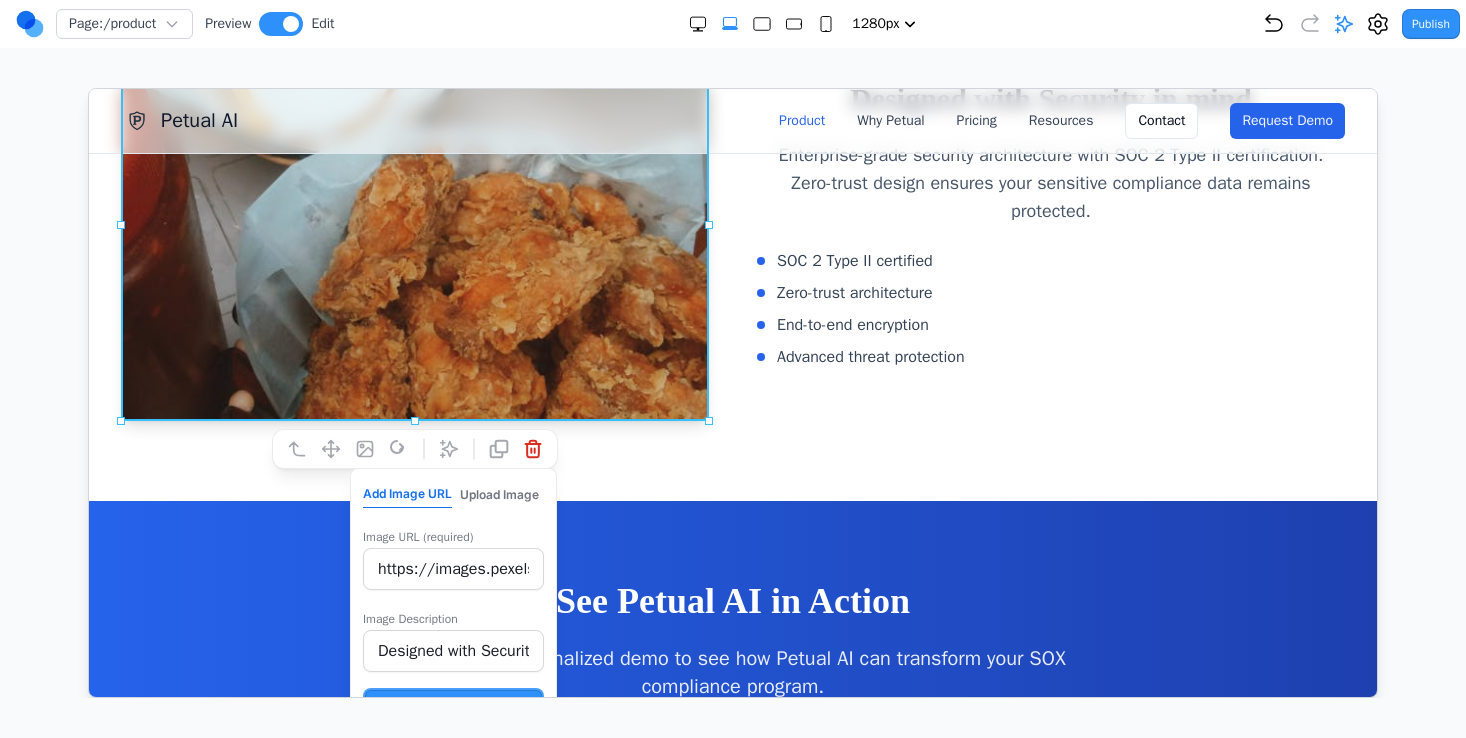 click on "https://images.pexels.com/photos/[NUMBER]/pexels-photo-[NUMBER].jpeg?auto=compress&cs=tinysrgb&w=600&h=400&fit=crop" at bounding box center [452, 568] 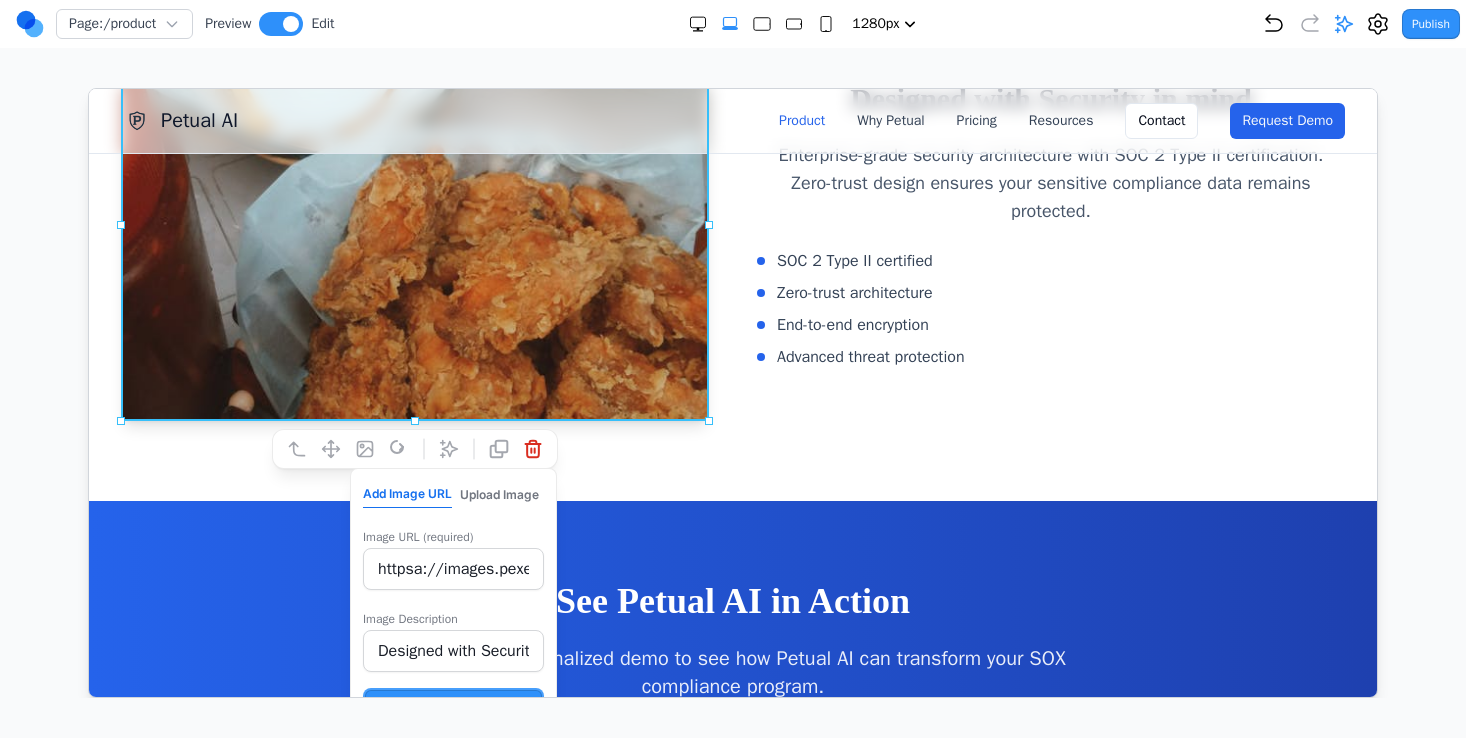 paste on "://images.pexels.com/photos/1181675/pexels-photo-1181675.jpeg" 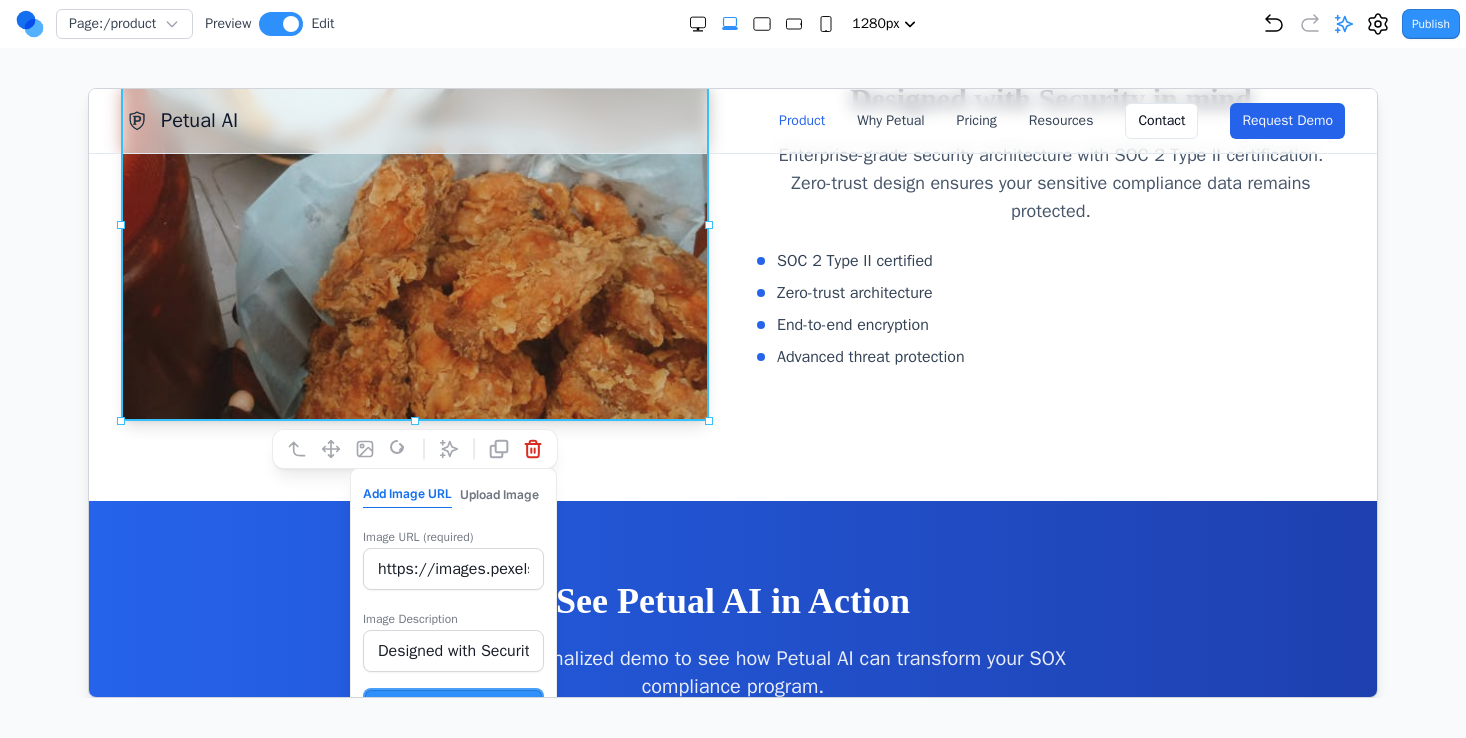 scroll, scrollTop: 0, scrollLeft: 359, axis: horizontal 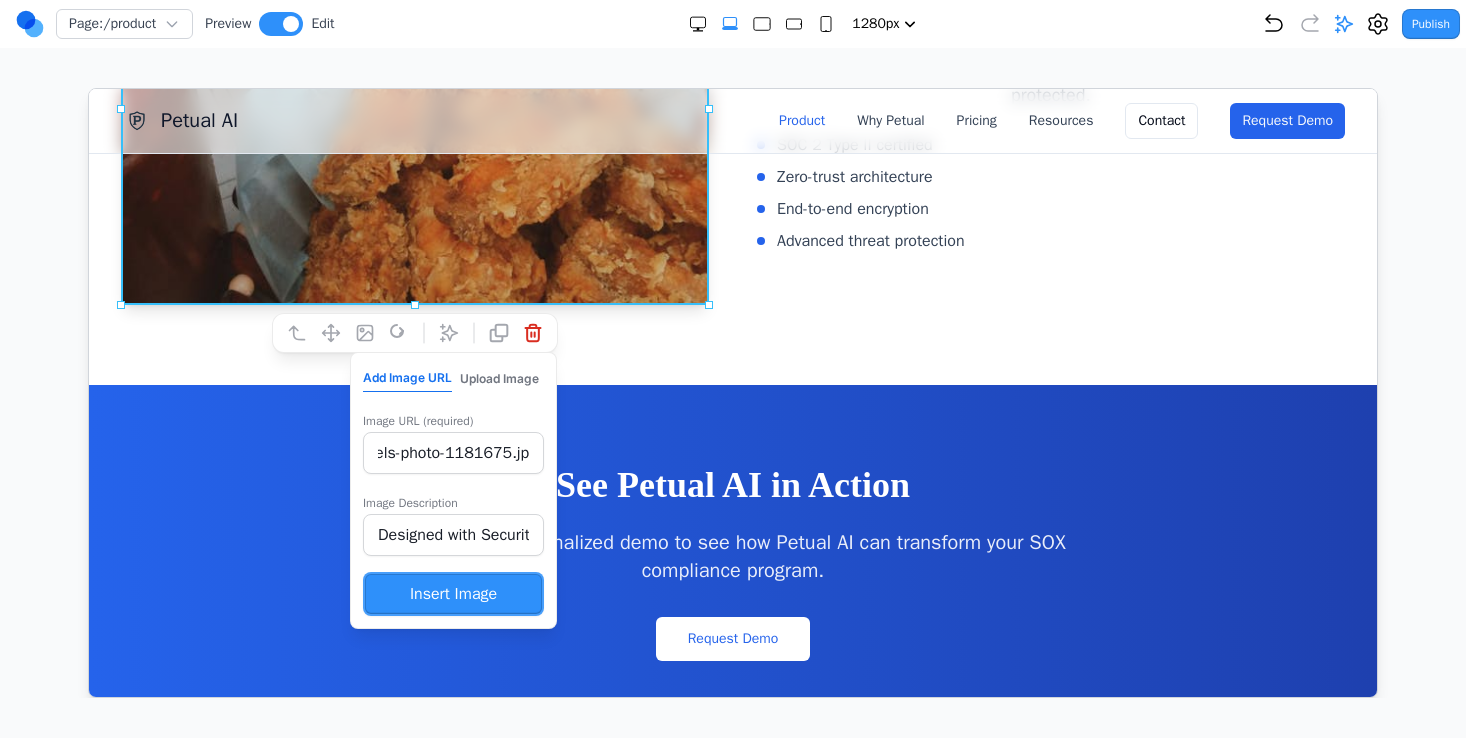 click on "Insert Image" at bounding box center [452, 593] 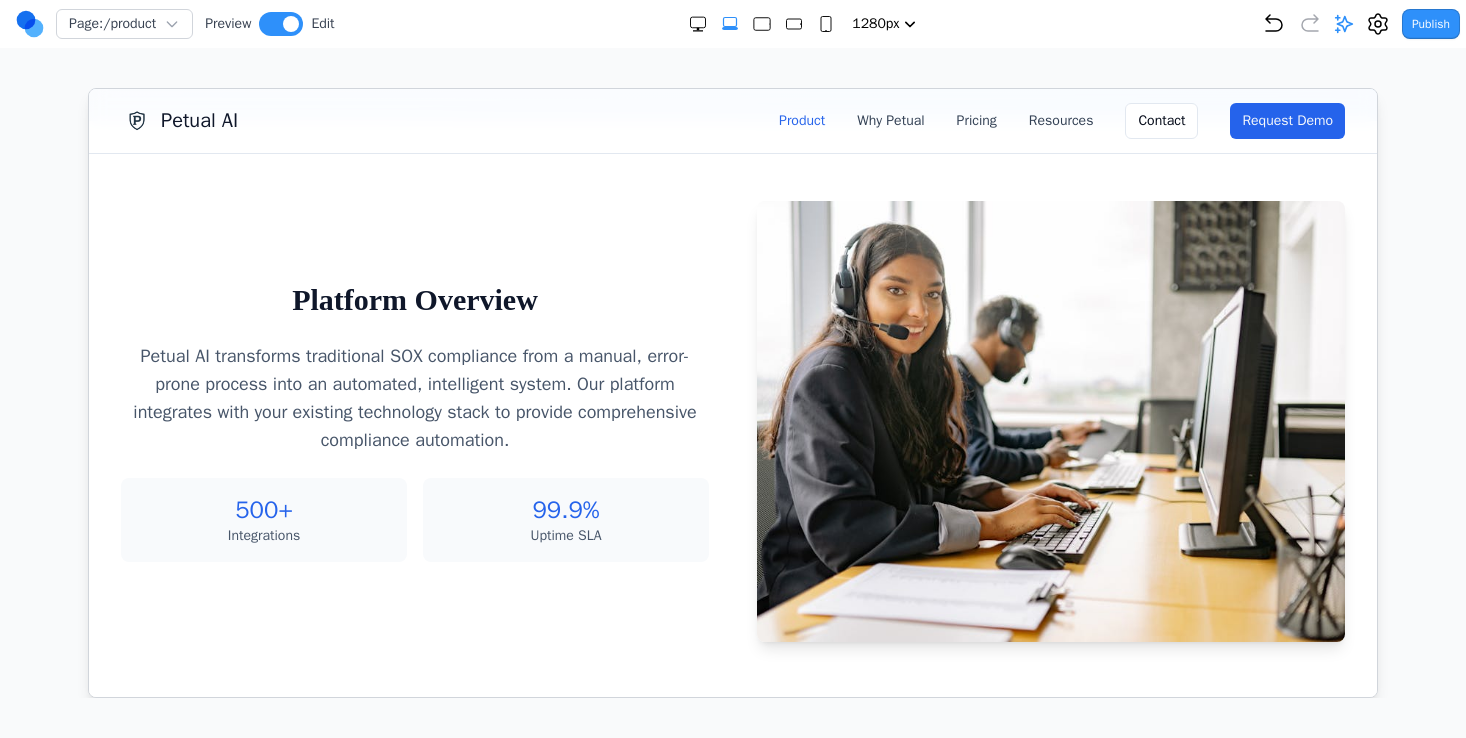 scroll, scrollTop: 239, scrollLeft: 0, axis: vertical 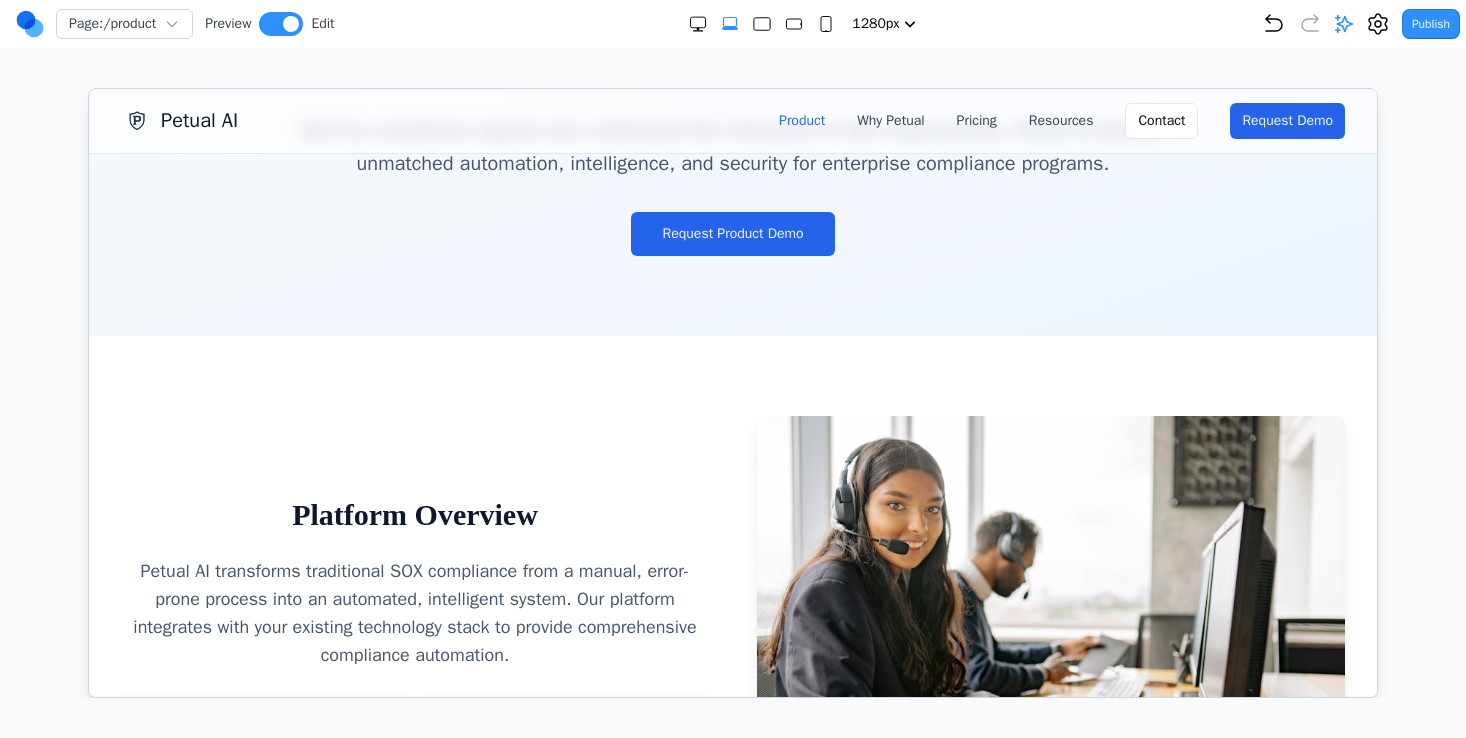 click on "Page:  /product Preview Edit" at bounding box center (175, 24) 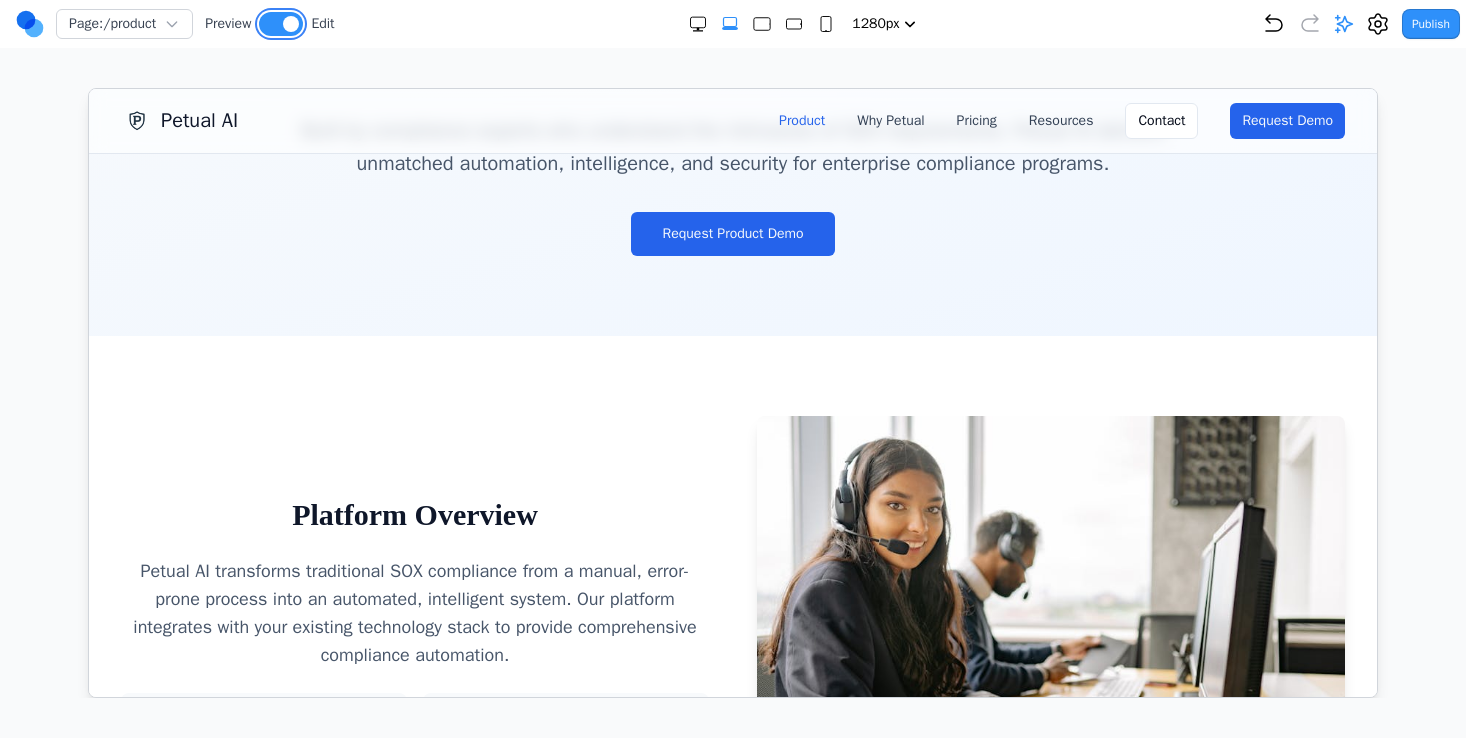 click at bounding box center [281, 24] 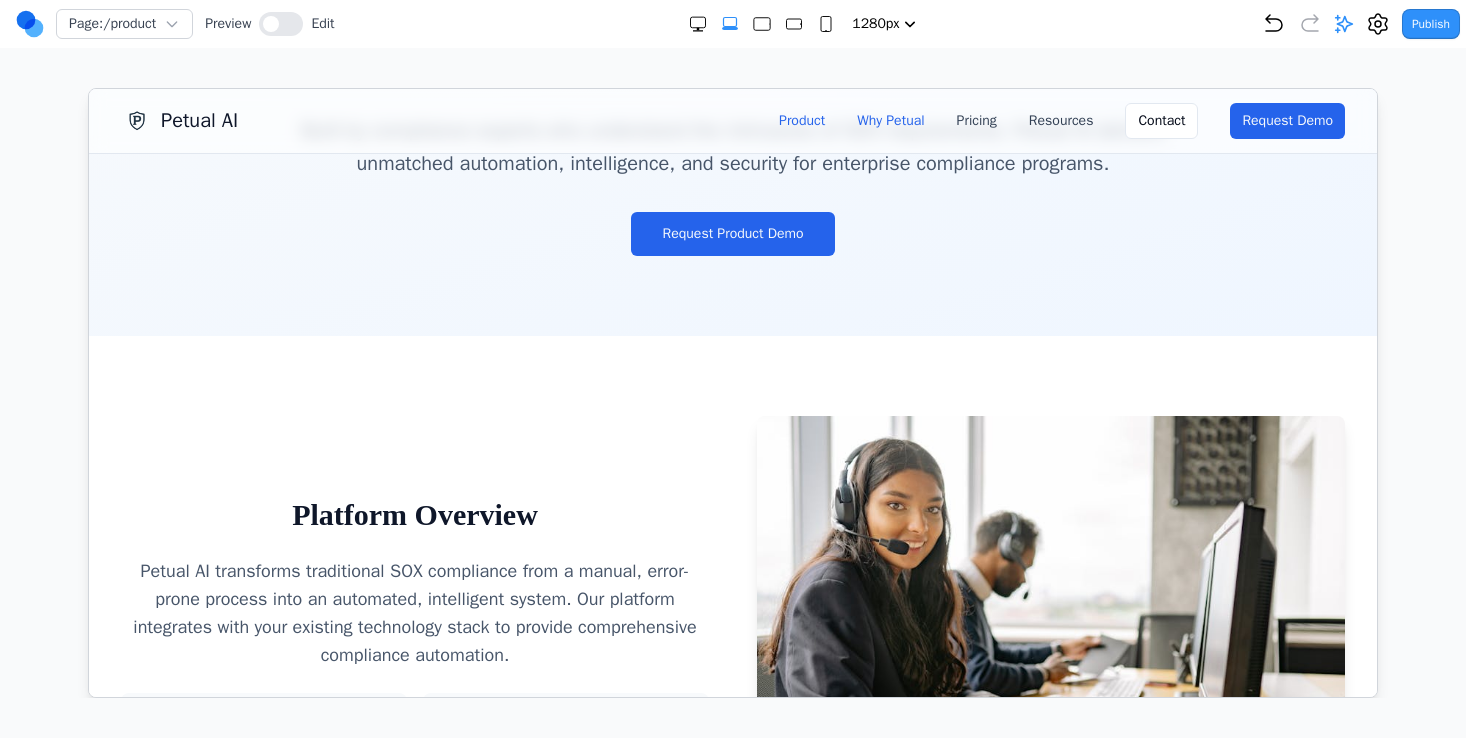 click on "Why Petual" at bounding box center [889, 120] 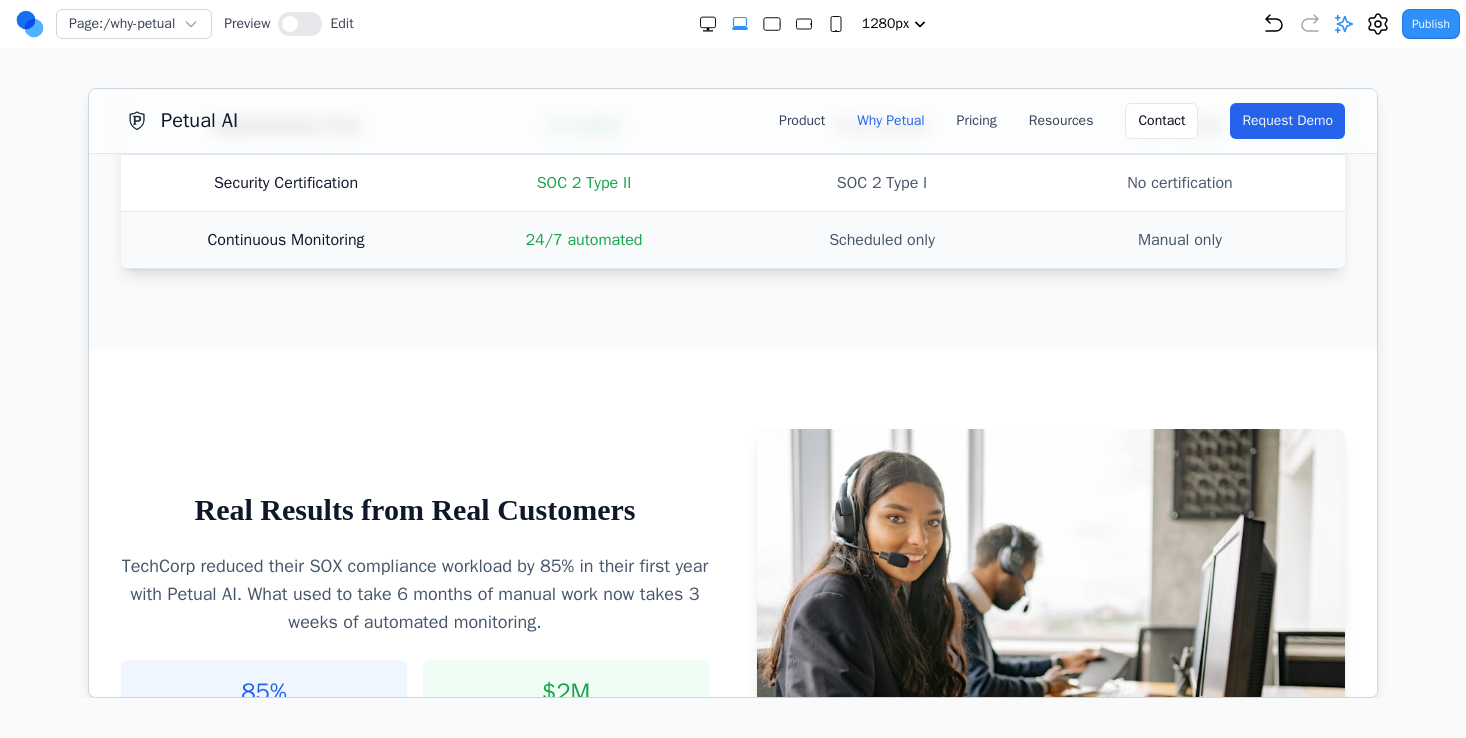 scroll, scrollTop: 1290, scrollLeft: 0, axis: vertical 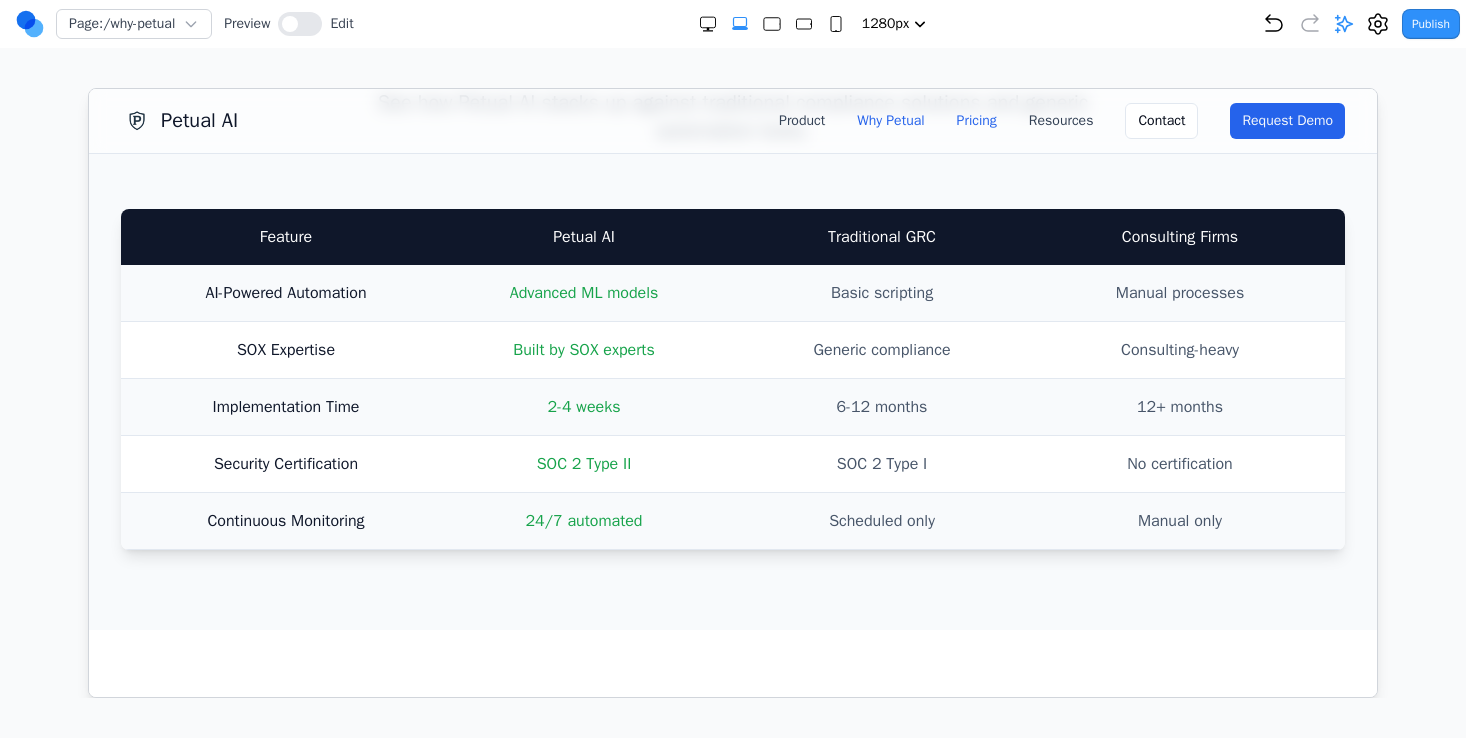 click on "Pricing" at bounding box center (976, 120) 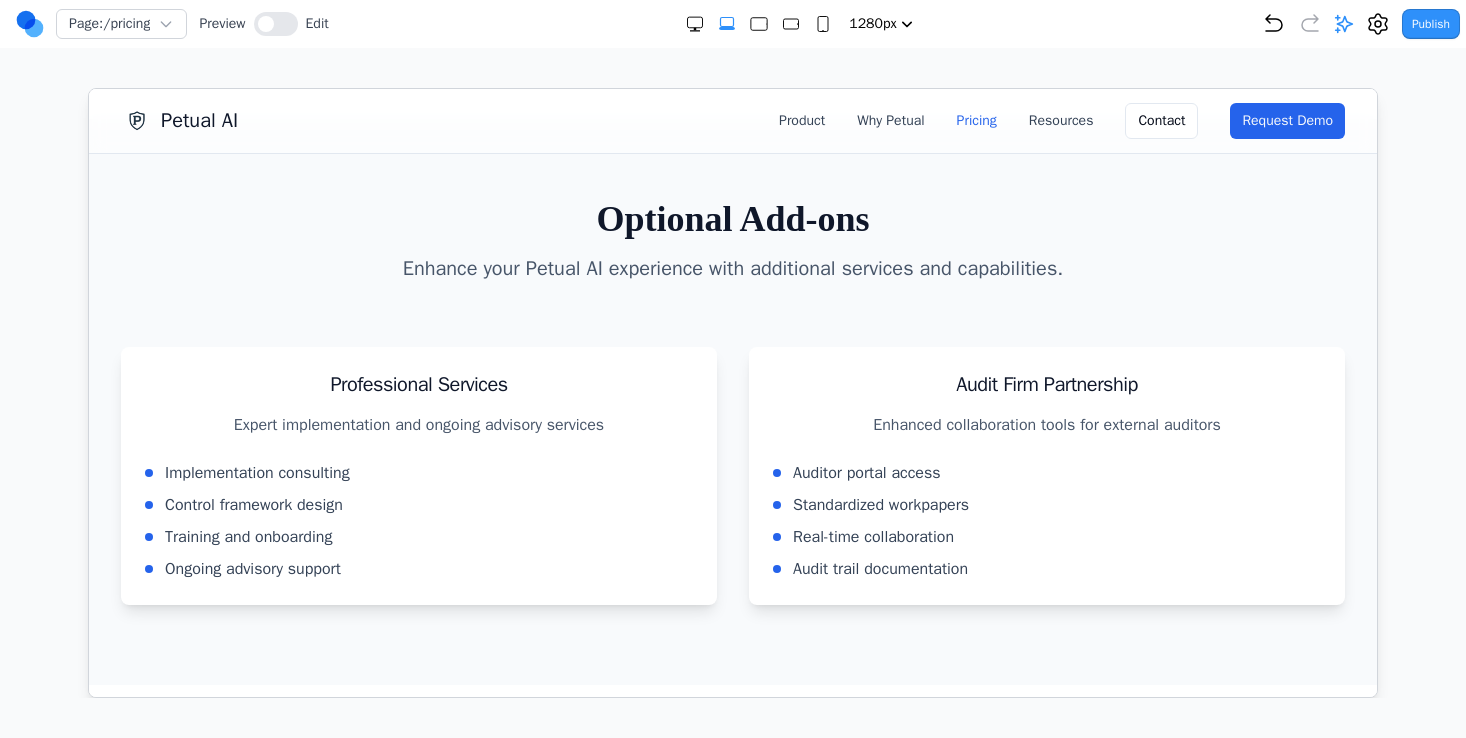 scroll, scrollTop: 1004, scrollLeft: 0, axis: vertical 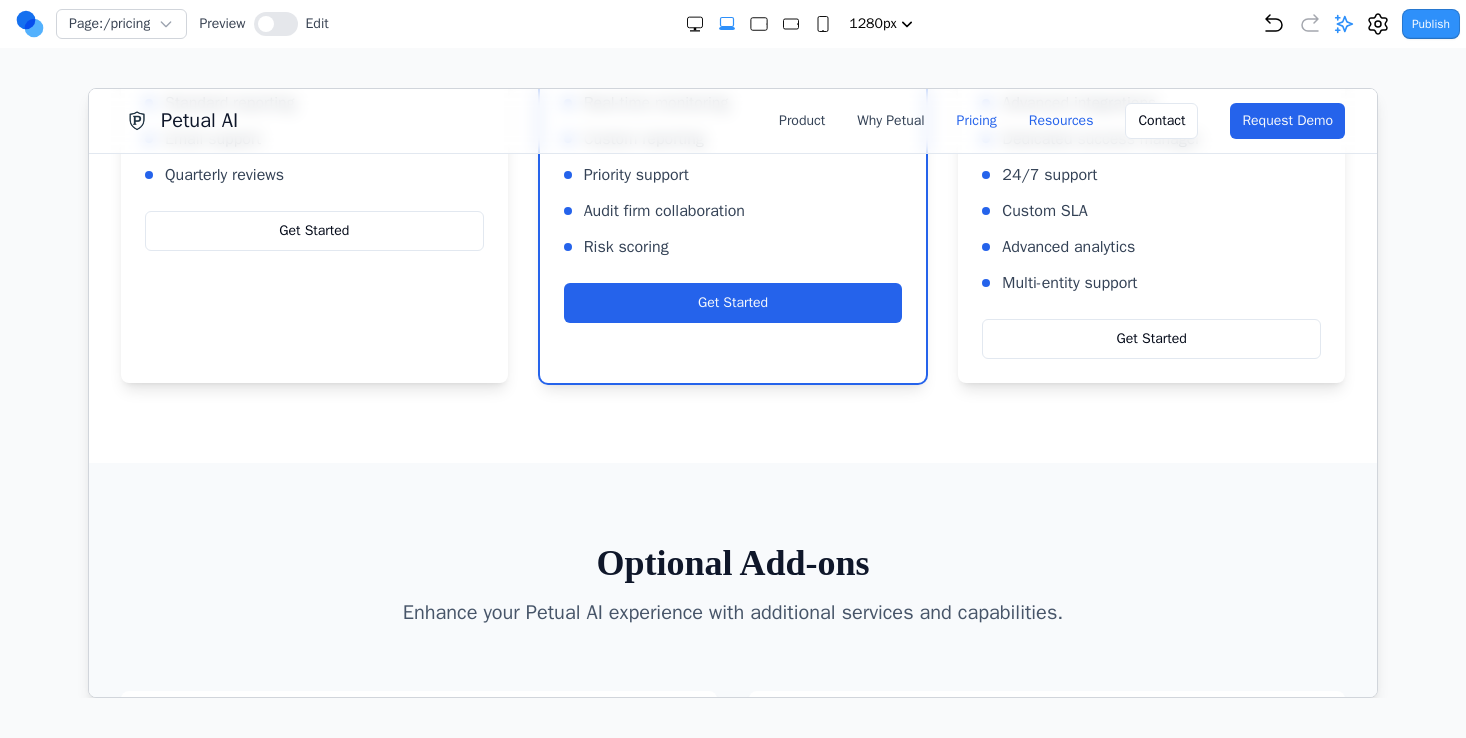 click on "Resources" at bounding box center (1060, 120) 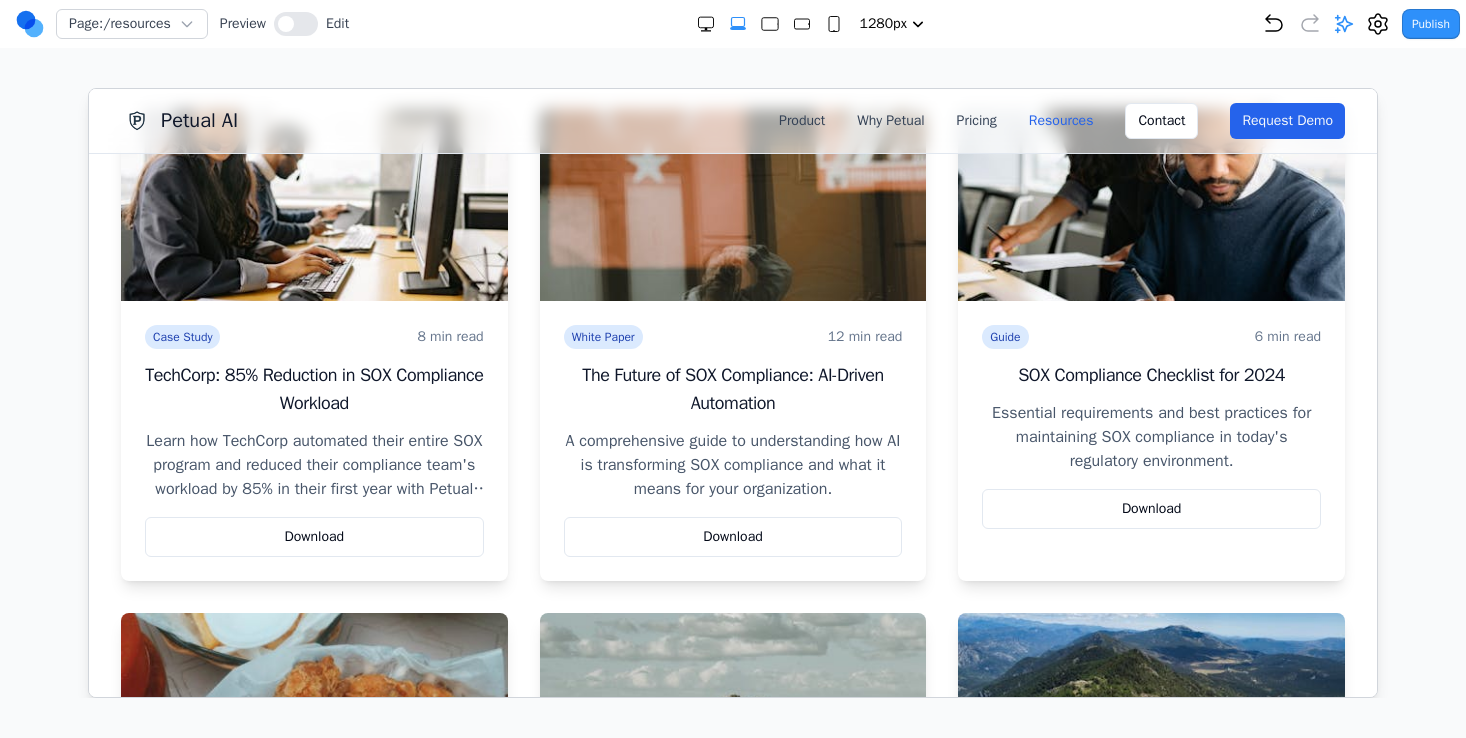 scroll, scrollTop: 0, scrollLeft: 0, axis: both 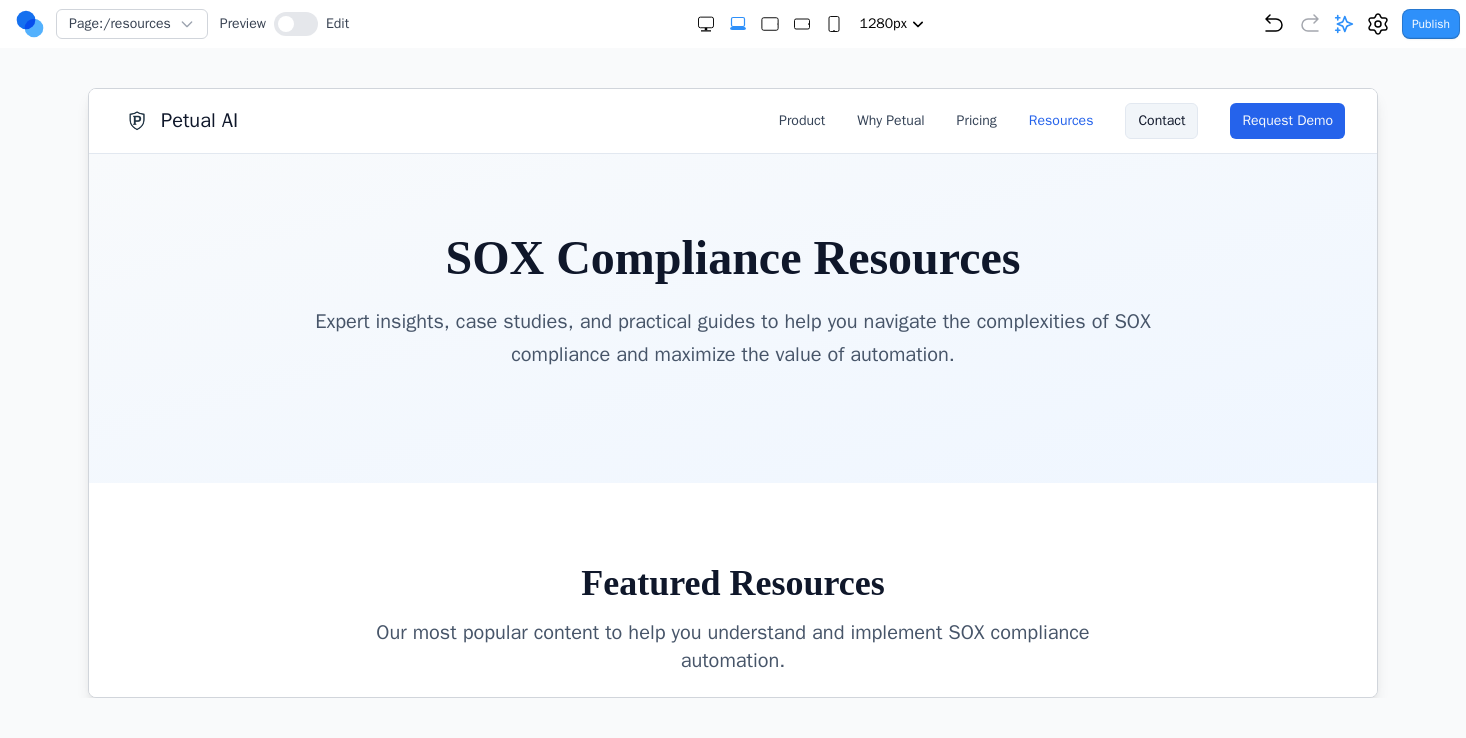 click on "Contact" at bounding box center (1160, 120) 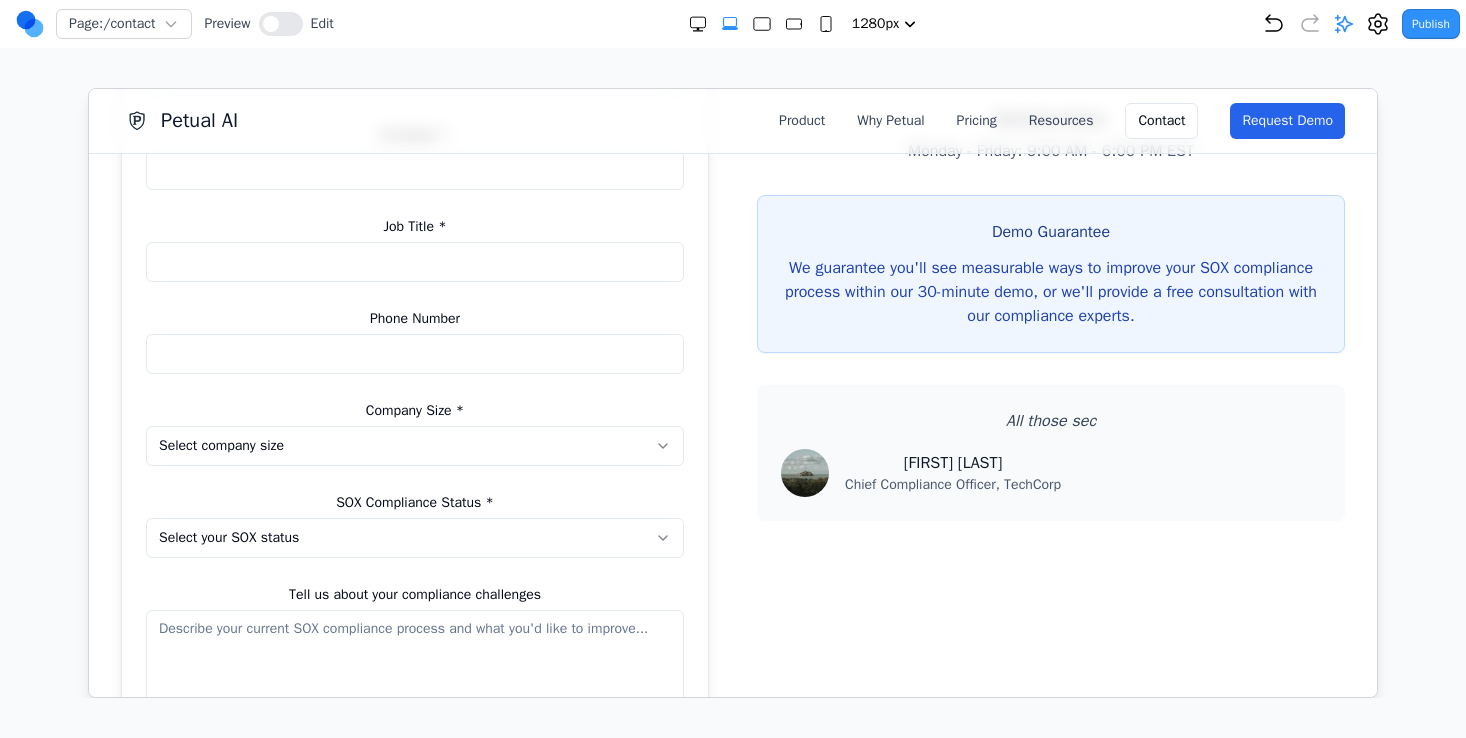 scroll, scrollTop: 330, scrollLeft: 0, axis: vertical 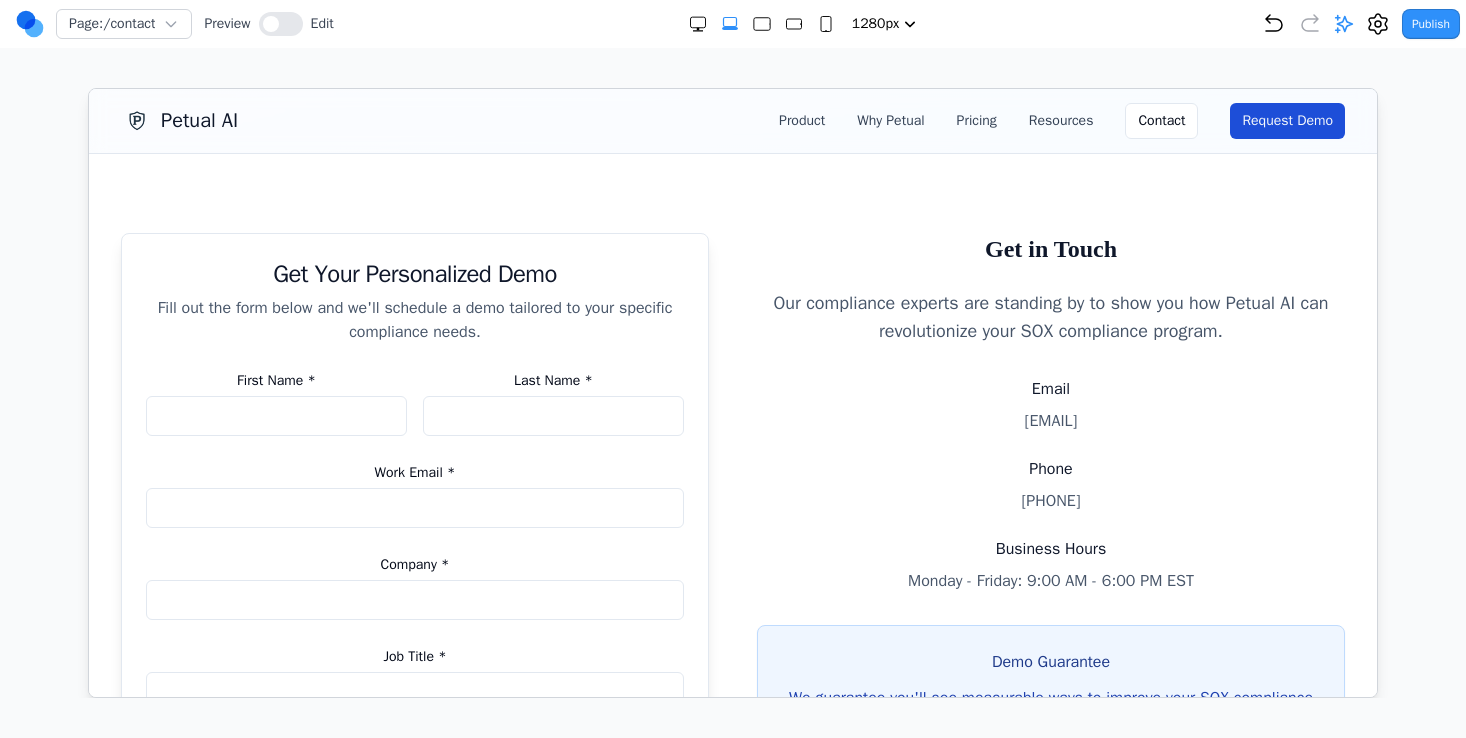 click on "Request Demo" at bounding box center (1286, 120) 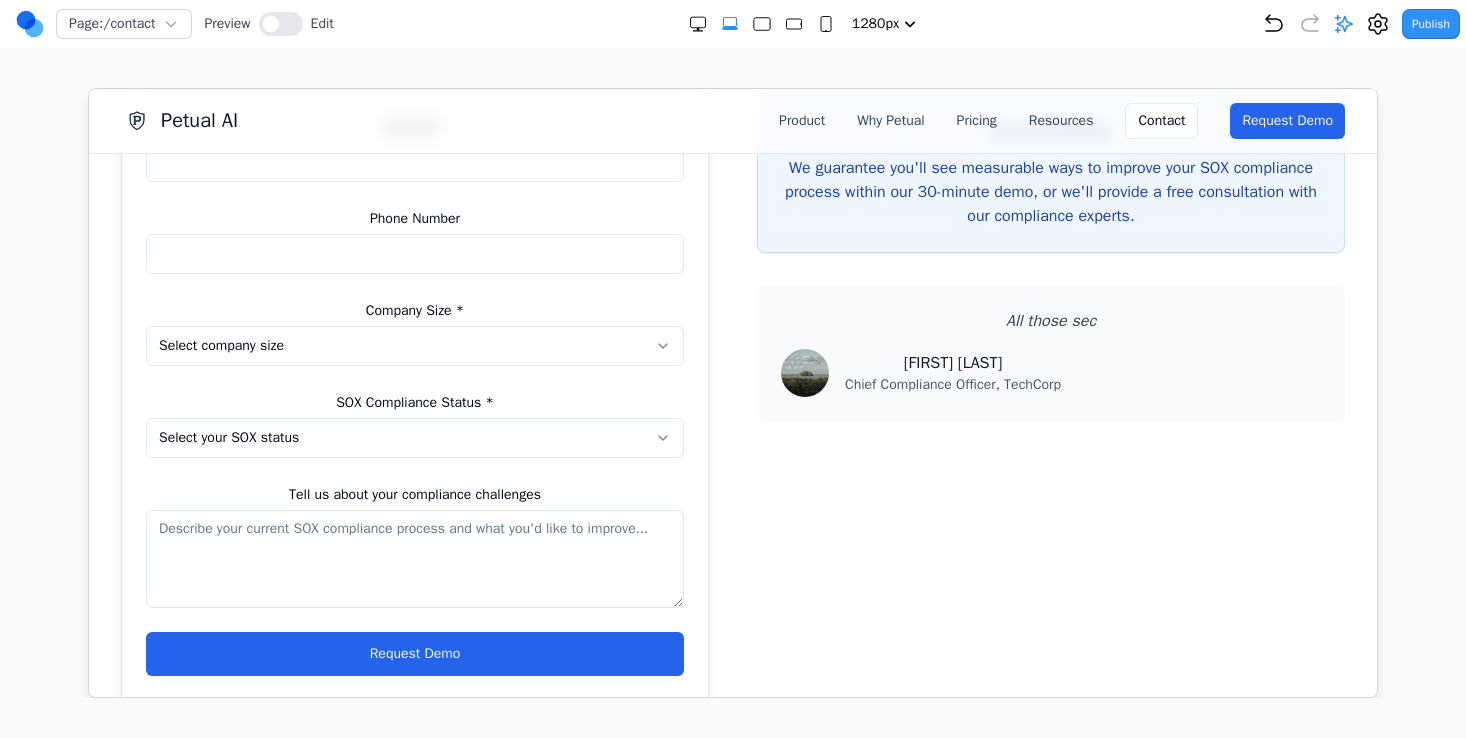 scroll, scrollTop: 0, scrollLeft: 0, axis: both 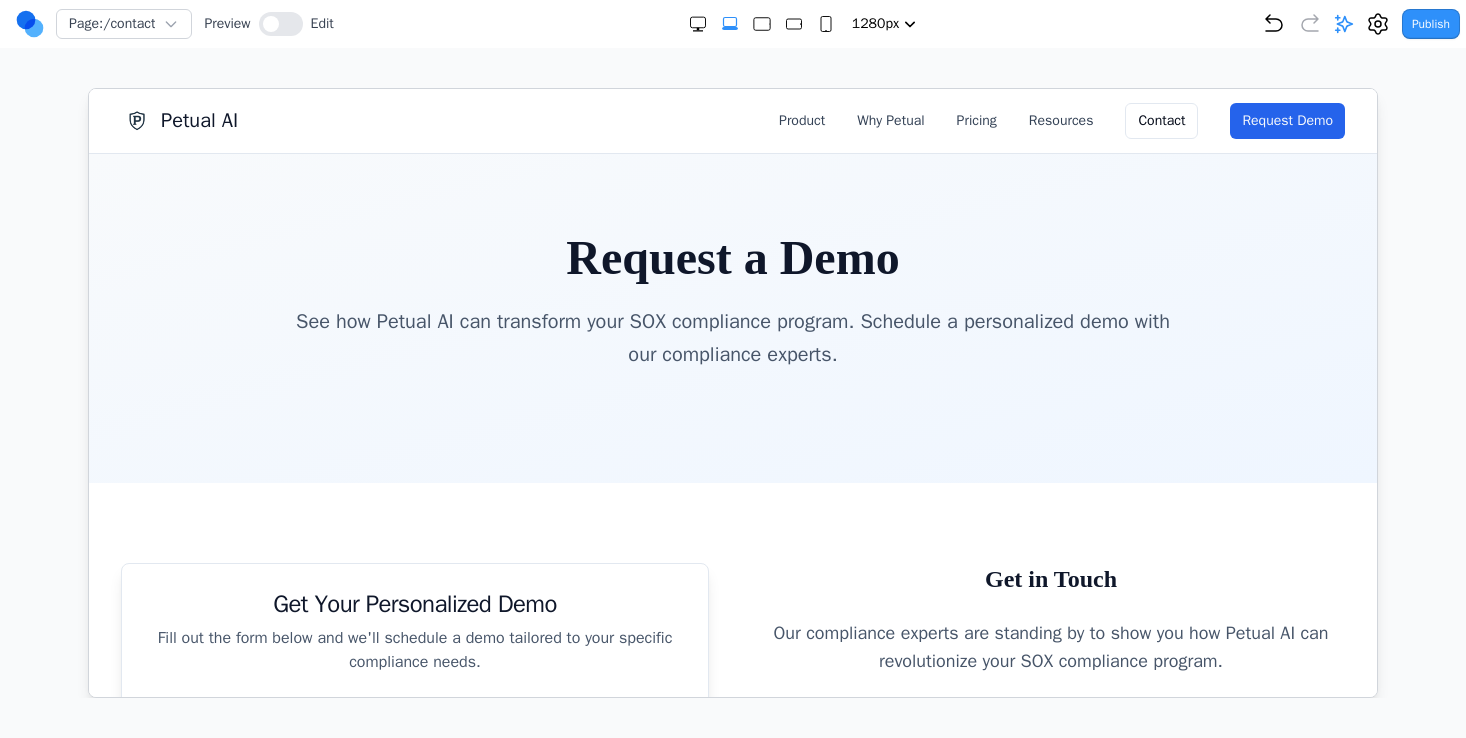 click at bounding box center (281, 24) 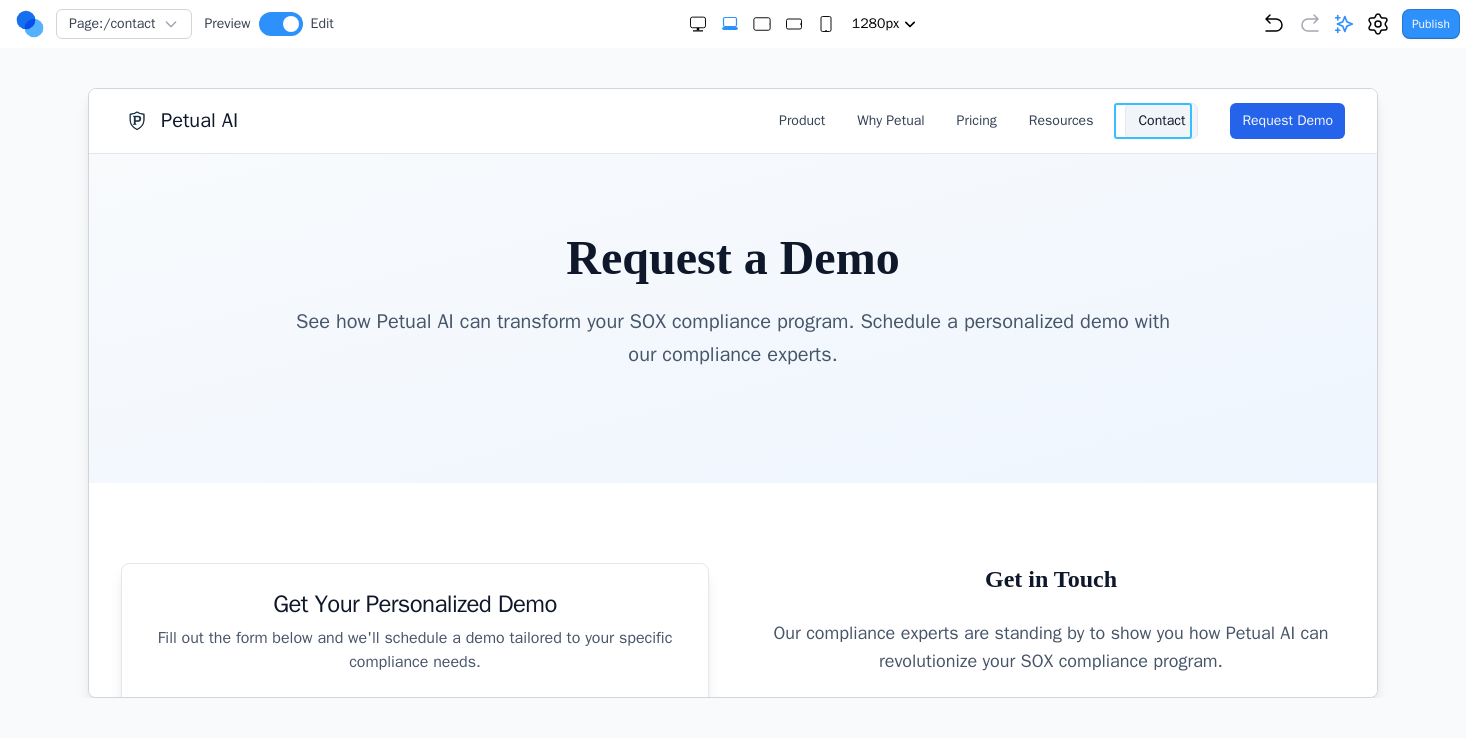 click on "Contact" at bounding box center (1160, 120) 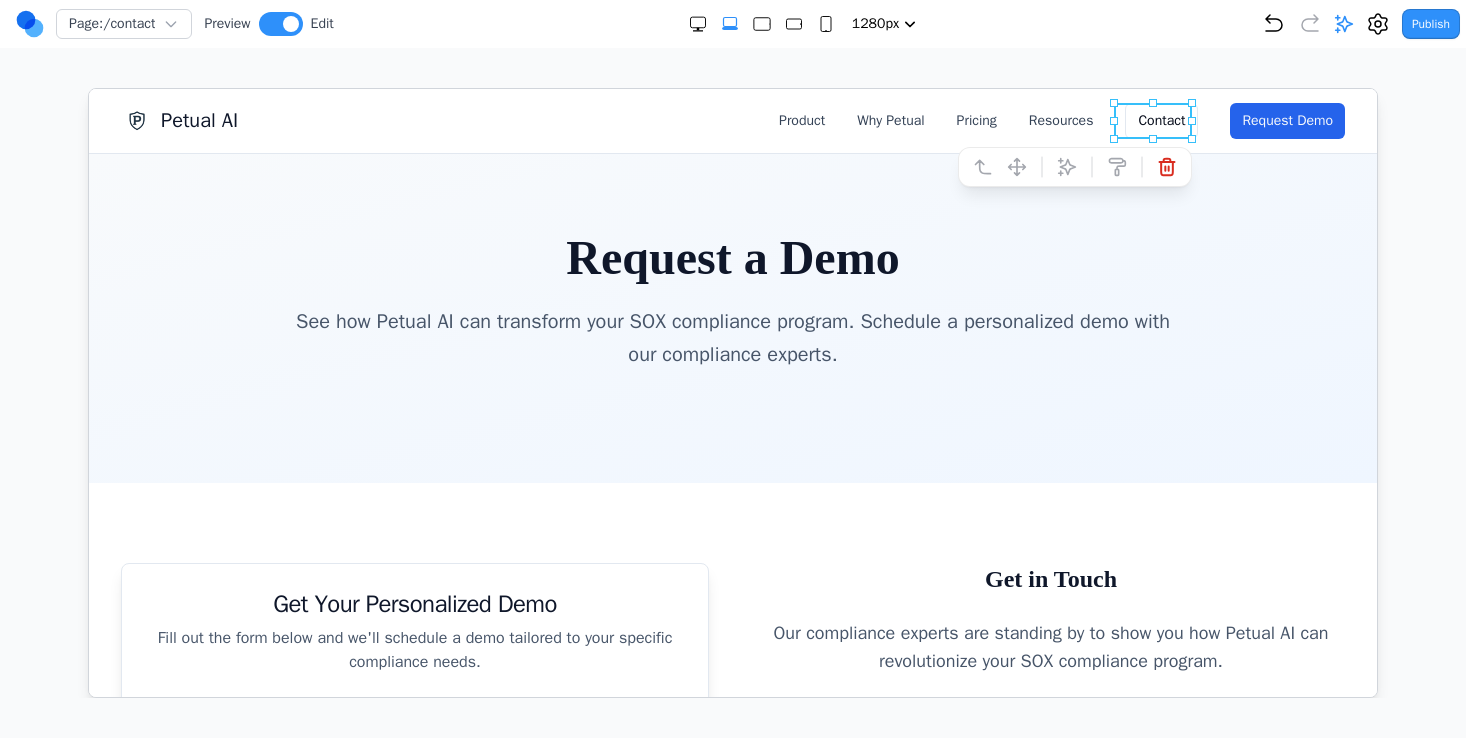 click 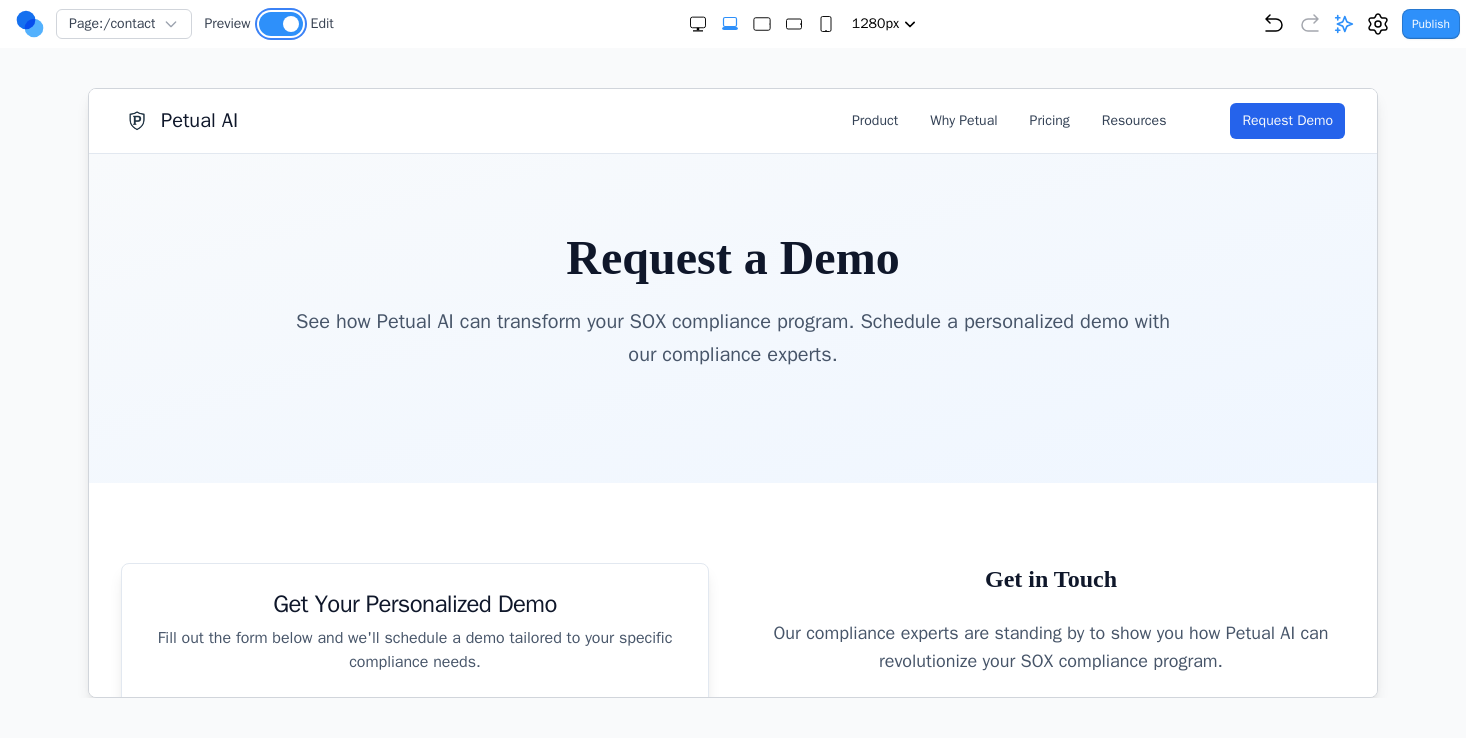 click at bounding box center [281, 24] 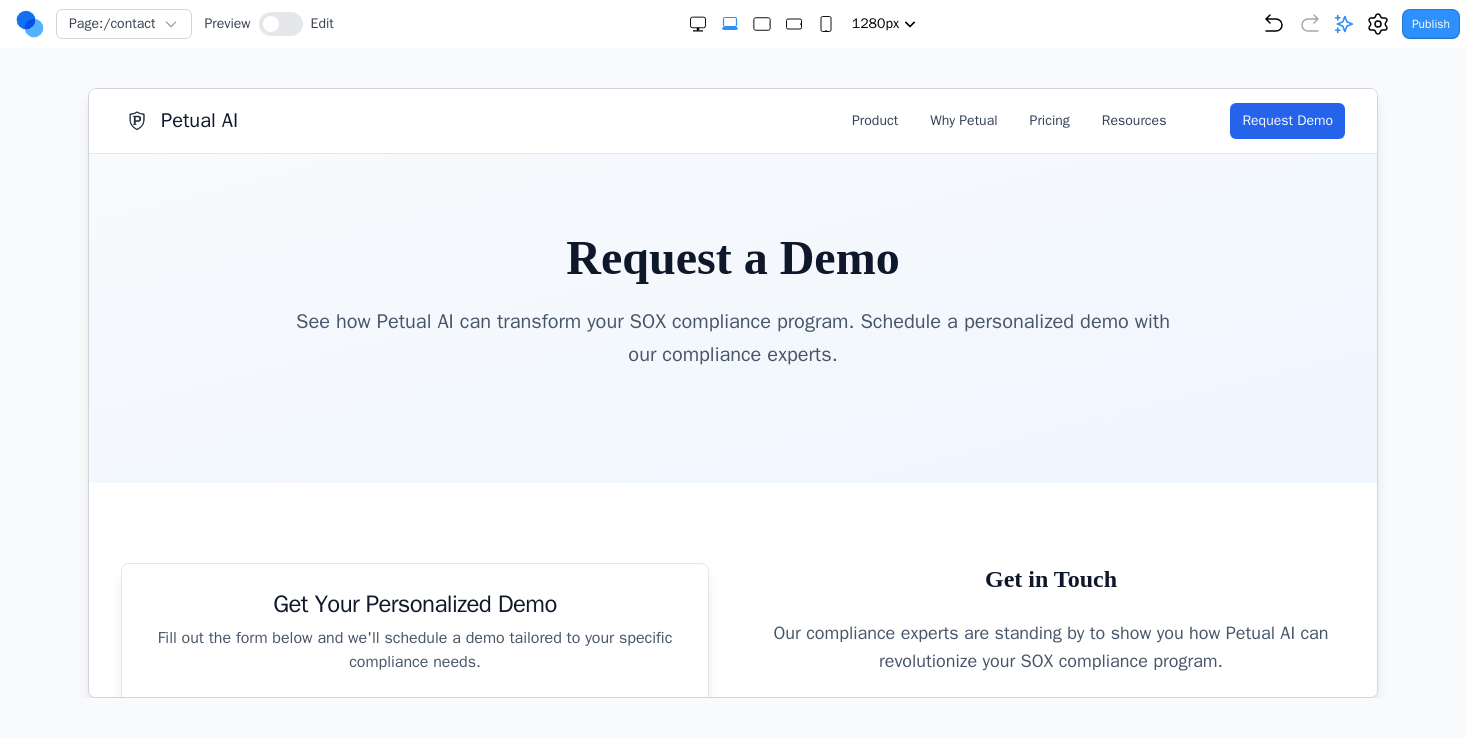 click on "Petual AI" at bounding box center (198, 120) 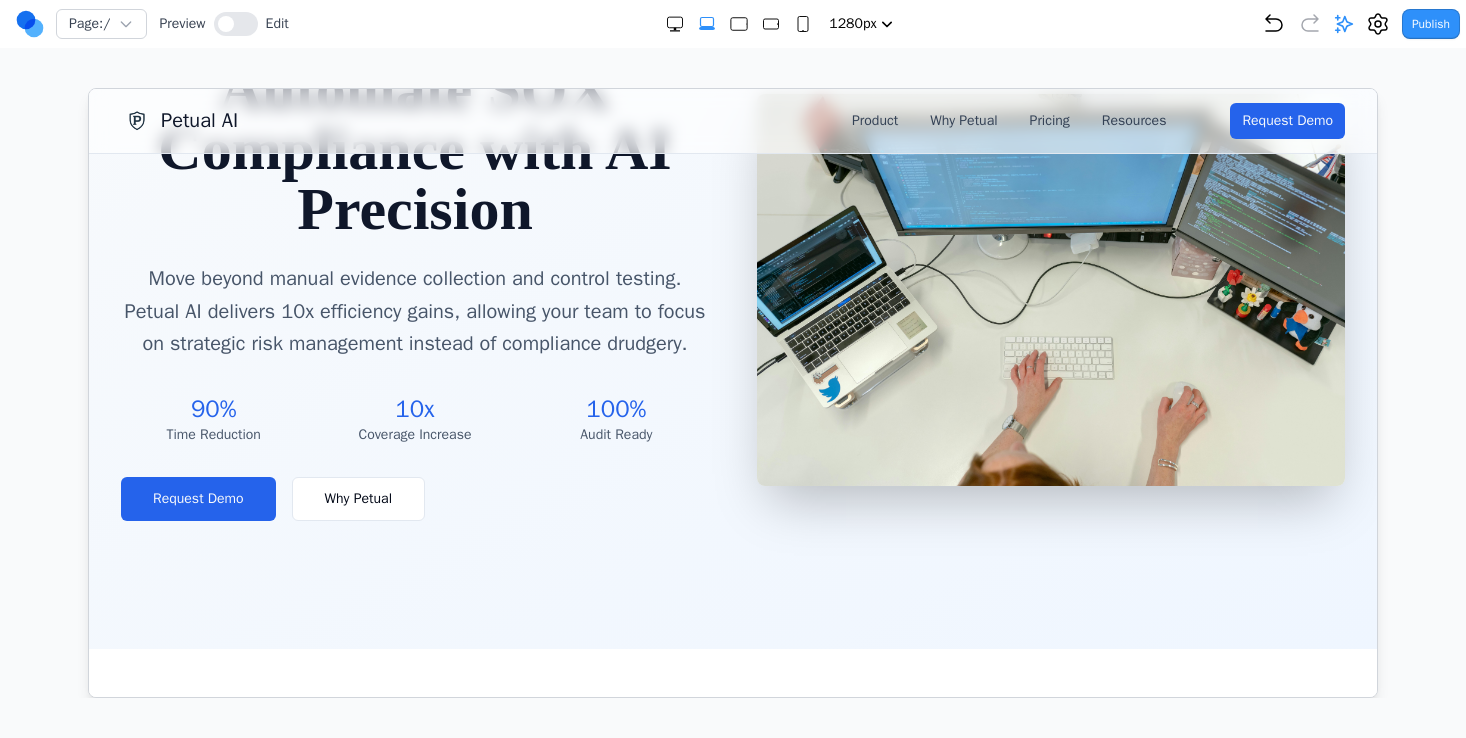 scroll, scrollTop: 0, scrollLeft: 0, axis: both 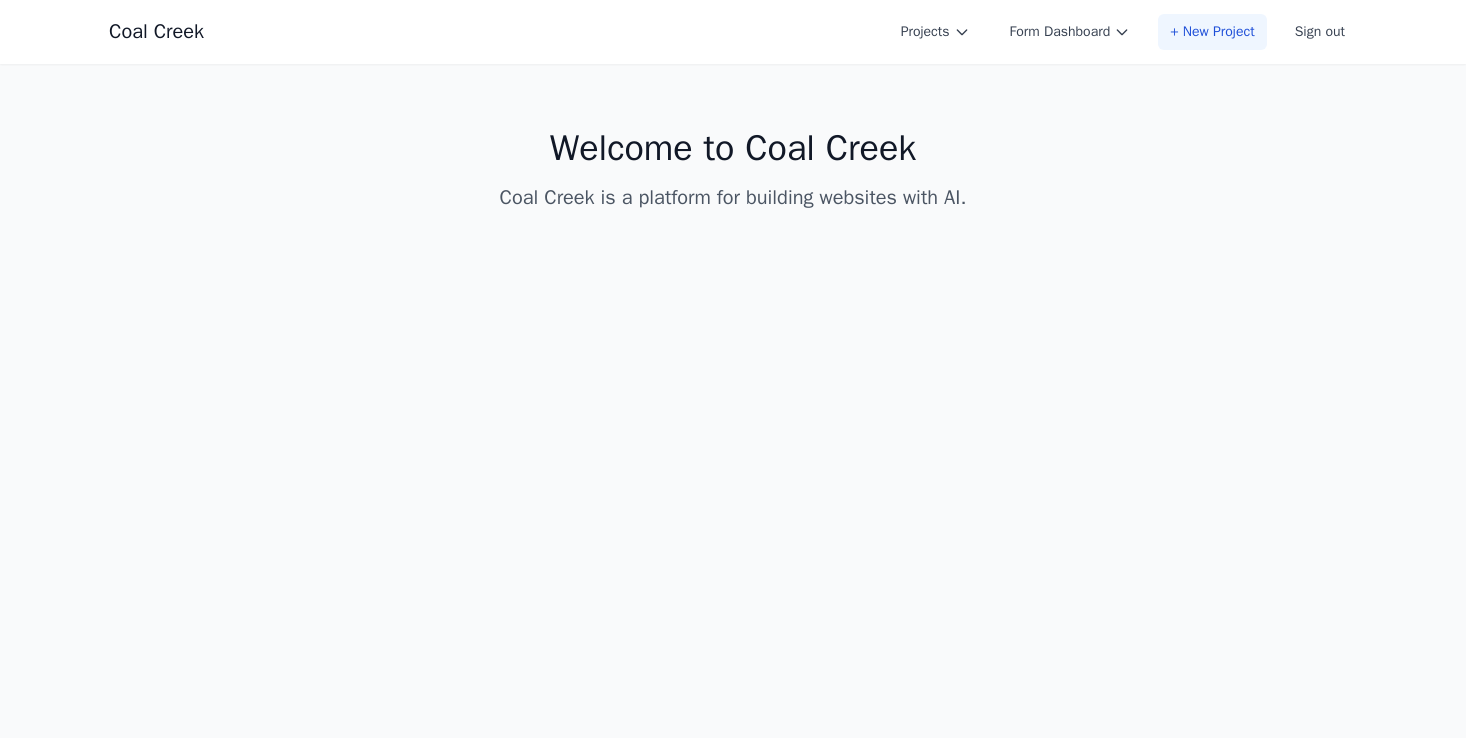 click on "+ New Project" at bounding box center [1212, 32] 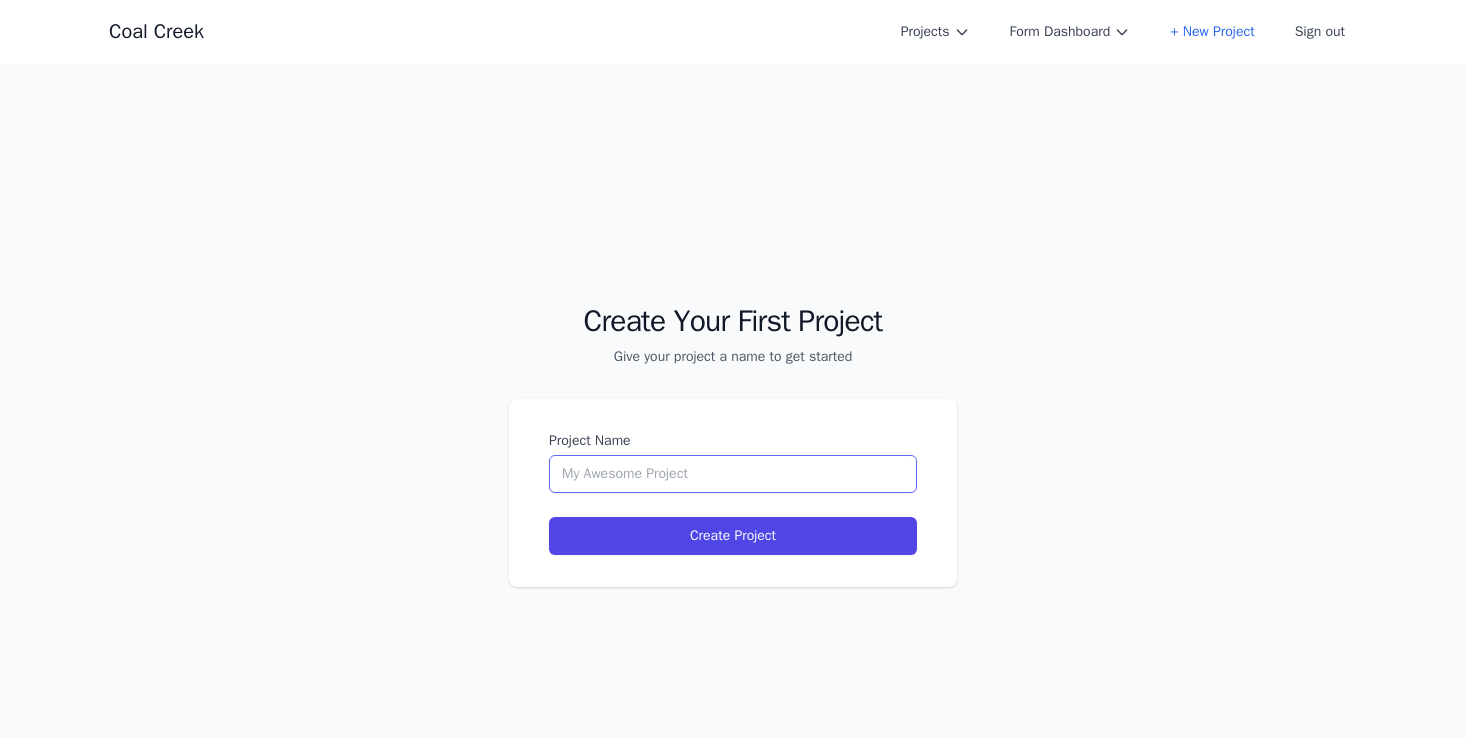 click on "Project Name" at bounding box center [733, 474] 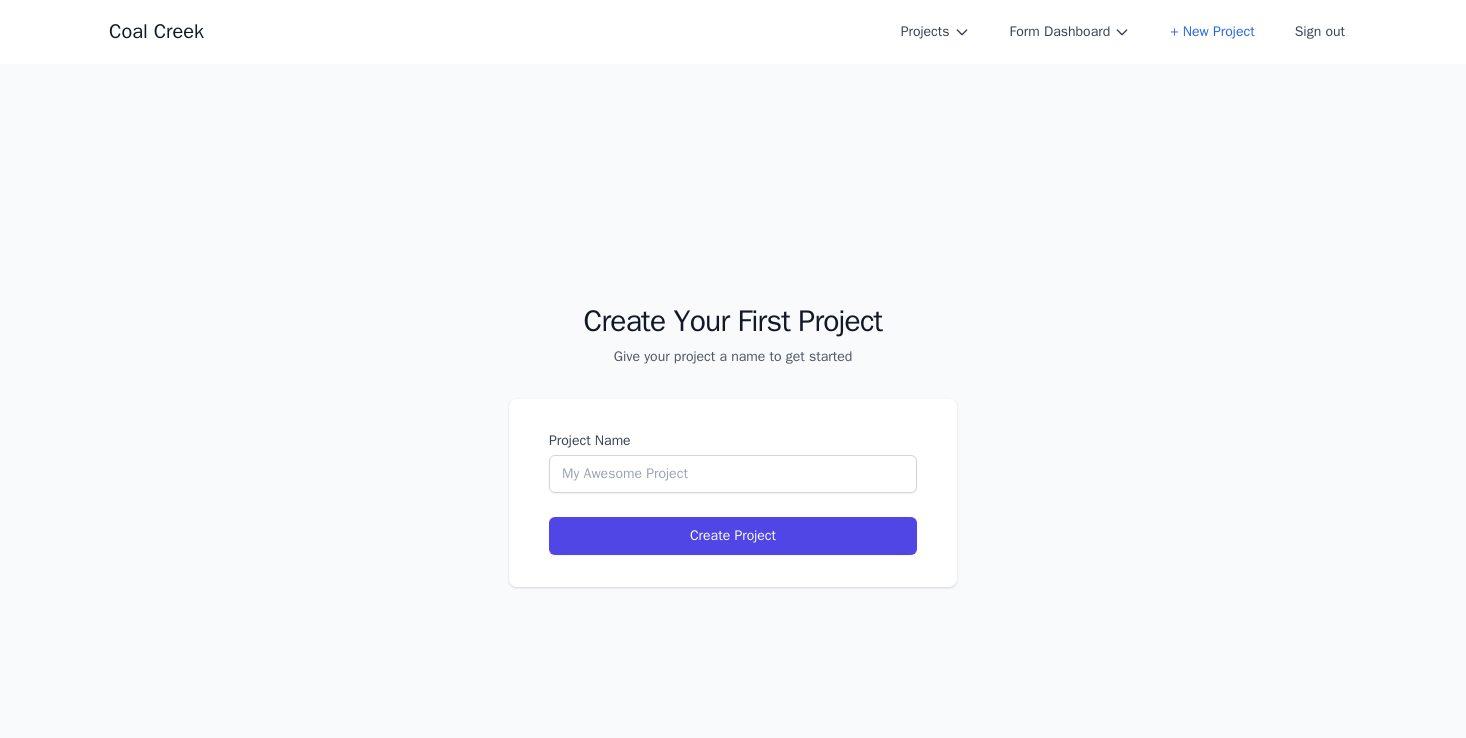 click on "Create Your First Project Give your project a name to get started Project Name Create Project" at bounding box center (733, 433) 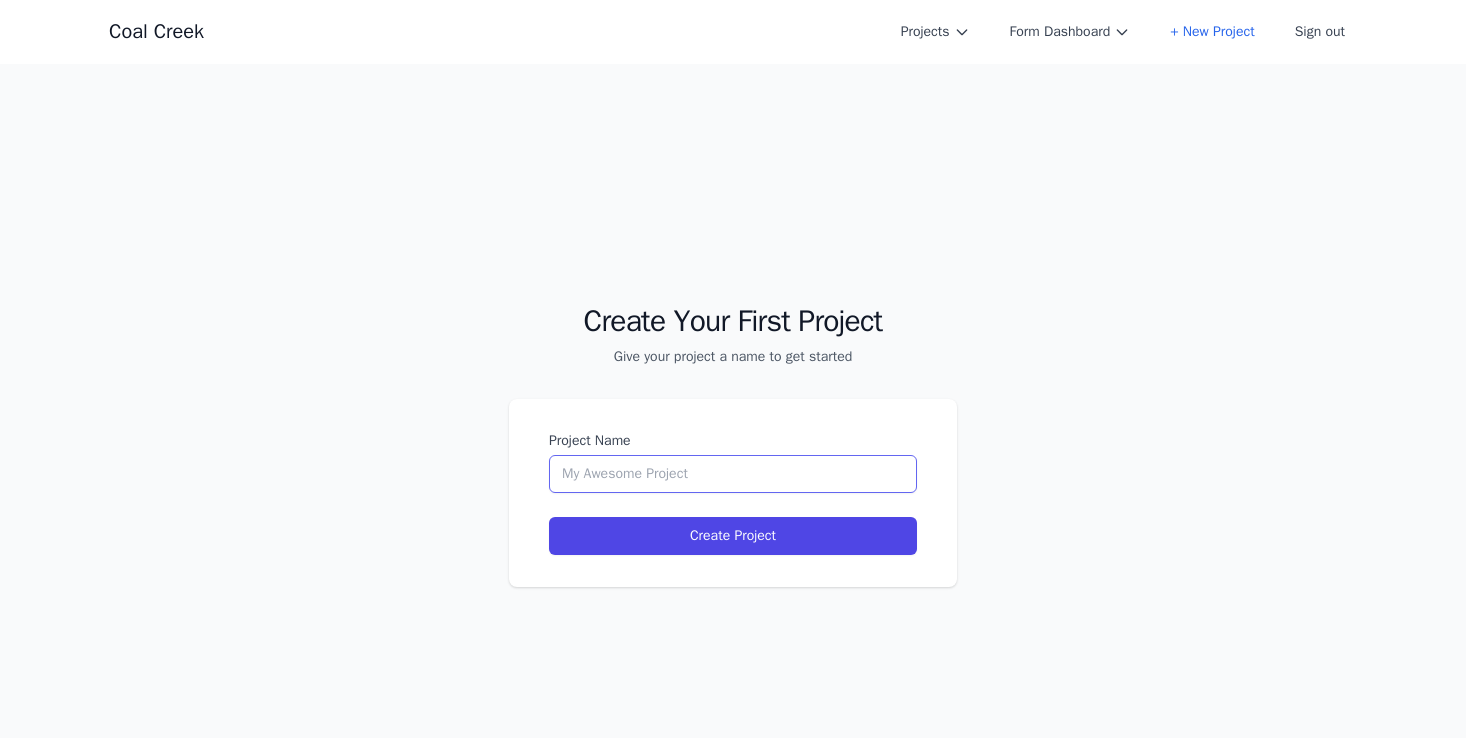 click on "Project Name" at bounding box center (733, 474) 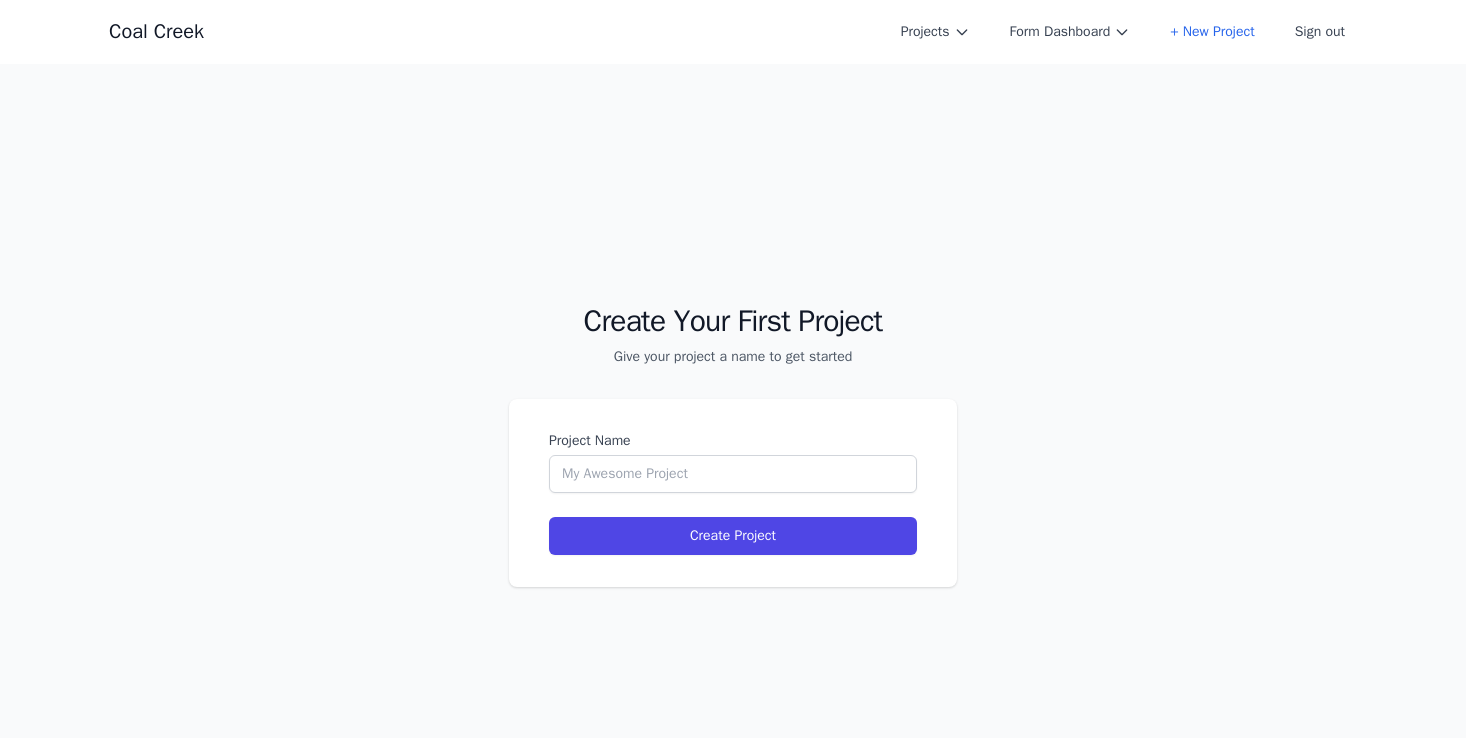 click on "Create Your First Project Give your project a name to get started Project Name Create Project" at bounding box center (733, 433) 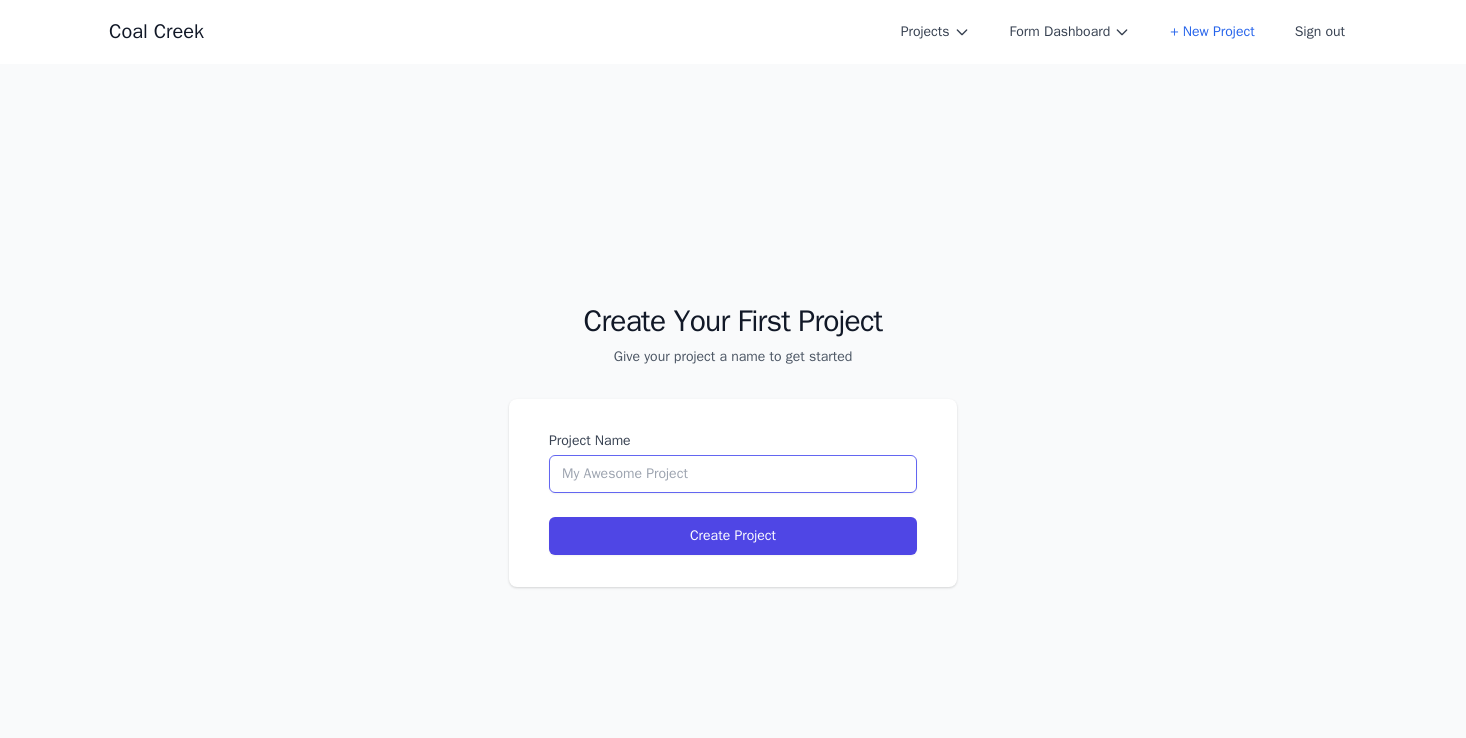 click on "Project Name" at bounding box center (733, 474) 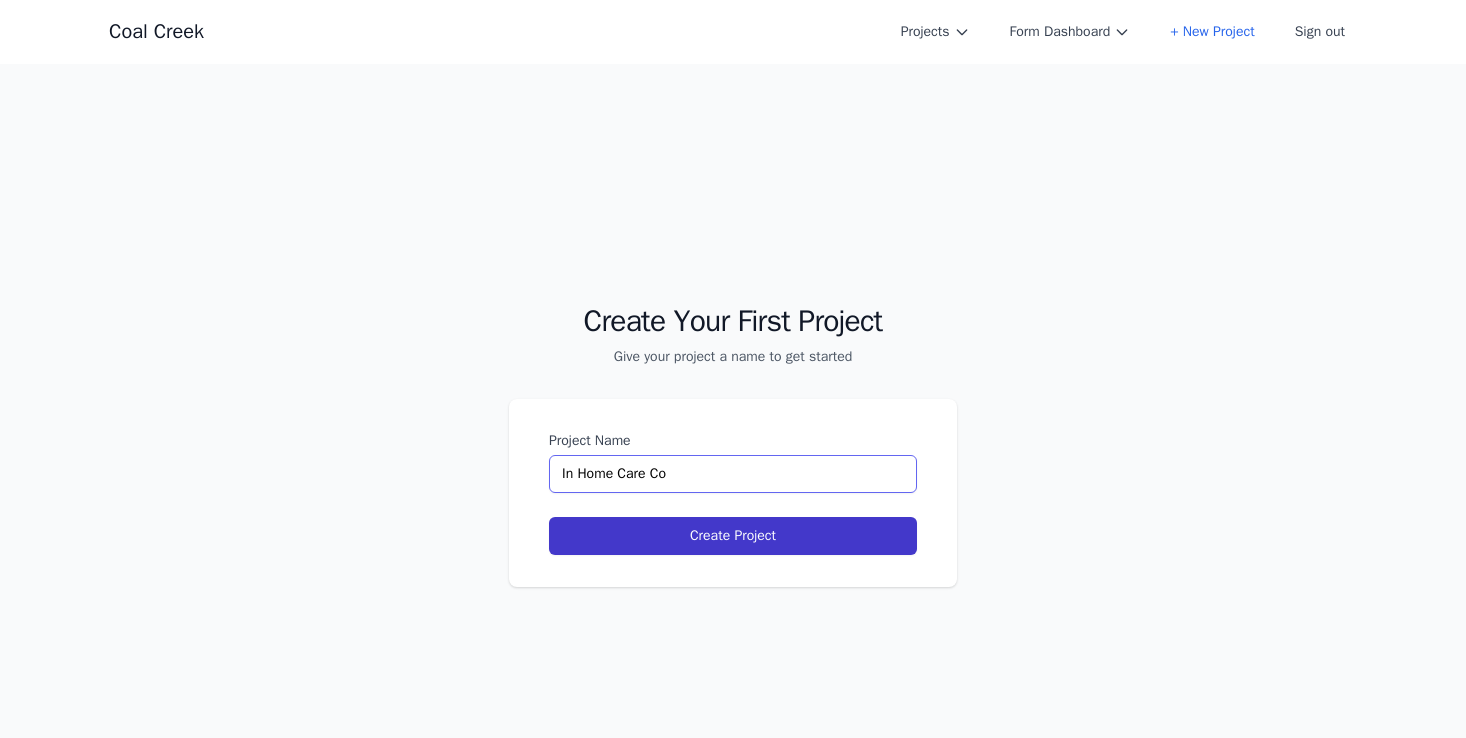 type on "In Home Care Co" 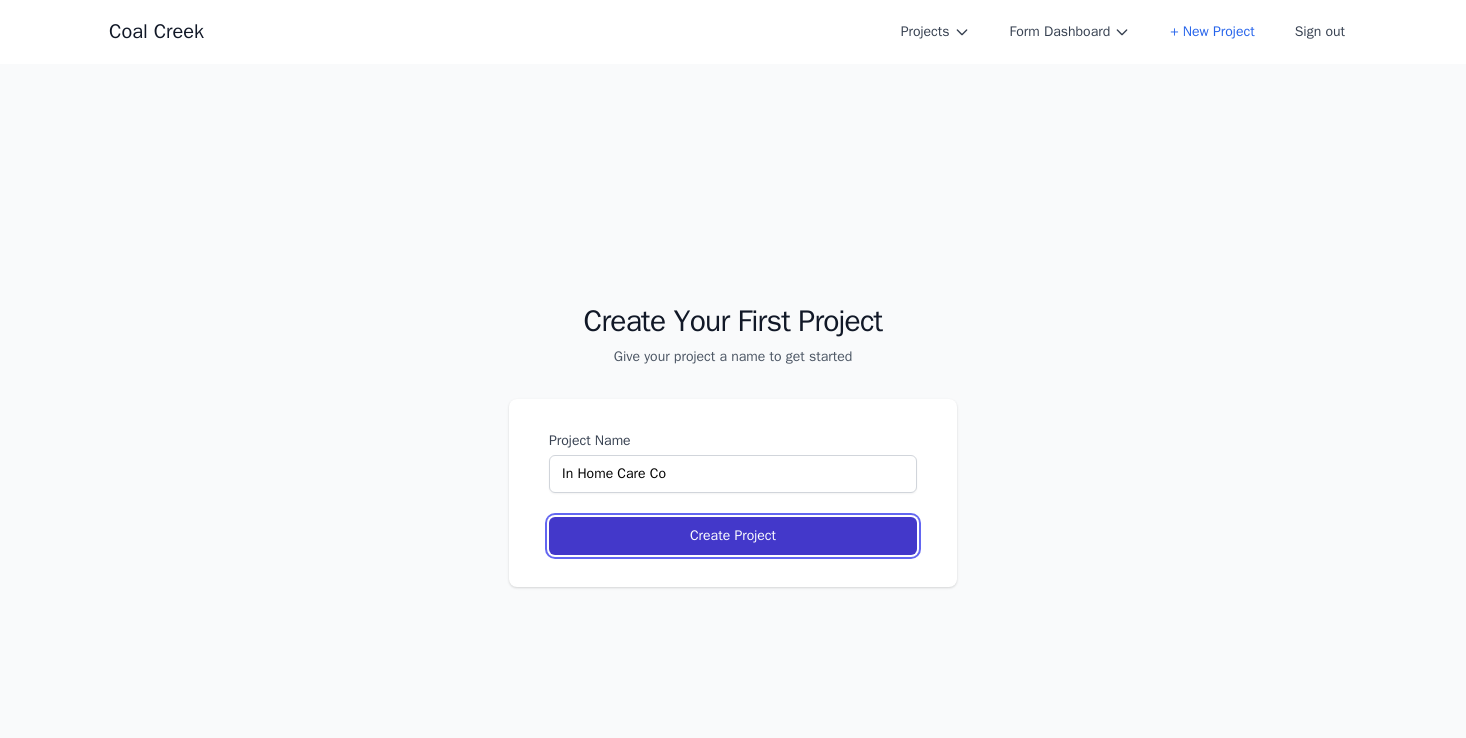 click on "Create Project" at bounding box center (733, 536) 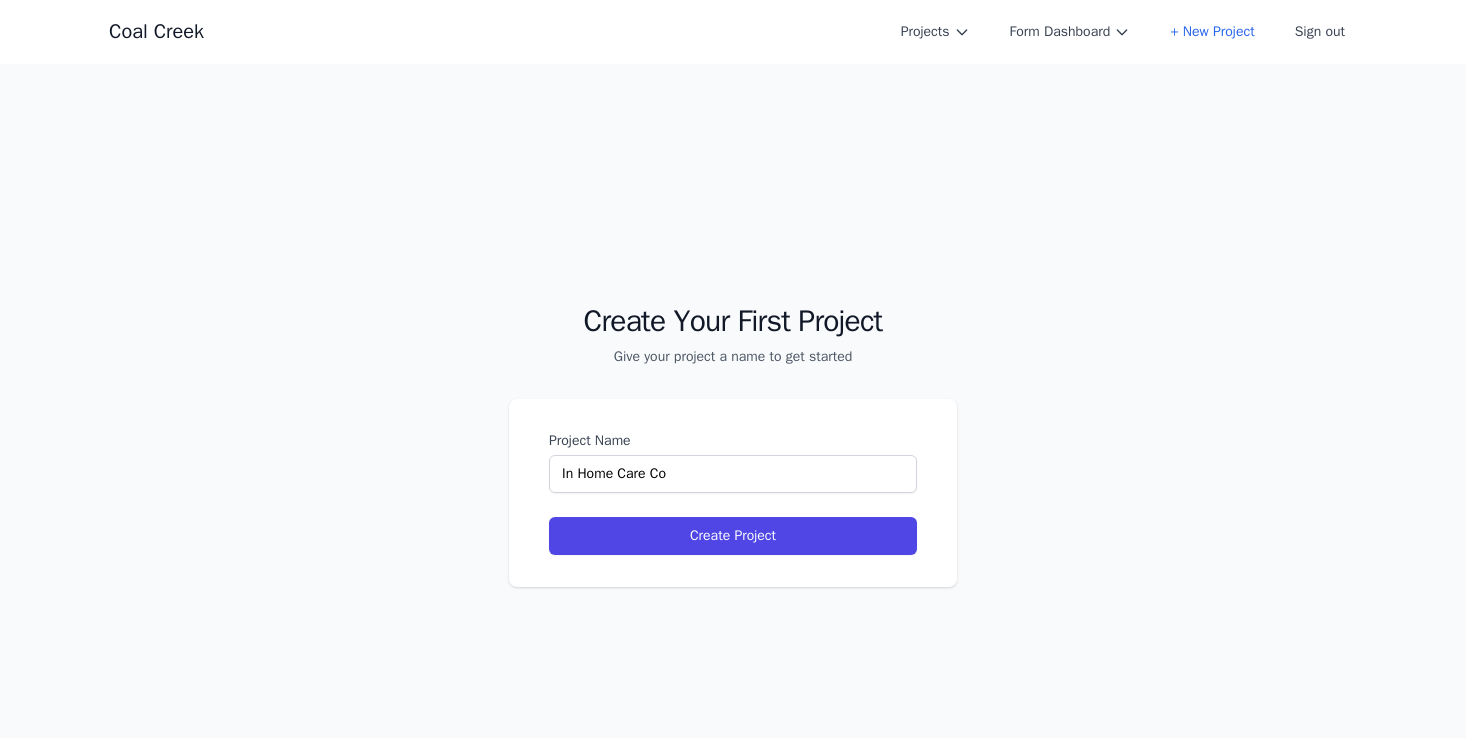 select on "xl" 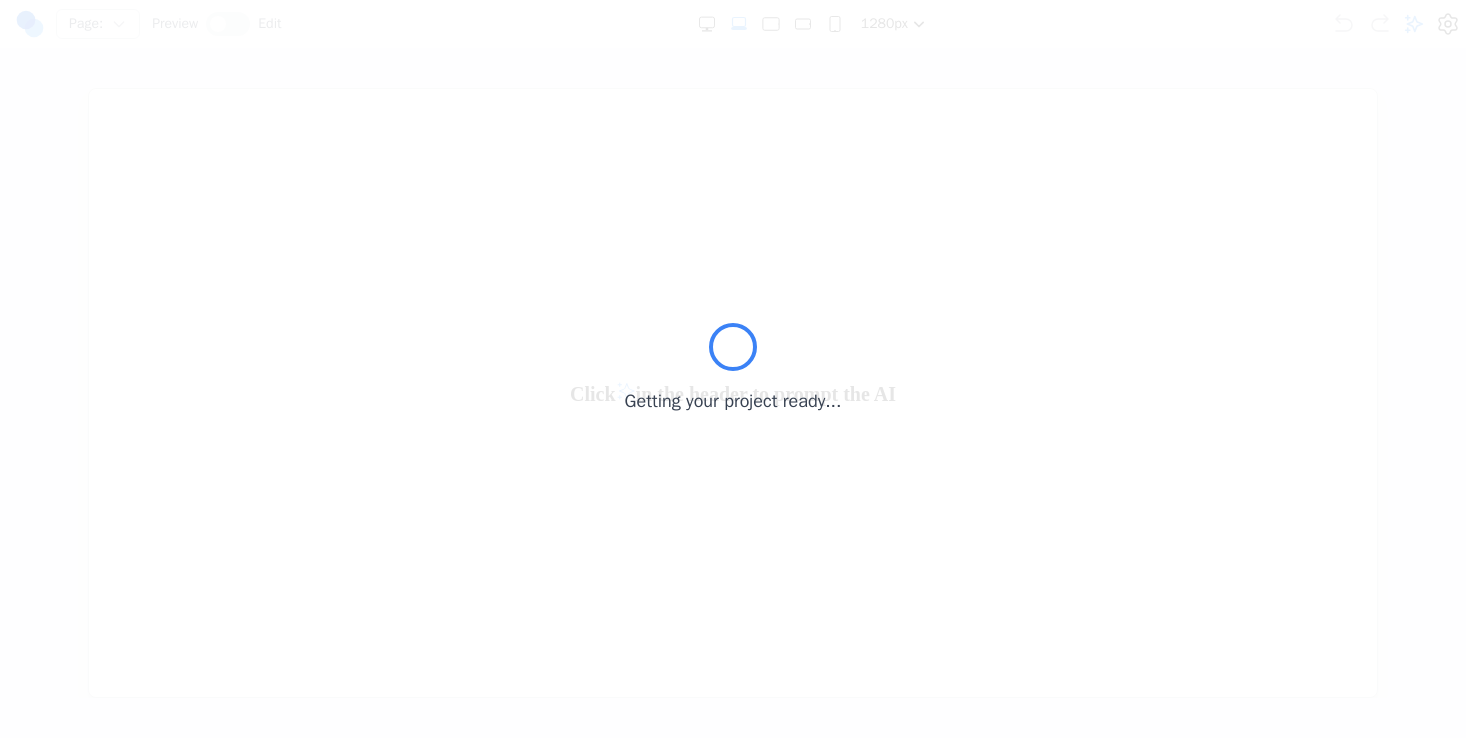 scroll, scrollTop: 0, scrollLeft: 0, axis: both 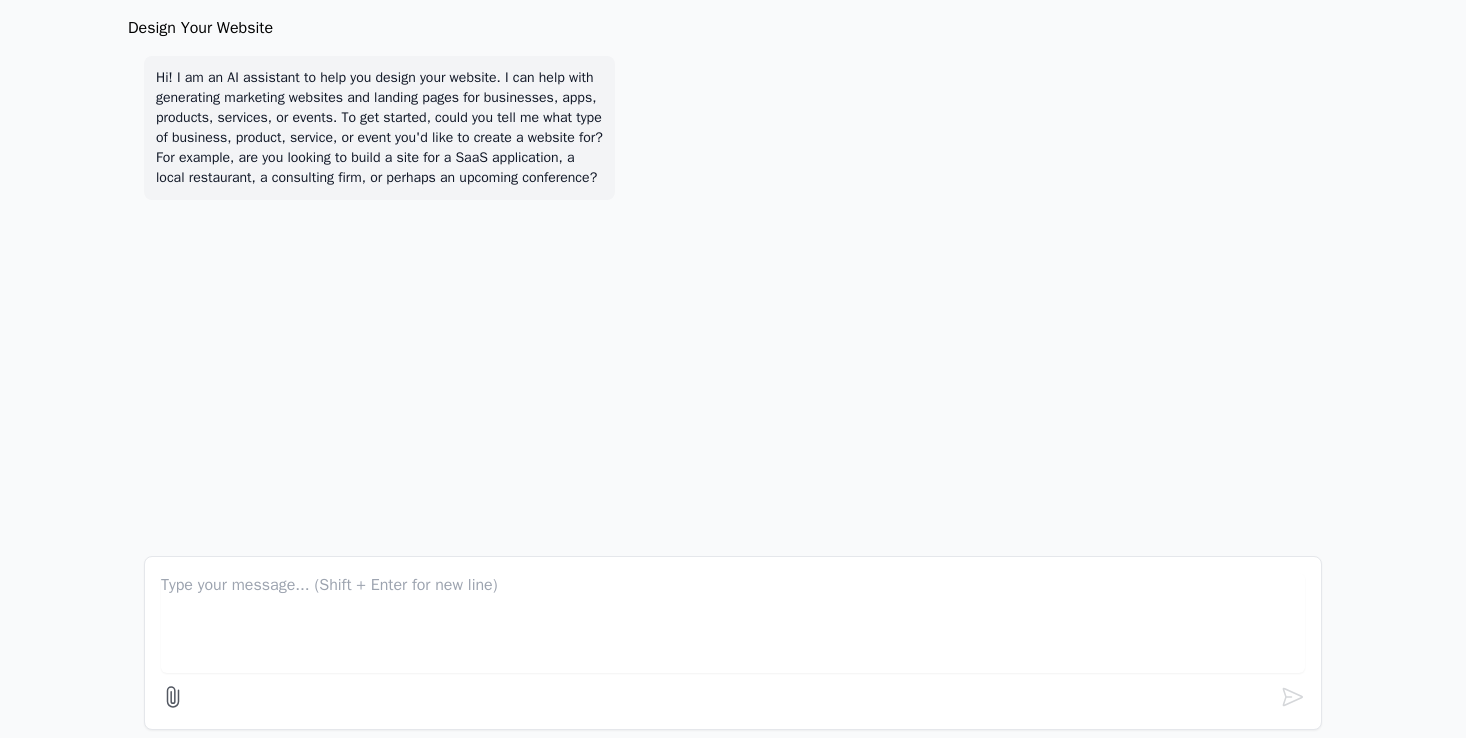 click at bounding box center [733, 623] 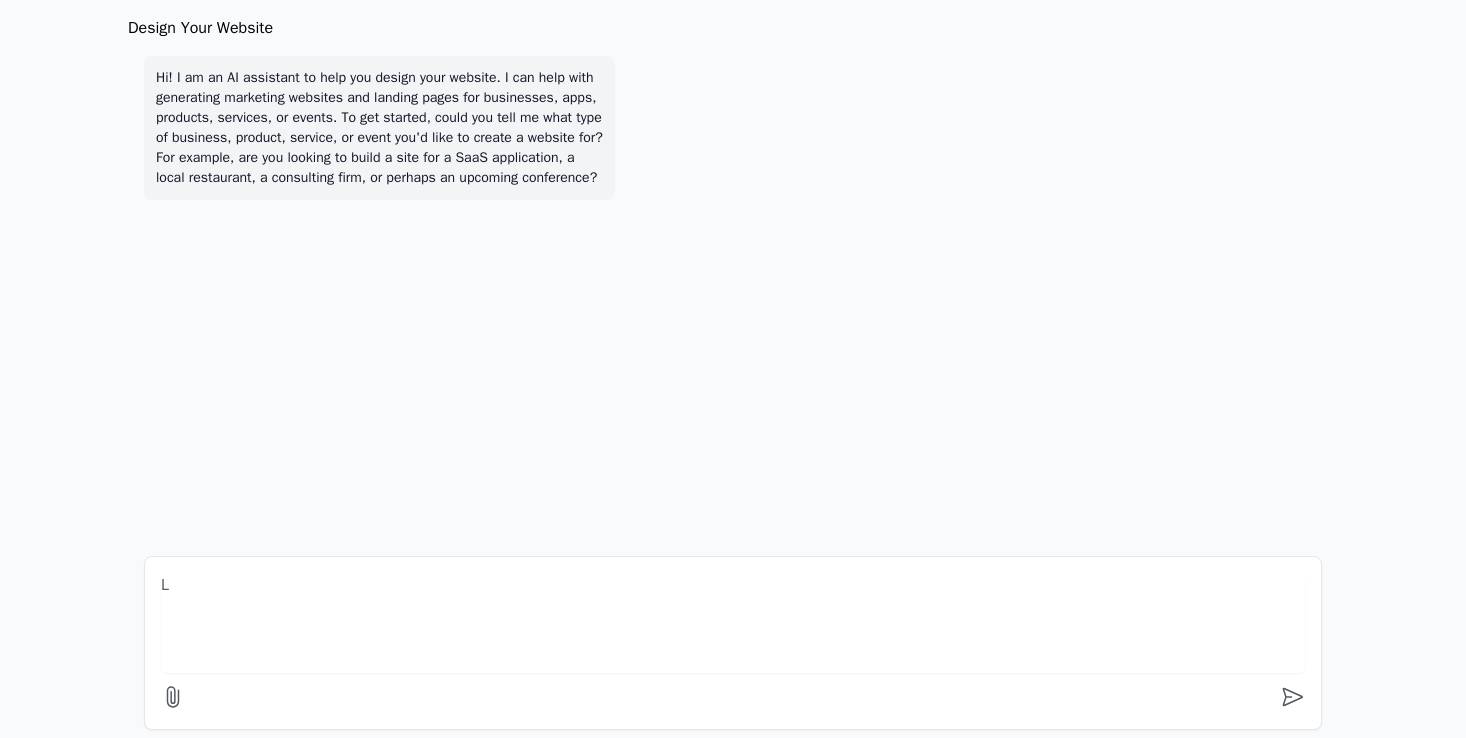scroll, scrollTop: 24, scrollLeft: 0, axis: vertical 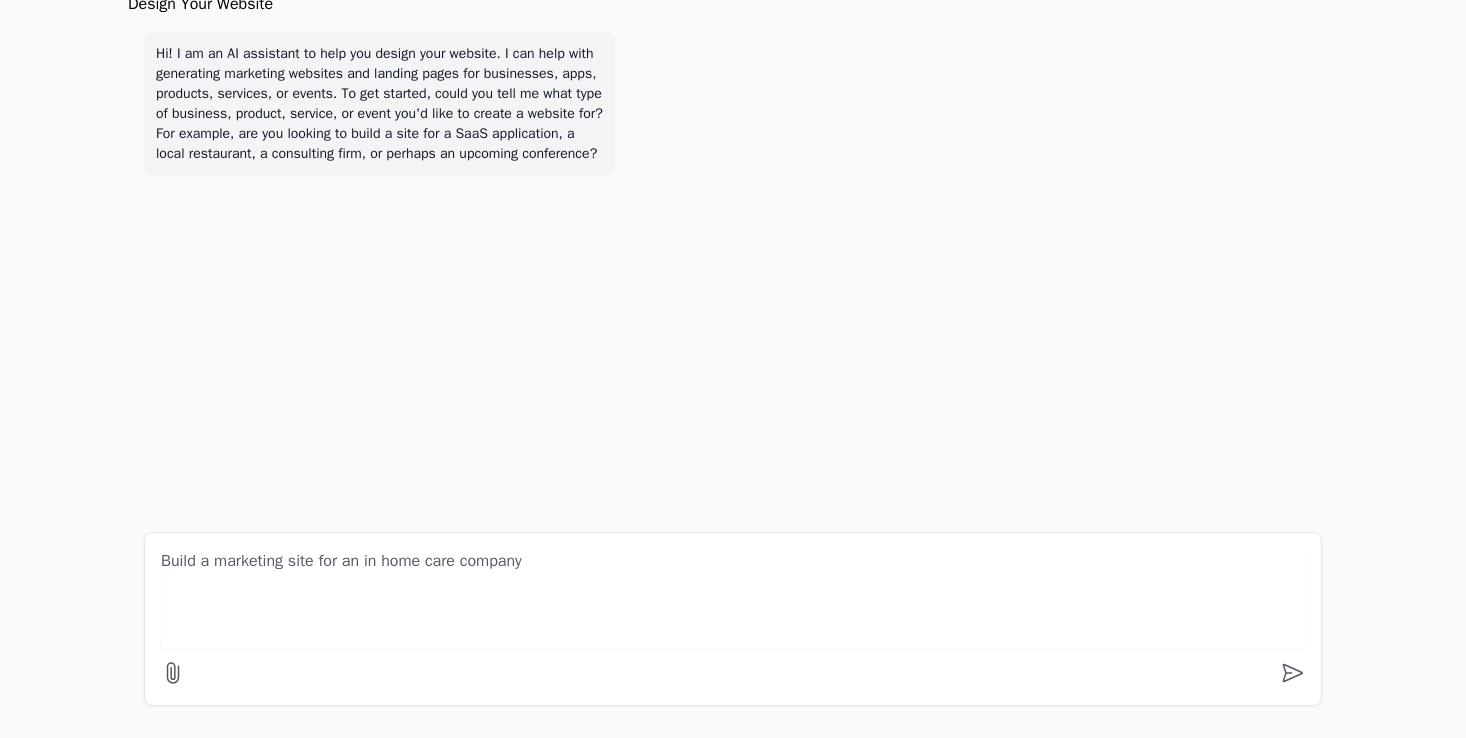 type on "Build a marketing site for an in home care company" 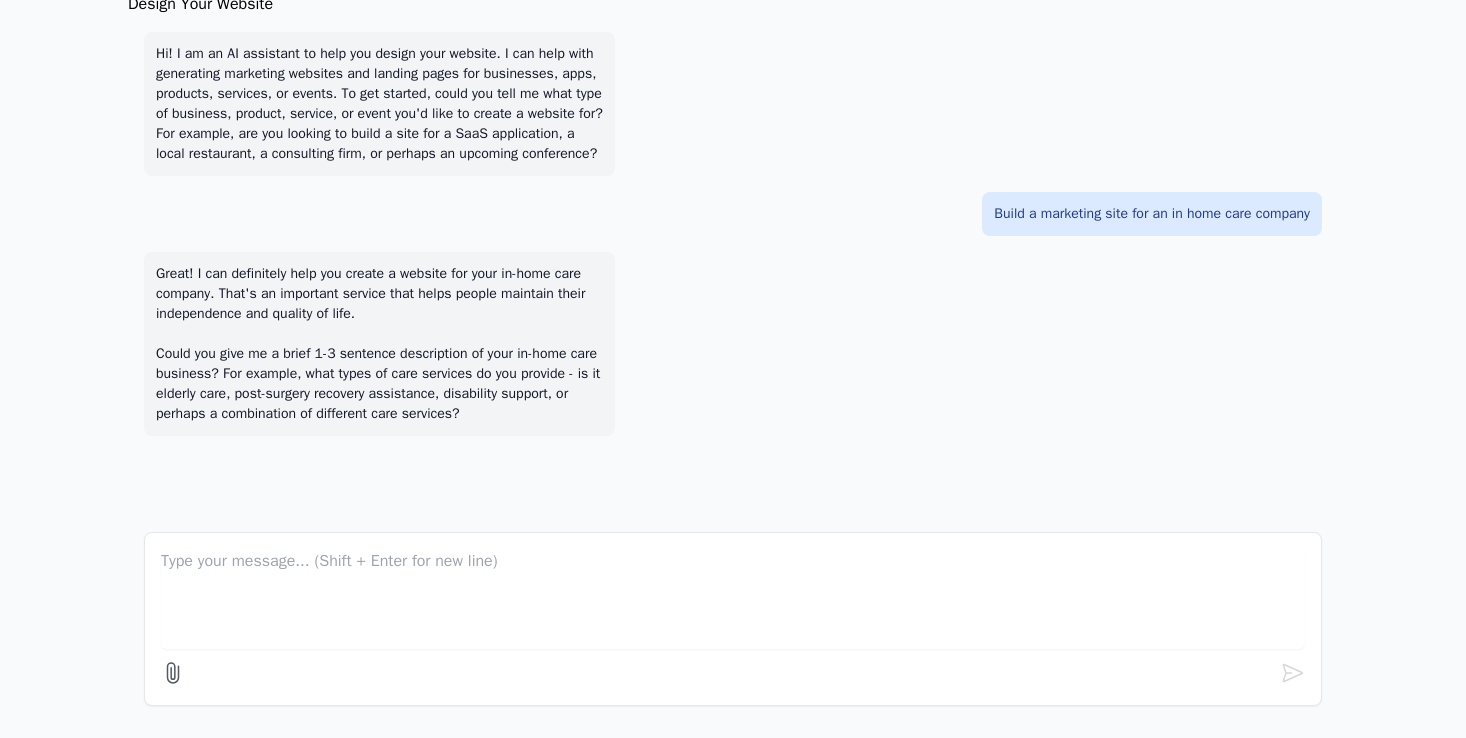 click at bounding box center [733, 599] 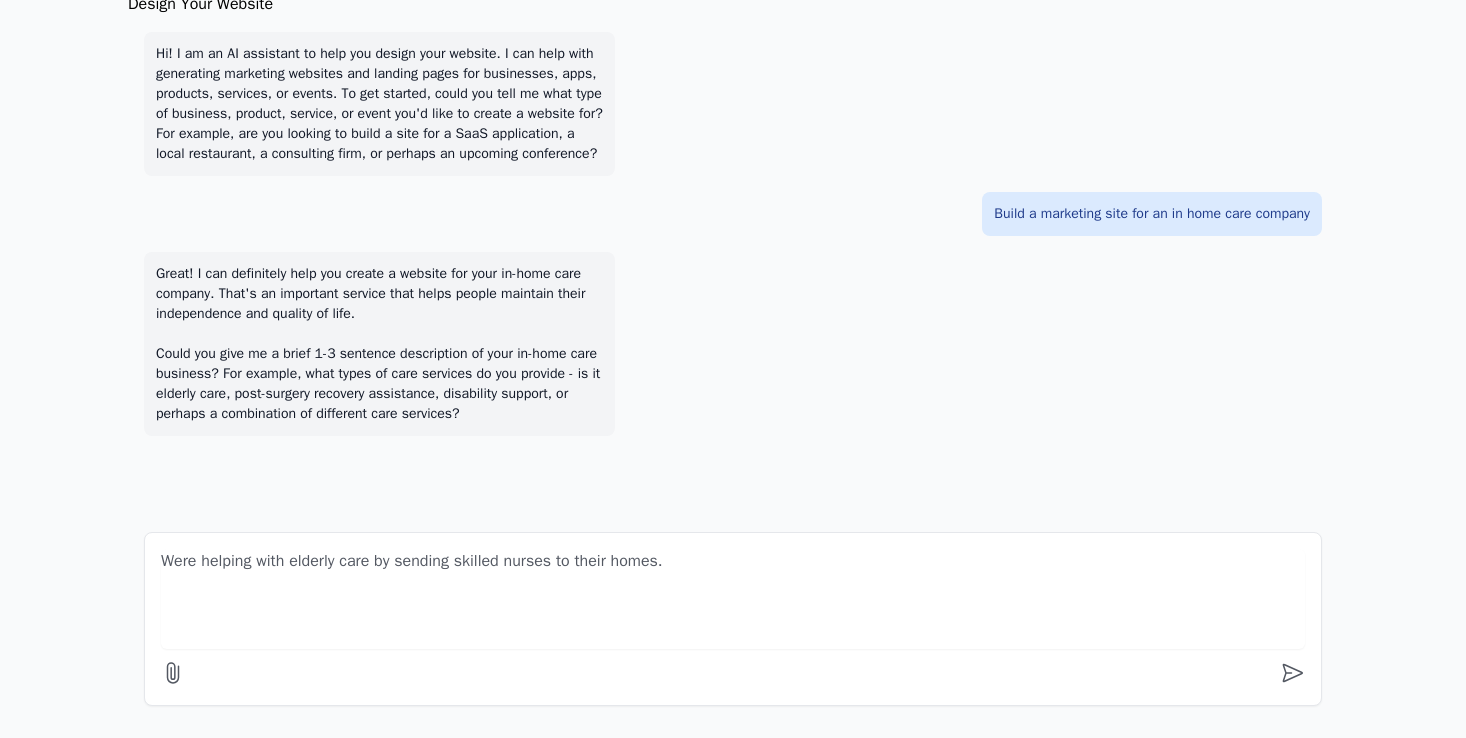 type on "Were helping with elderly care by sending skilled nurses to their homes." 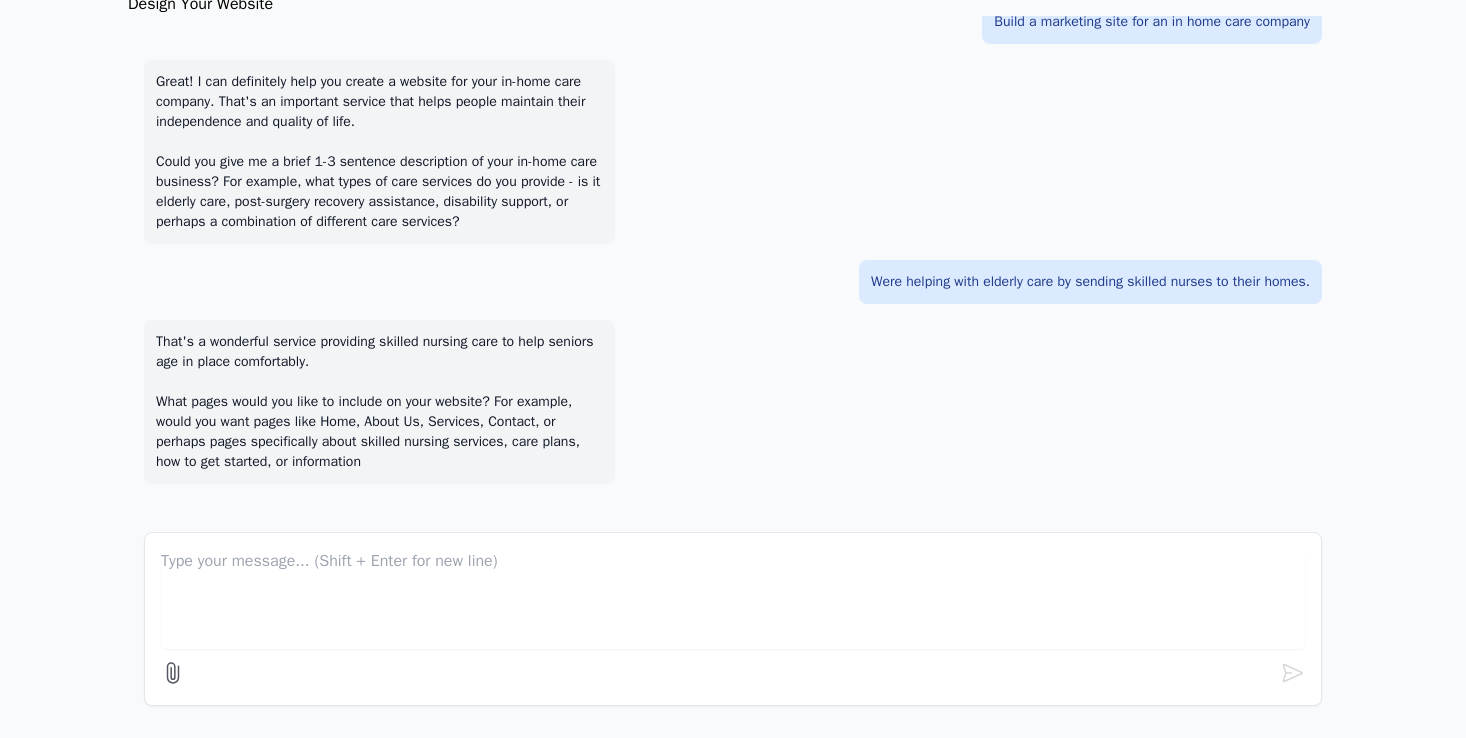 scroll, scrollTop: 252, scrollLeft: 0, axis: vertical 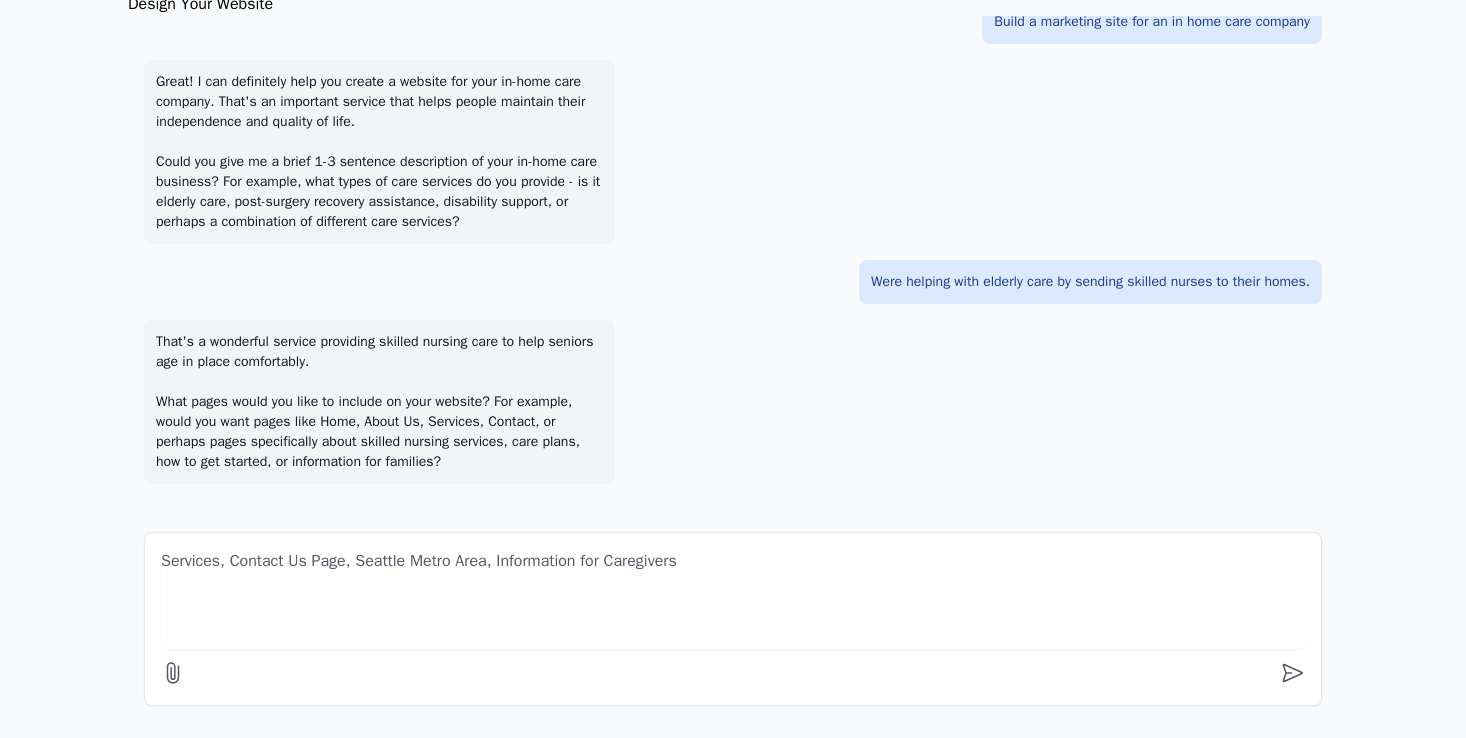 type on "Services, Contact Us Page, Seattle Metro Area, Information for Caregivers" 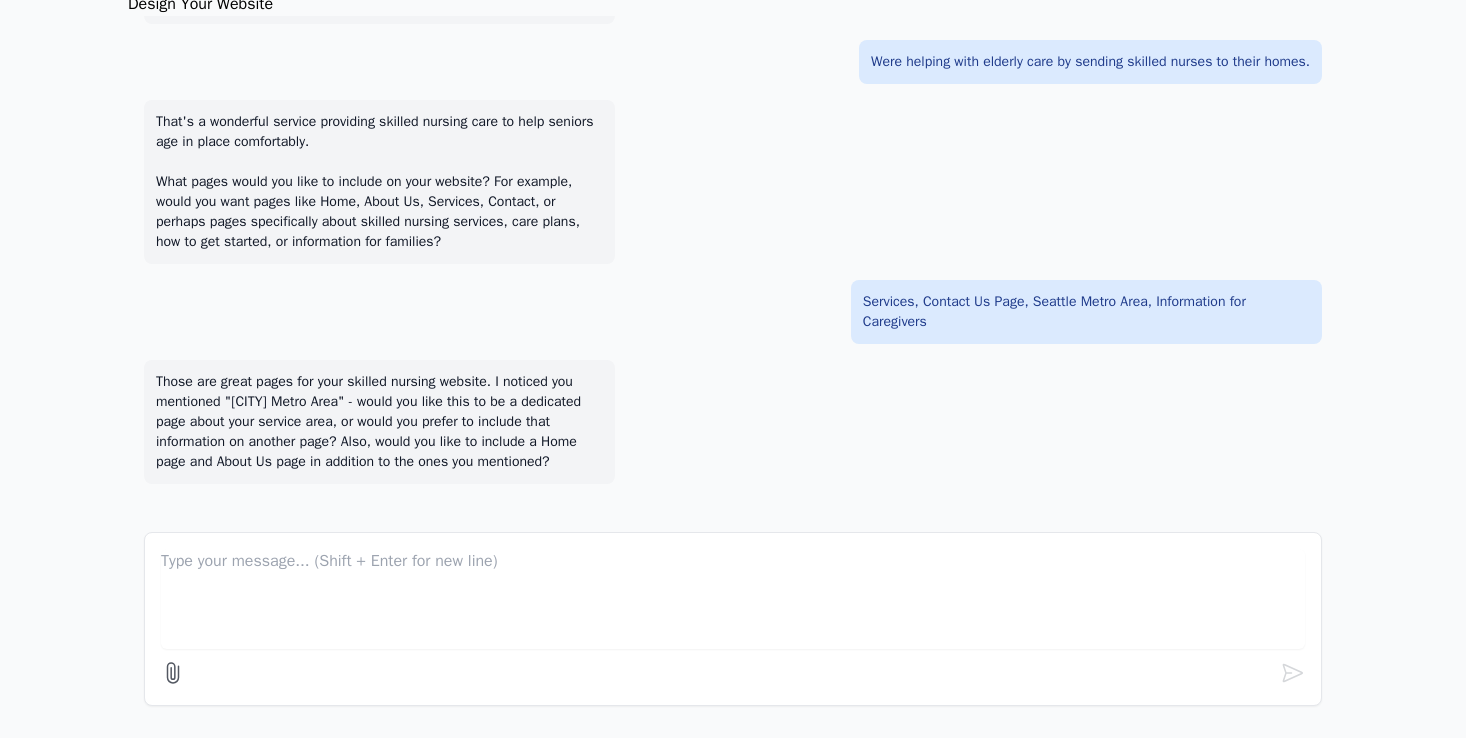 scroll, scrollTop: 492, scrollLeft: 0, axis: vertical 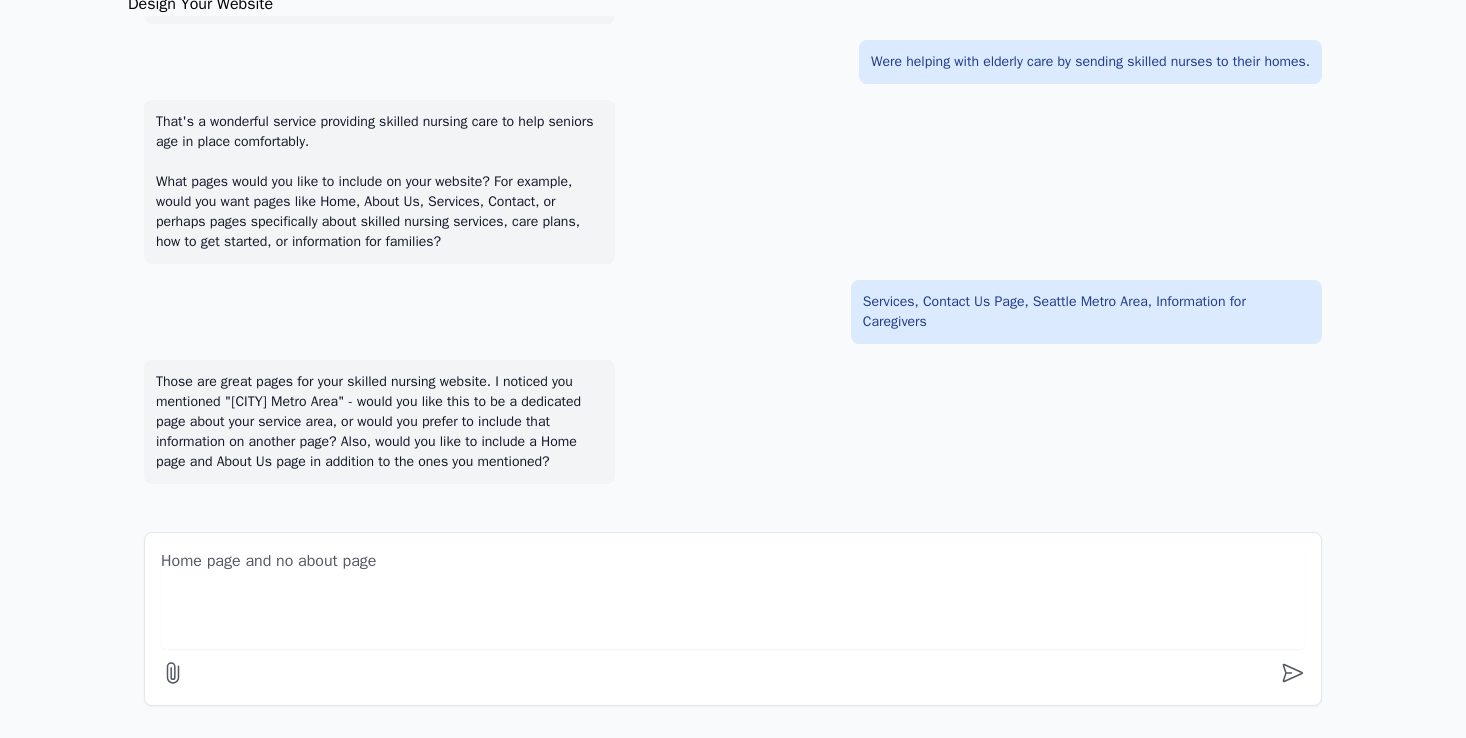 type on "Home page and no about page" 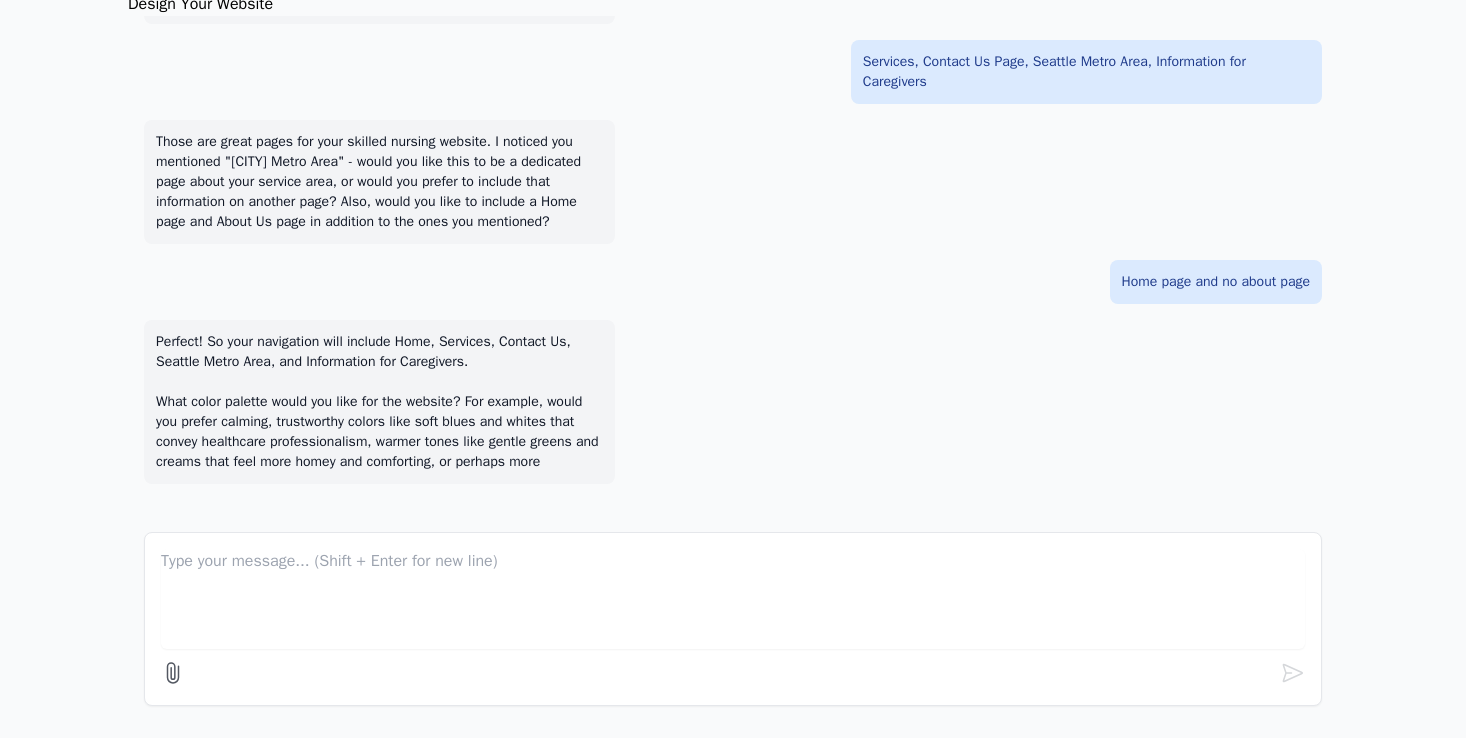 scroll, scrollTop: 752, scrollLeft: 0, axis: vertical 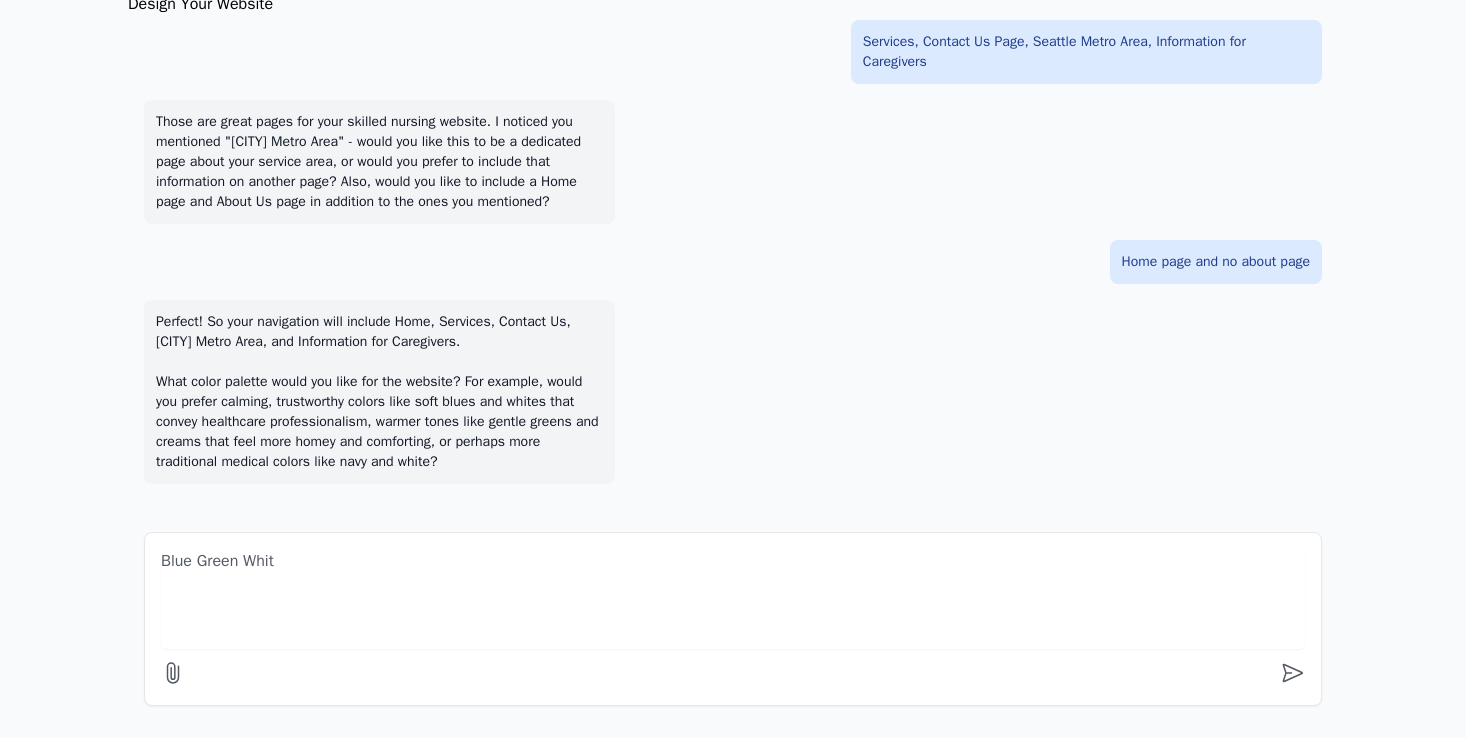 type on "Blue Green White" 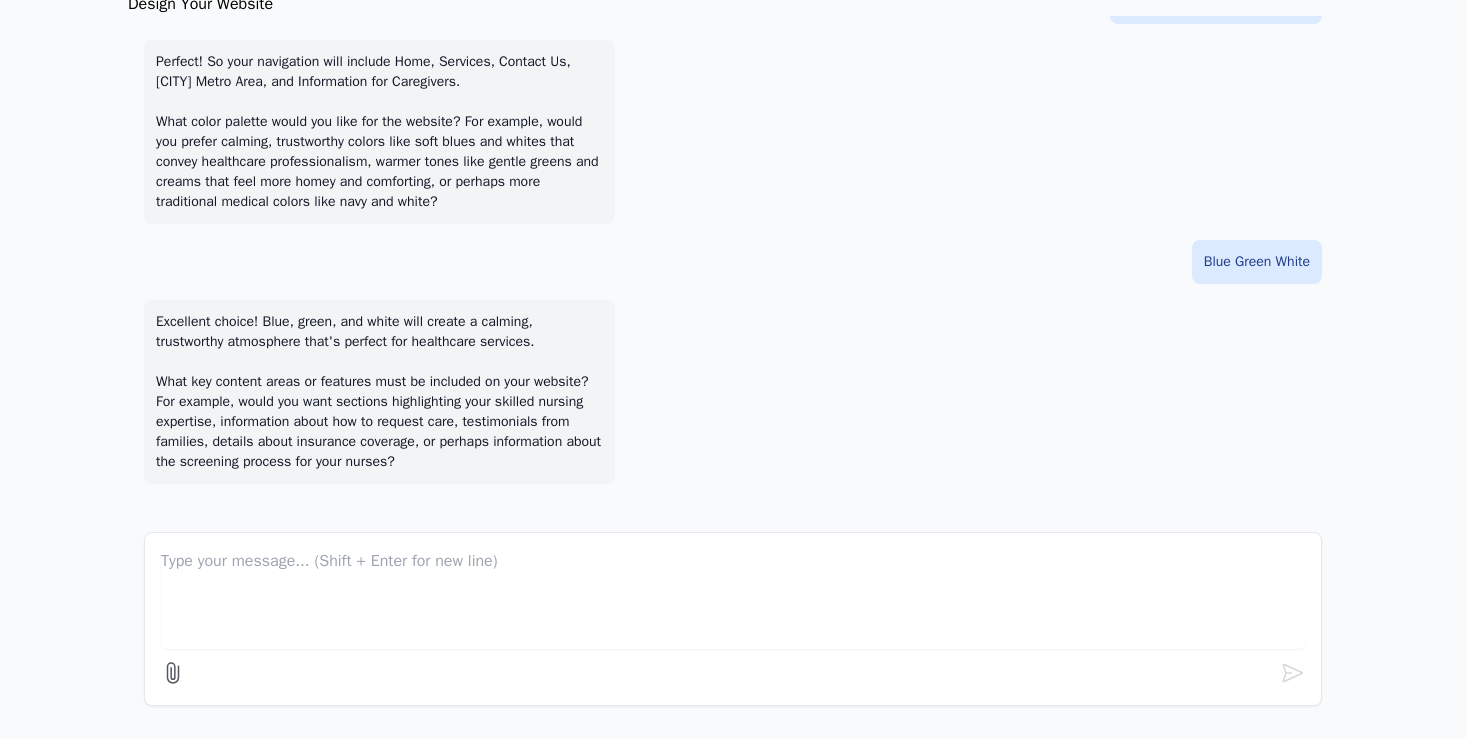scroll, scrollTop: 1012, scrollLeft: 0, axis: vertical 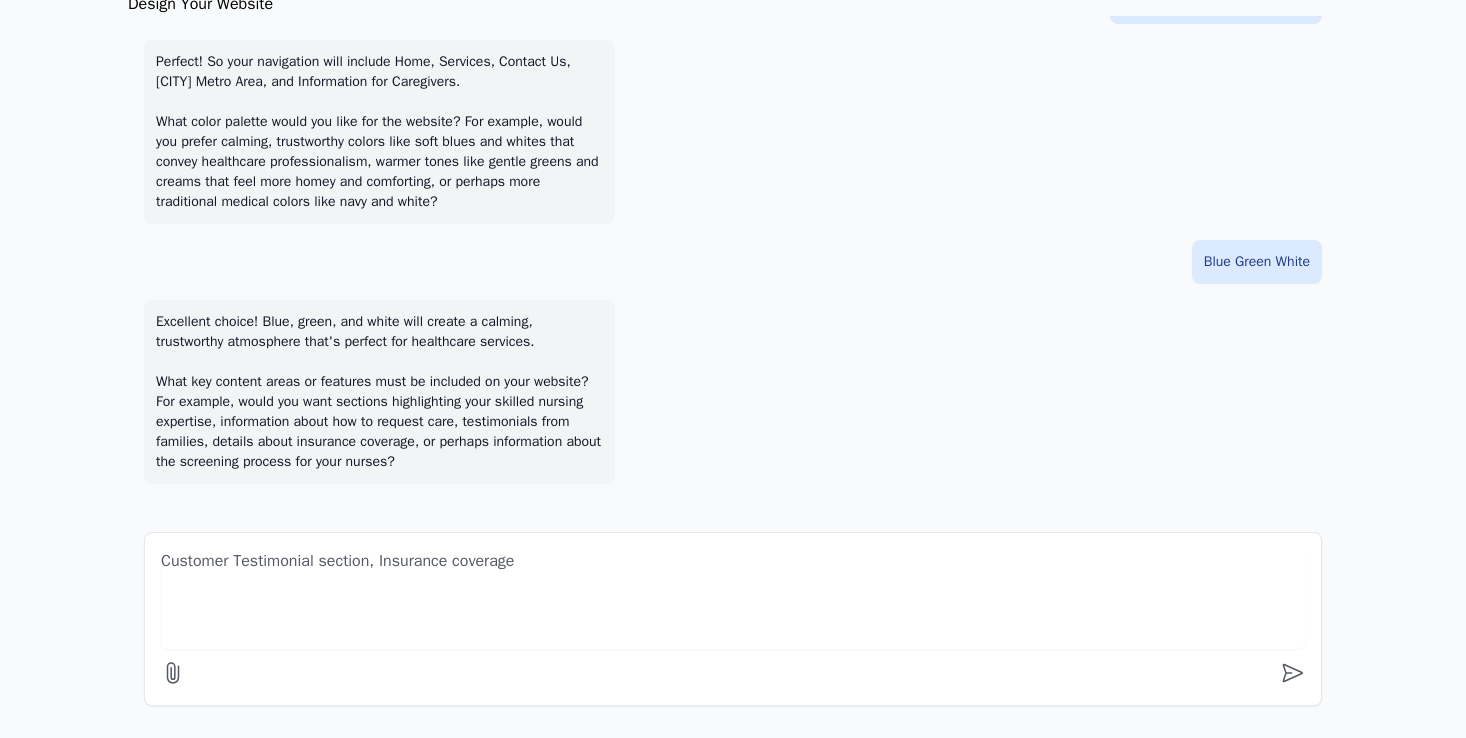 type on "Customer Testimonial section, Insurance coverage" 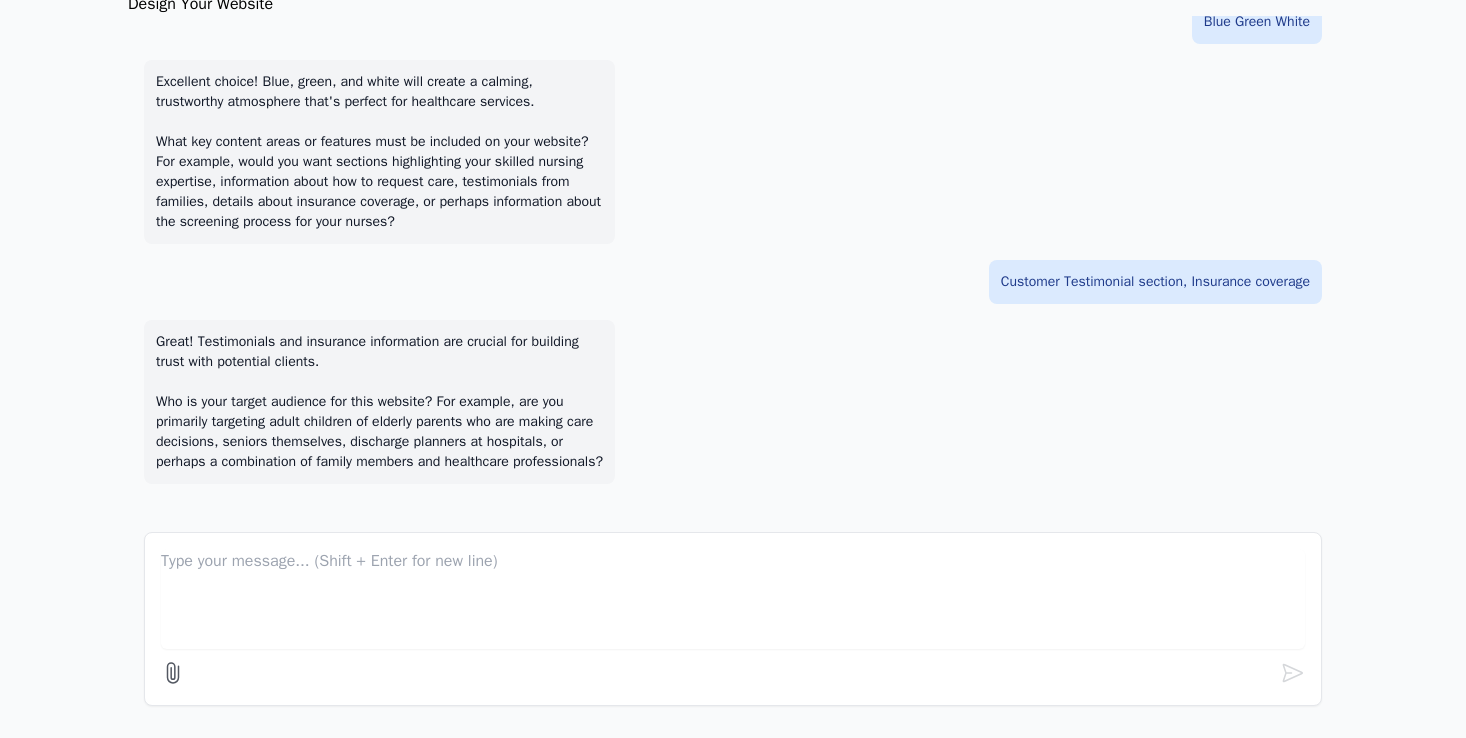 scroll, scrollTop: 1272, scrollLeft: 0, axis: vertical 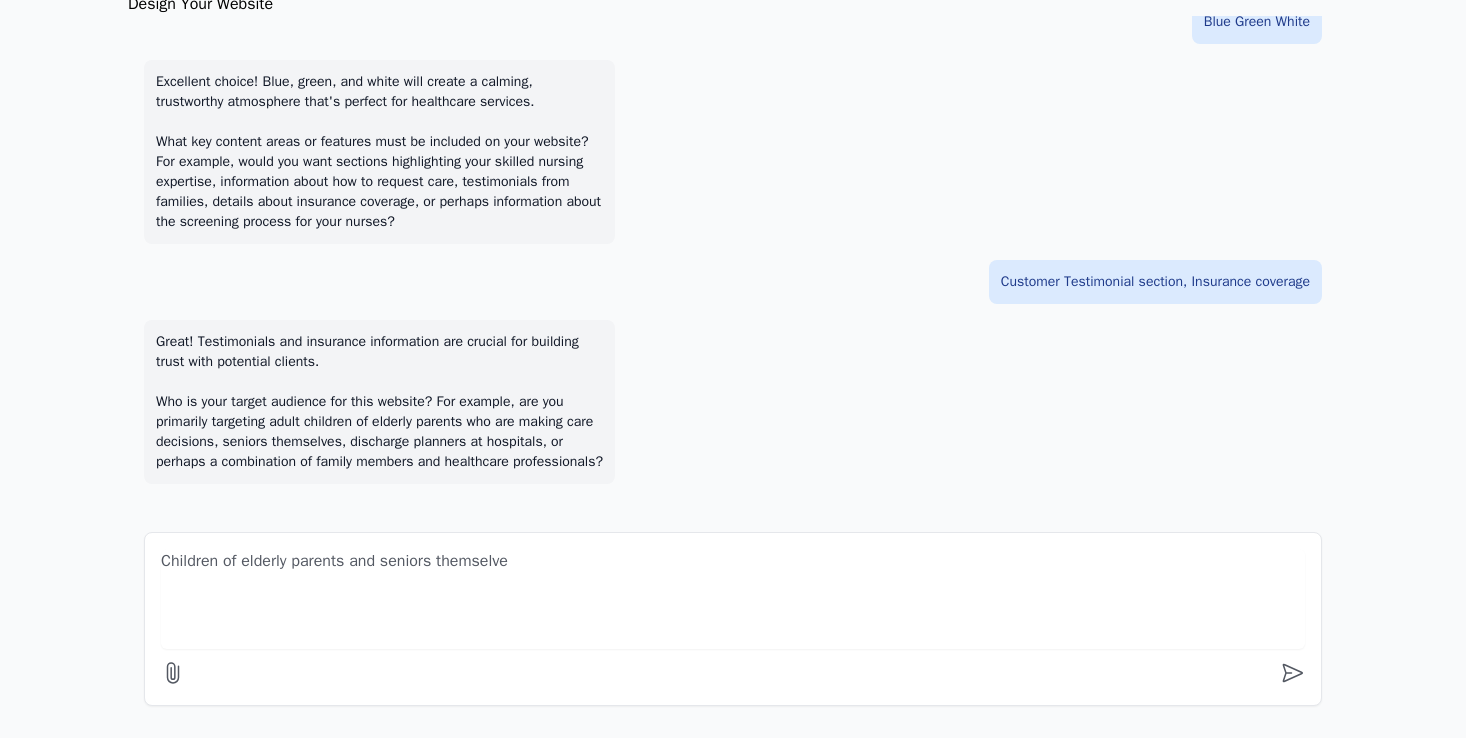 type on "Children of elderly parents and seniors themselves" 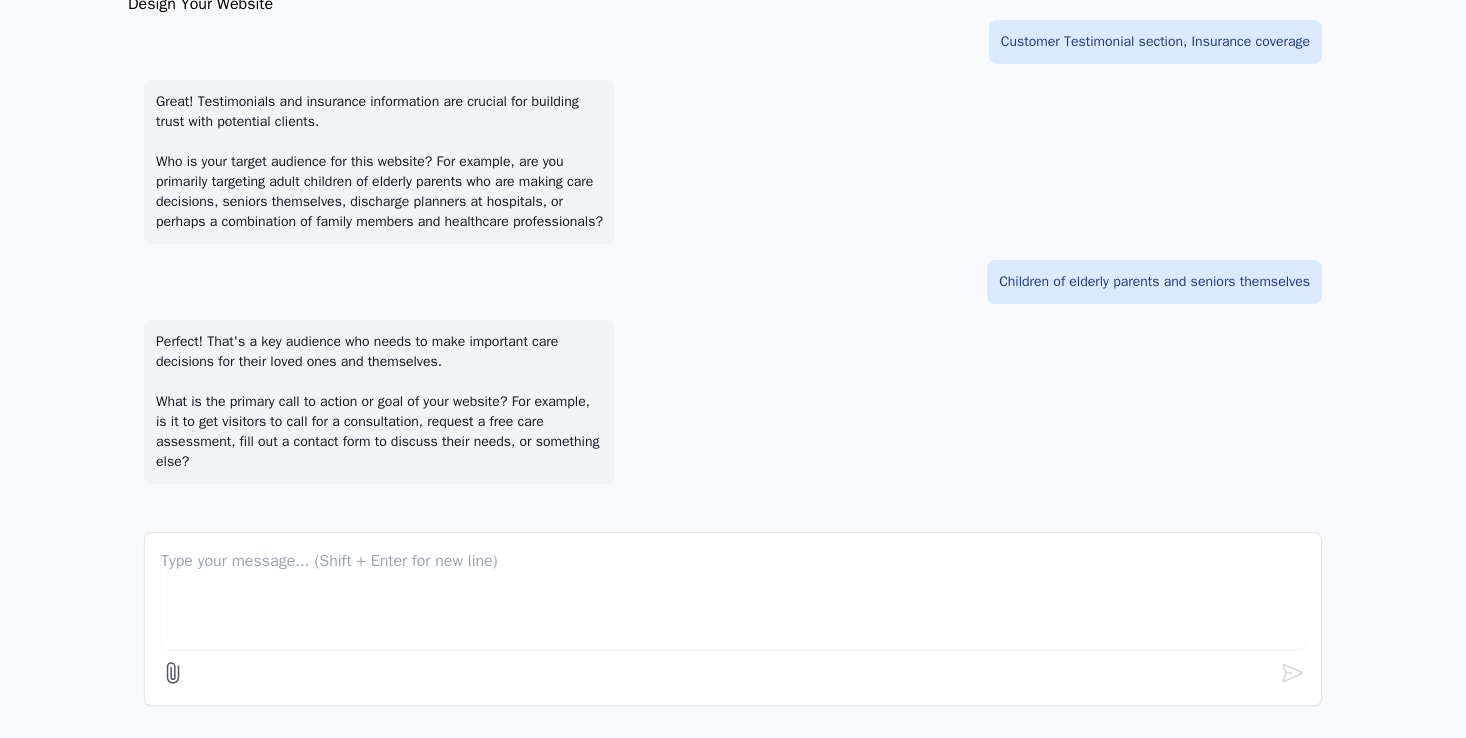 scroll, scrollTop: 1512, scrollLeft: 0, axis: vertical 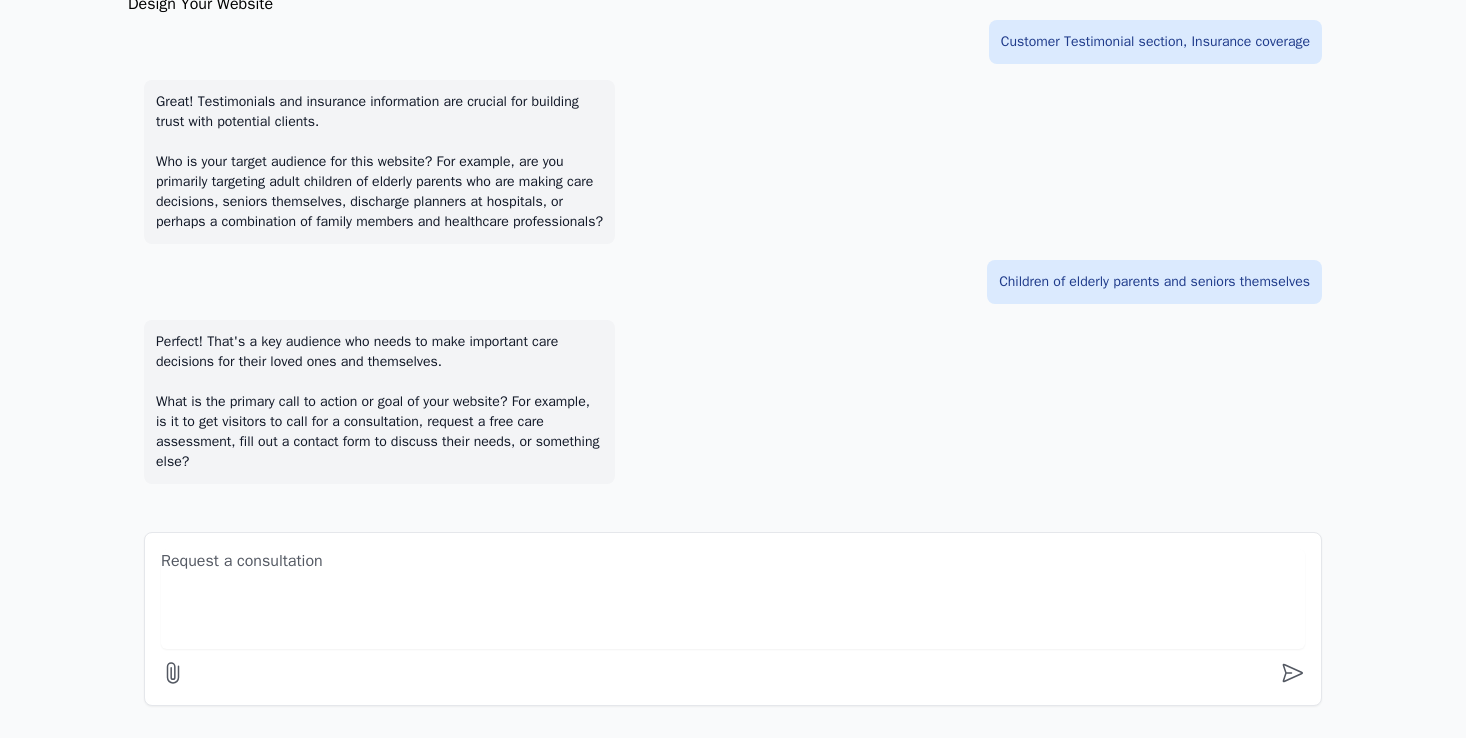 type on "Request a consultation" 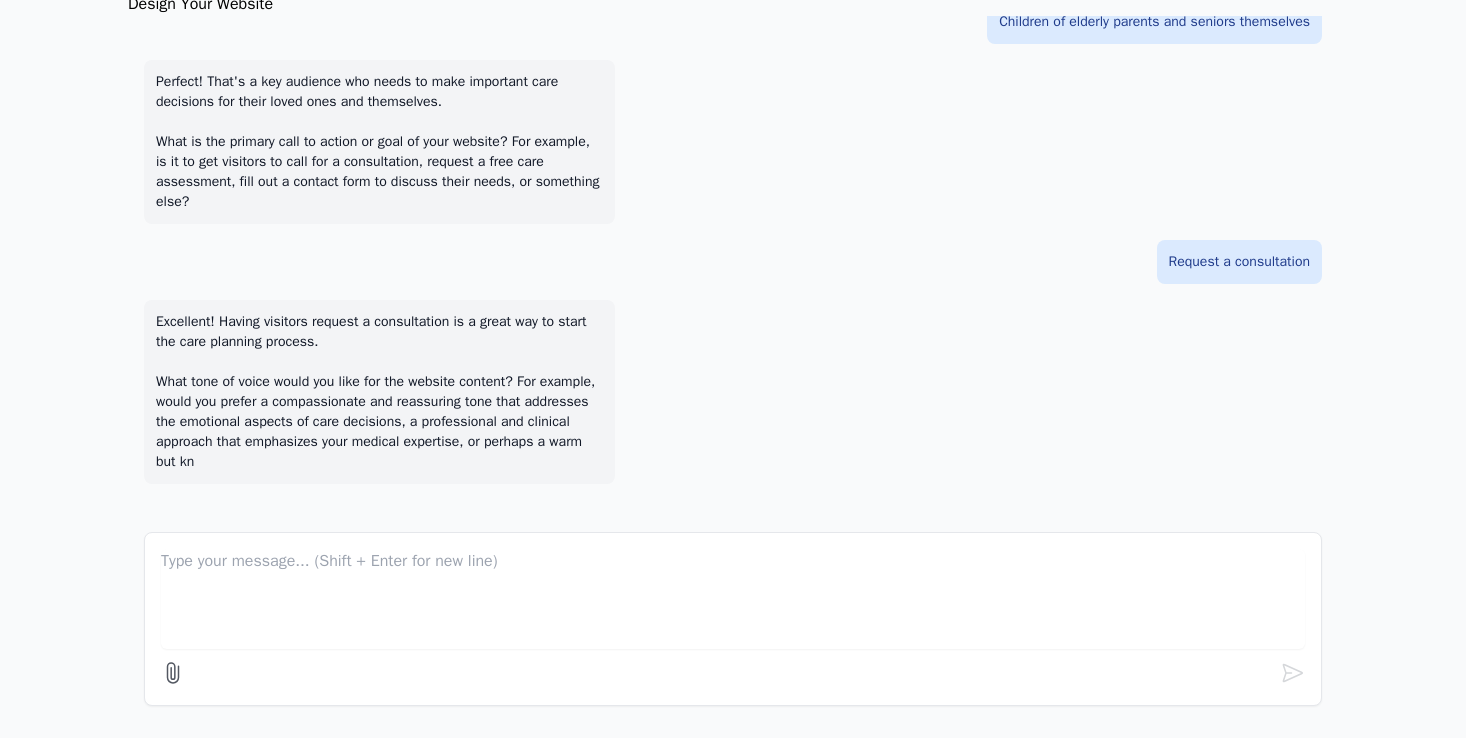 scroll, scrollTop: 1792, scrollLeft: 0, axis: vertical 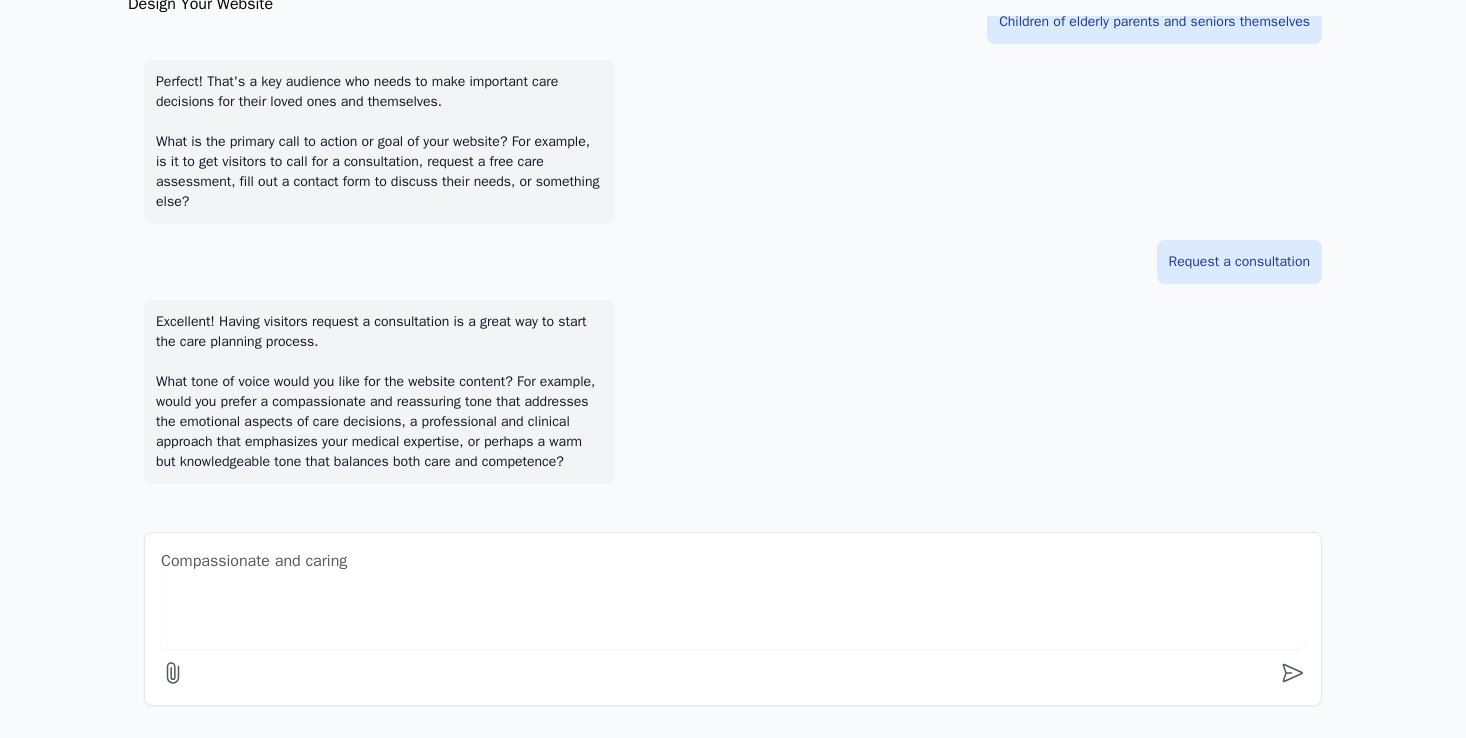 type on "Compassionate and caring" 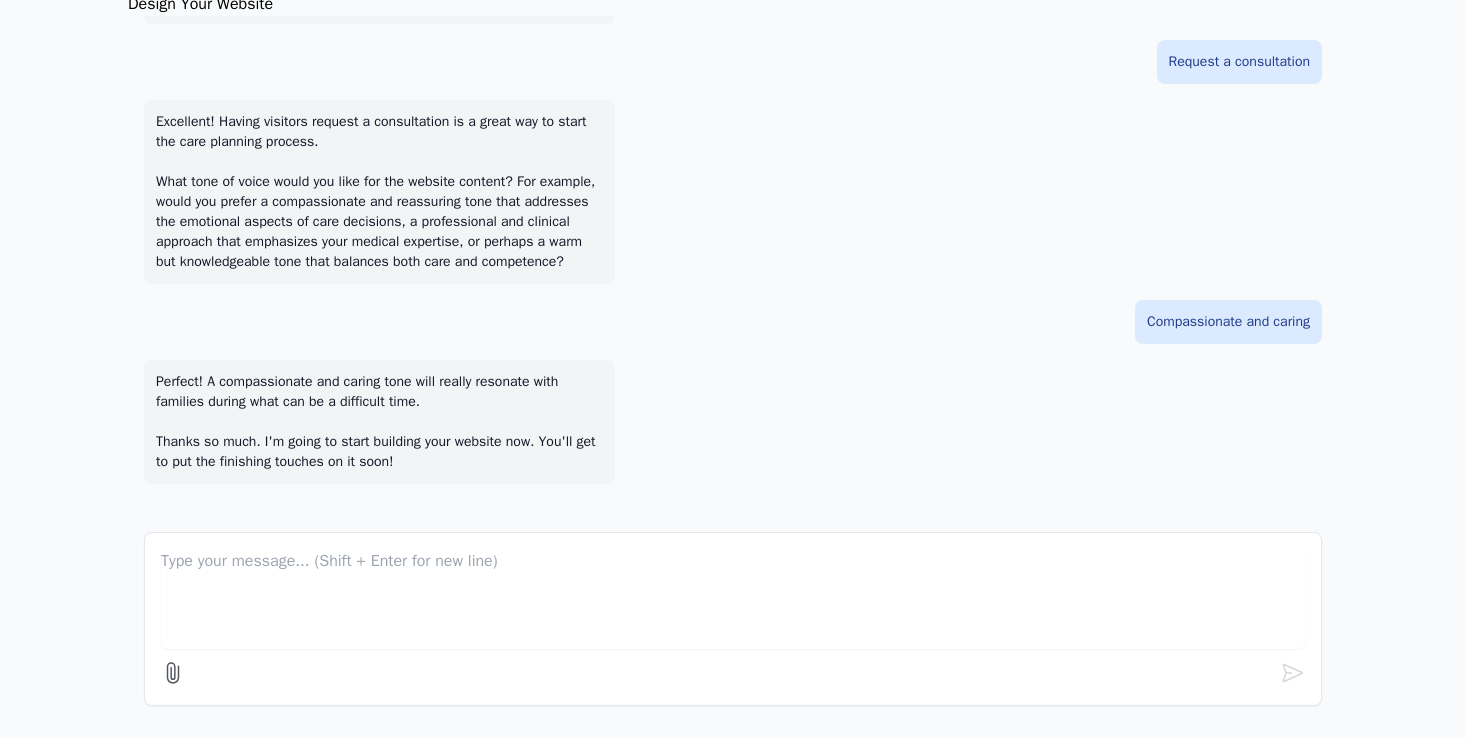 scroll, scrollTop: 1992, scrollLeft: 0, axis: vertical 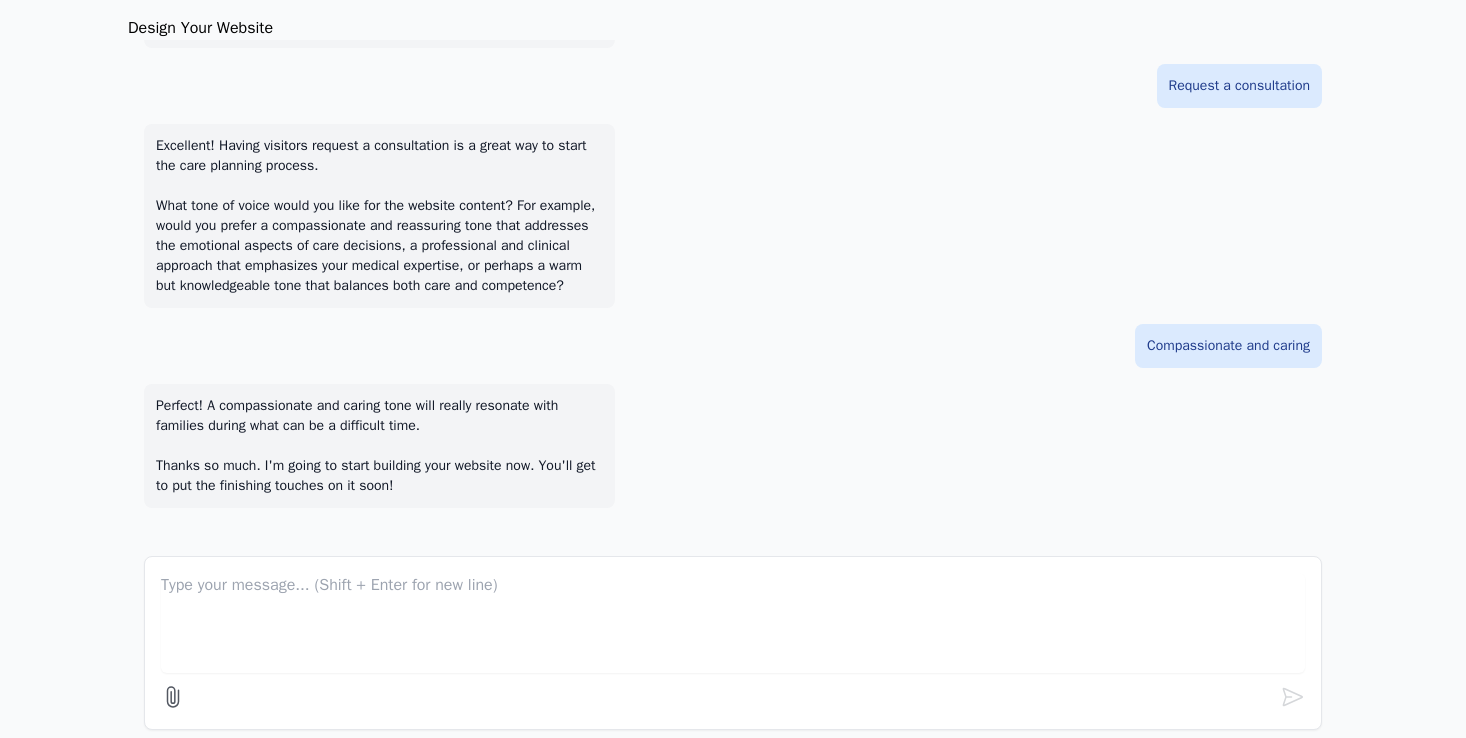 select on "xl" 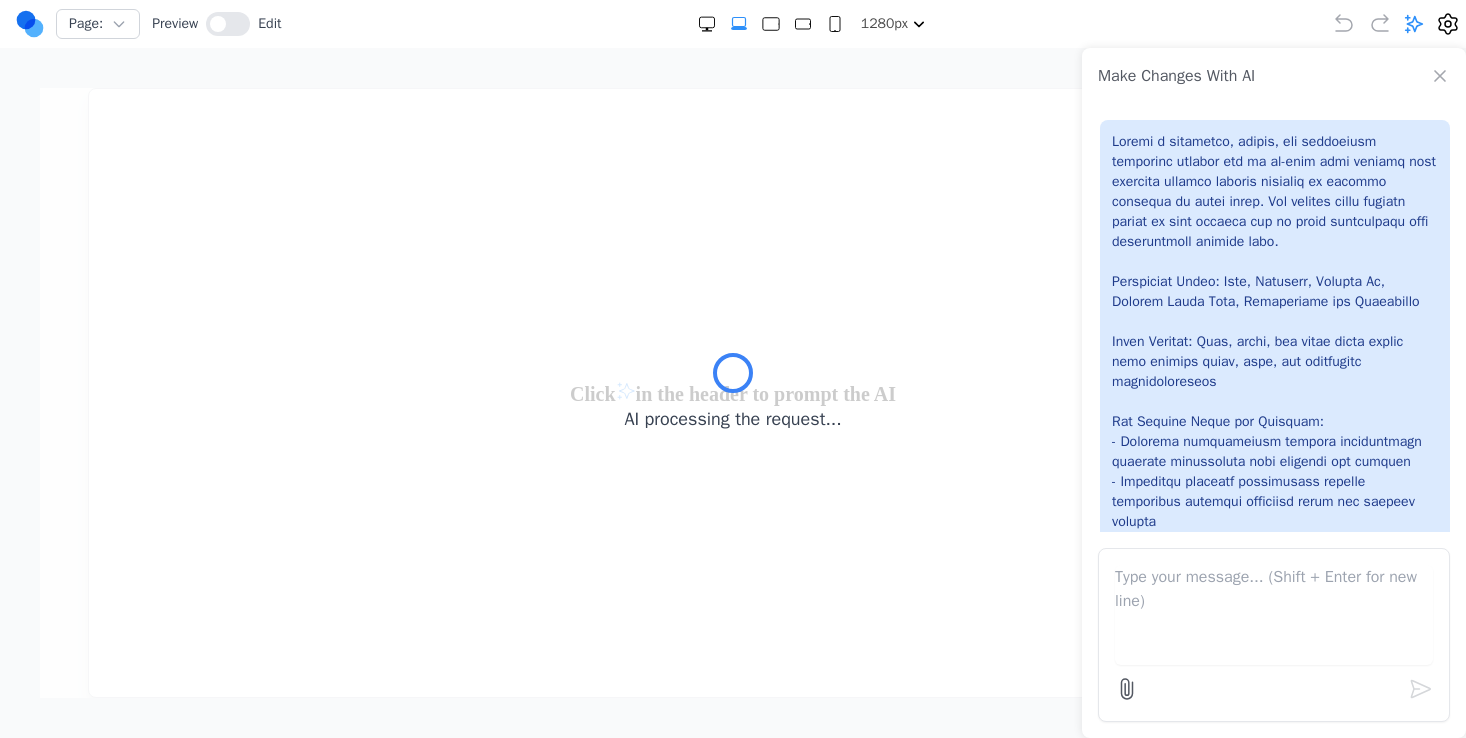 scroll, scrollTop: 0, scrollLeft: 0, axis: both 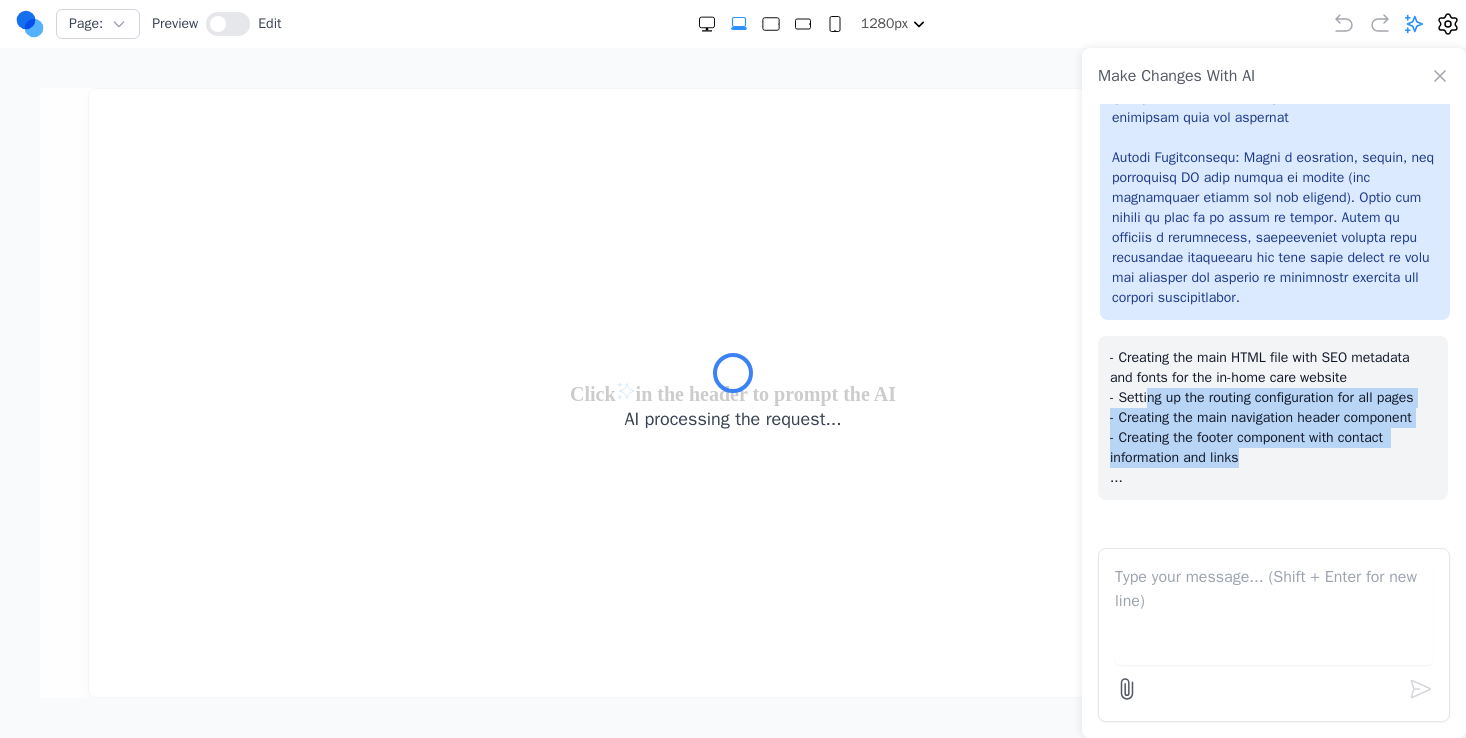 drag, startPoint x: 1272, startPoint y: 453, endPoint x: 1151, endPoint y: 393, distance: 135.05925 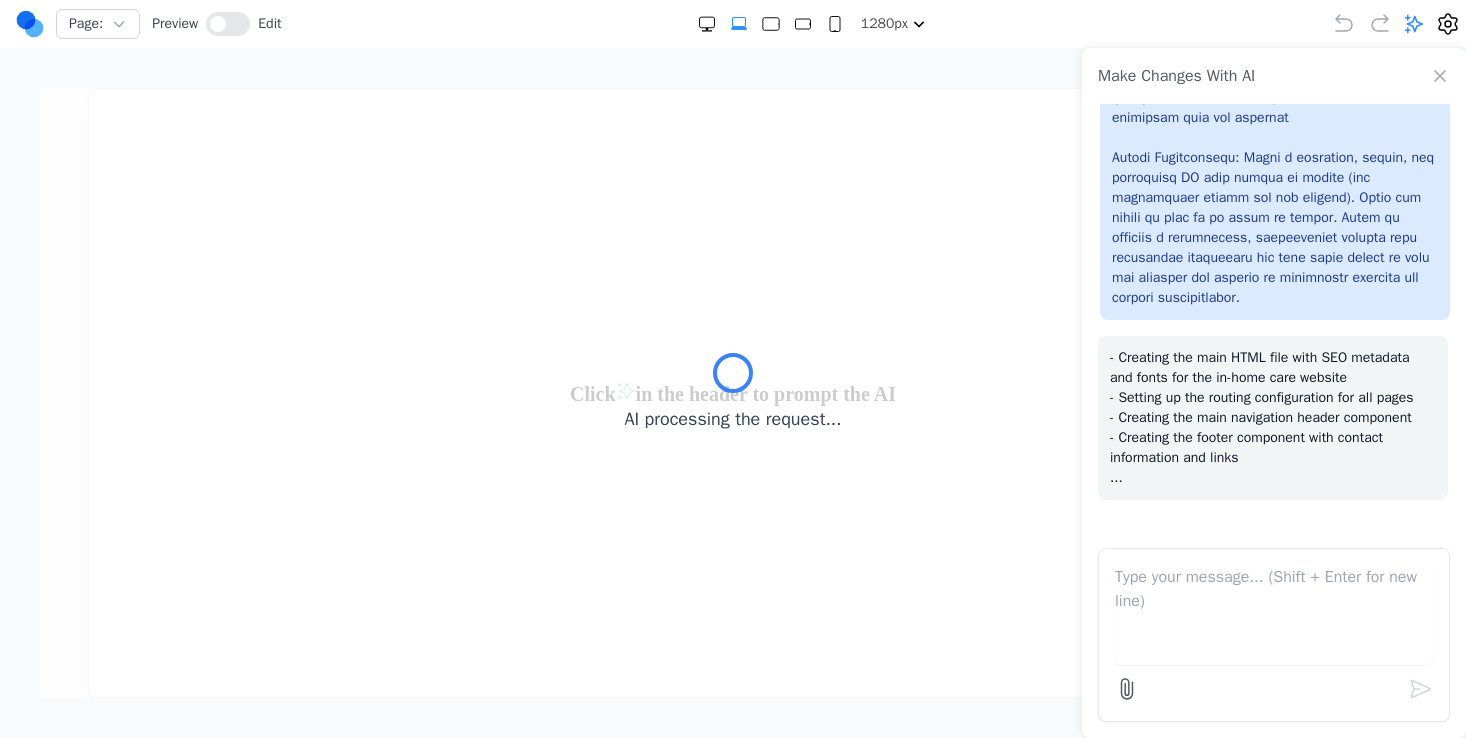 click on "- Creating the main HTML file with SEO metadata and fonts for the in-home care website
- Setting up the routing configuration for all pages
- Creating the main navigation header component
- Creating the footer component with contact information and links
..." at bounding box center (1273, 418) 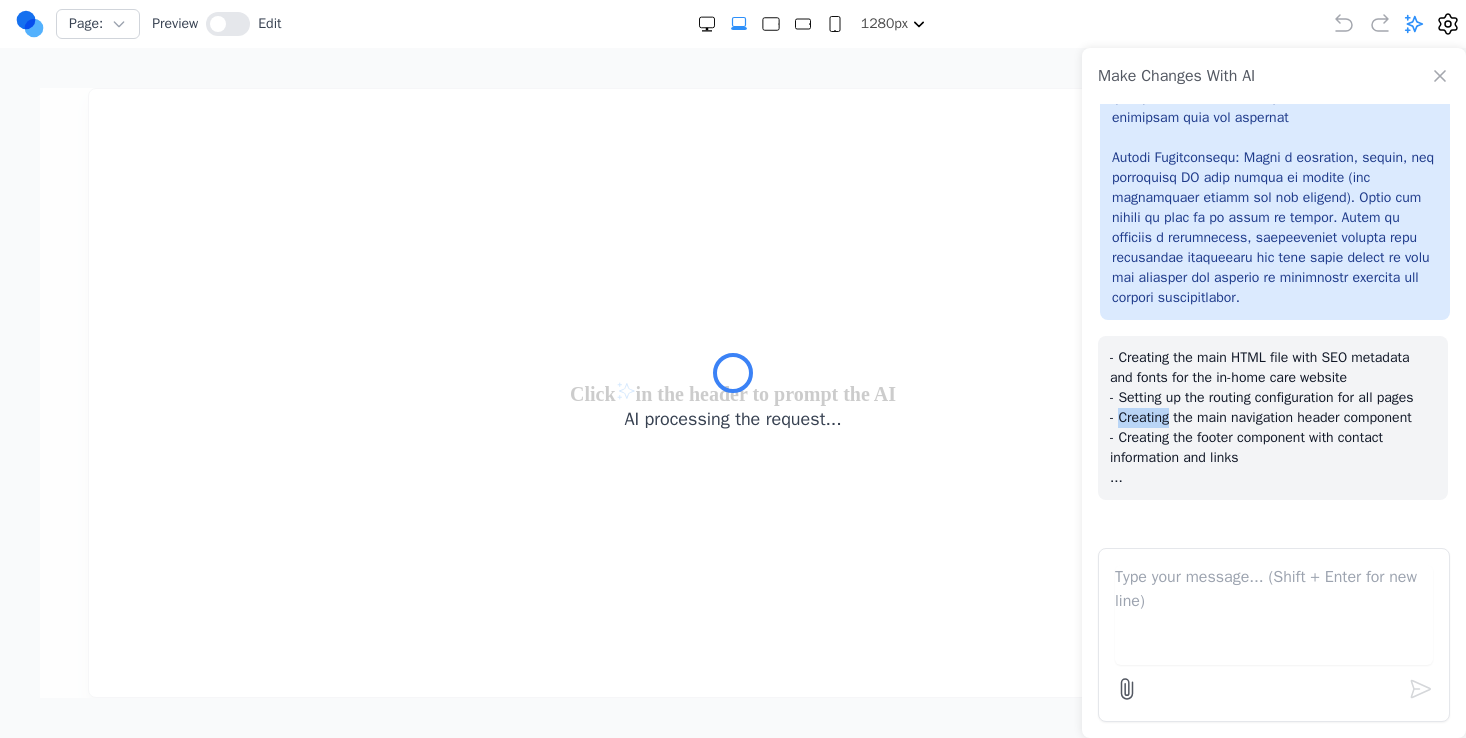 click on "- Creating the main HTML file with SEO metadata and fonts for the in-home care website
- Setting up the routing configuration for all pages
- Creating the main navigation header component
- Creating the footer component with contact information and links
..." at bounding box center [1273, 418] 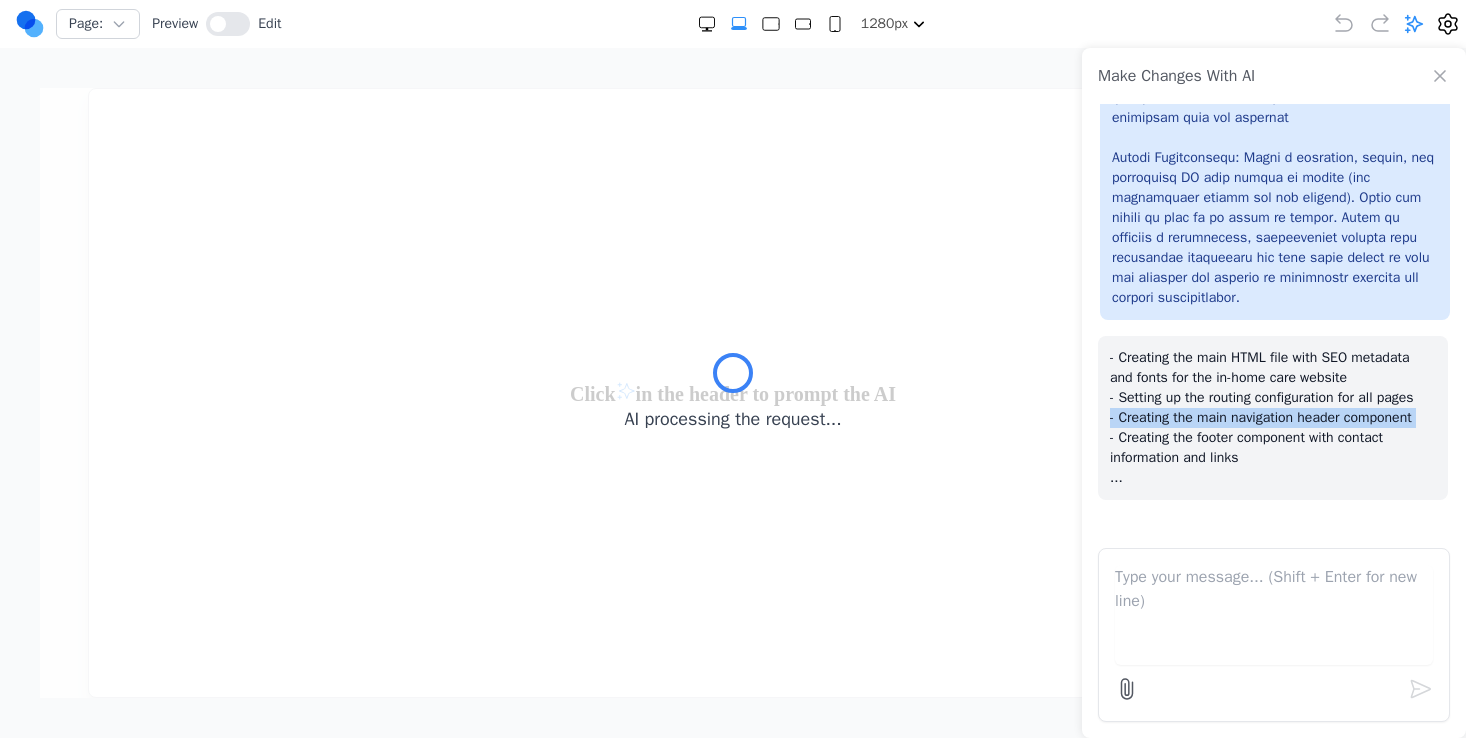 click on "- Creating the main HTML file with SEO metadata and fonts for the in-home care website
- Setting up the routing configuration for all pages
- Creating the main navigation header component
- Creating the footer component with contact information and links
..." at bounding box center [1273, 418] 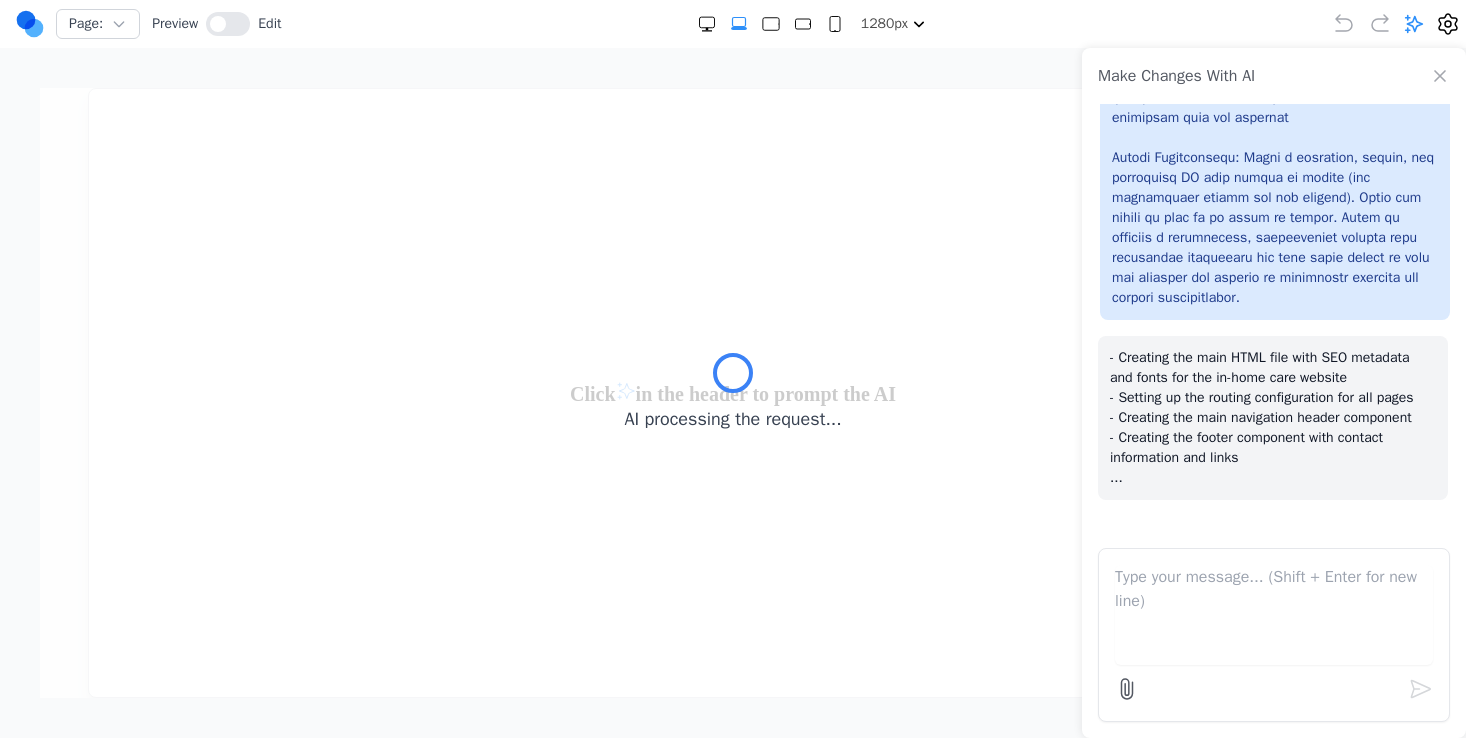 click on "- Creating the main HTML file with SEO metadata and fonts for the in-home care website
- Setting up the routing configuration for all pages
- Creating the main navigation header component
- Creating the footer component with contact information and links
..." at bounding box center [1273, 418] 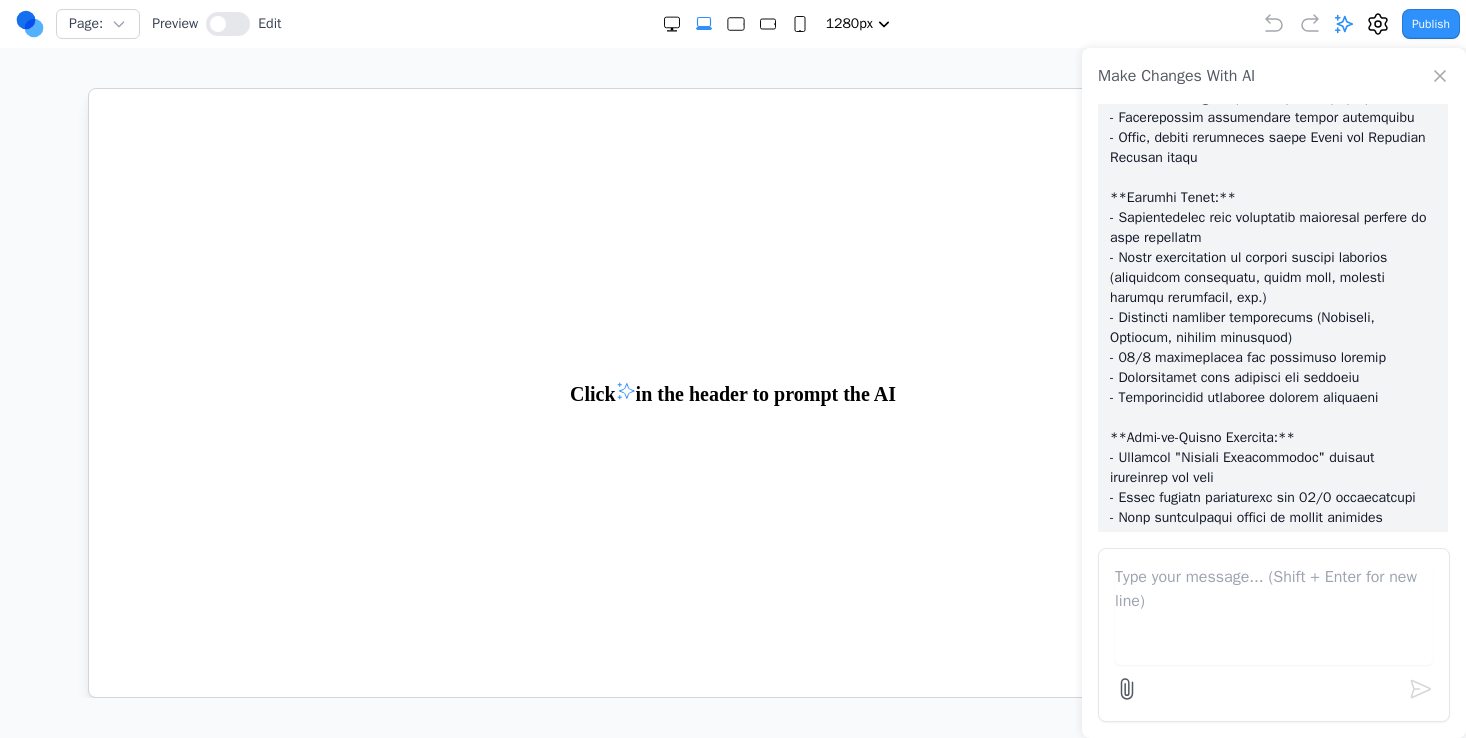 scroll, scrollTop: 1489, scrollLeft: 0, axis: vertical 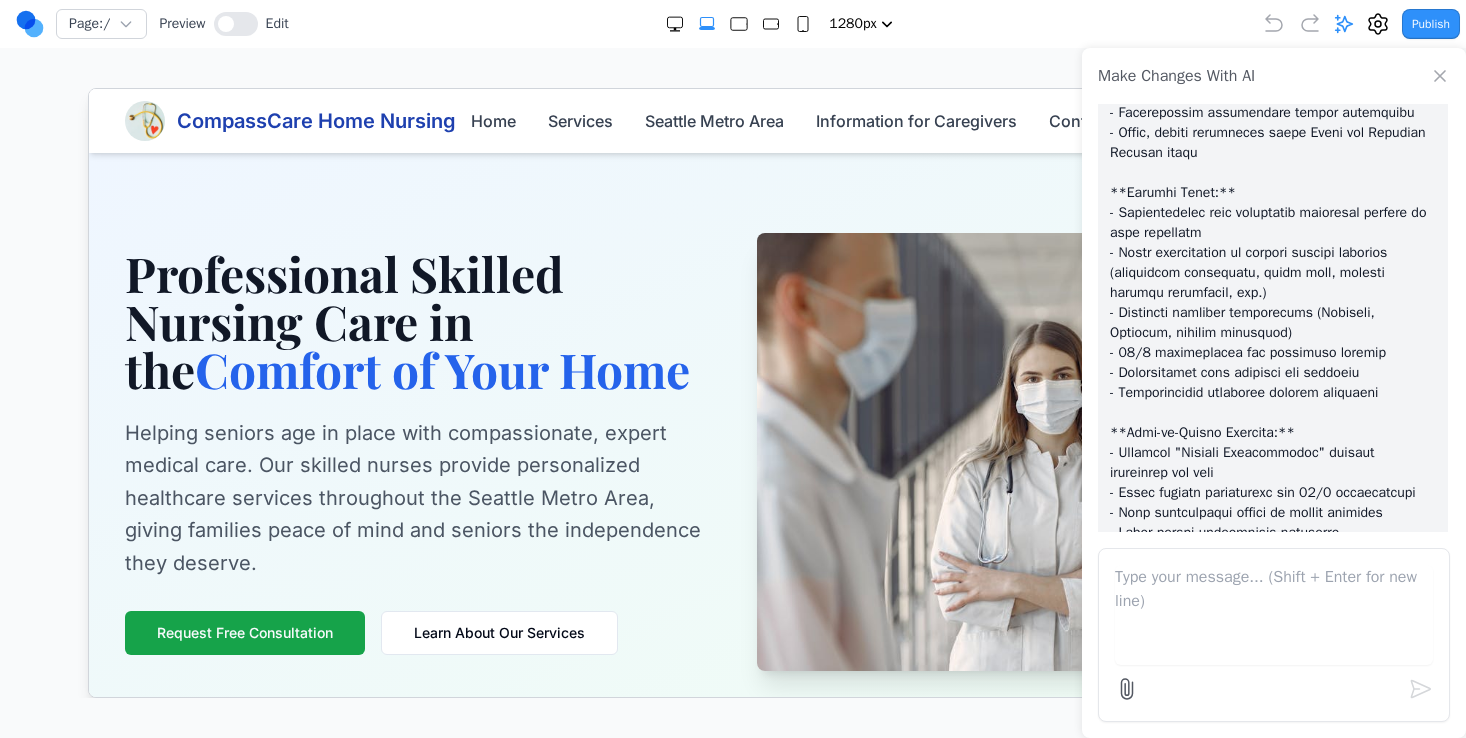 click 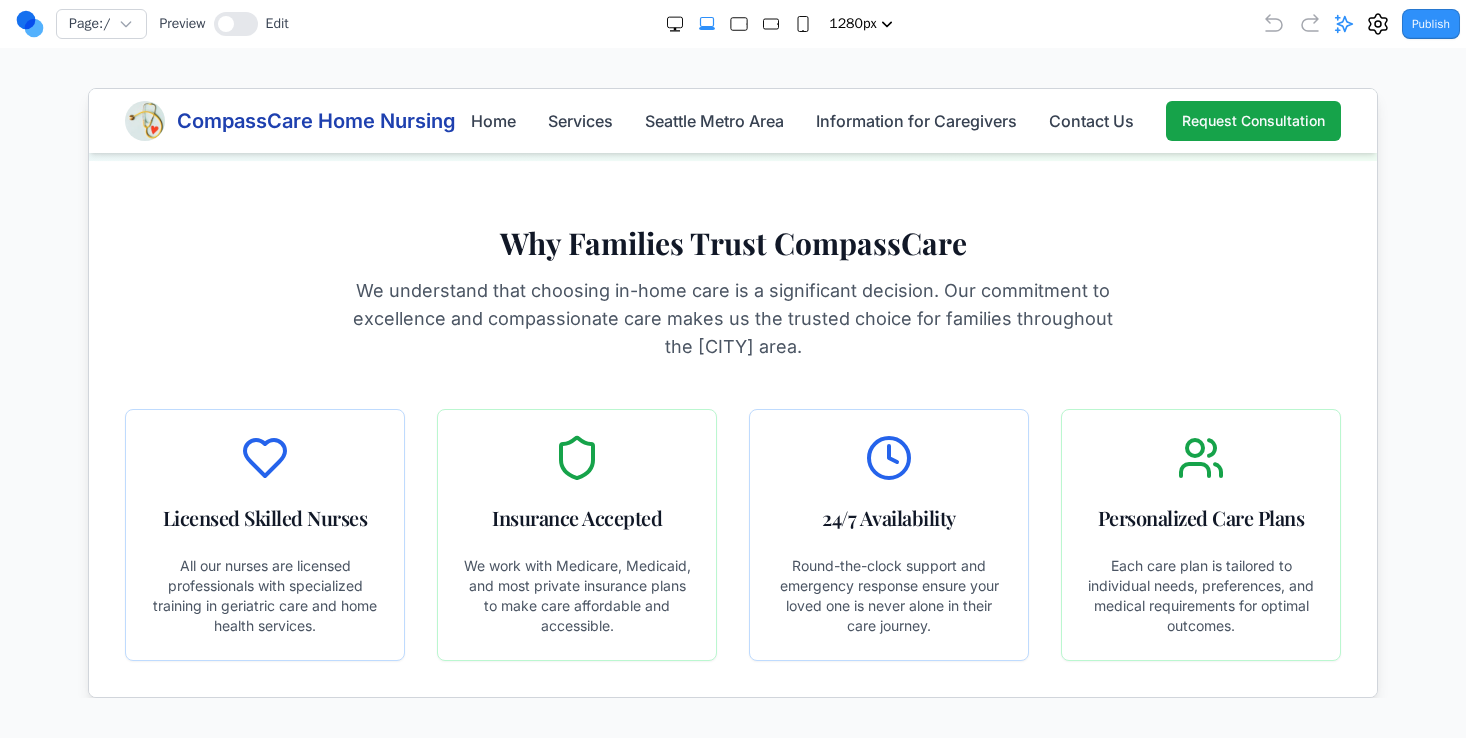 scroll, scrollTop: 589, scrollLeft: 0, axis: vertical 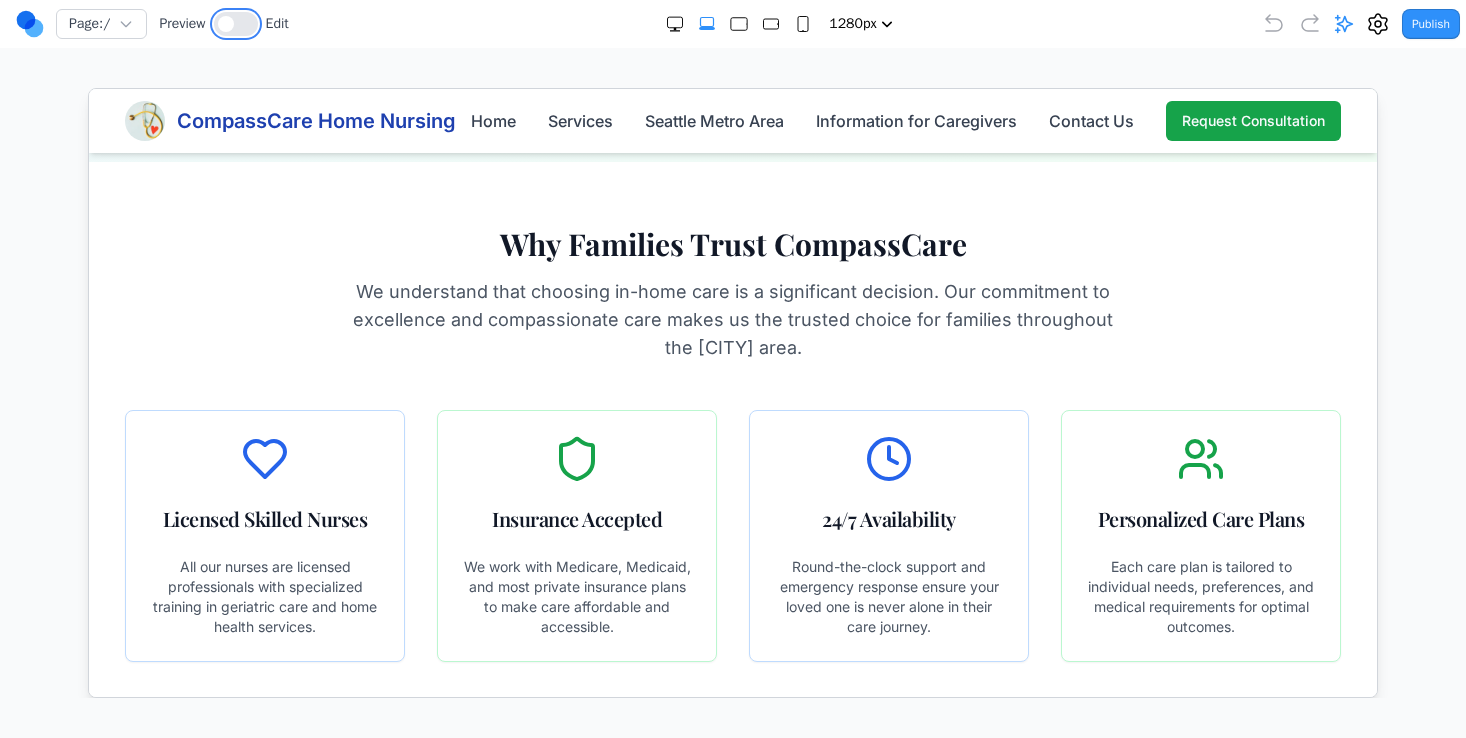 click at bounding box center [236, 24] 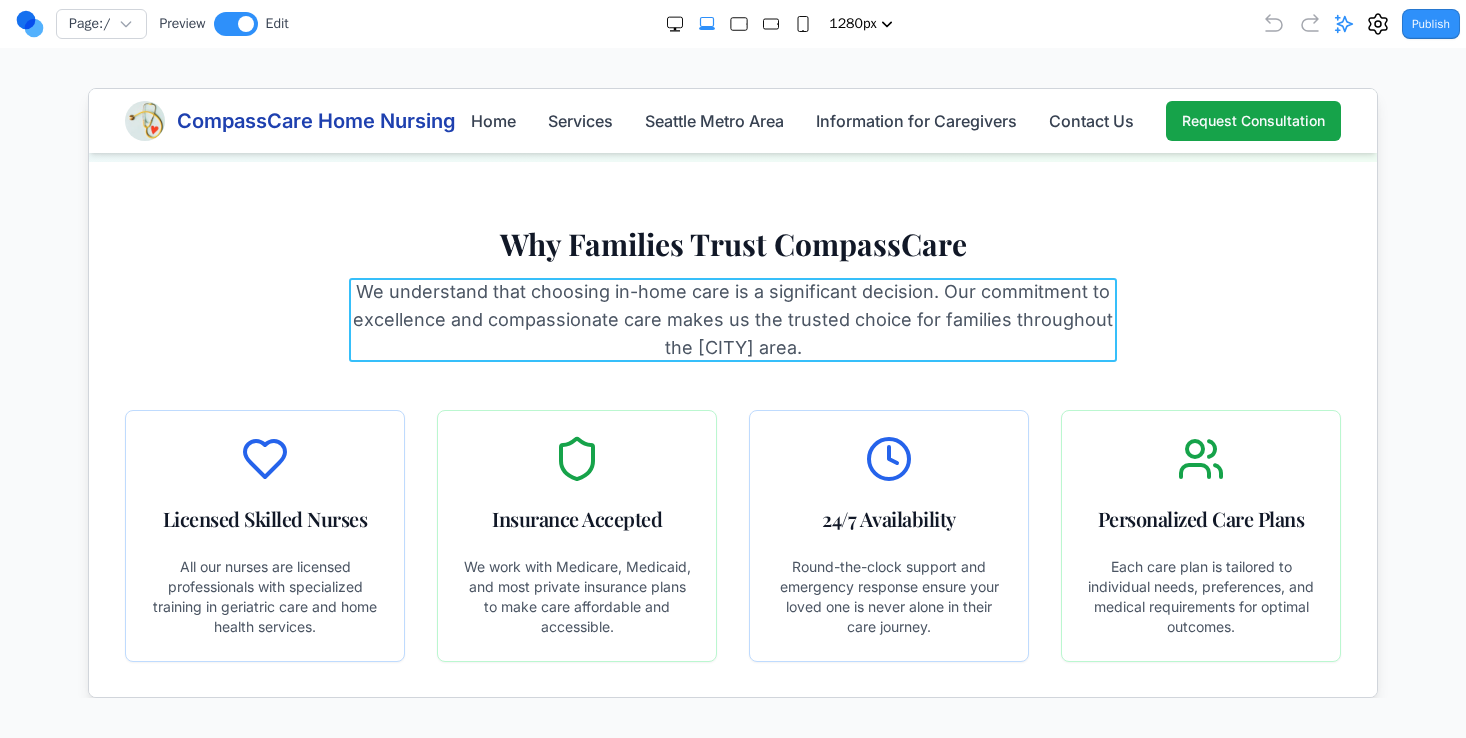 click on "We understand that choosing in-home care is a significant decision. Our commitment to excellence and compassionate care makes us the trusted choice for families throughout the Seattle area." at bounding box center (732, 319) 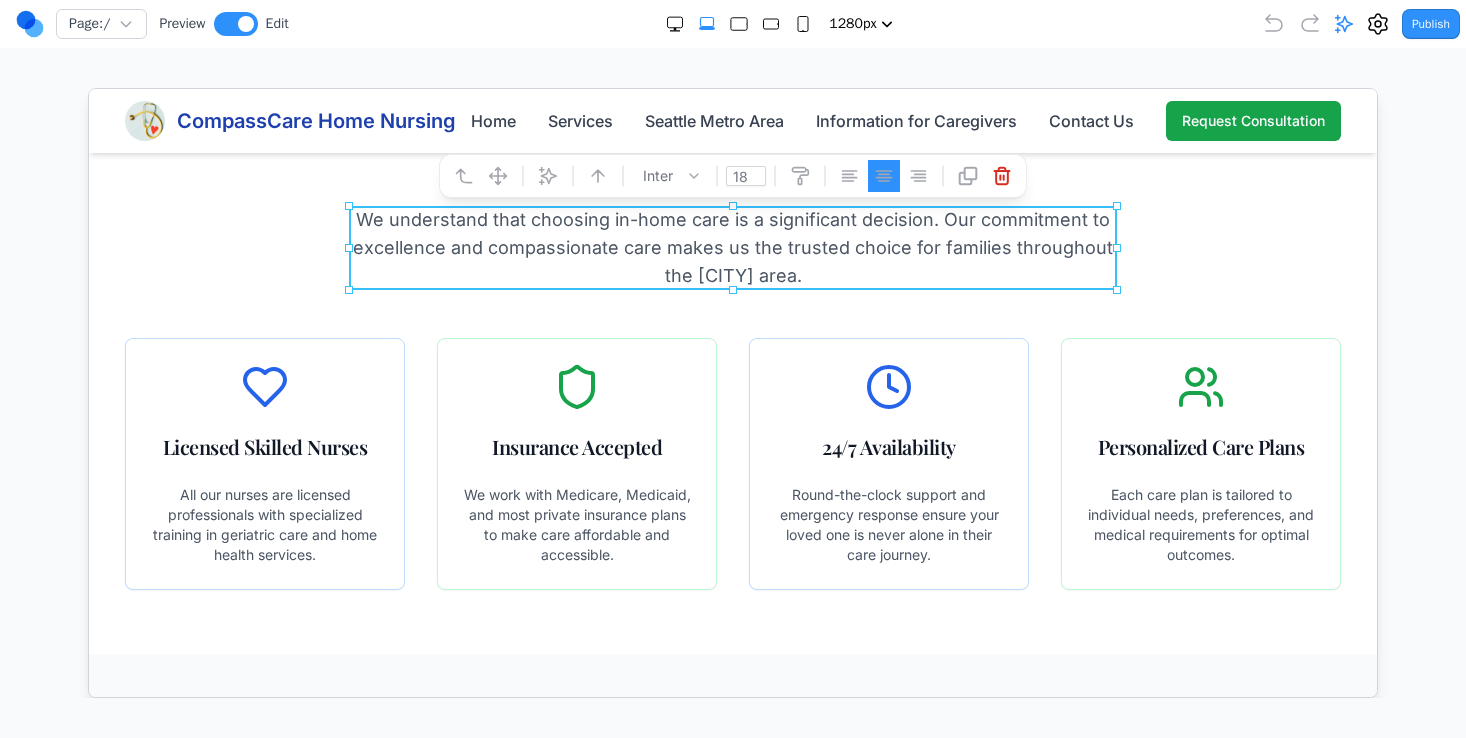 scroll, scrollTop: 691, scrollLeft: 0, axis: vertical 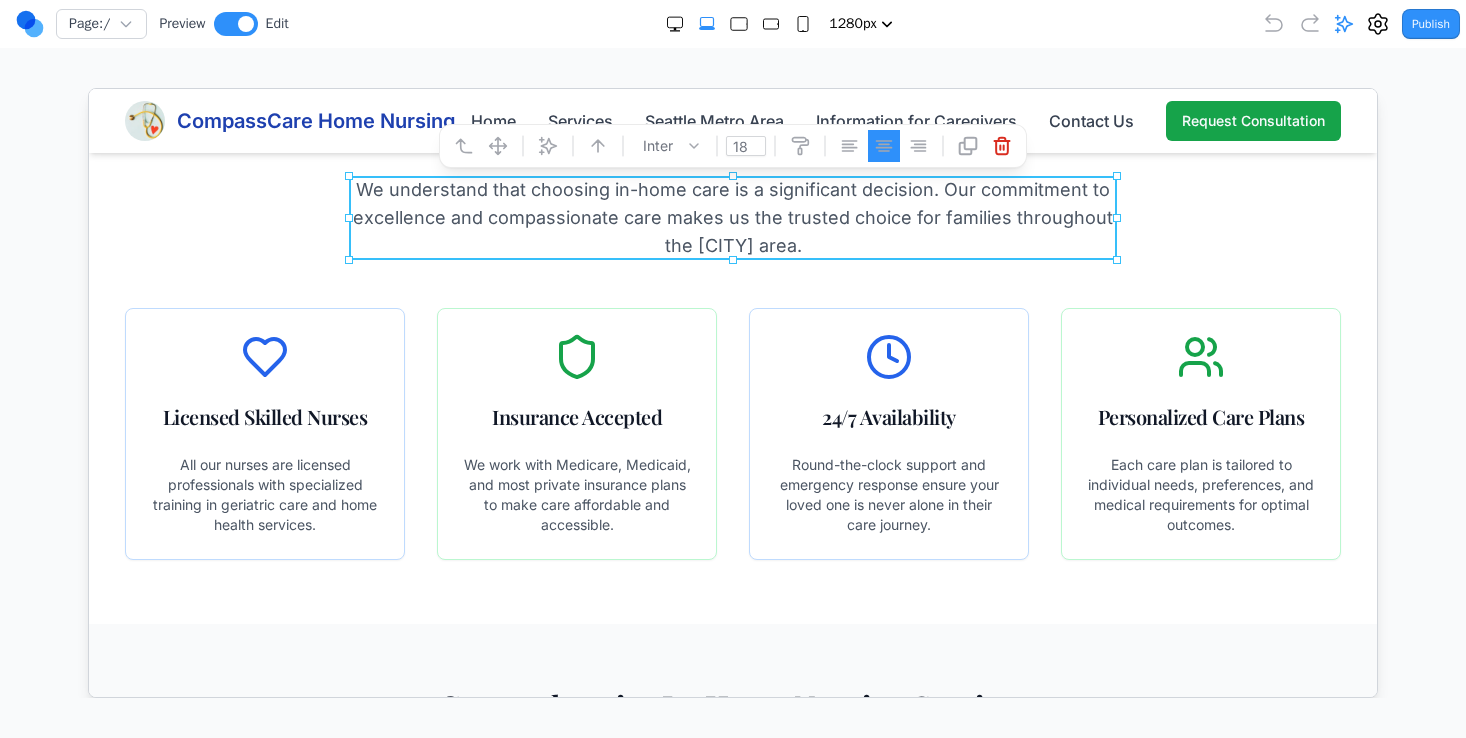 click on "Insurance Accepted" at bounding box center (576, 381) 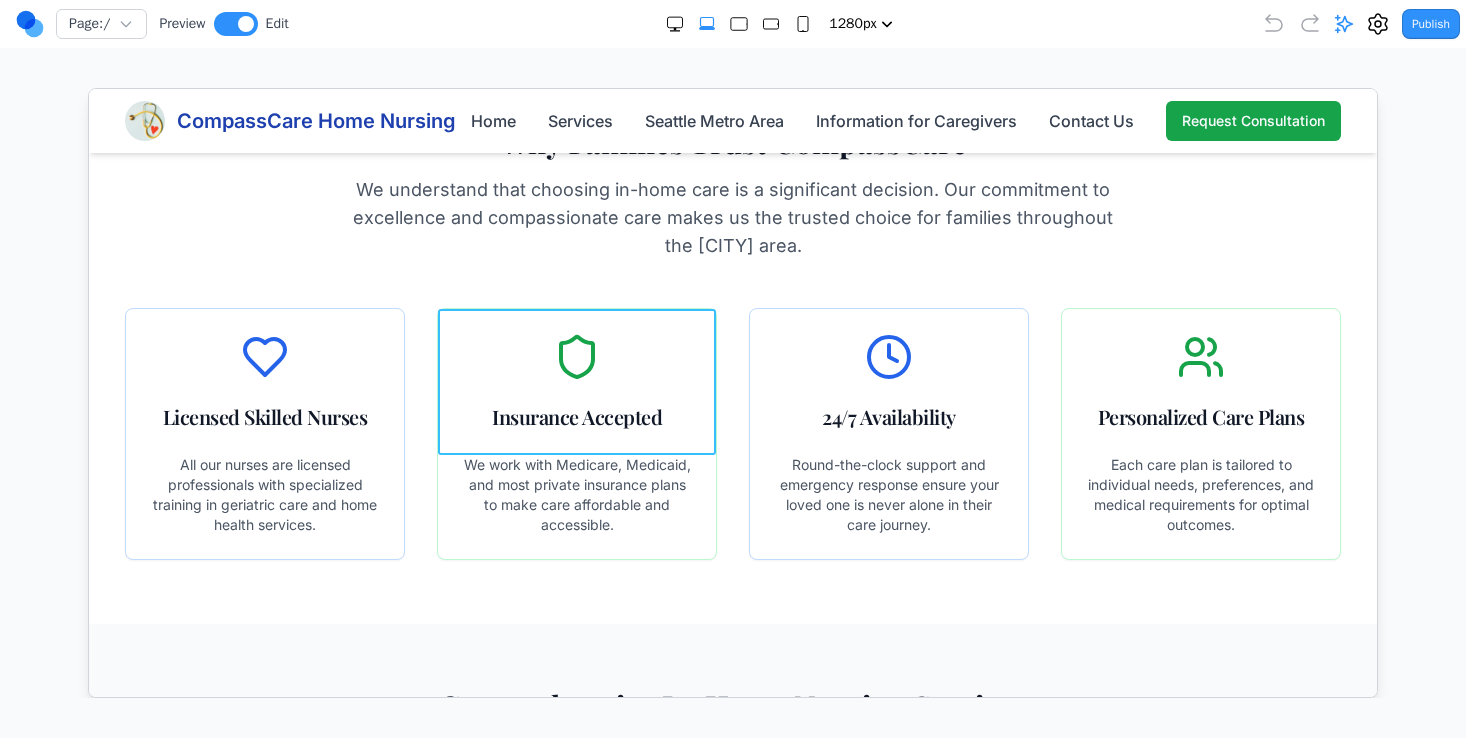 click on "Insurance Accepted" at bounding box center [576, 381] 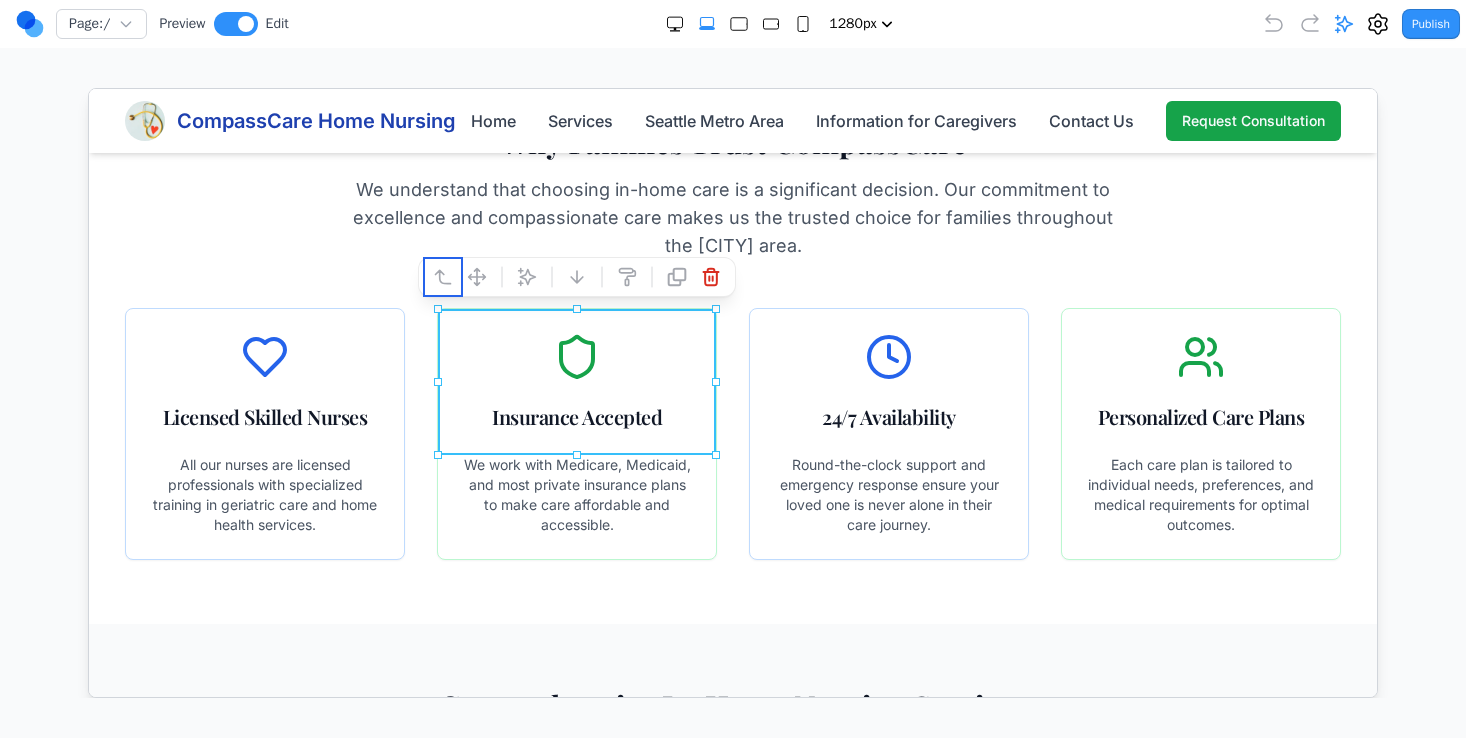 click 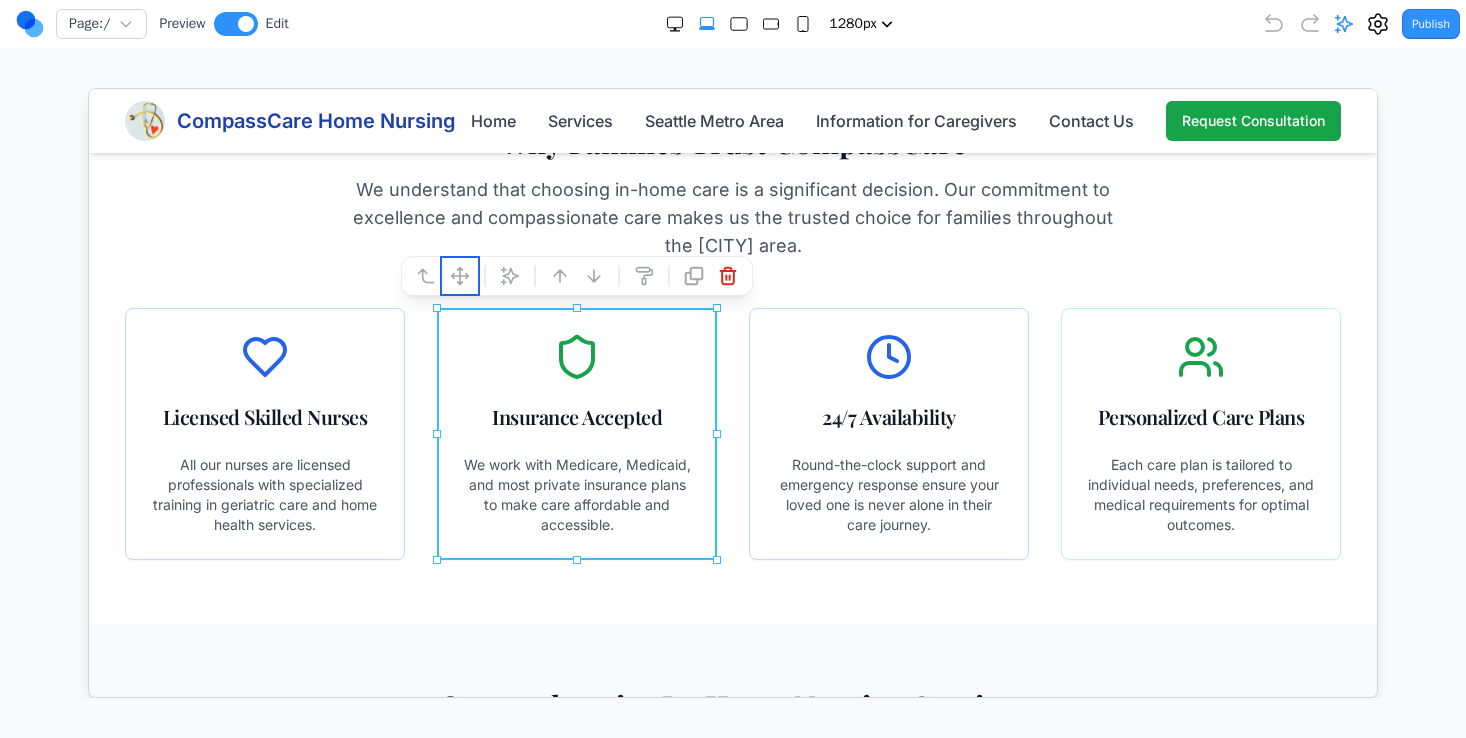 click 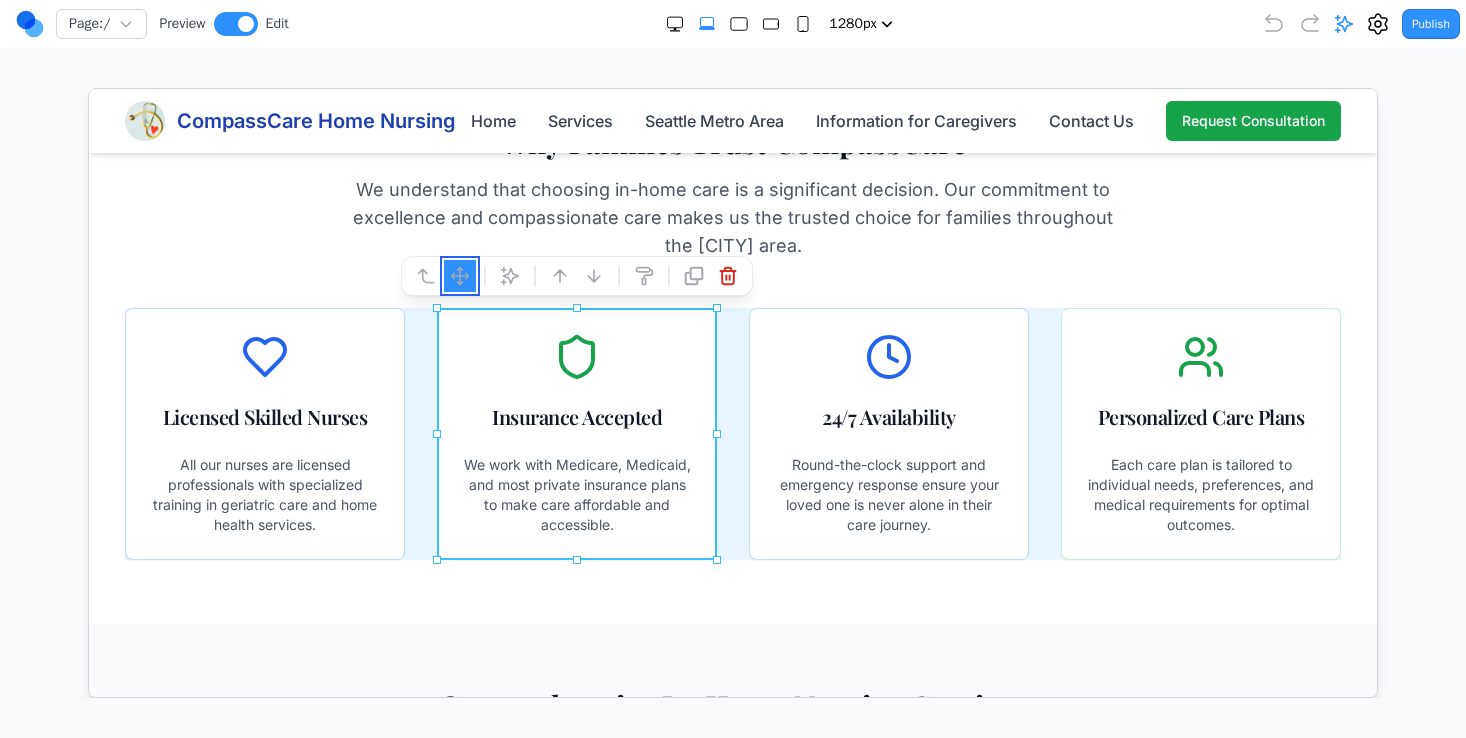 drag, startPoint x: 519, startPoint y: 367, endPoint x: 1045, endPoint y: 451, distance: 532.665 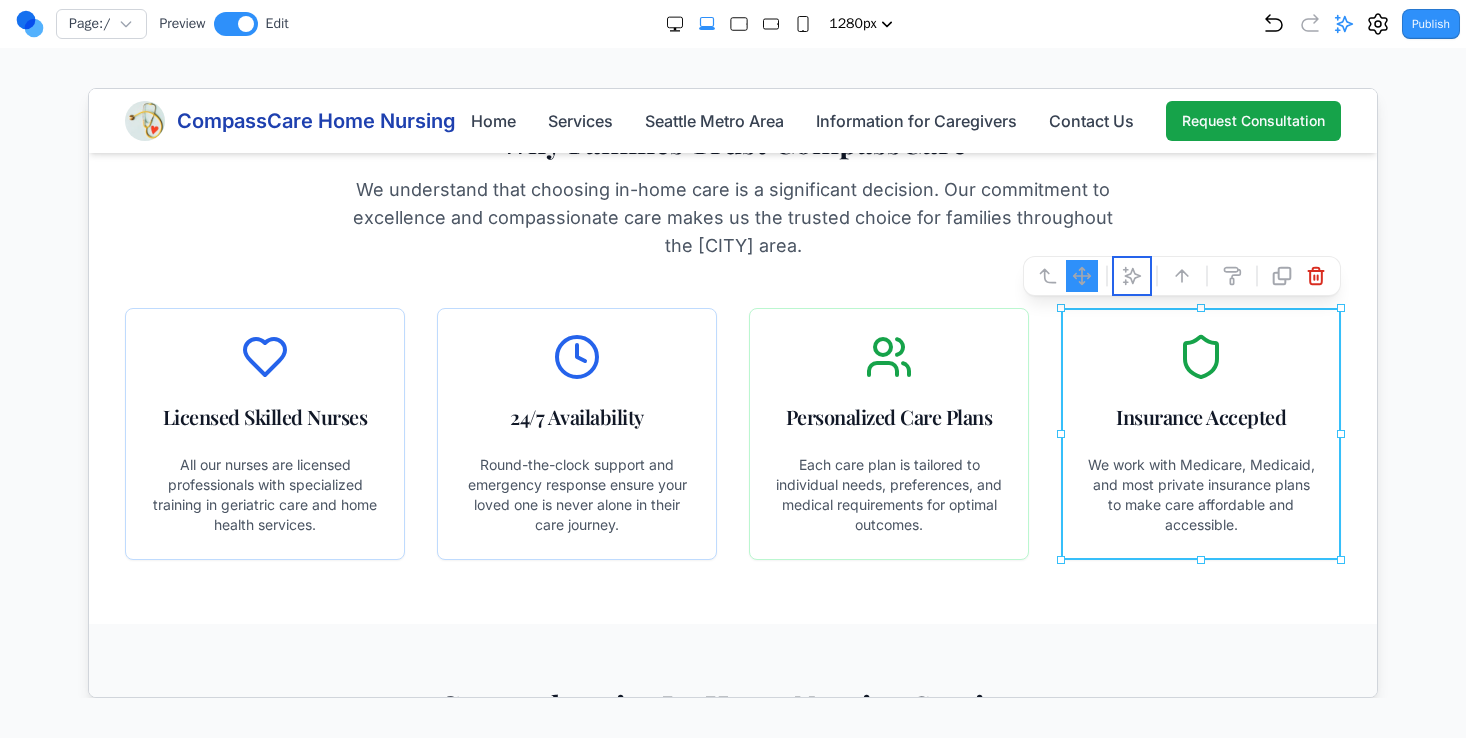 click 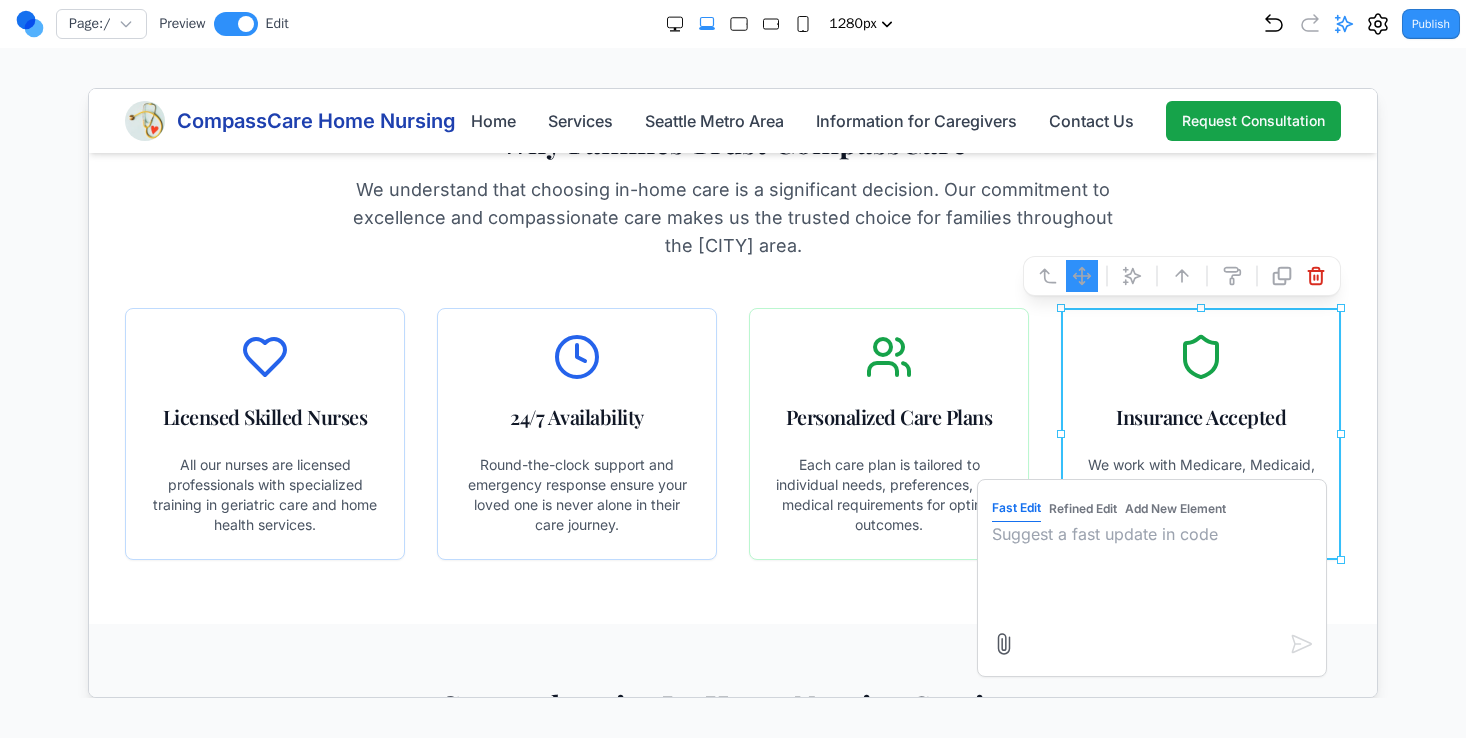 click at bounding box center [1151, 571] 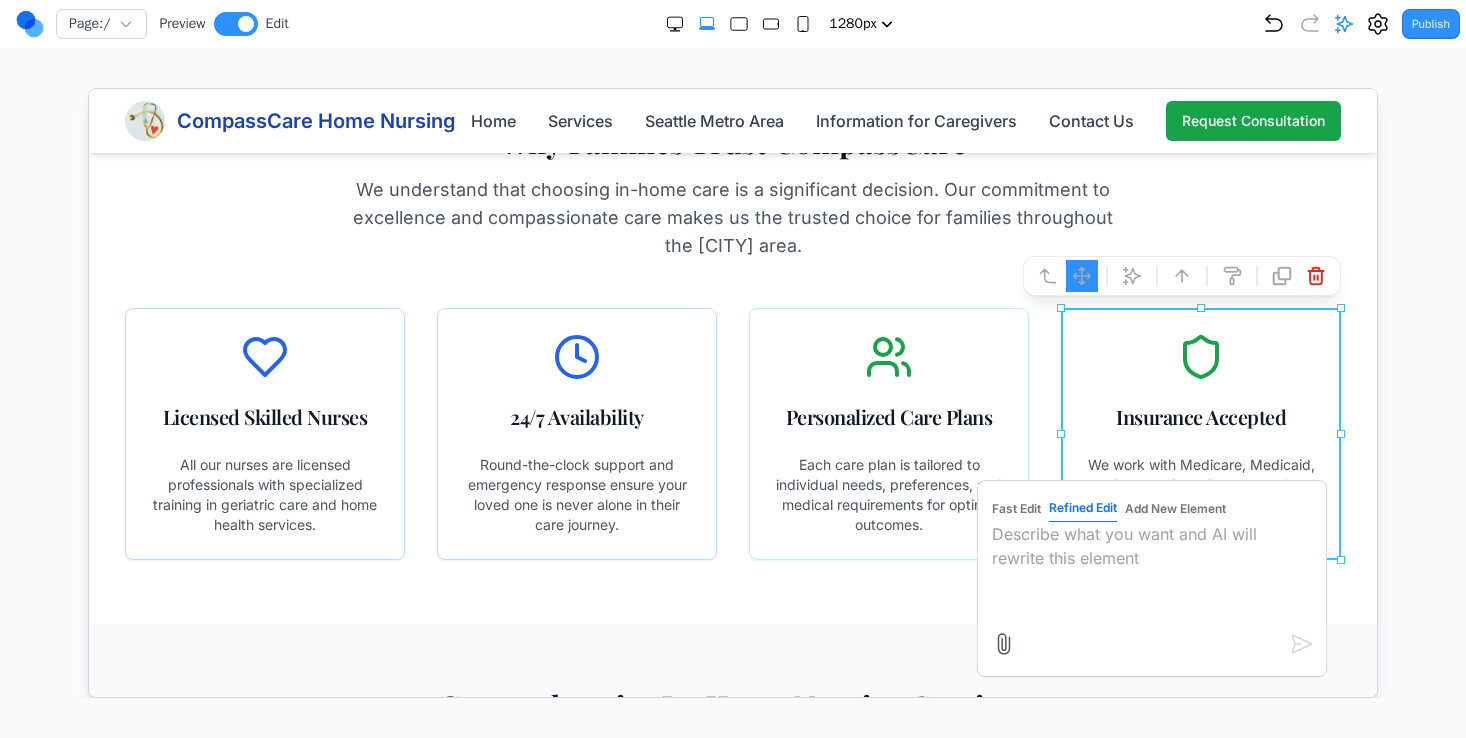 click at bounding box center [1151, 571] 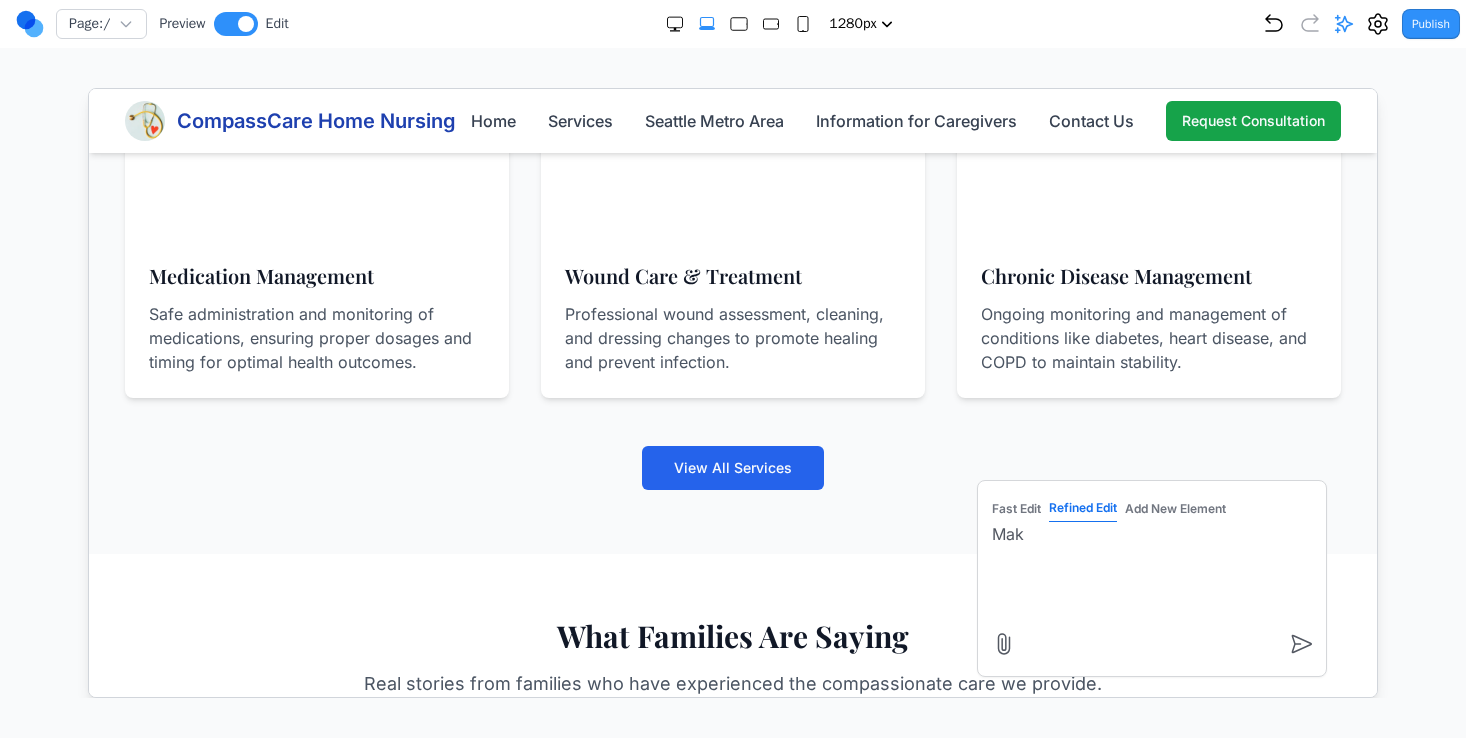 scroll, scrollTop: 1222, scrollLeft: 0, axis: vertical 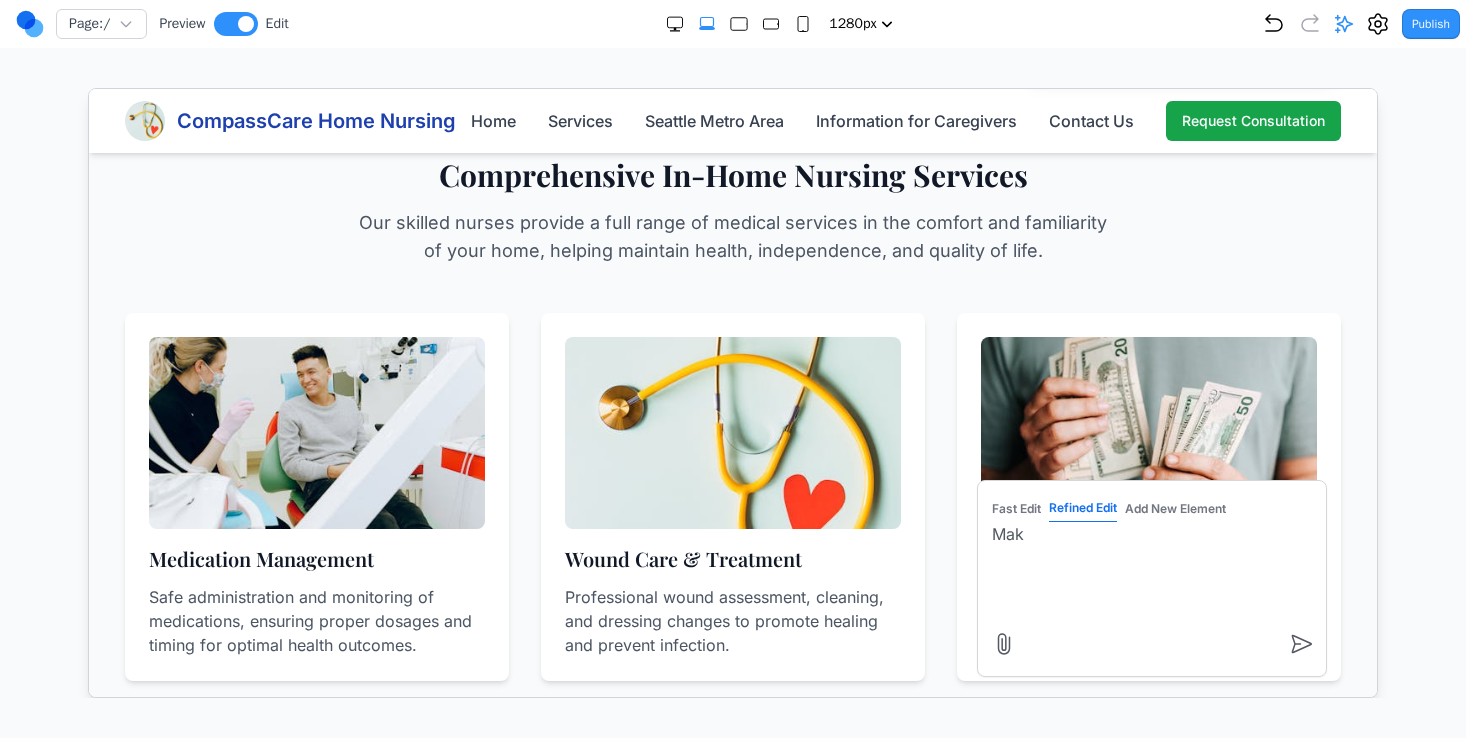 click on "Mak" at bounding box center (1151, 571) 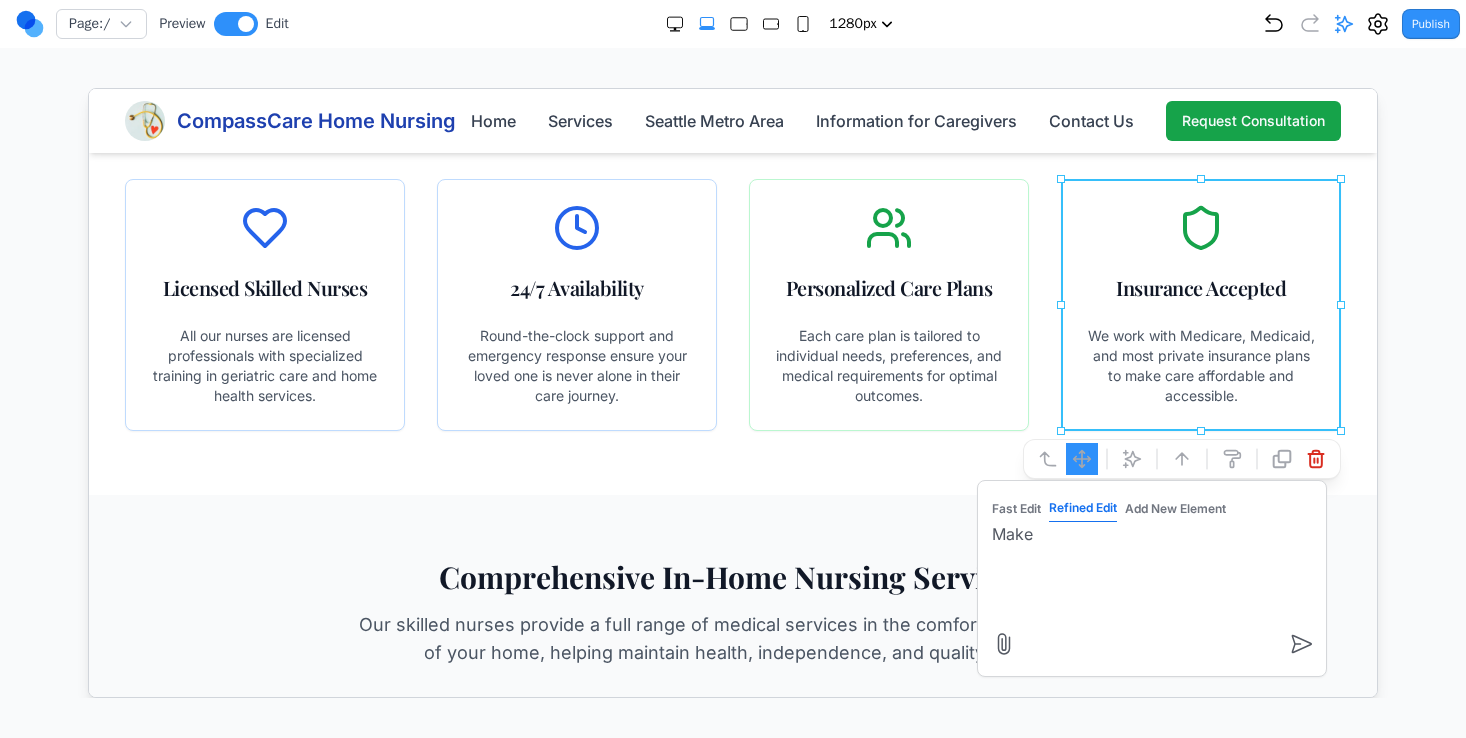 scroll, scrollTop: 819, scrollLeft: 0, axis: vertical 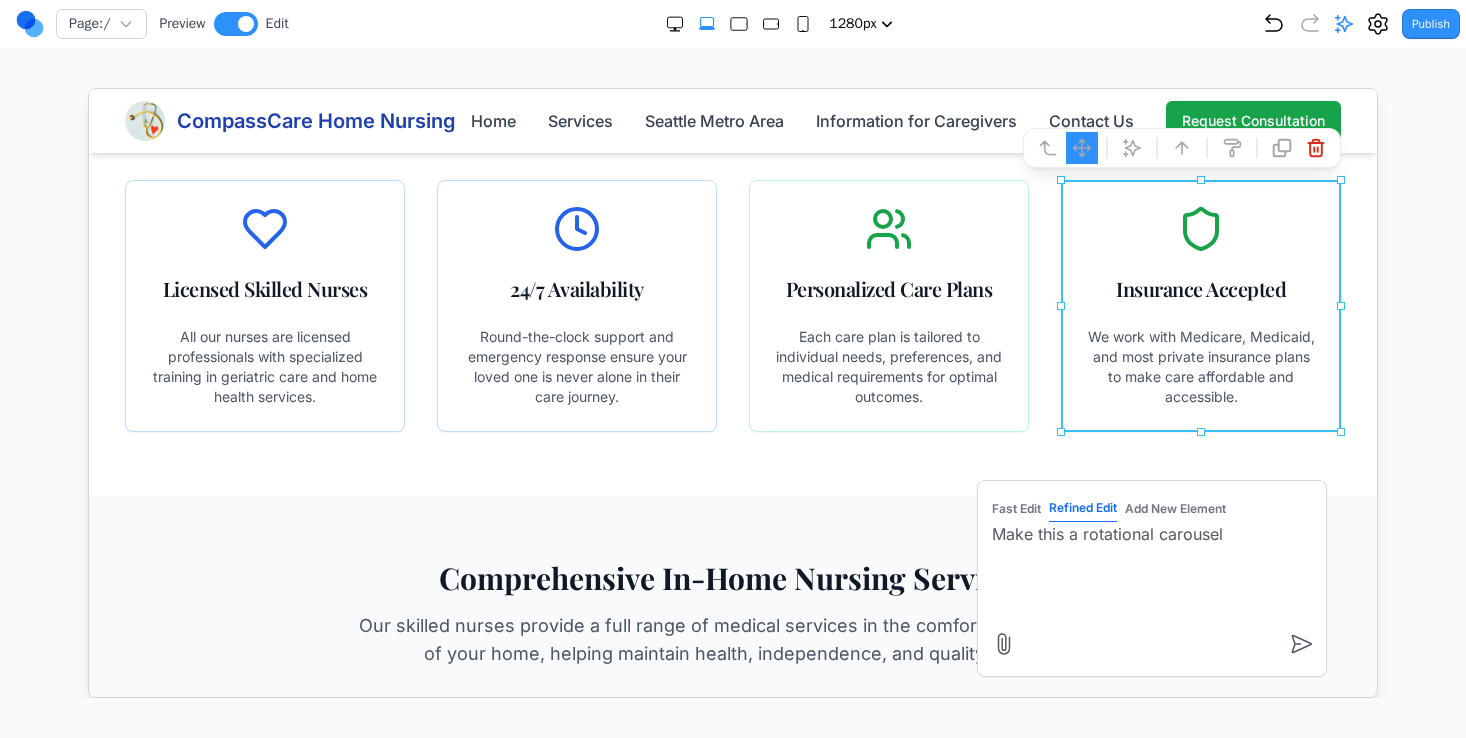 click on "Make this a rotational carousel" at bounding box center [1151, 571] 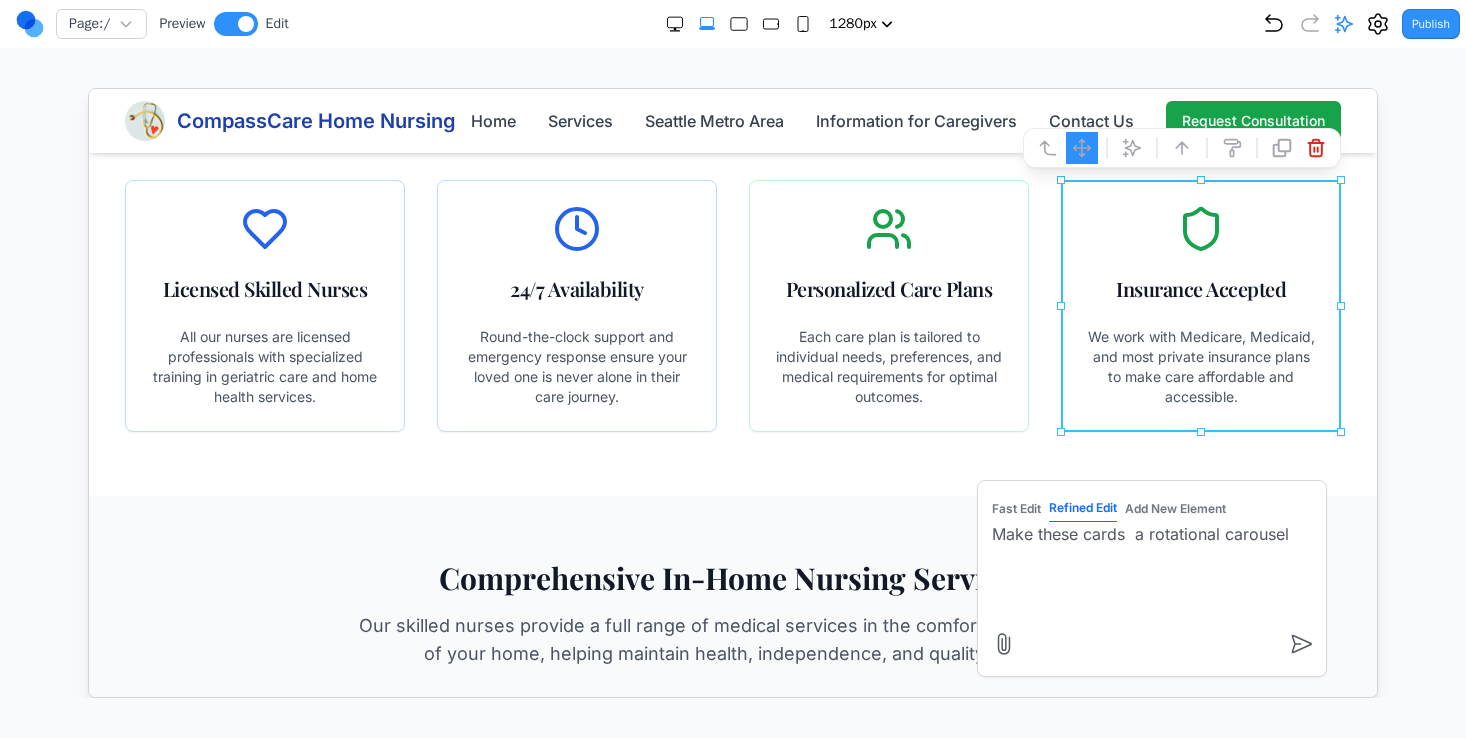 type on "Make these cards a rotational carousel" 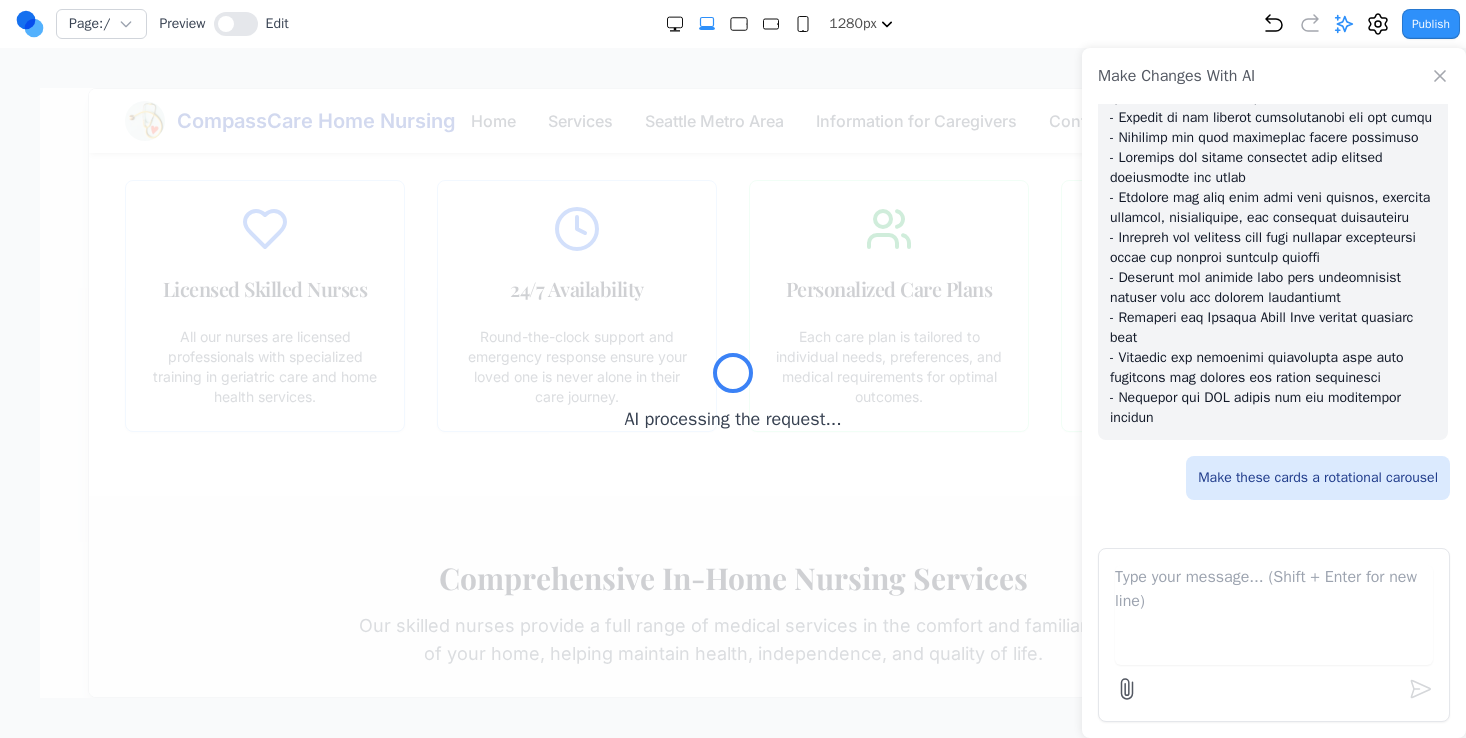 scroll, scrollTop: 2324, scrollLeft: 0, axis: vertical 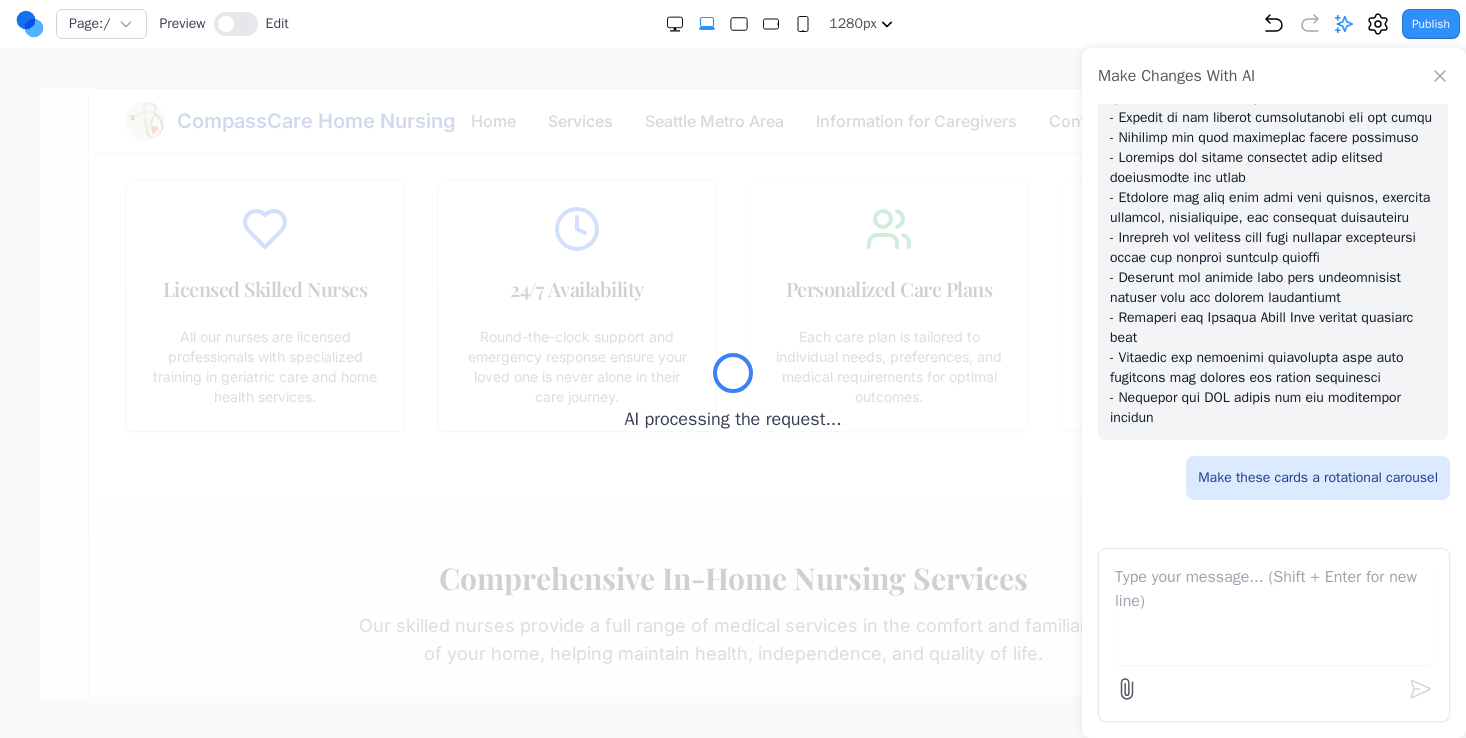click on "Page:  / Preview Edit 480px 768px 1024px 1280px 1536px Publish" at bounding box center [738, 24] 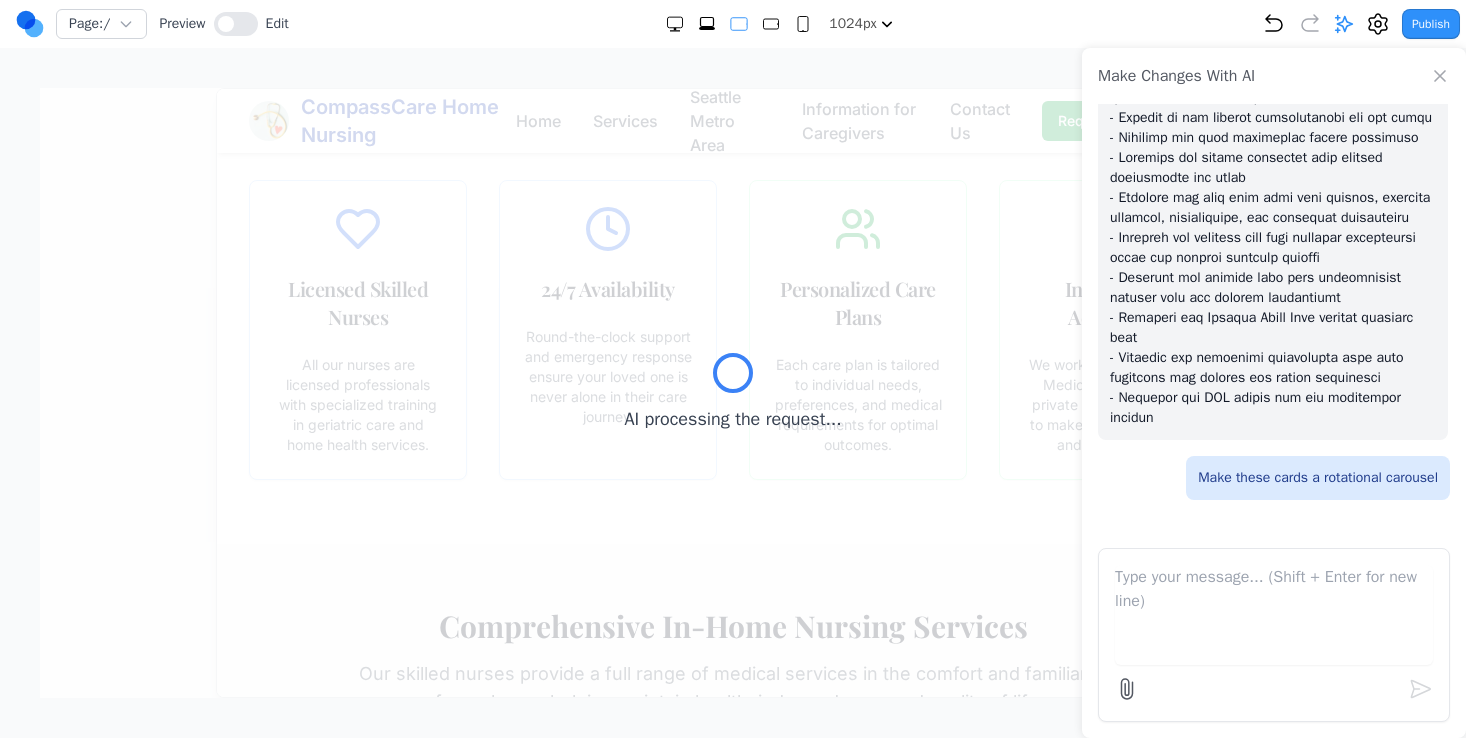 click 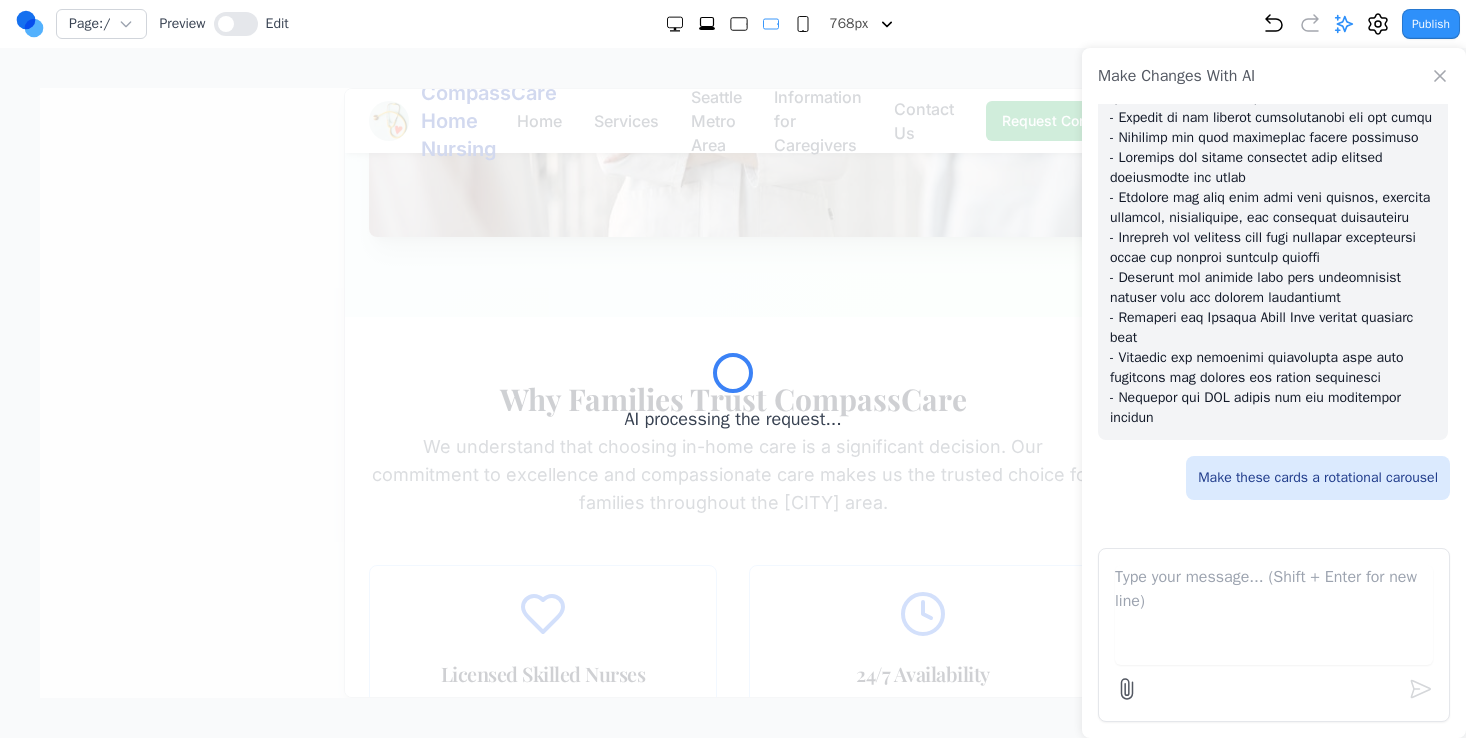 click 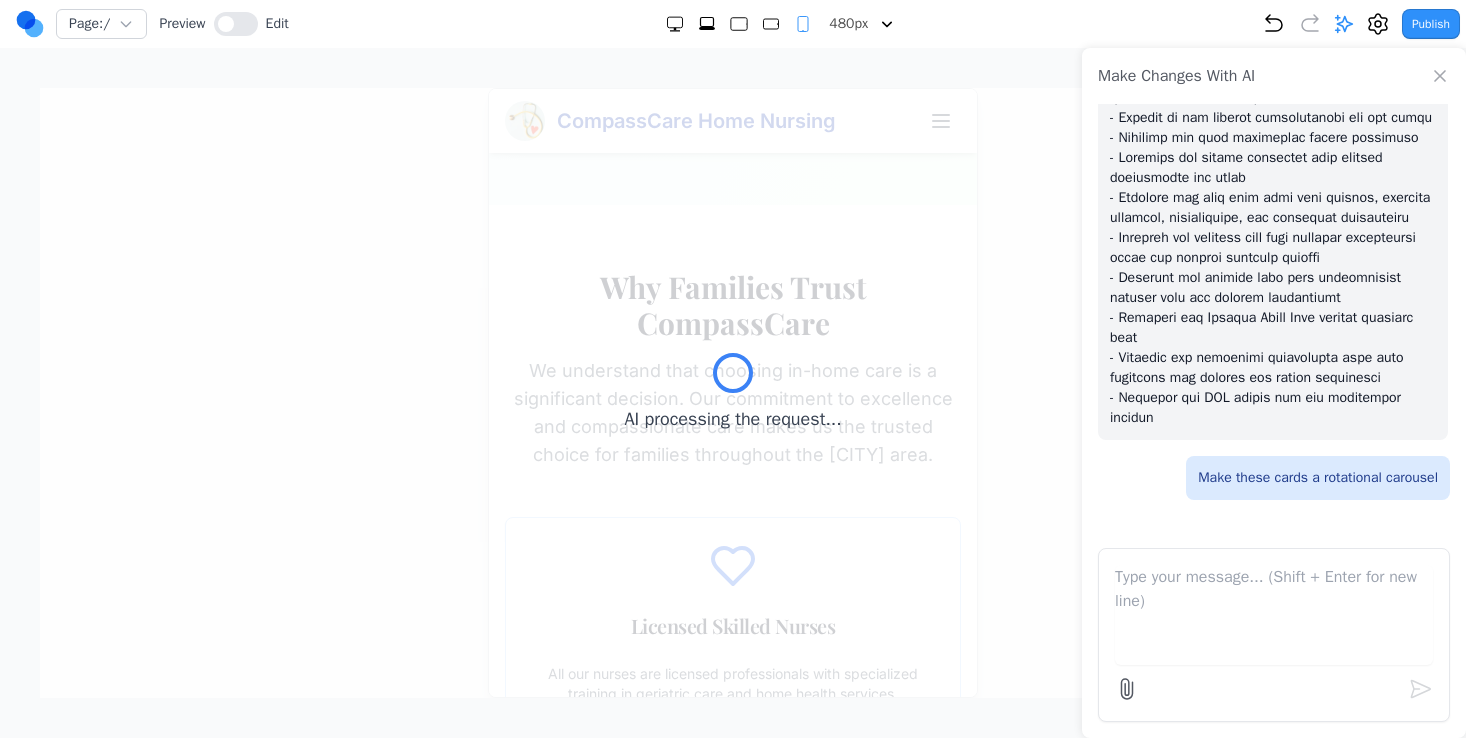 scroll, scrollTop: 1005, scrollLeft: 0, axis: vertical 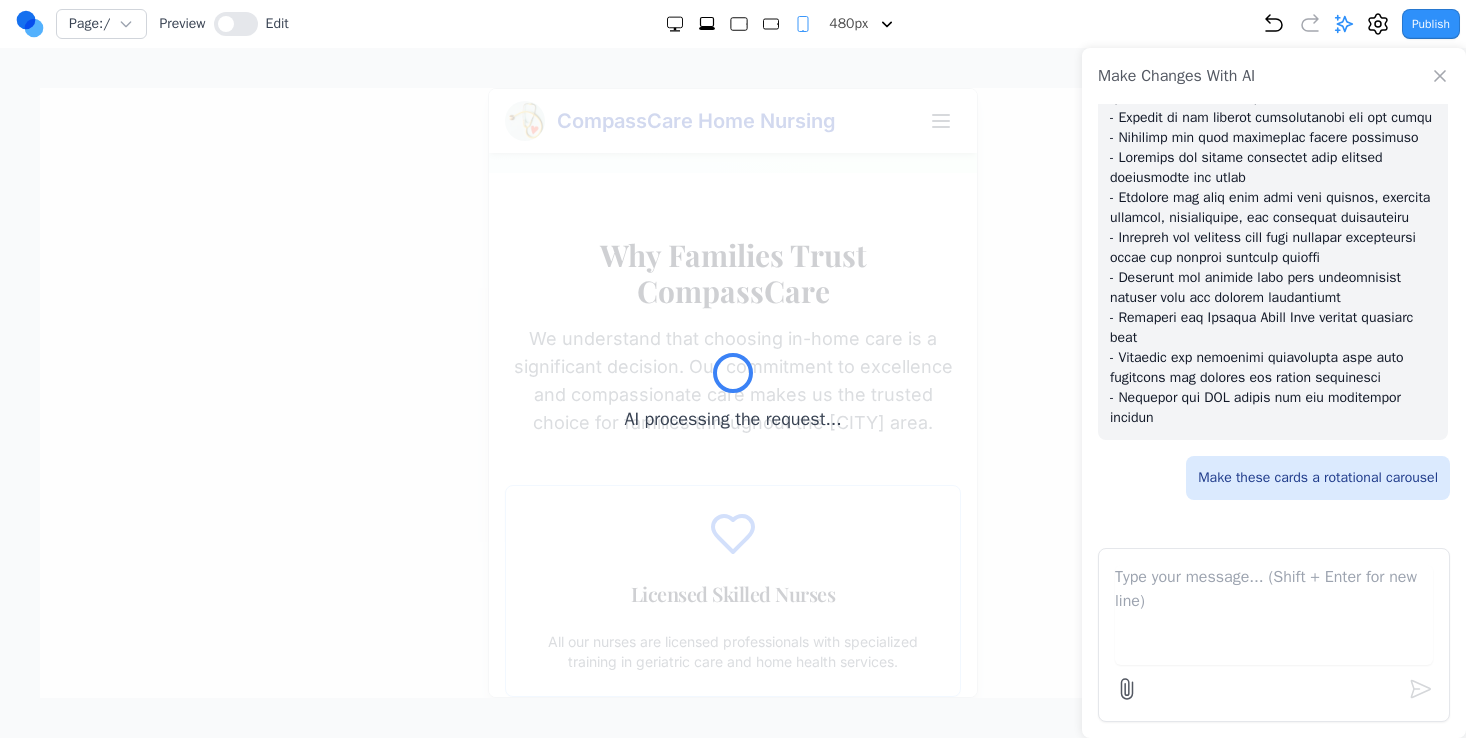 click at bounding box center (739, 24) 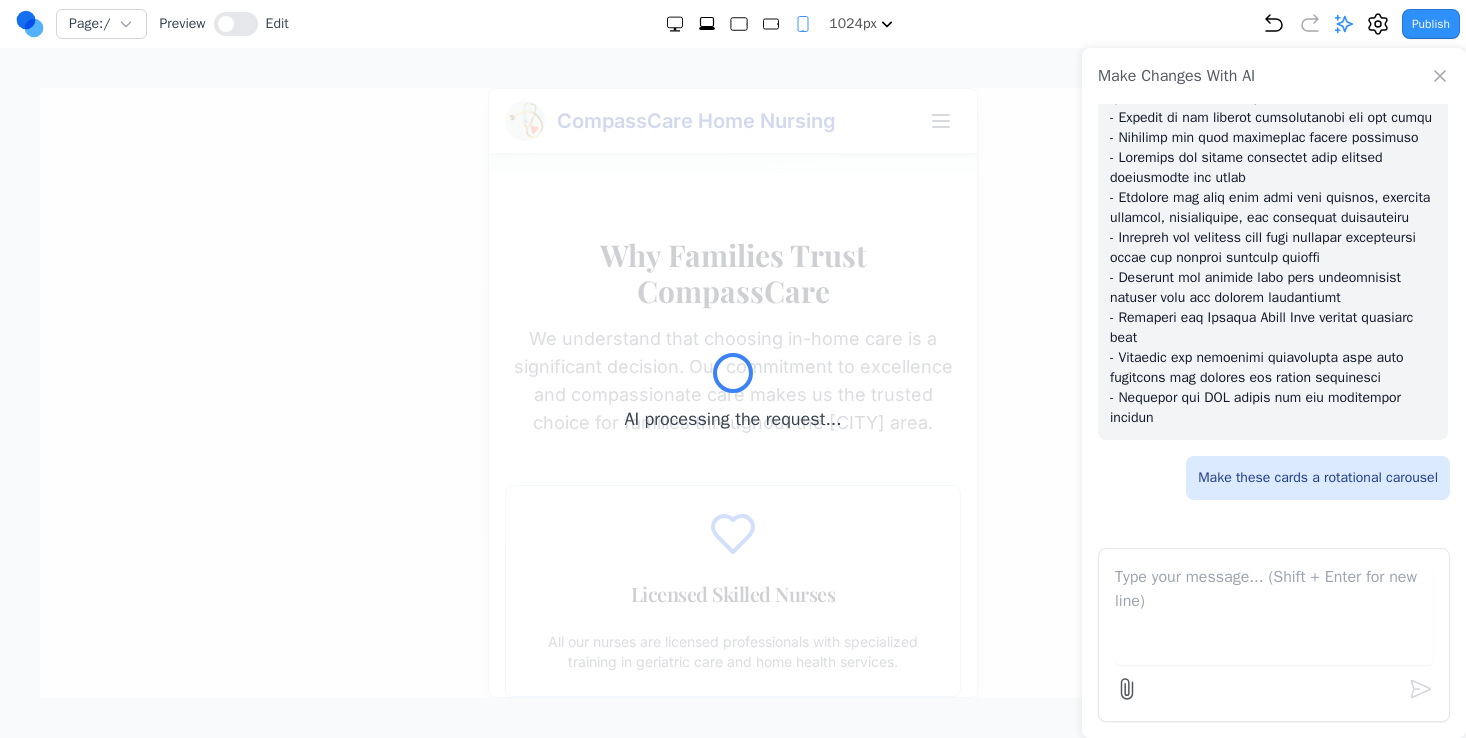 scroll, scrollTop: 908, scrollLeft: 0, axis: vertical 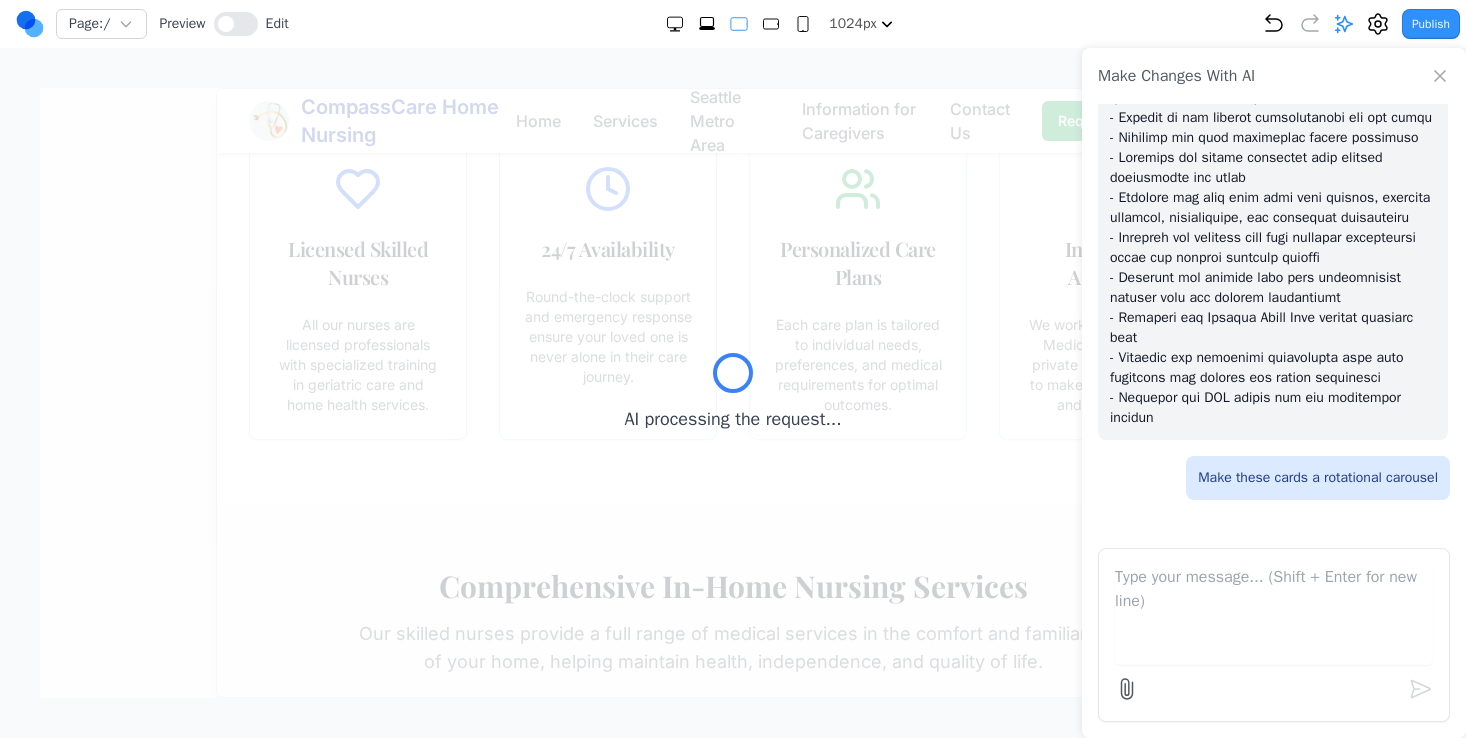 click at bounding box center [739, 24] 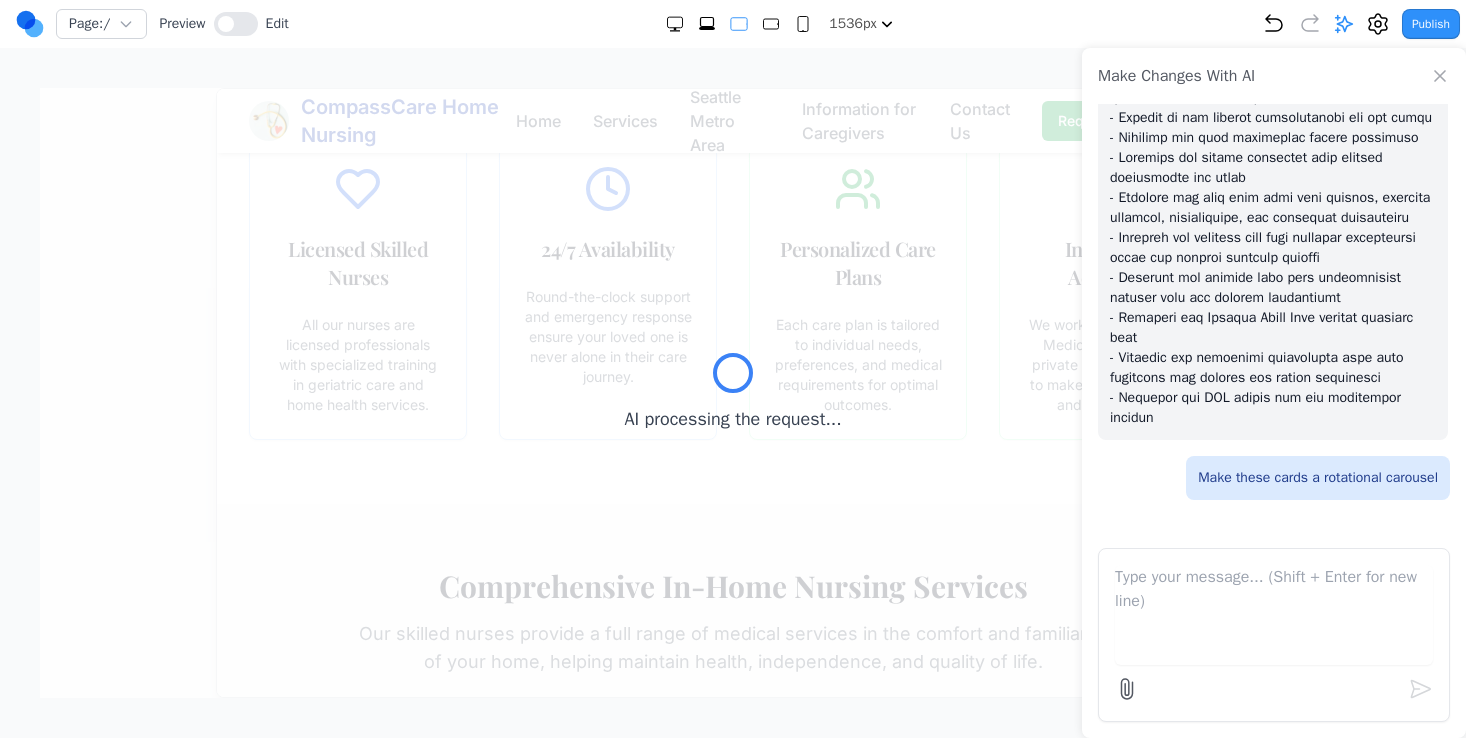 scroll, scrollTop: 859, scrollLeft: 0, axis: vertical 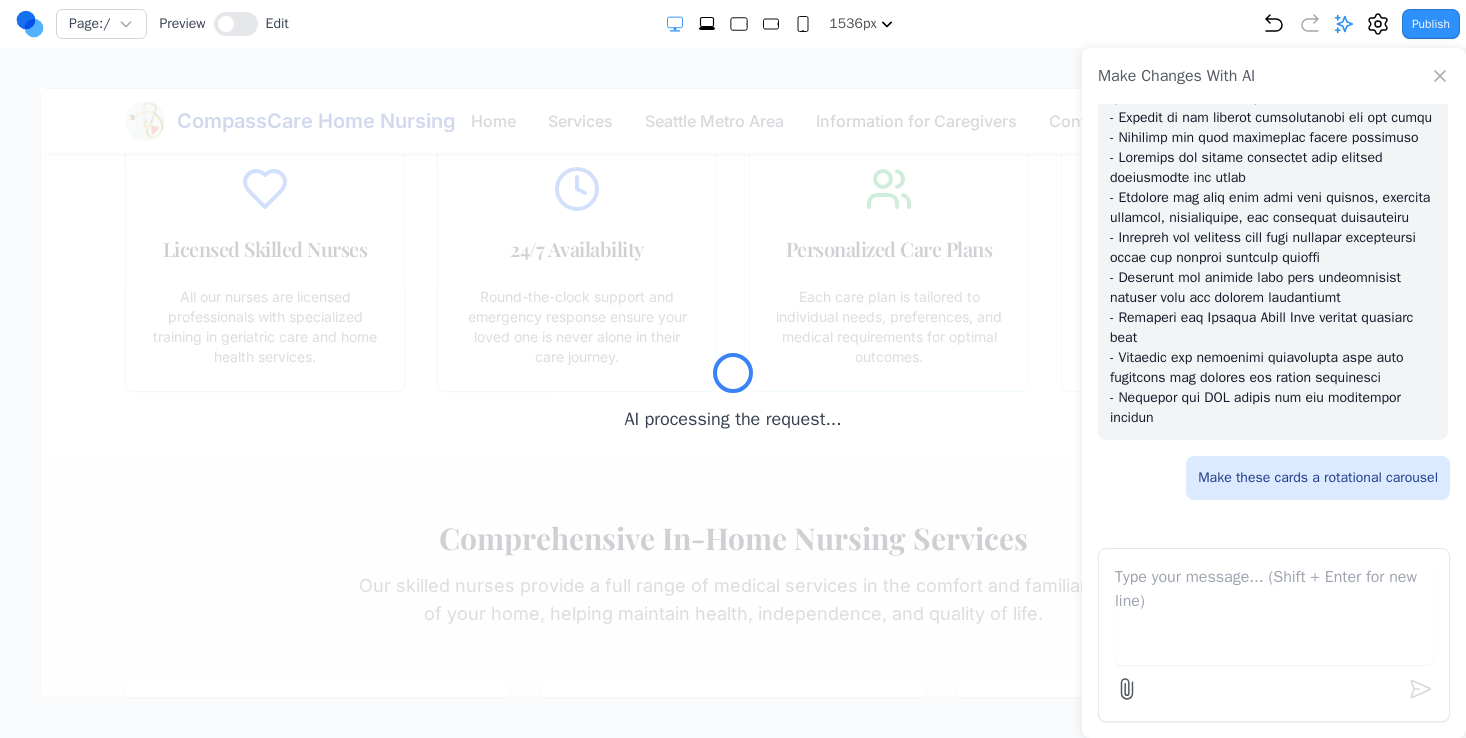 click 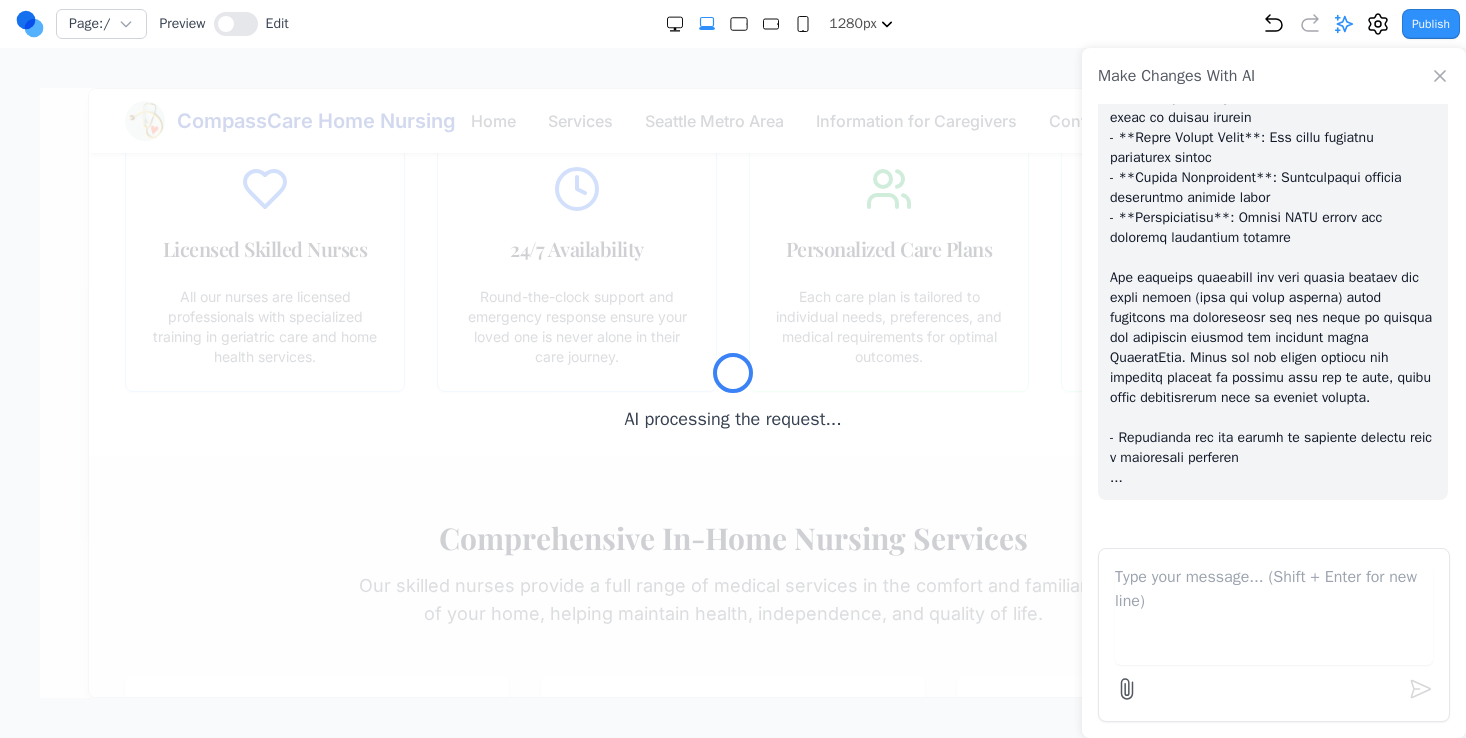 scroll, scrollTop: 3464, scrollLeft: 0, axis: vertical 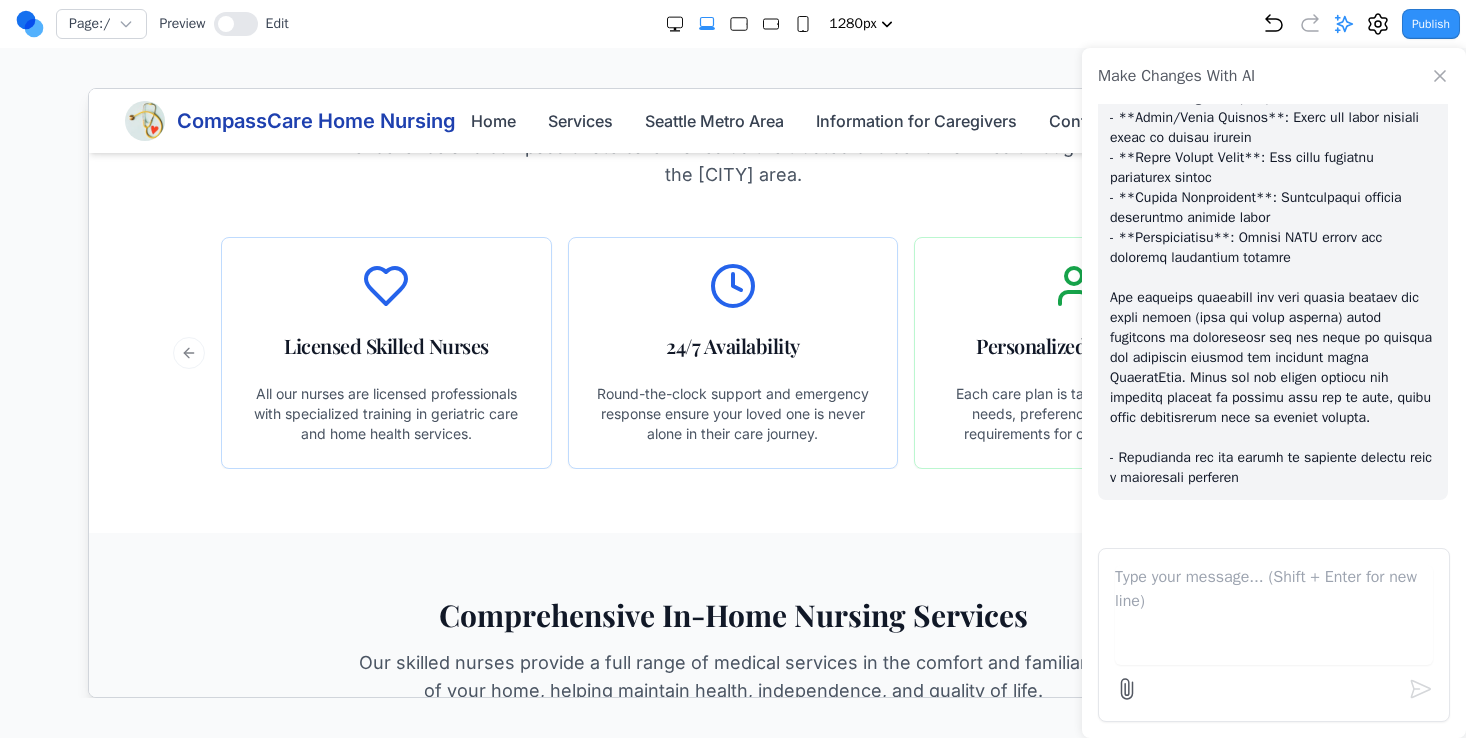 click on "Why Families Trust CompassCare We understand that choosing in-home care is a significant decision. Our commitment to excellence and compassionate care makes us the trusted choice for families throughout the Seattle area. Licensed Skilled Nurses All our nurses are licensed professionals with specialized training in geriatric care and home health services. 24/7 Availability Round-the-clock support and emergency response ensure your loved one is never alone in their care journey. Personalized Care Plans Each care plan is tailored to individual needs, preferences, and medical requirements for optimal outcomes. Insurance Accepted We work with Medicare, Medicaid, and most private insurance plans to make care affordable and accessible. Previous slide Next slide" at bounding box center (732, 260) 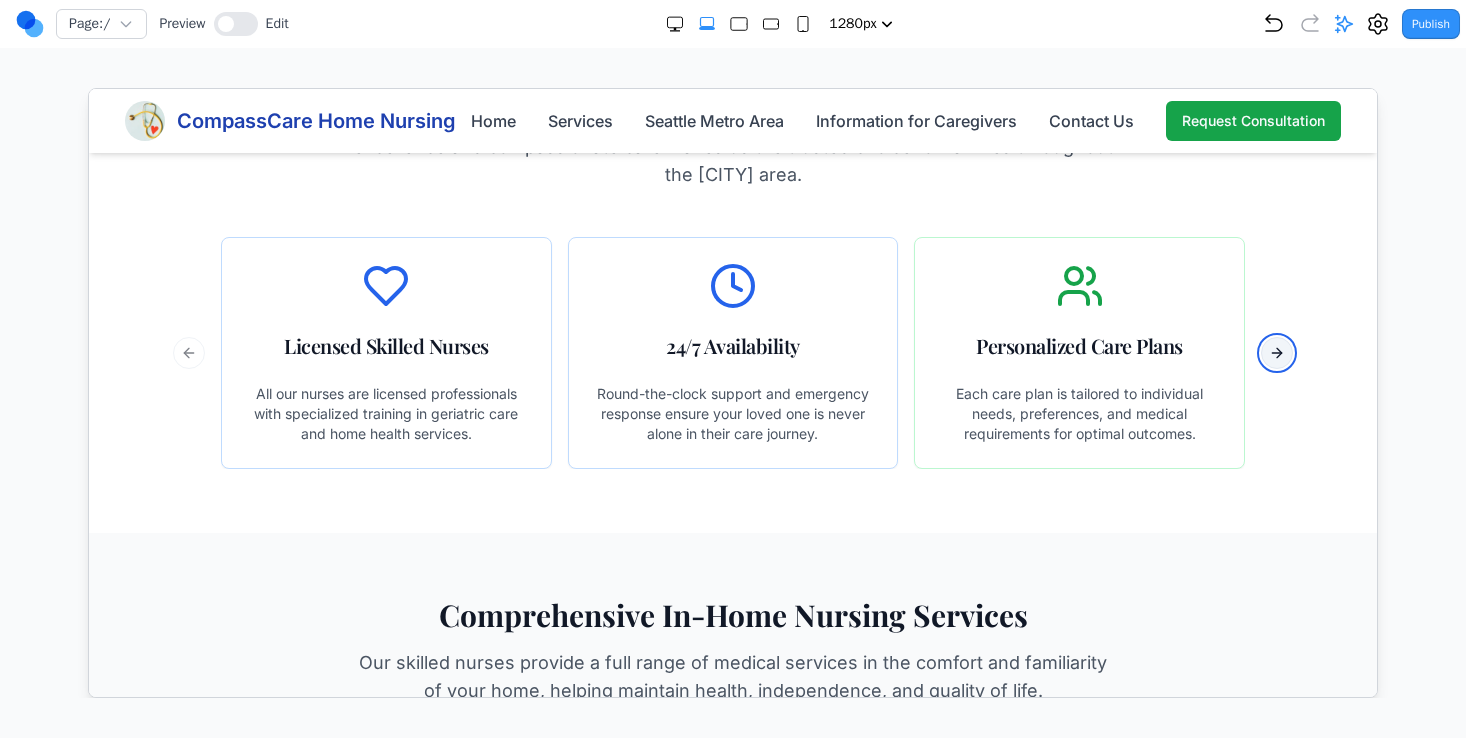 click on "Next slide" at bounding box center (1276, 352) 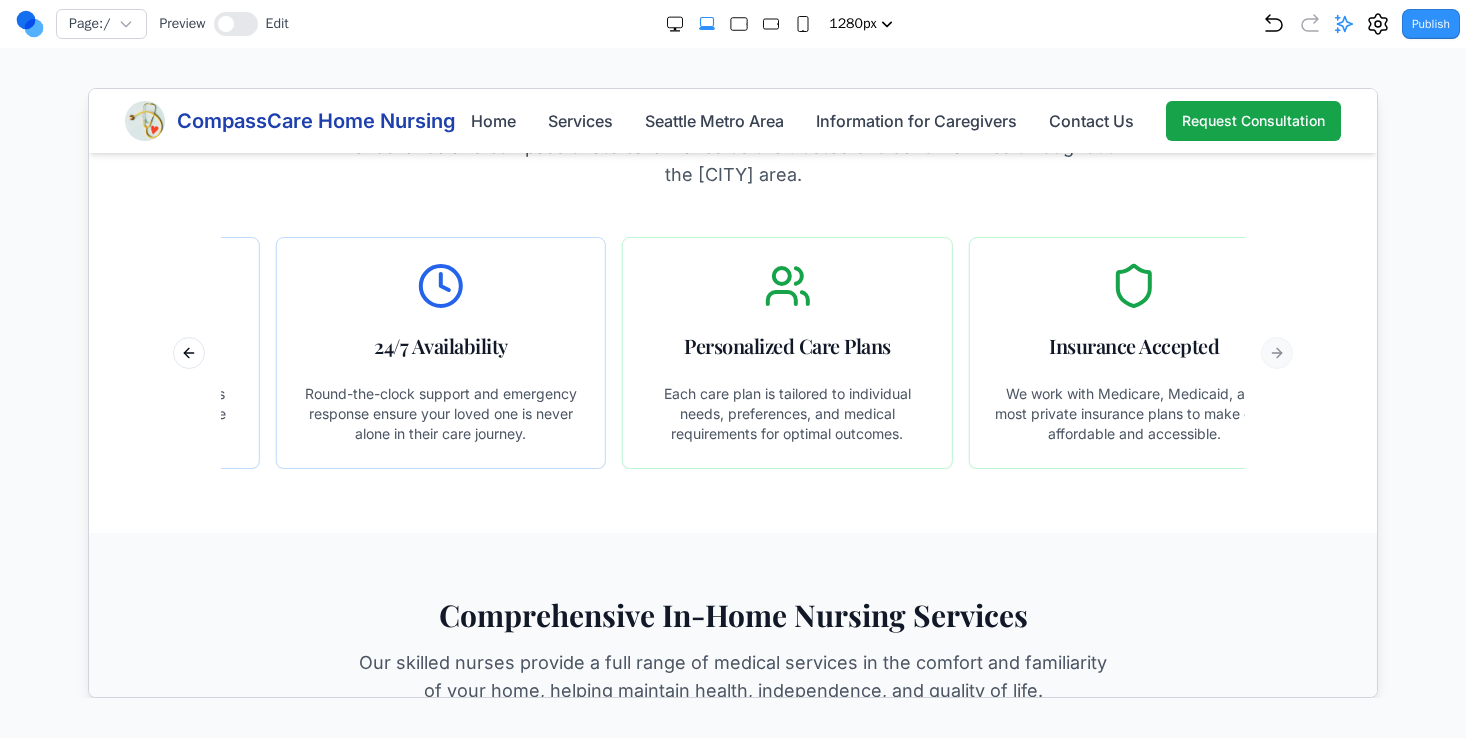click on "Licensed Skilled Nurses All our nurses are licensed professionals with specialized training in geriatric care and home health services. 24/7 Availability Round-the-clock support and emergency response ensure your loved one is never alone in their care journey. Personalized Care Plans Each care plan is tailored to individual needs, preferences, and medical requirements for optimal outcomes. Insurance Accepted We work with Medicare, Medicaid, and most private insurance plans to make care affordable and accessible. Previous slide Next slide" at bounding box center [732, 352] 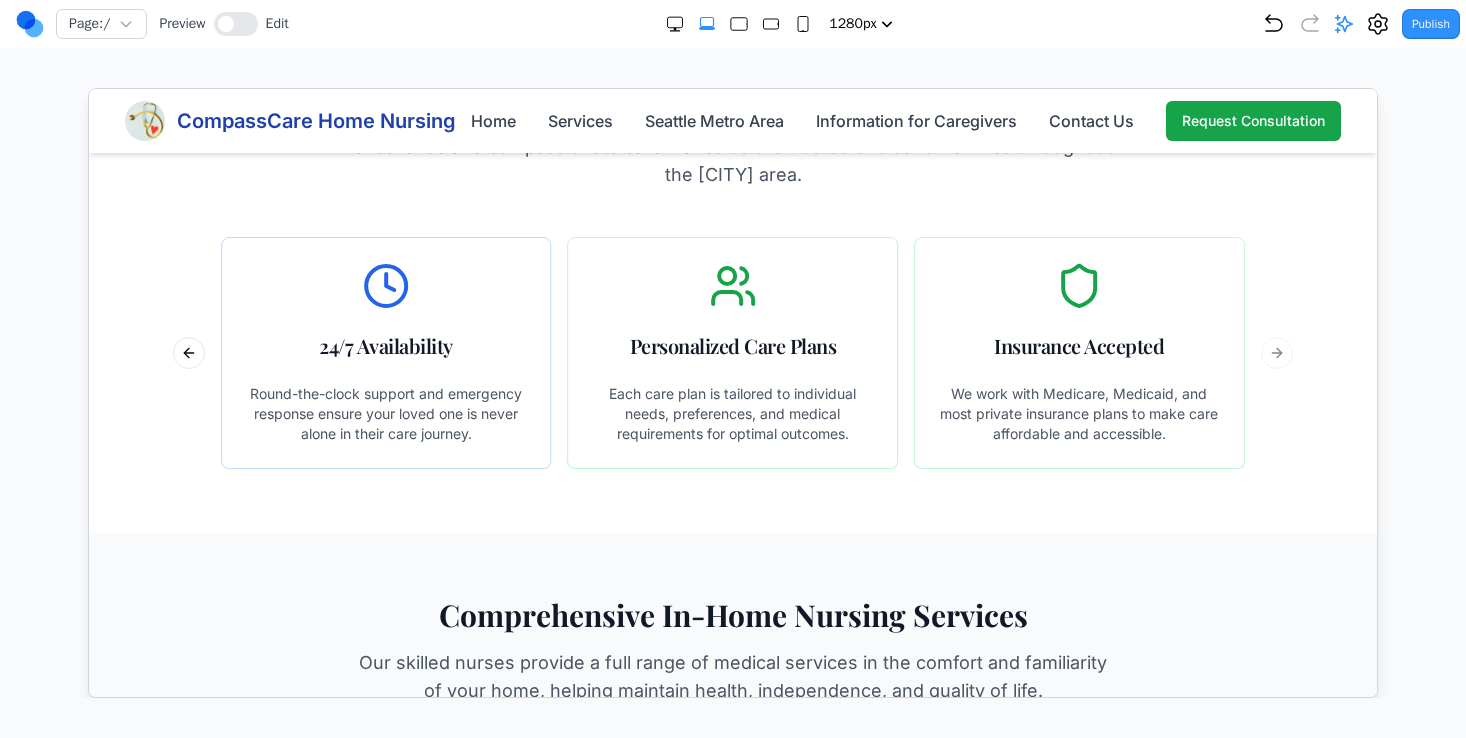 click on "Licensed Skilled Nurses All our nurses are licensed professionals with specialized training in geriatric care and home health services. 24/7 Availability Round-the-clock support and emergency response ensure your loved one is never alone in their care journey. Personalized Care Plans Each care plan is tailored to individual needs, preferences, and medical requirements for optimal outcomes. Insurance Accepted We work with Medicare, Medicaid, and most private insurance plans to make care affordable and accessible. Previous slide Next slide" at bounding box center [732, 352] 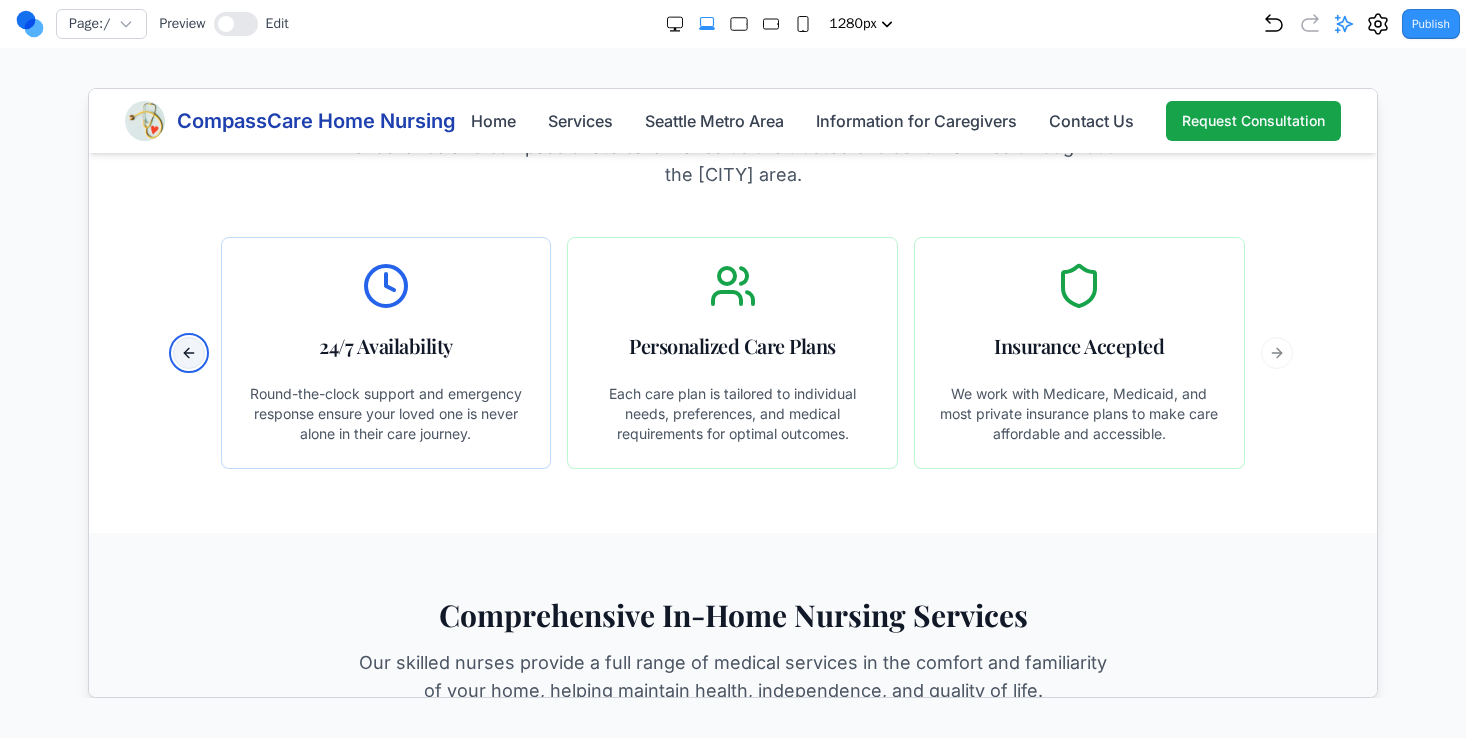 click on "Previous slide" at bounding box center [188, 352] 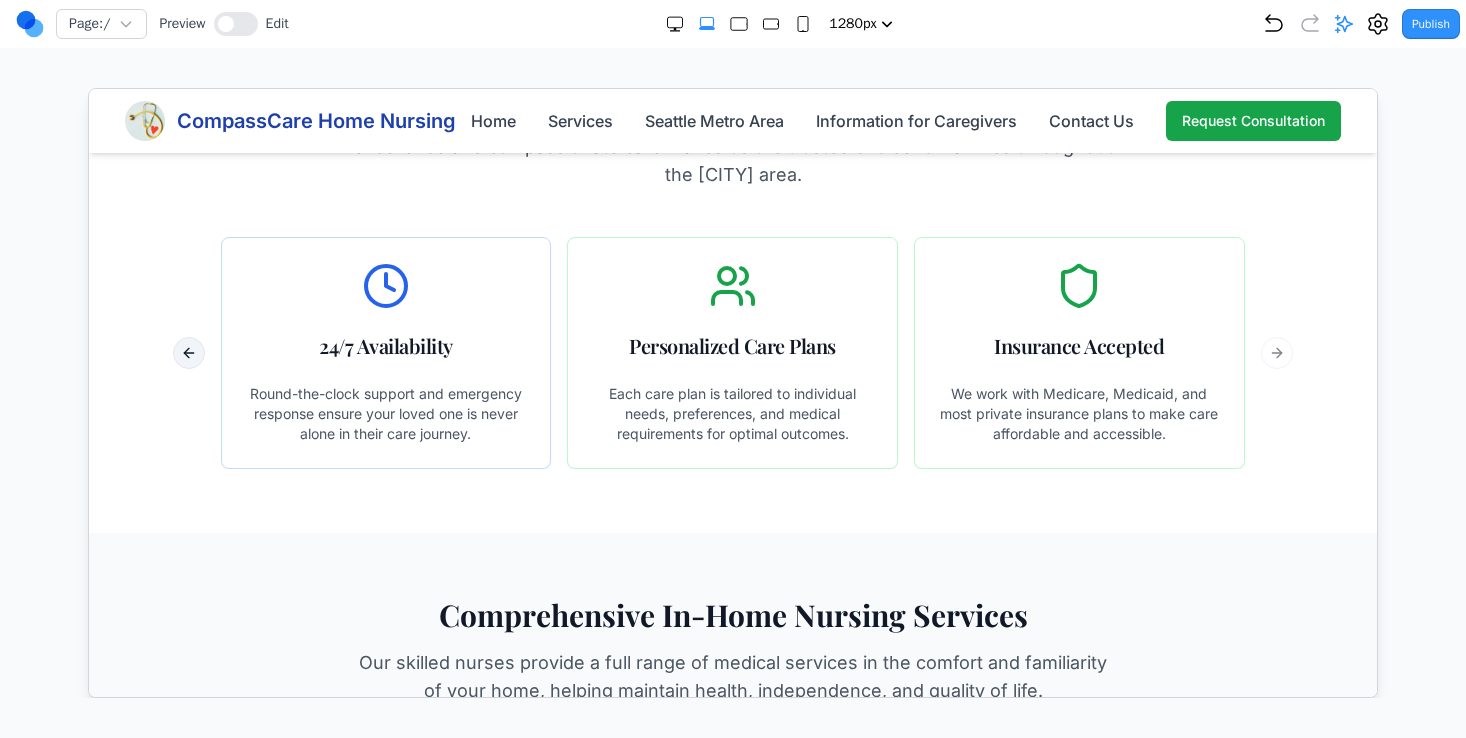 click on "Licensed Skilled Nurses All our nurses are licensed professionals with specialized training in geriatric care and home health services. 24/7 Availability Round-the-clock support and emergency response ensure your loved one is never alone in their care journey. Personalized Care Plans Each care plan is tailored to individual needs, preferences, and medical requirements for optimal outcomes. Insurance Accepted We work with Medicare, Medicaid, and most private insurance plans to make care affordable and accessible. Previous slide Next slide" at bounding box center [732, 352] 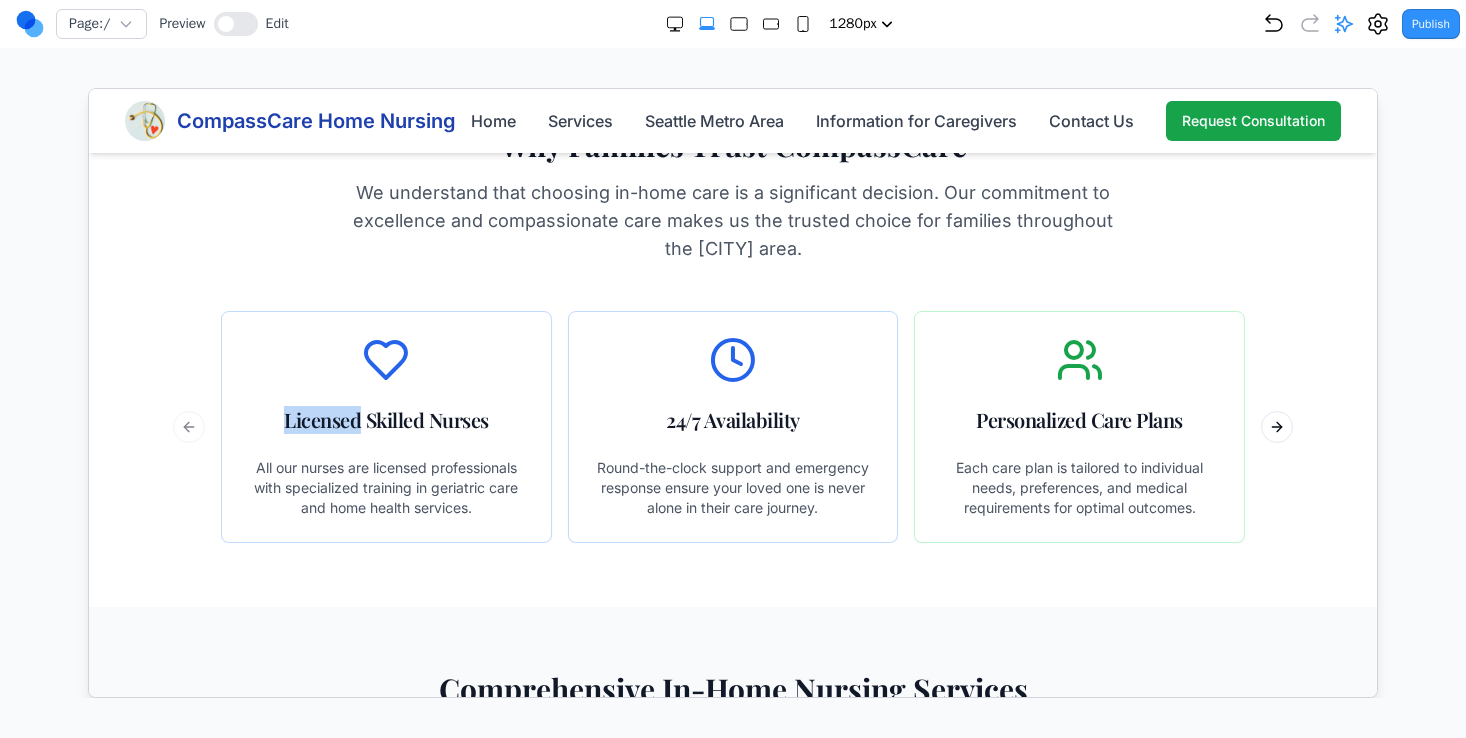scroll, scrollTop: 685, scrollLeft: 0, axis: vertical 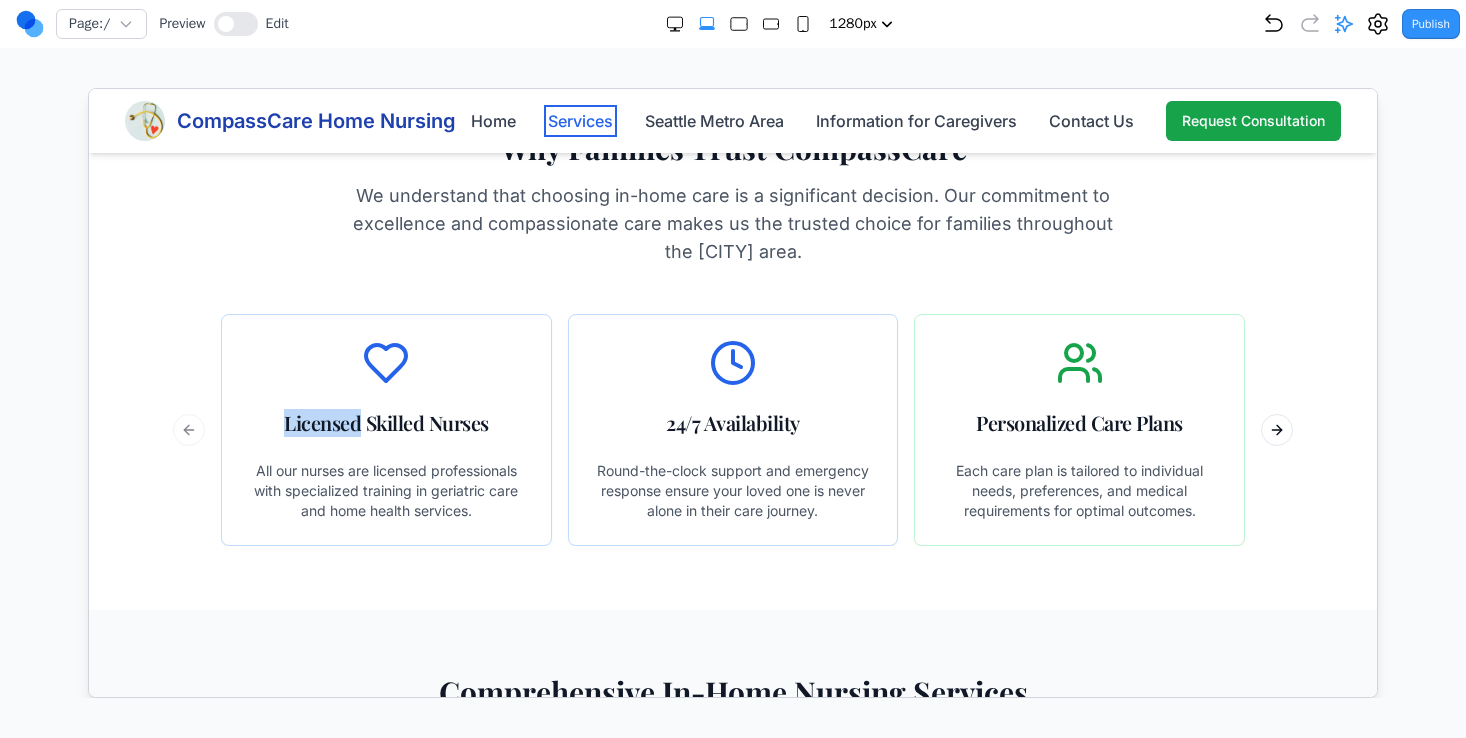 click on "Services" at bounding box center [579, 120] 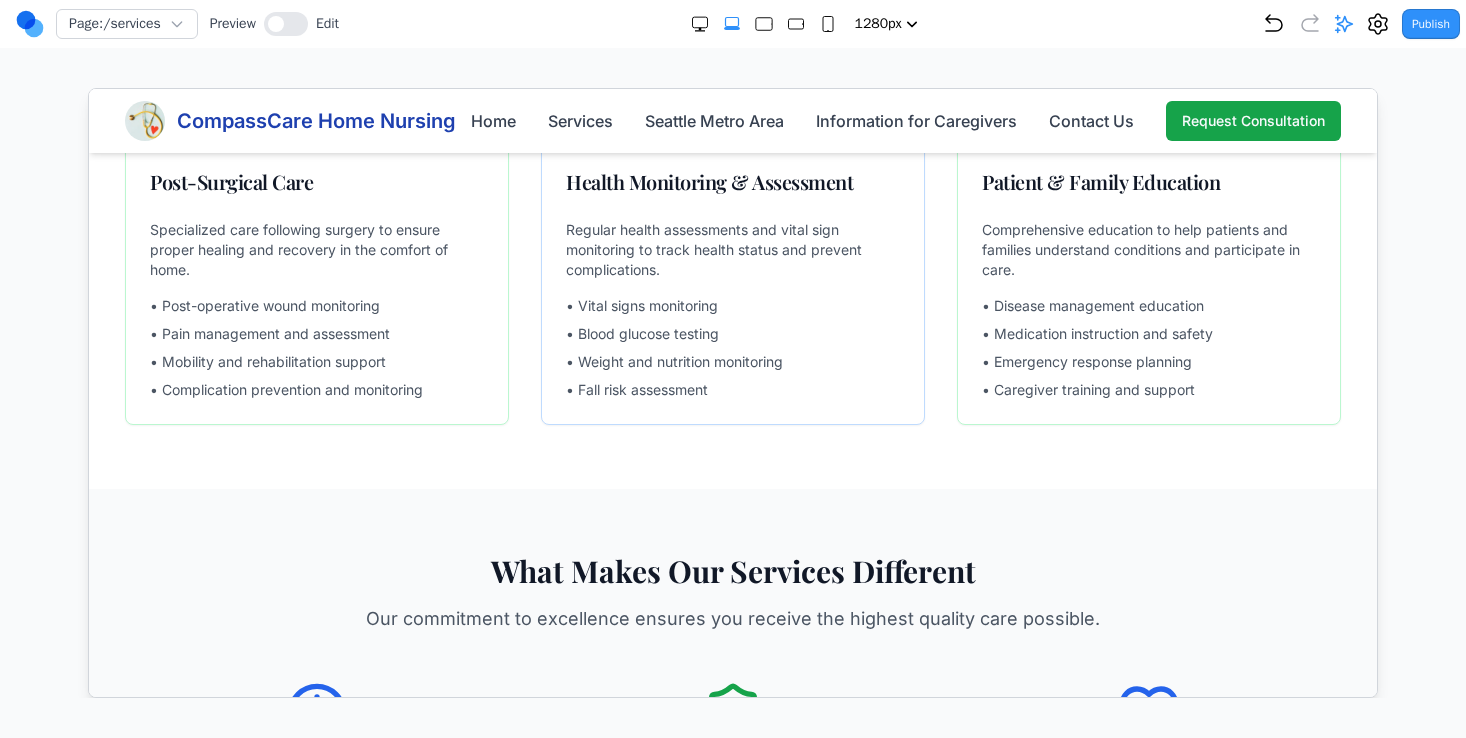 scroll, scrollTop: 624, scrollLeft: 0, axis: vertical 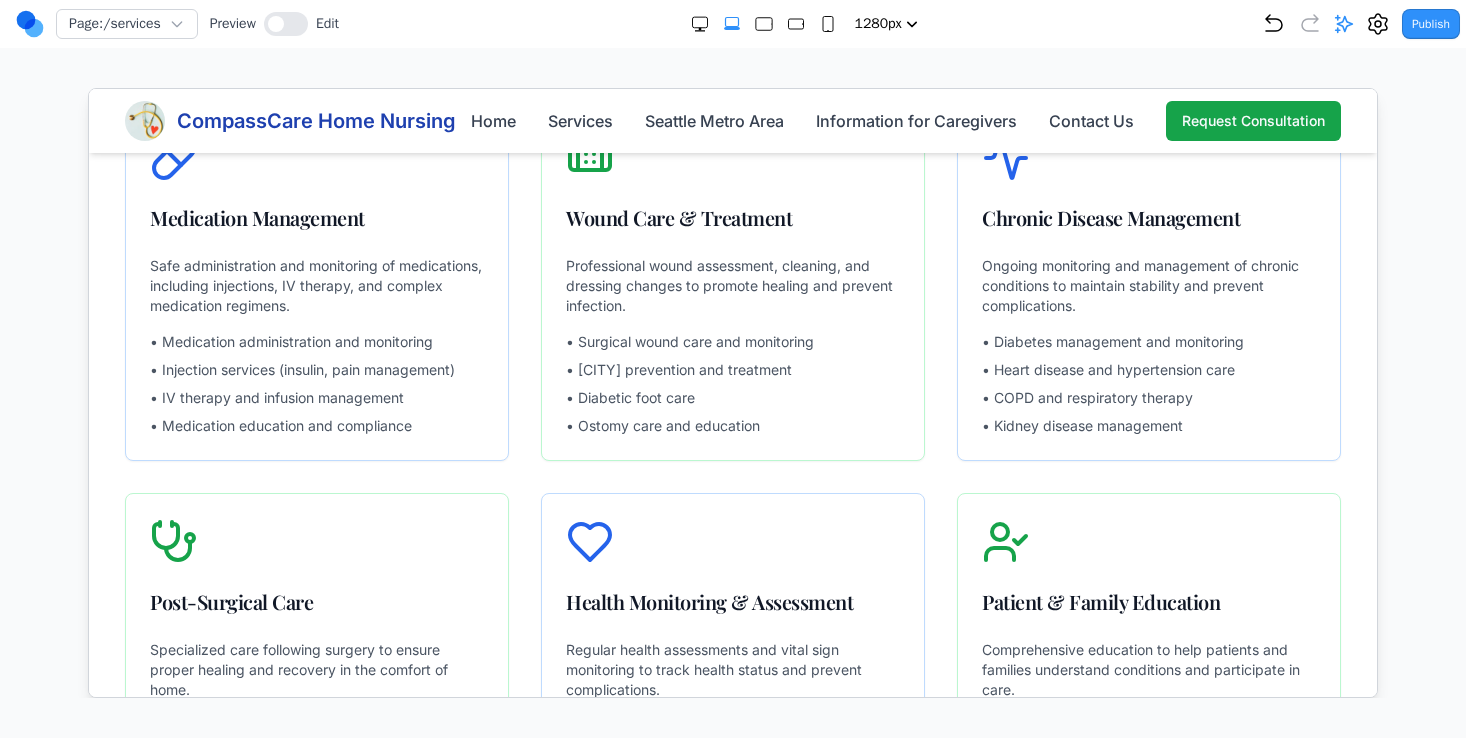 click on "Home Services Seattle Metro Area Information for Caregivers Contact Us Request Consultation" at bounding box center (905, 120) 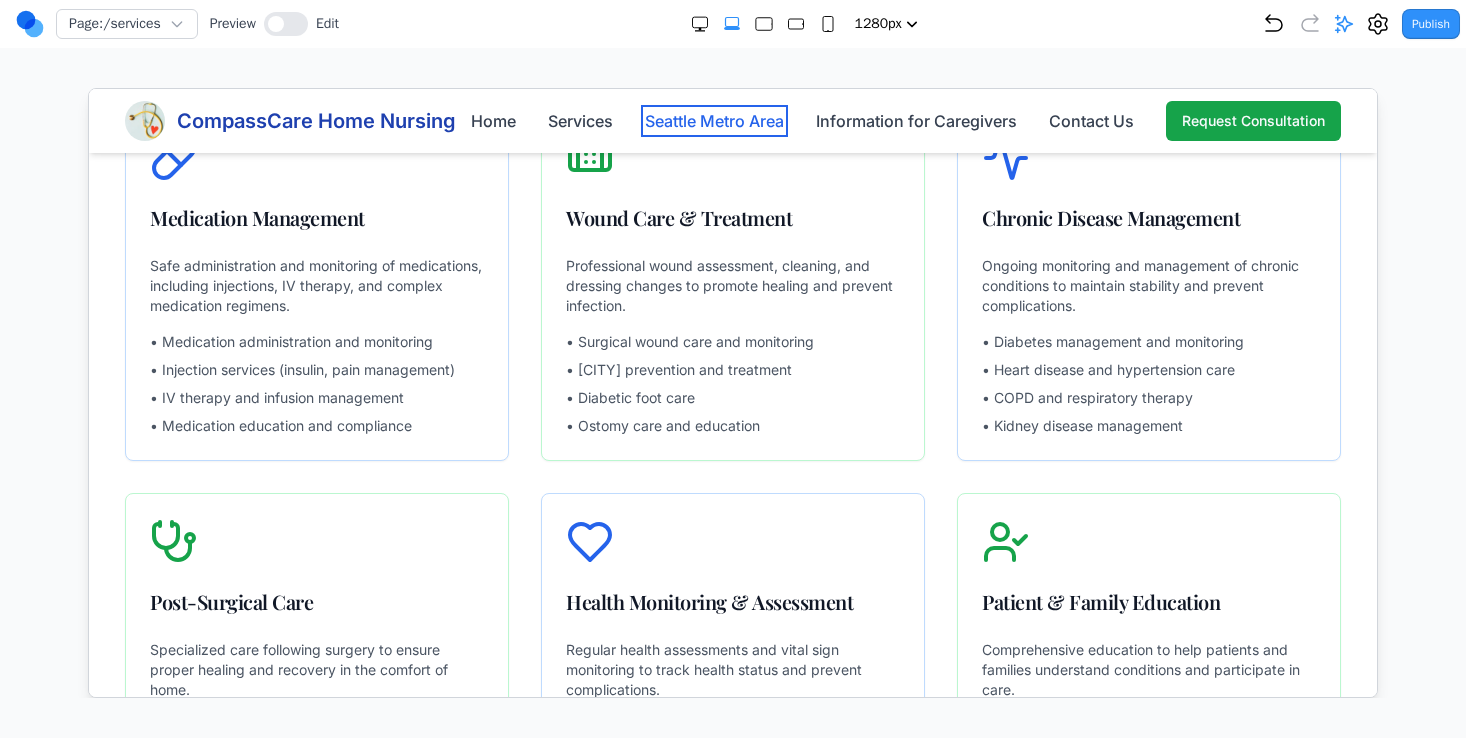 click on "Seattle Metro Area" at bounding box center (713, 120) 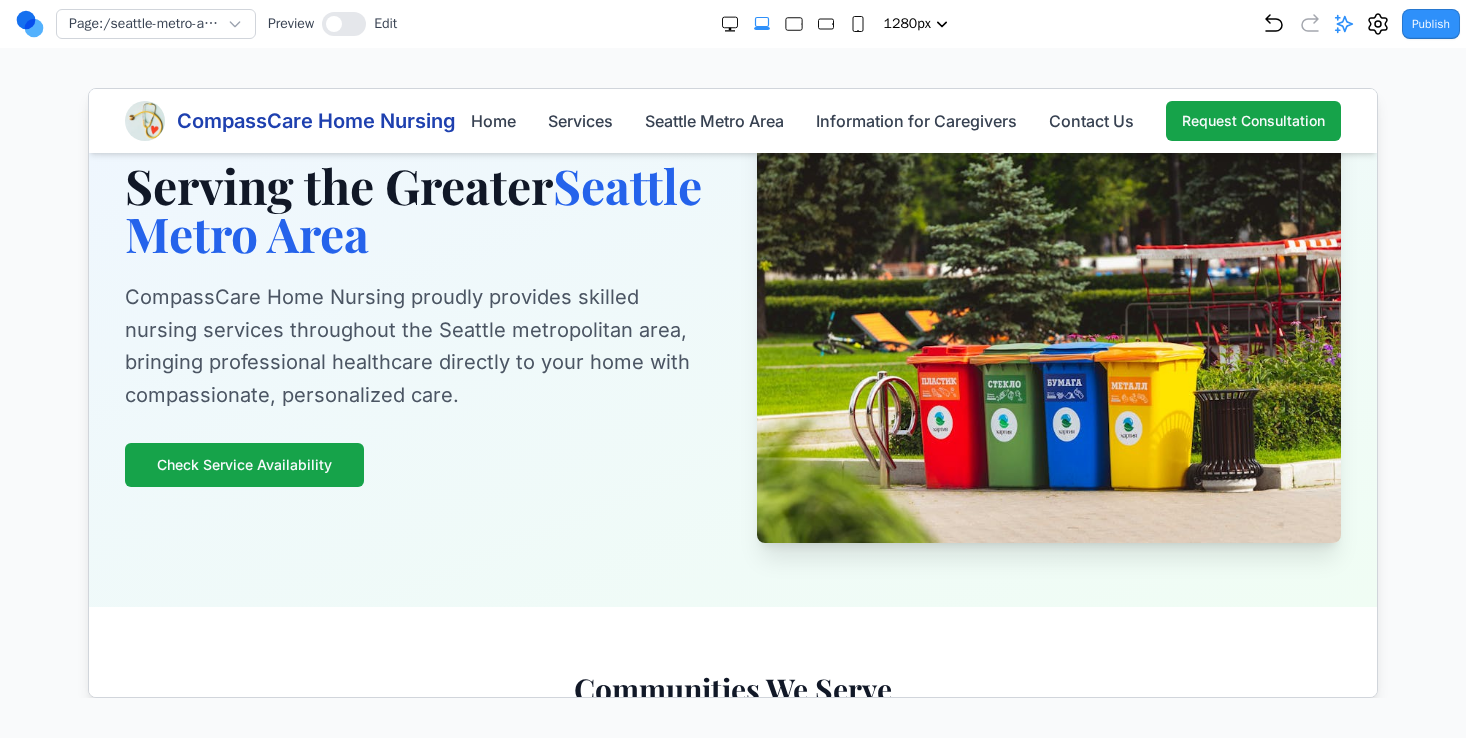 scroll, scrollTop: 0, scrollLeft: 0, axis: both 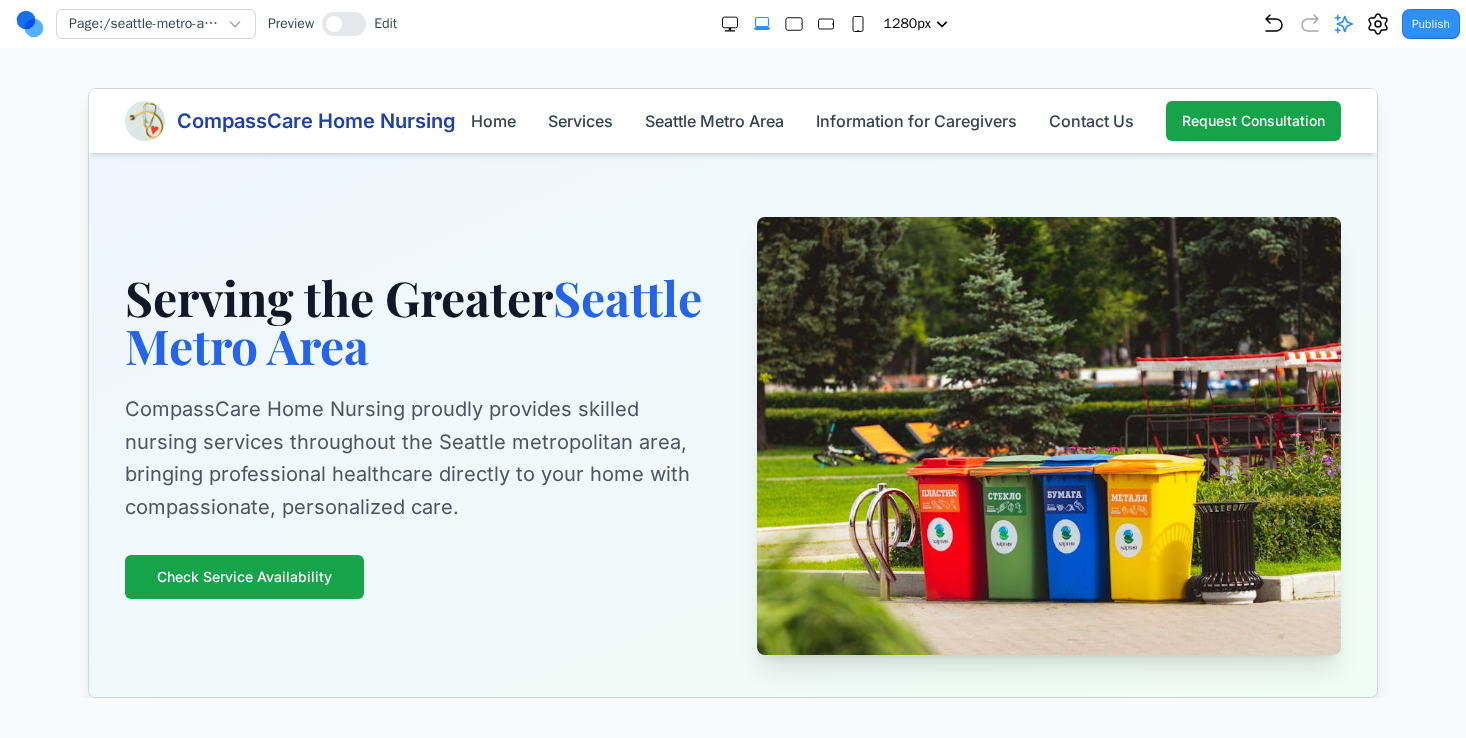 click at bounding box center (1048, 435) 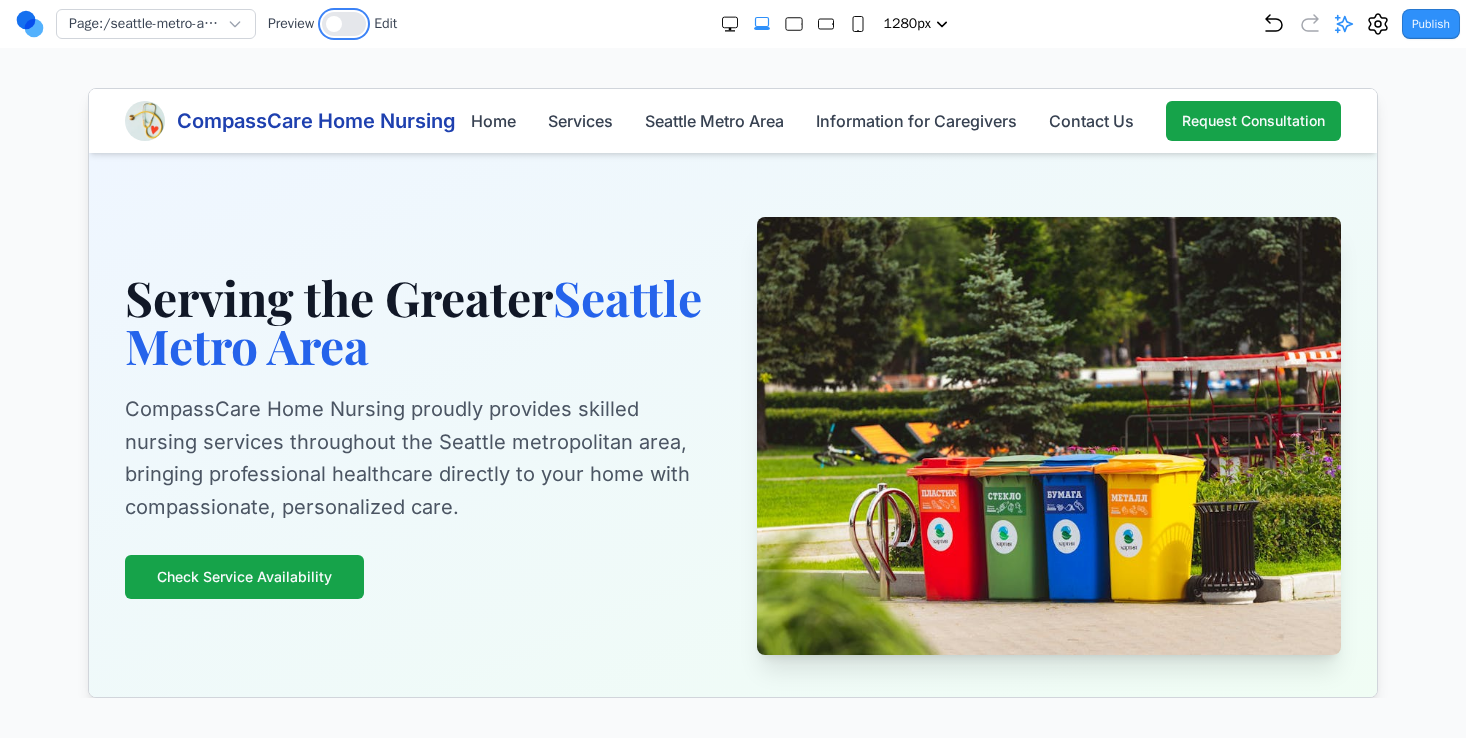 click at bounding box center (344, 24) 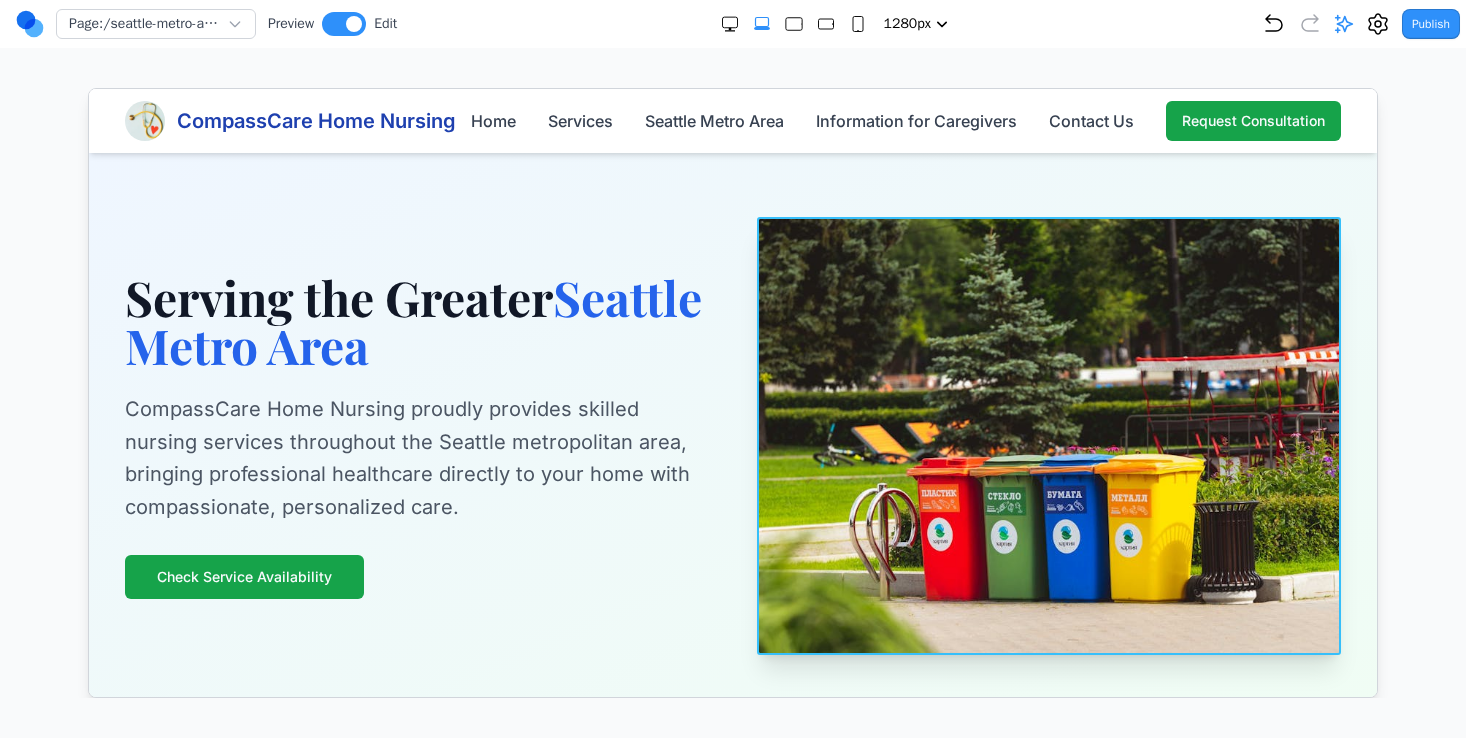 click at bounding box center [1048, 435] 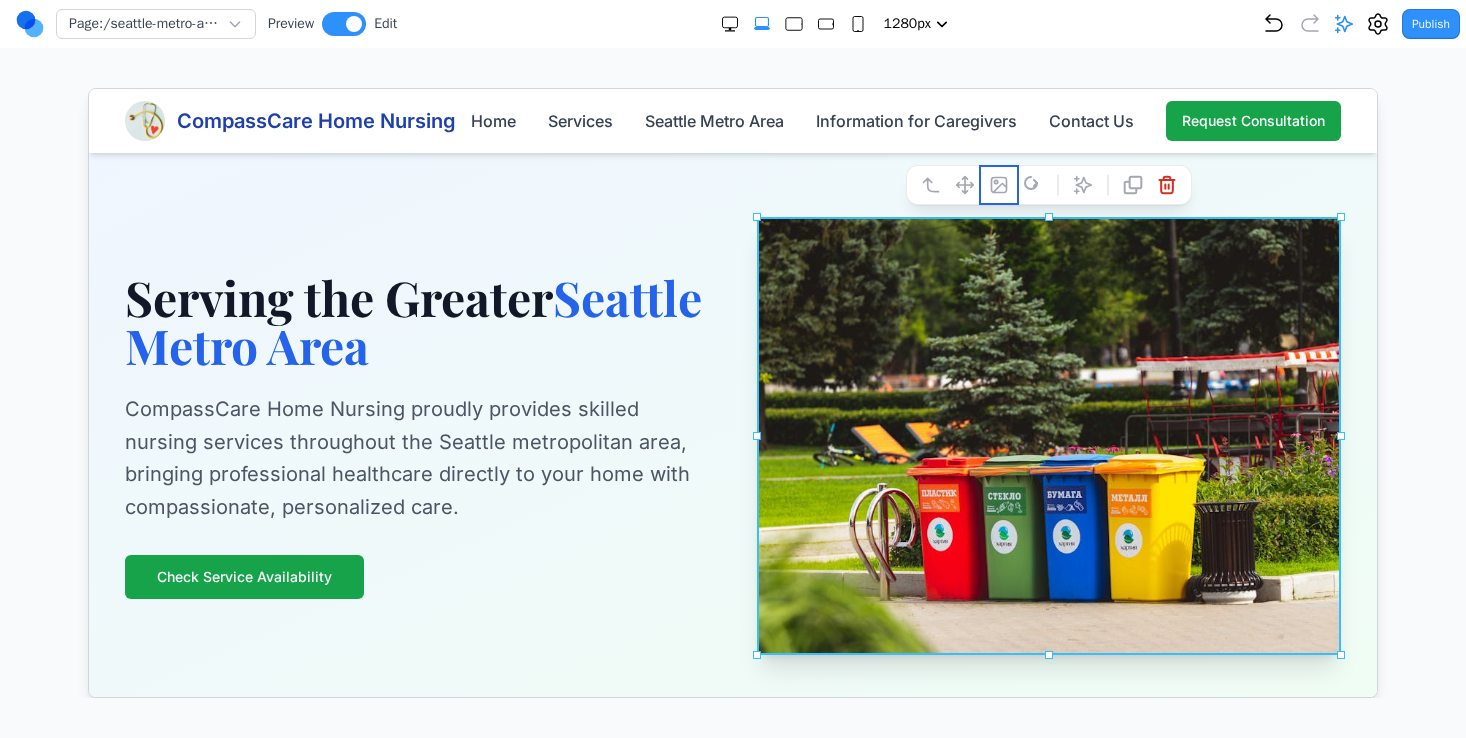 click 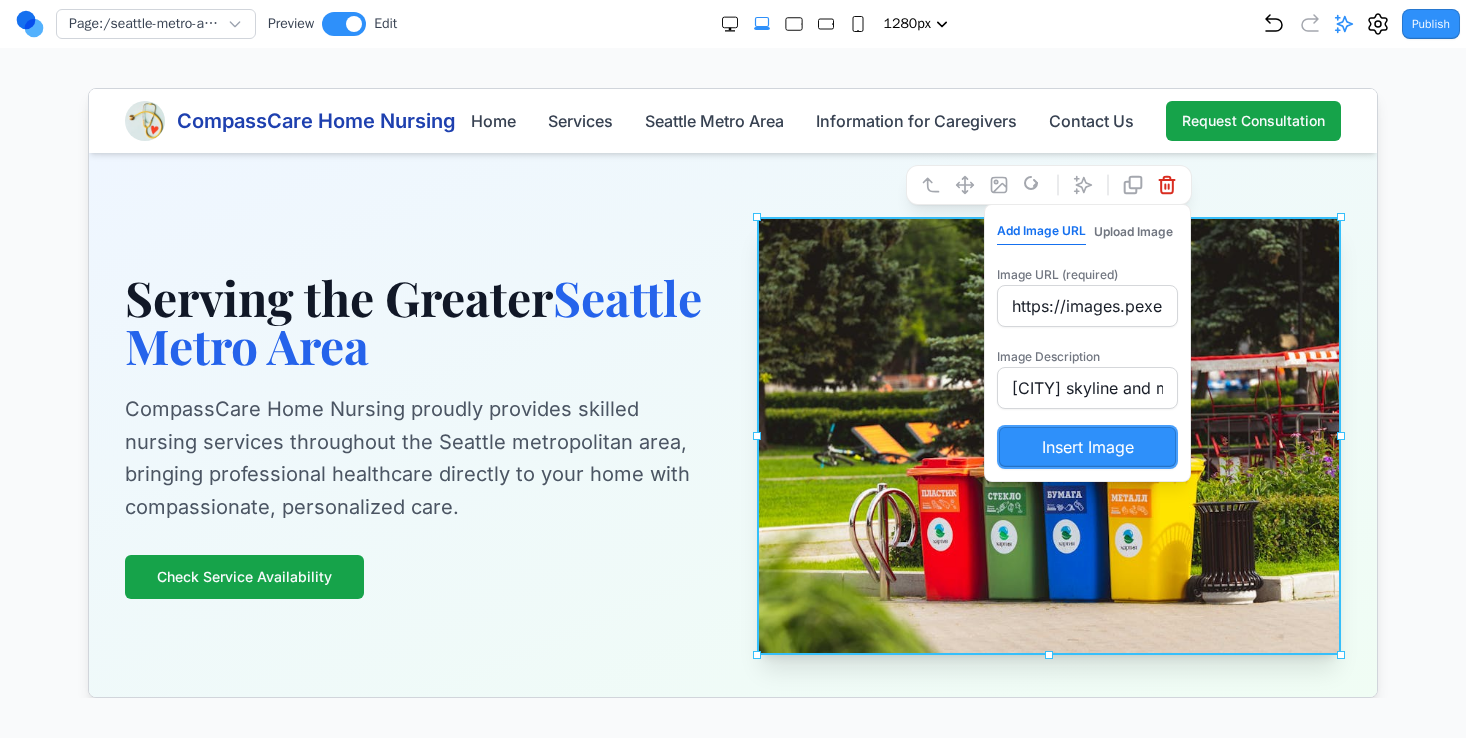 click on "CompassCare Home Nursing proudly provides skilled nursing services throughout the Seattle metropolitan area, bringing professional healthcare directly to your home with compassionate, personalized care." at bounding box center (416, 457) 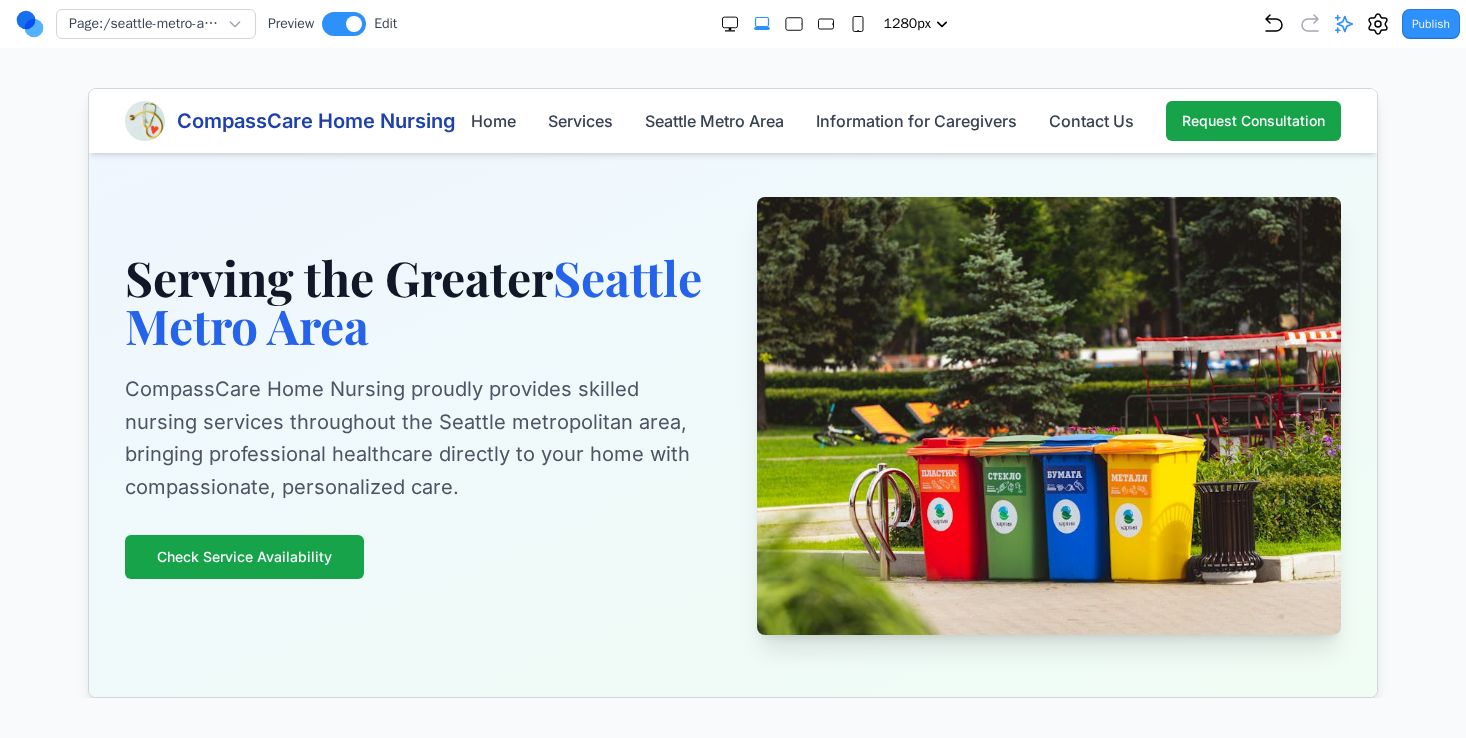 scroll, scrollTop: 0, scrollLeft: 0, axis: both 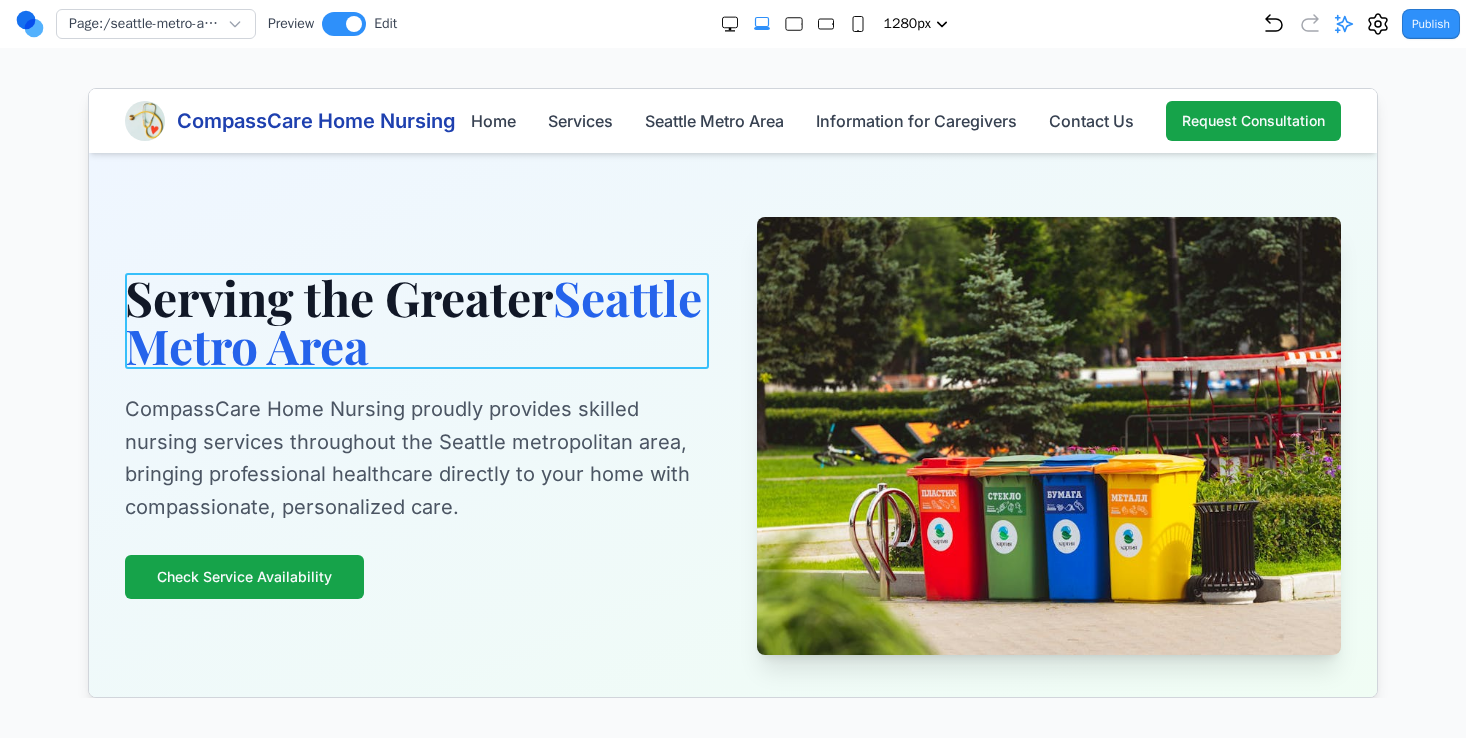 click on "Serving the Greater  Seattle Metro Area" at bounding box center [416, 320] 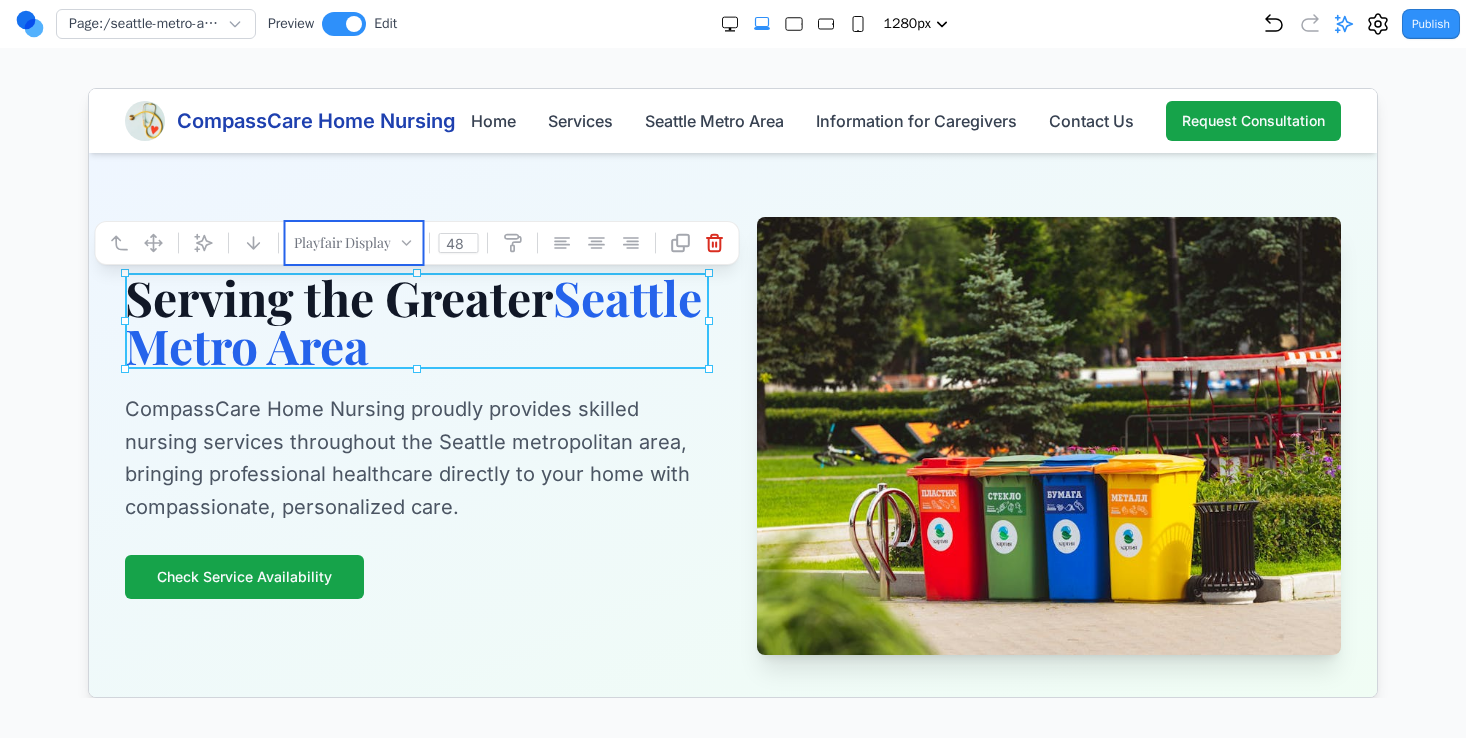 click on "Playfair Display" at bounding box center [341, 242] 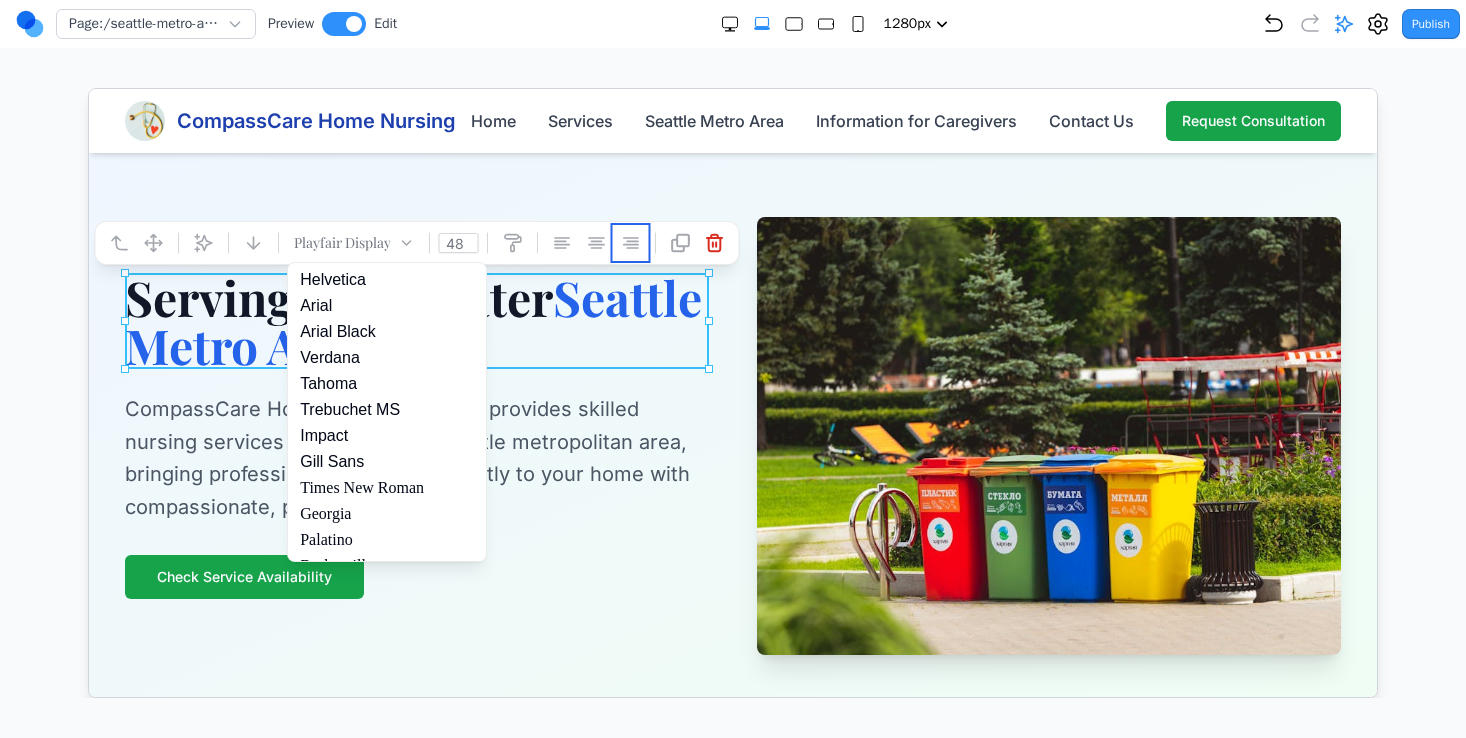 click 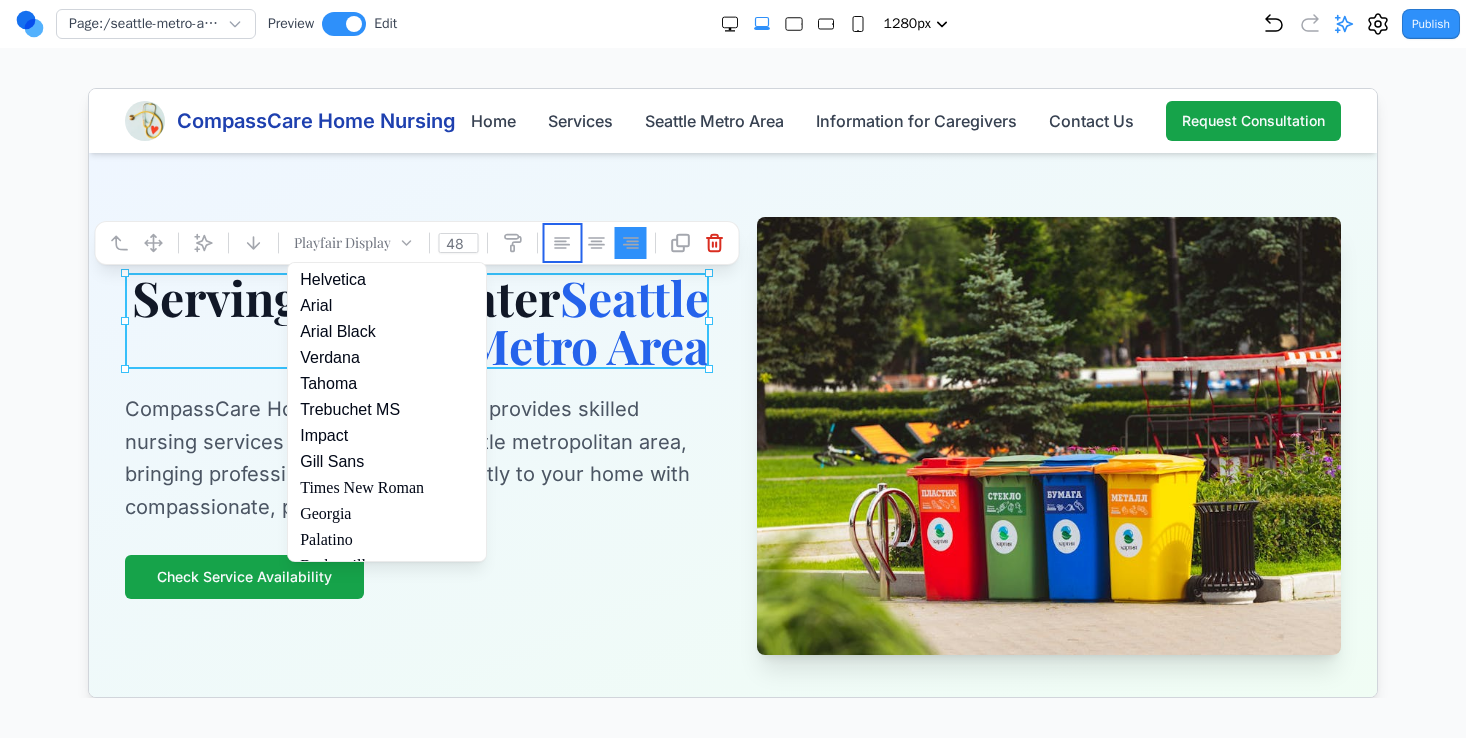 click 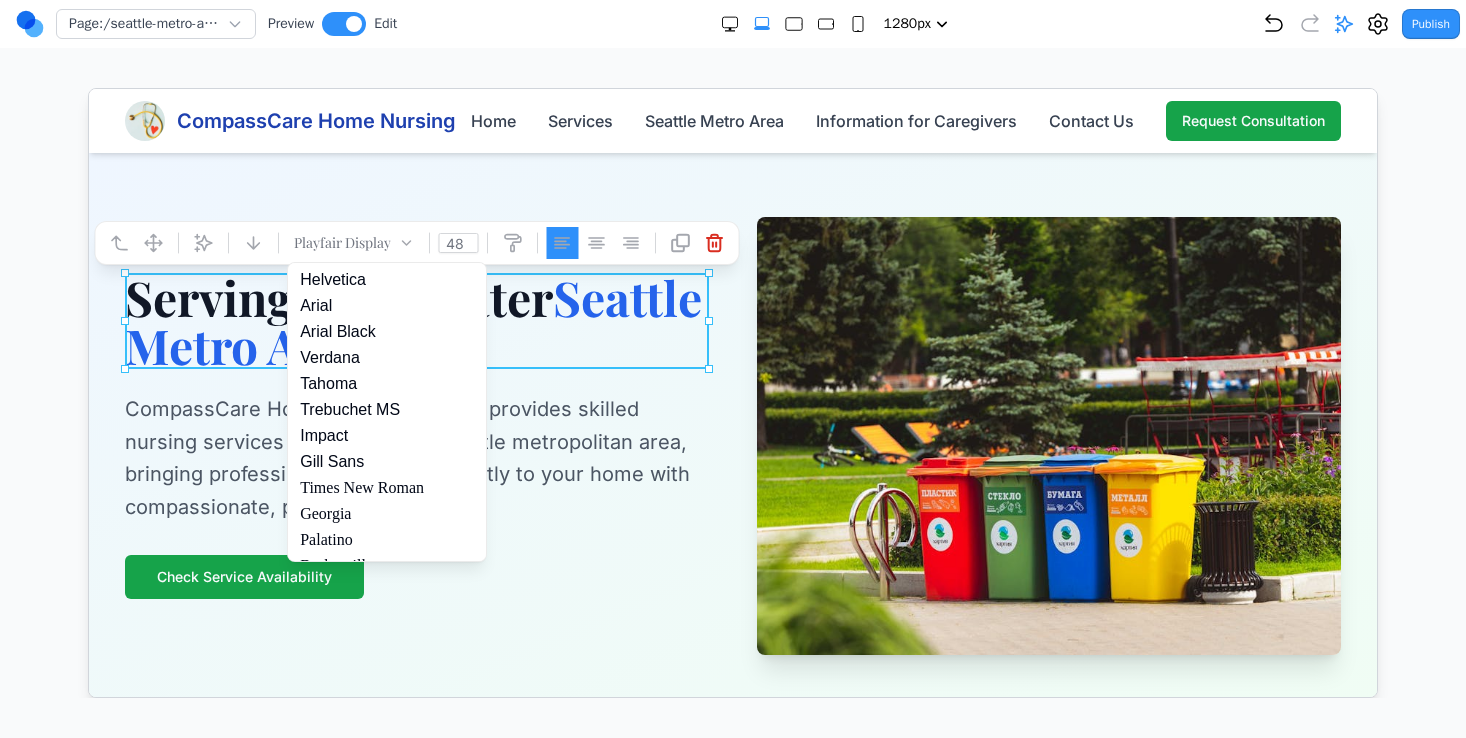 click on "CompassCare Home Nursing proudly provides skilled nursing services throughout the Seattle metropolitan area, bringing professional healthcare directly to your home with compassionate, personalized care." at bounding box center [416, 457] 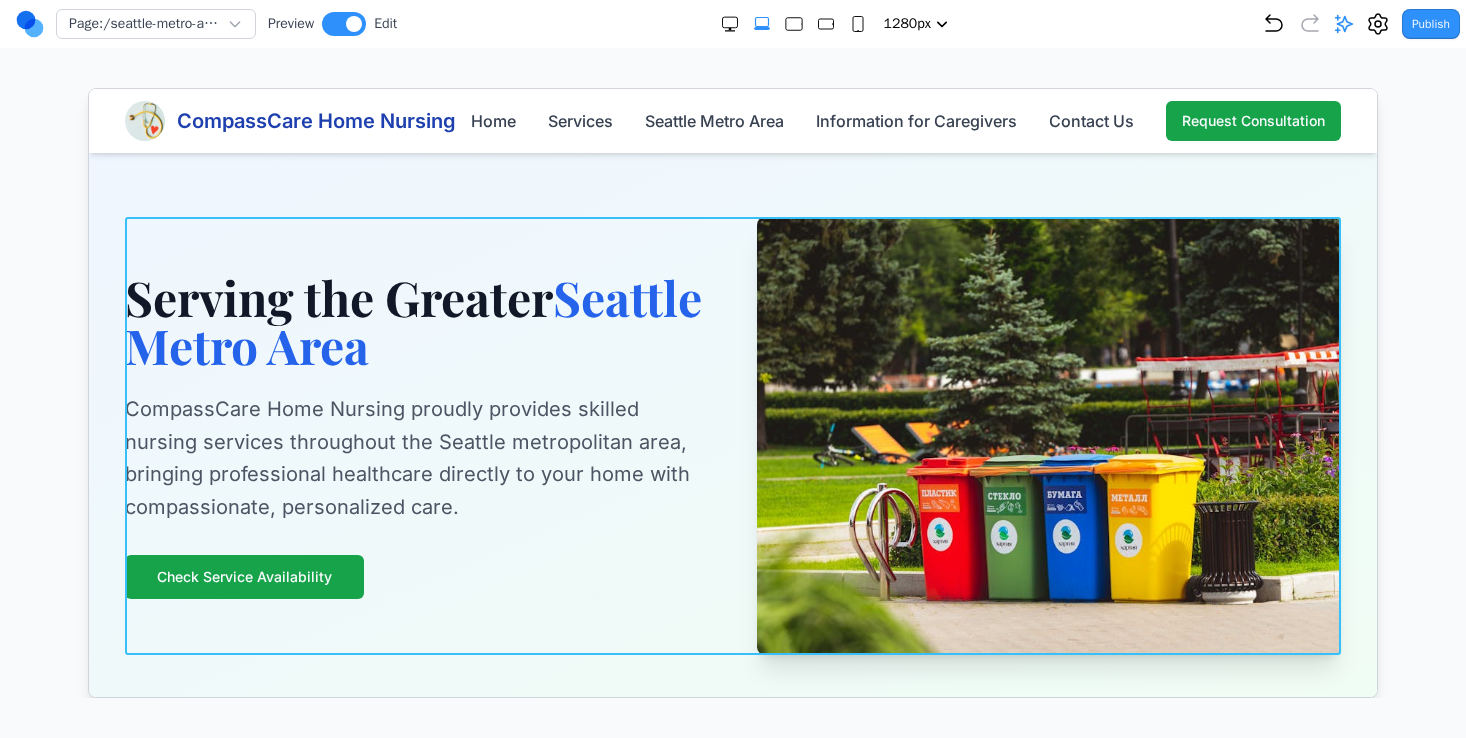 click at bounding box center [1048, 435] 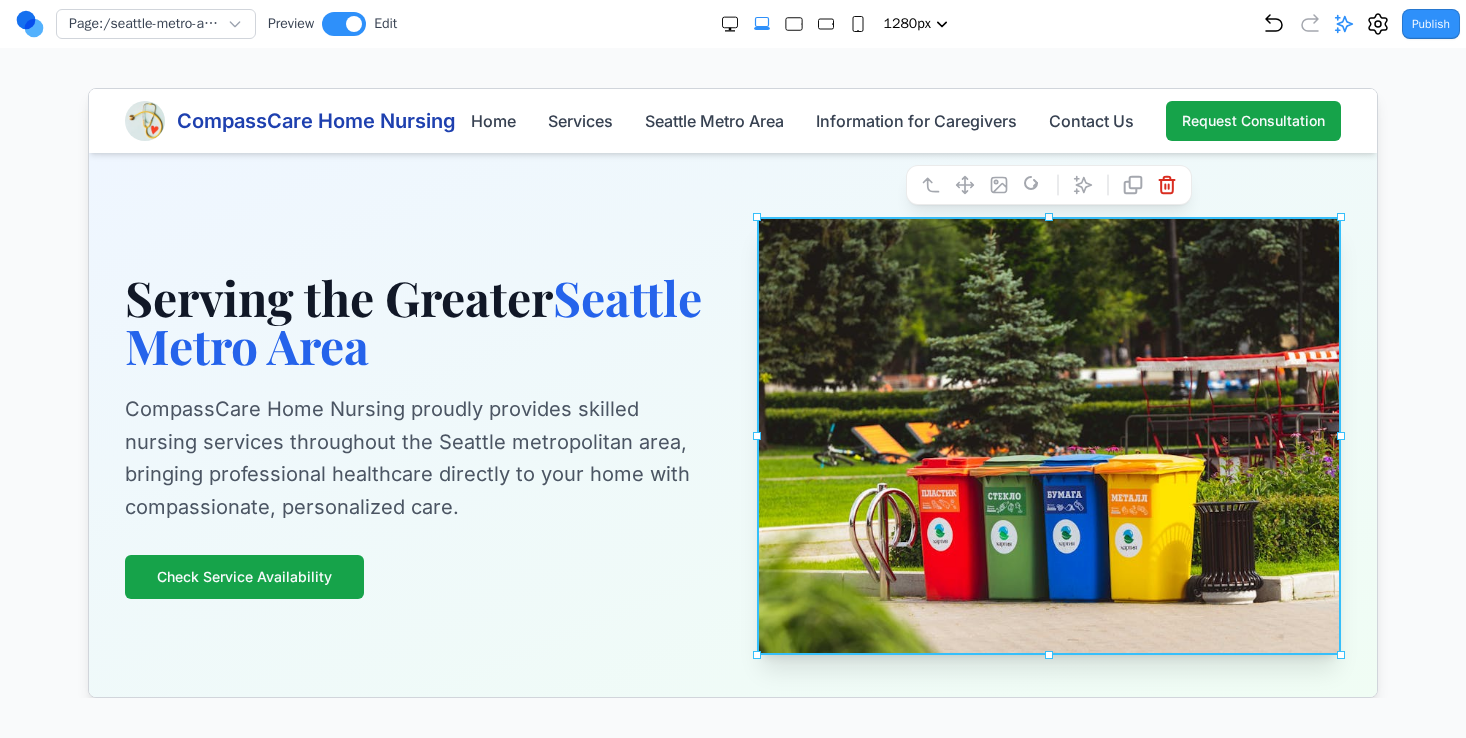 click on "CompassCare Home Nursing proudly provides skilled nursing services throughout the Seattle metropolitan area, bringing professional healthcare directly to your home with compassionate, personalized care." at bounding box center (416, 457) 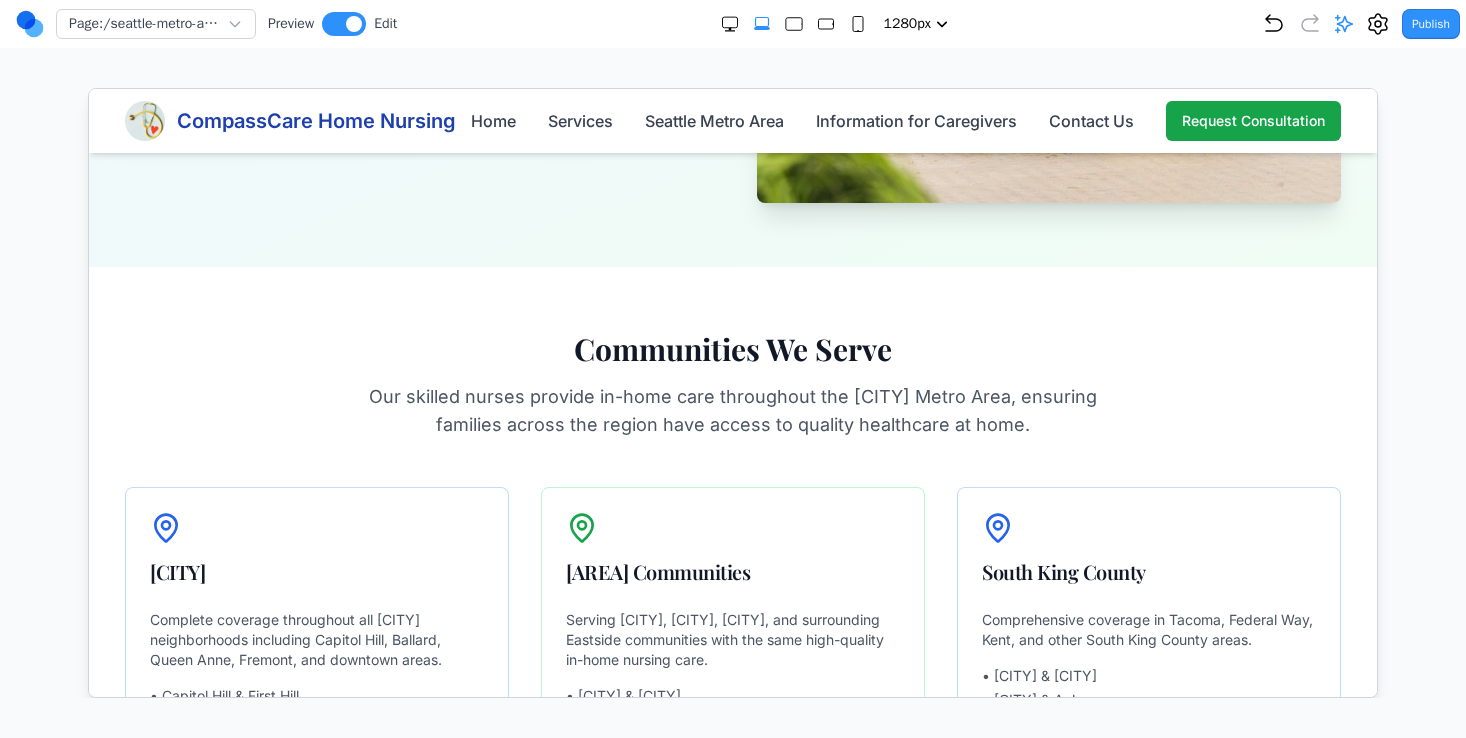 scroll, scrollTop: 0, scrollLeft: 0, axis: both 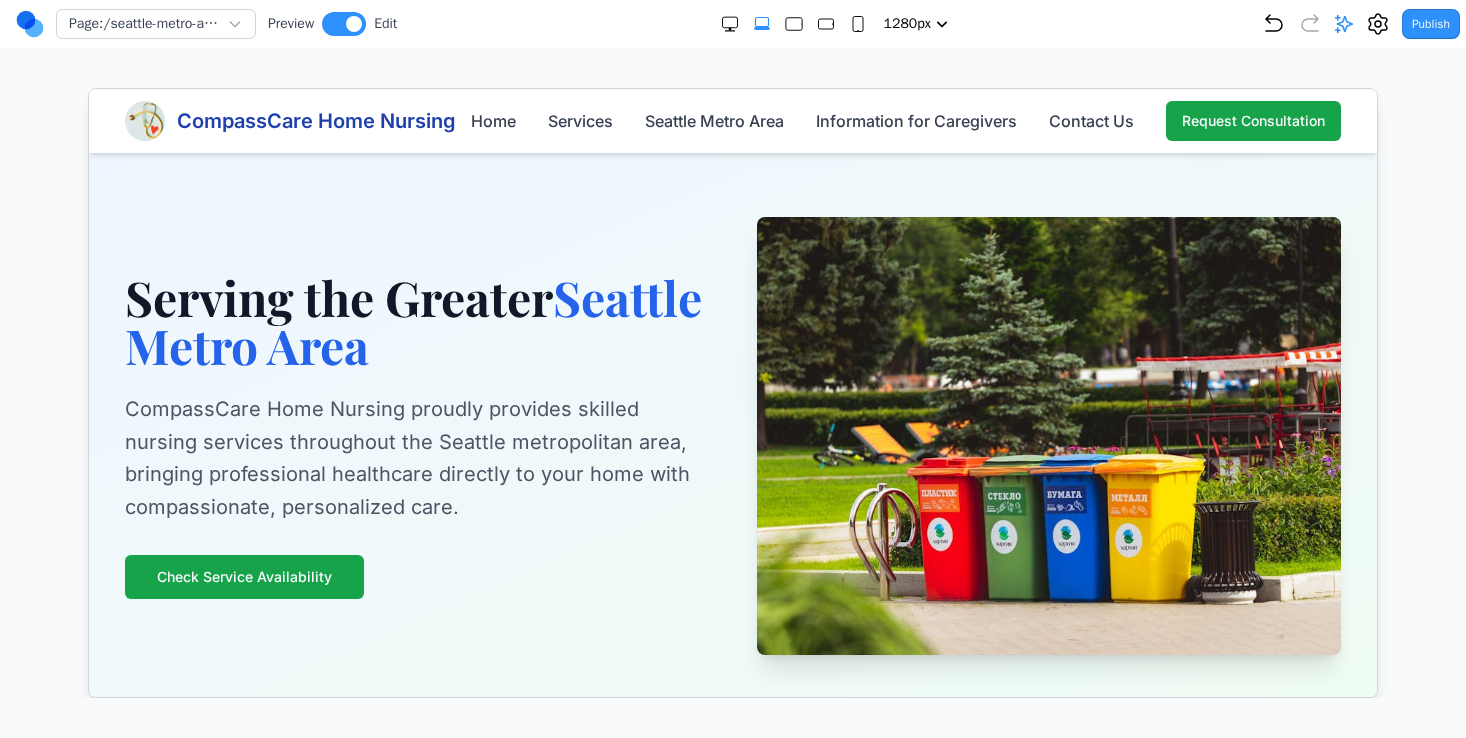 click on "Page:  /seattle-metro-area Preview Edit 480px 768px 1024px 1280px 1536px Publish Project Settings Form Dashboard + New Project Clone Project Delete Project Make Changes With AI Make these cards a rotational carousel" at bounding box center (733, 349) 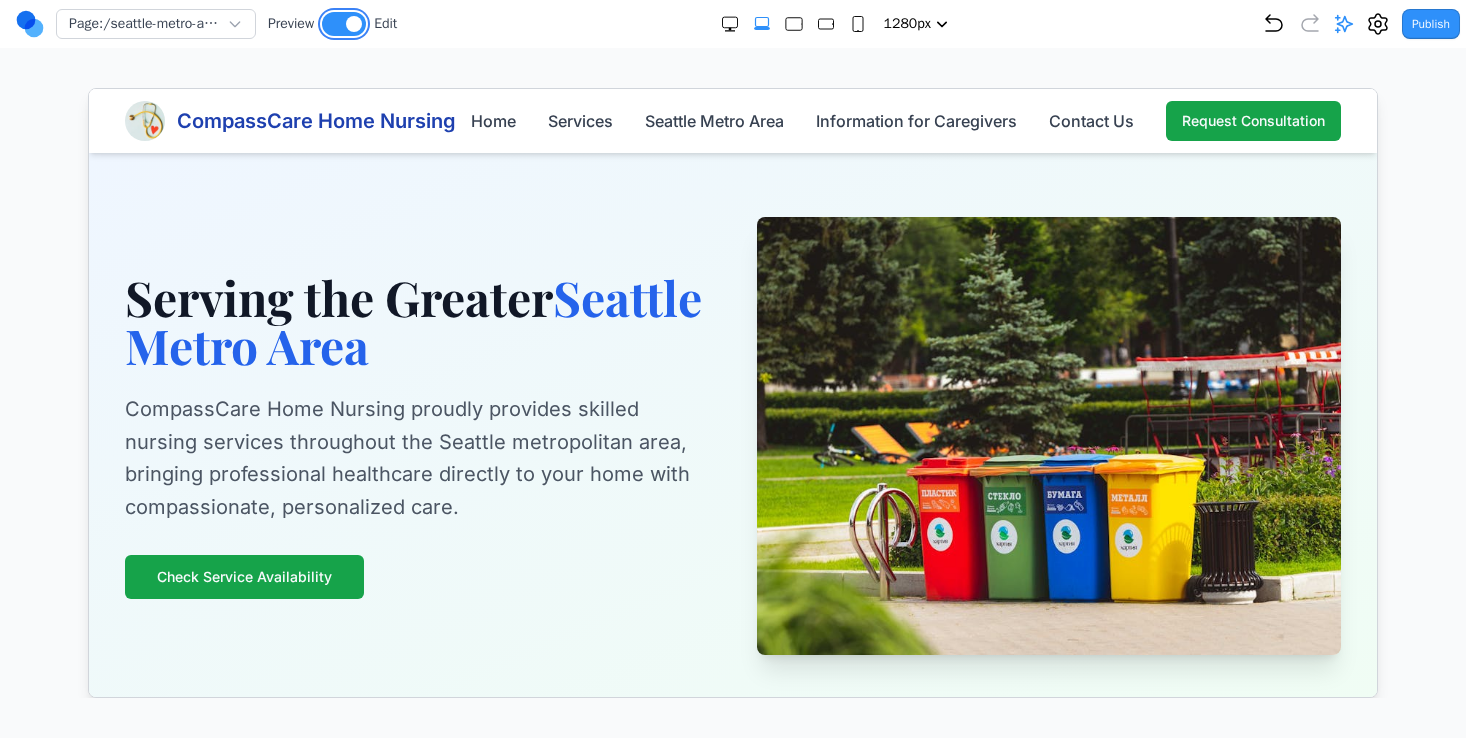 click at bounding box center [344, 24] 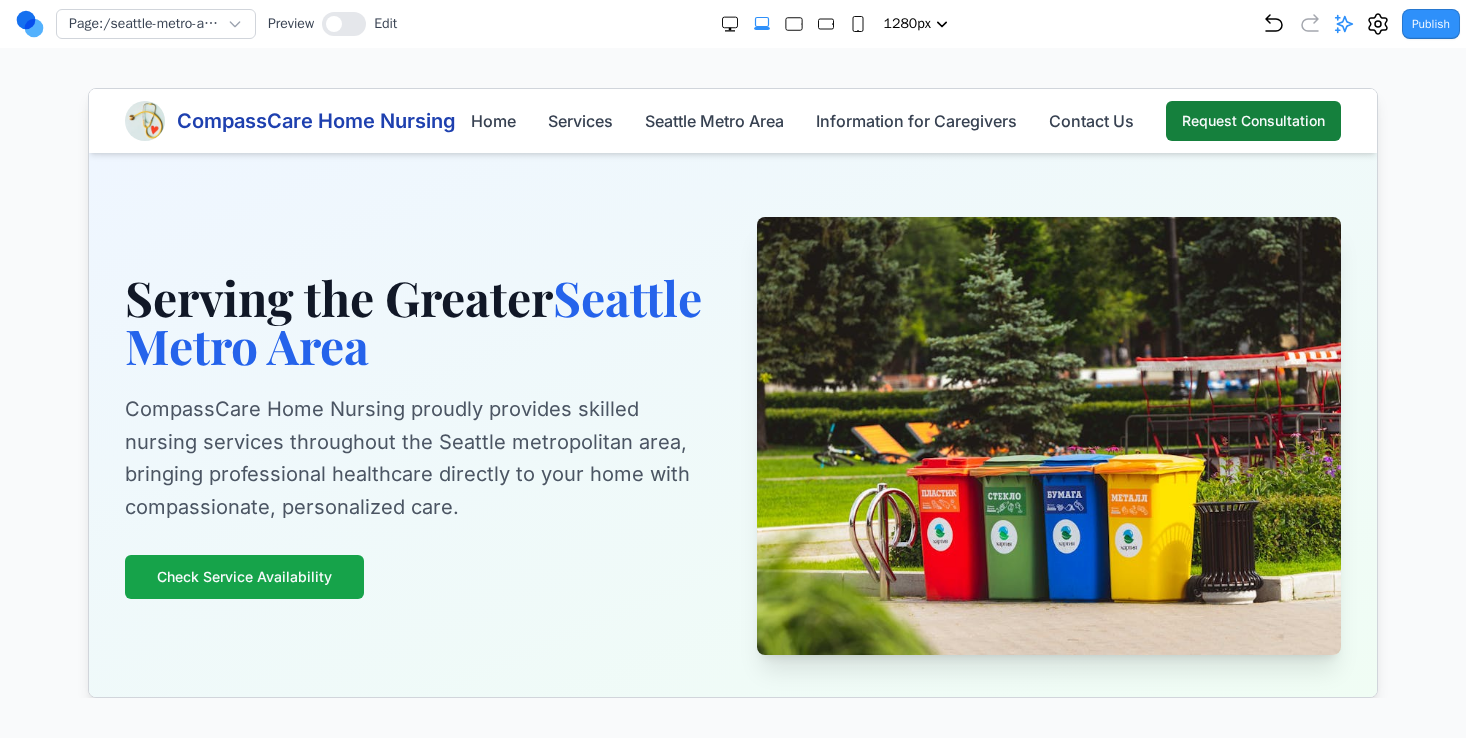 click on "Request Consultation" at bounding box center [1252, 120] 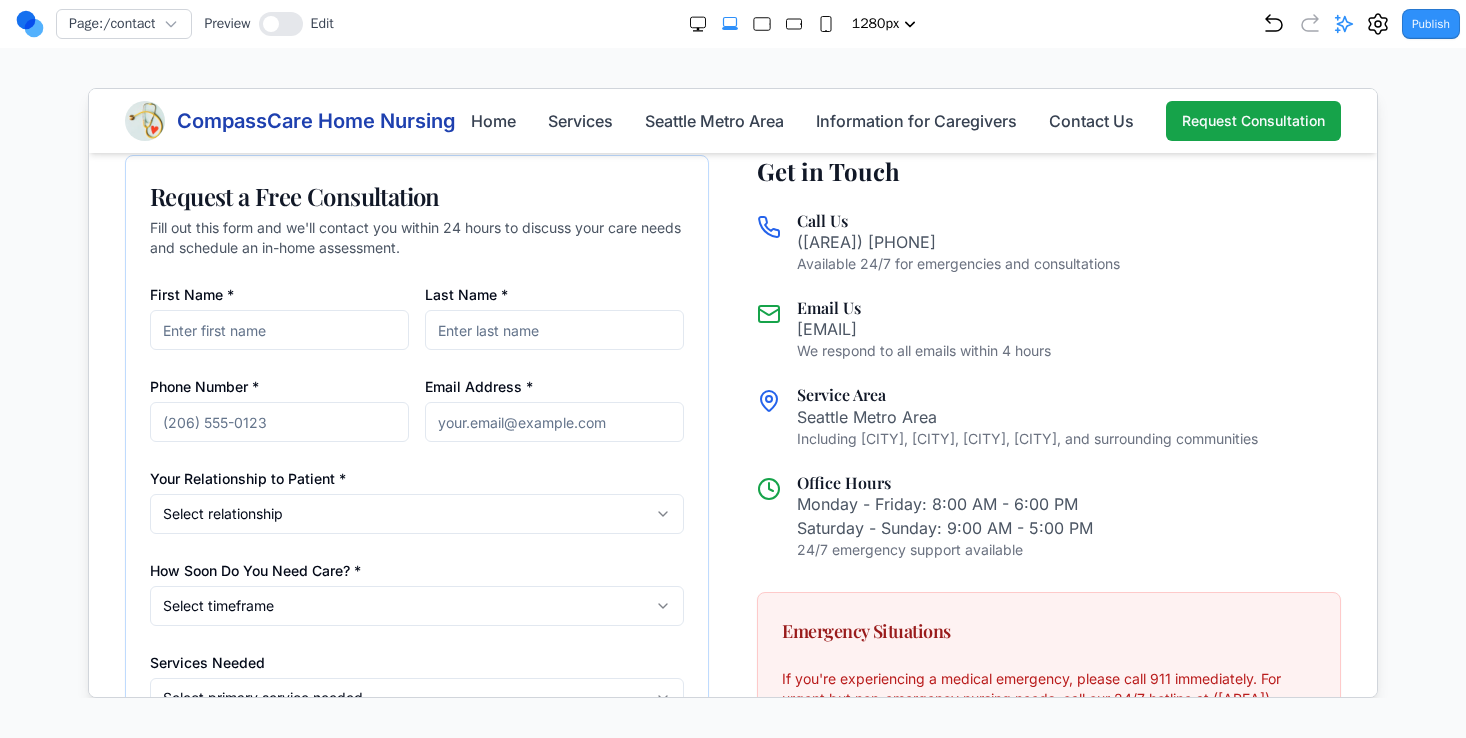 scroll, scrollTop: 363, scrollLeft: 0, axis: vertical 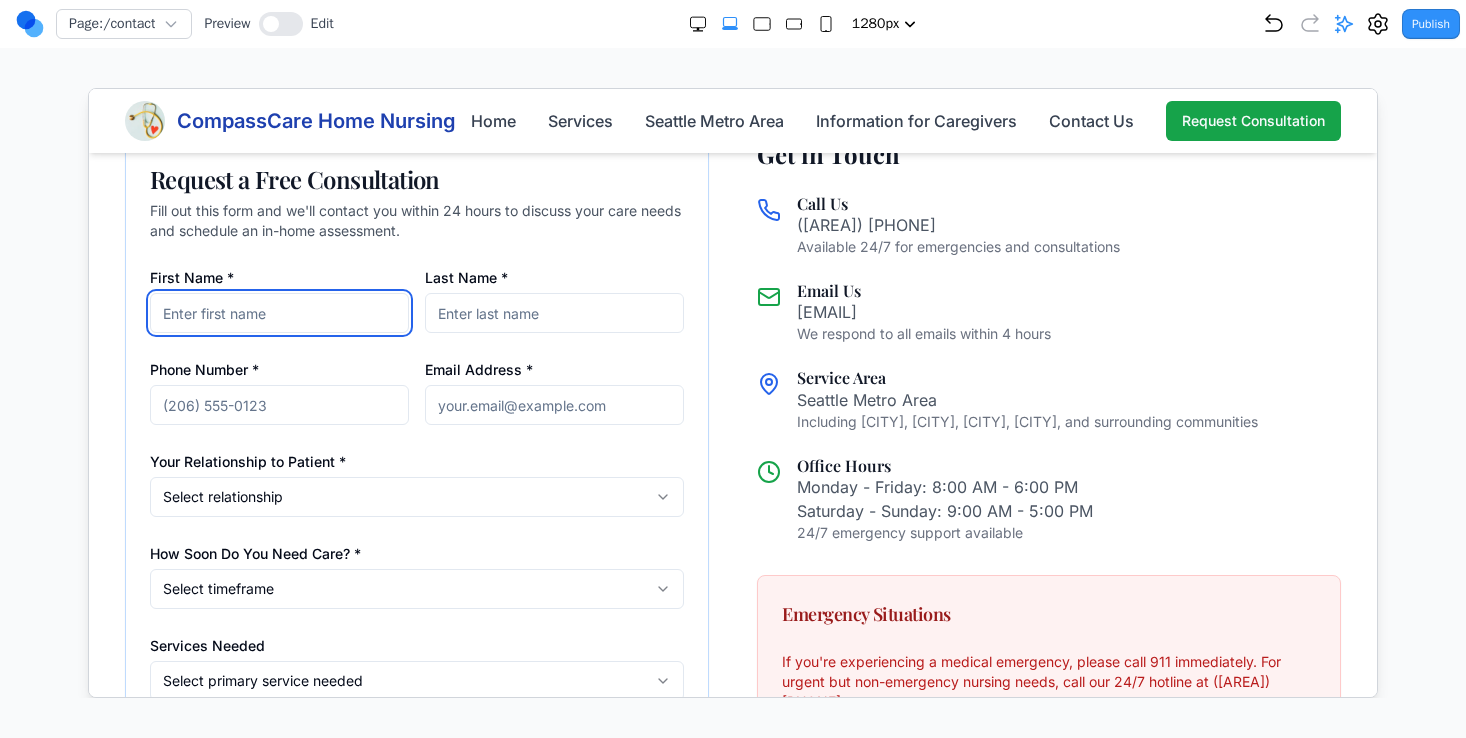 click on "First Name *" at bounding box center (278, 312) 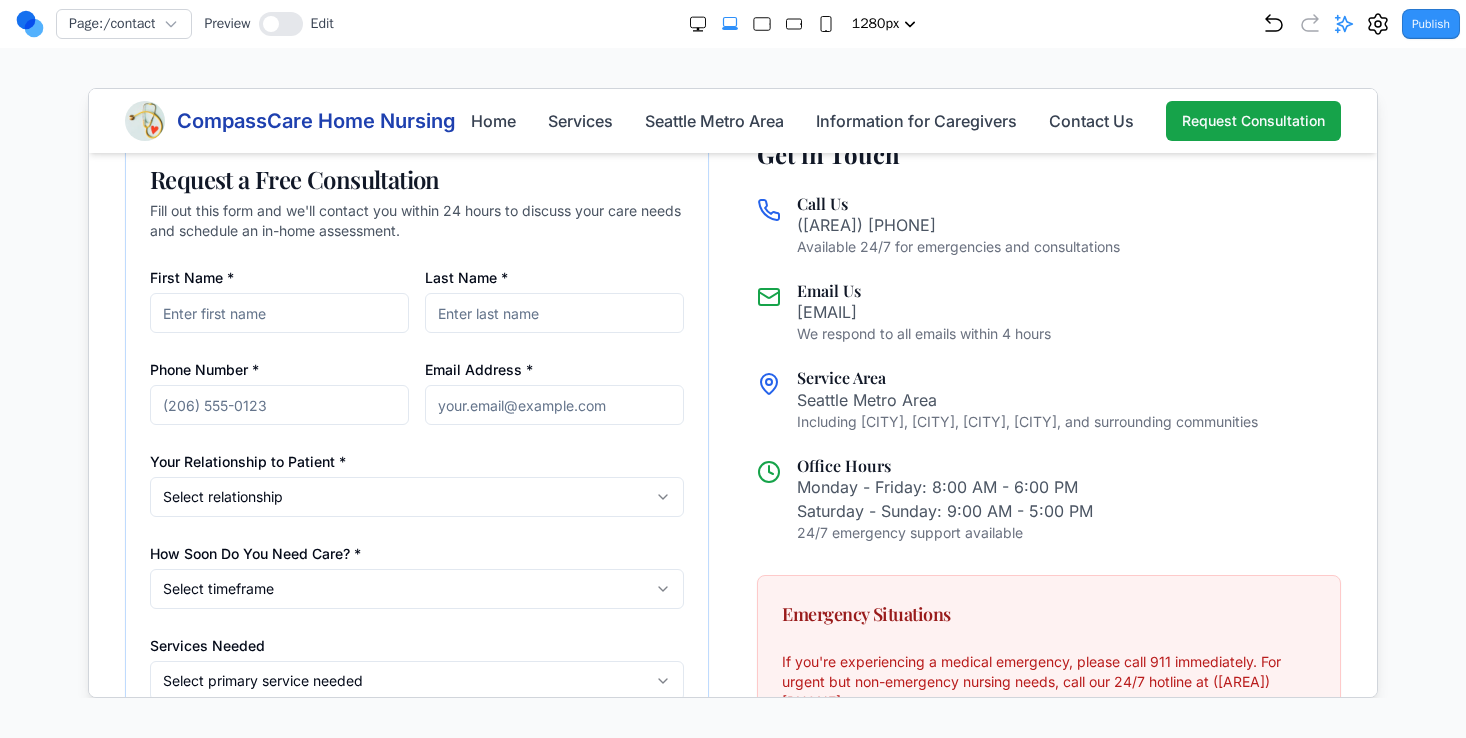 click on "Last Name *" at bounding box center (553, 298) 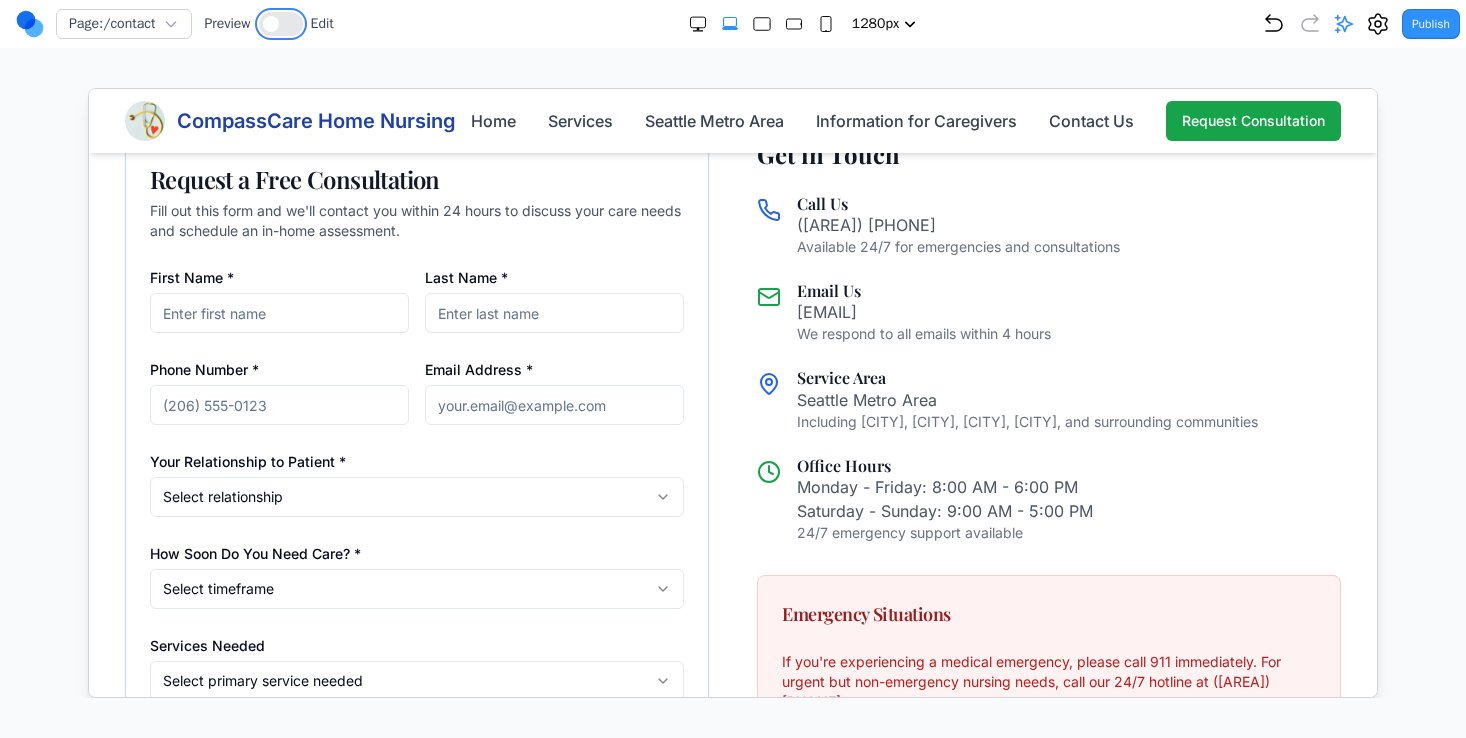 click at bounding box center [281, 24] 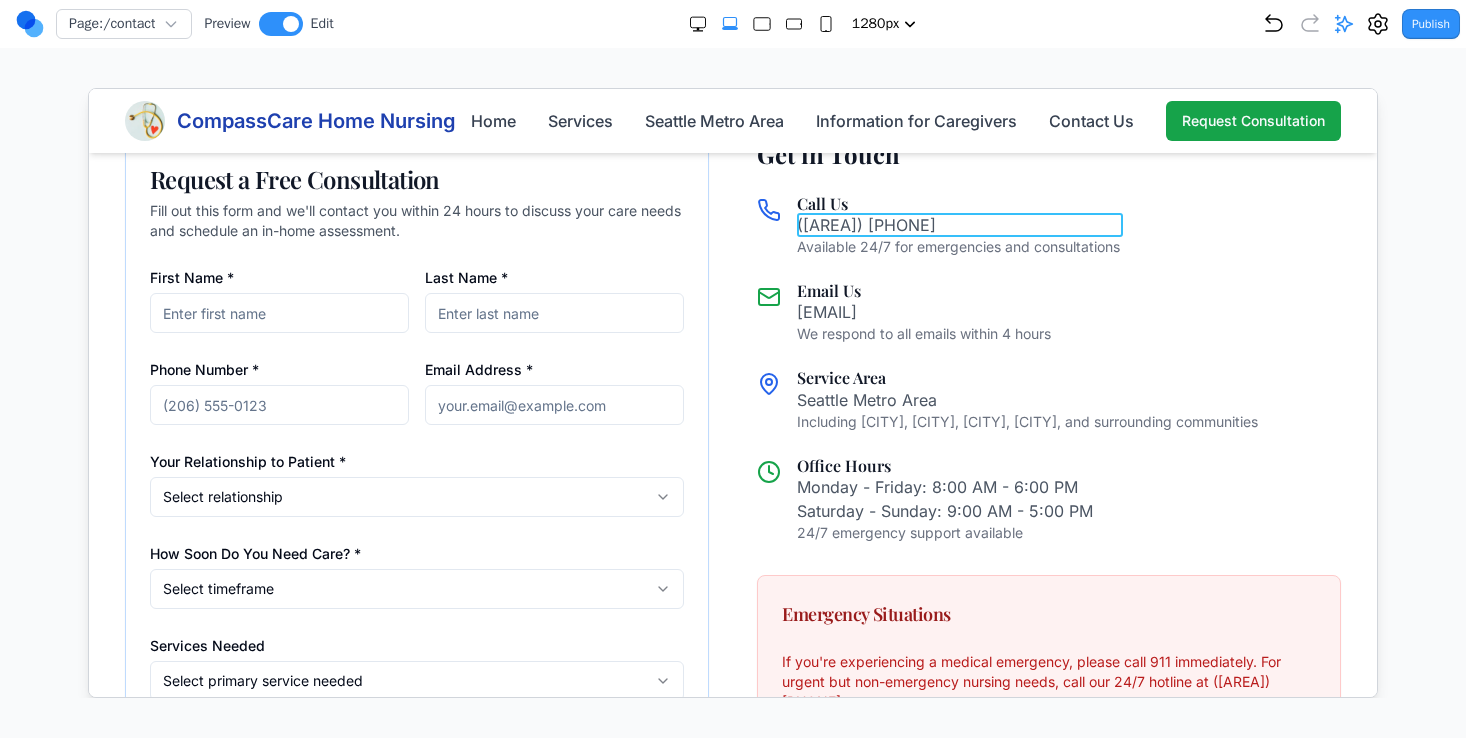 click on "(206) 555-0123" at bounding box center (957, 224) 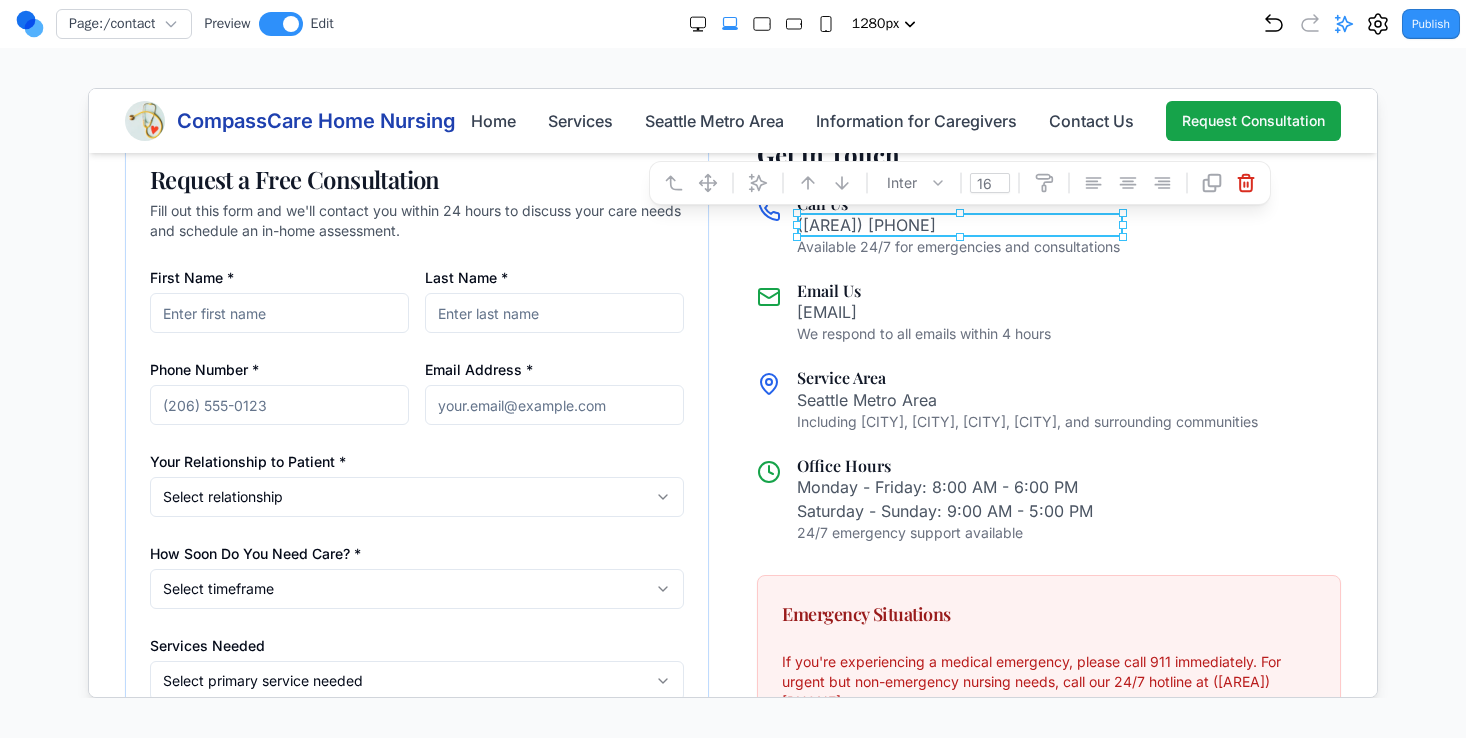 click on "Request a Free Consultation Fill out this form and we'll contact you within 24 hours to discuss your care needs and schedule an in-home assessment. First Name * Last Name * Phone Number * Email Address * Your Relationship to Patient * Select relationship I am the patient Spouse/Partner Adult Child Other Family Member Professional Caregiver Other How Soon Do You Need Care? * Select timeframe Immediately (within 1-2 days) Within a week Within a month Planning for the future Services Needed Select primary service needed Medication Management Wound Care Chronic Disease Management Post-Surgical Care Health Monitoring Multiple Services Not Sure - Need Assessment Additional Information Primary Insurance Select insurance type Medicare Medicaid Private Insurance Veterans Affairs Private Pay Other Request Free Consultation By submitting this form, you consent to be contacted by CompassCare Home Nursing regarding your care needs. We respect your privacy and will never share your information. Get in Touch Call Us" at bounding box center (732, 626) 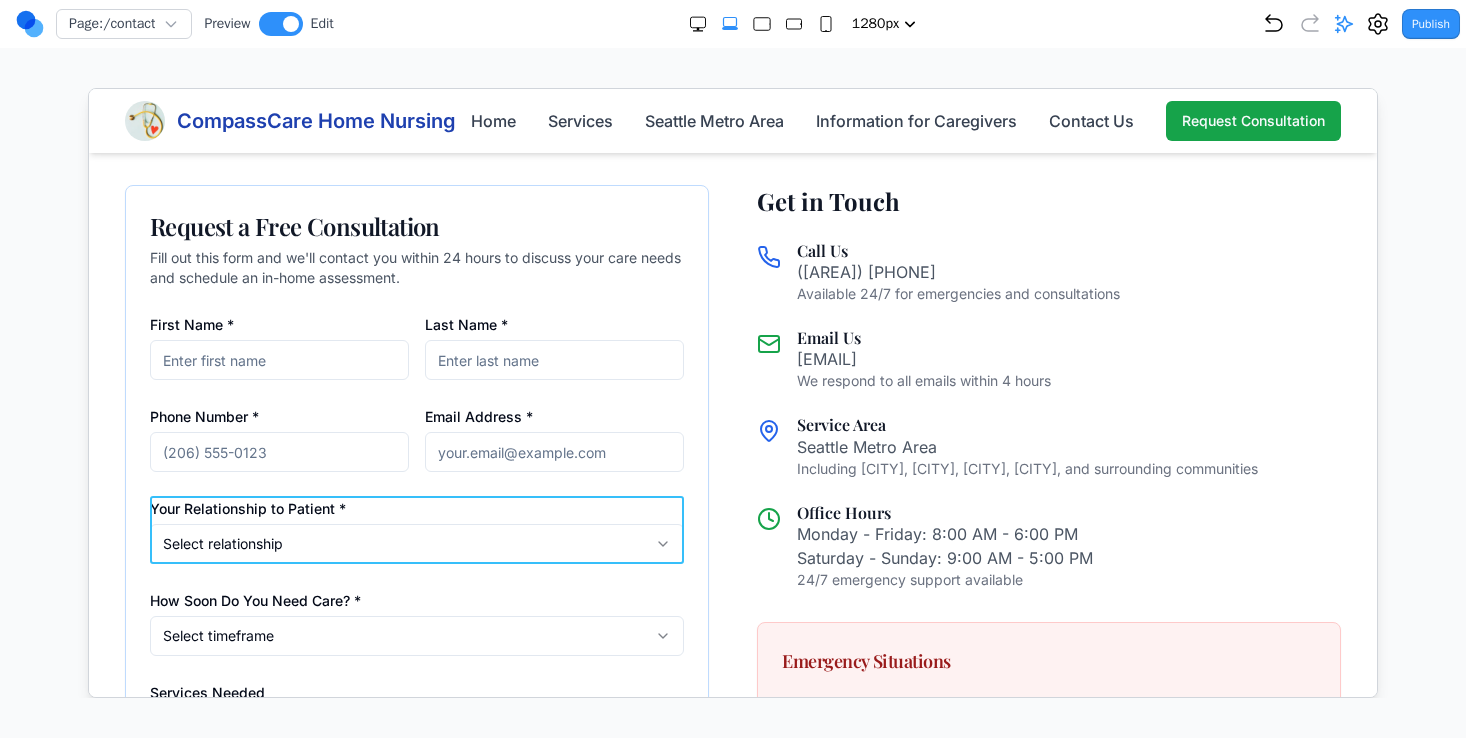 scroll, scrollTop: 300, scrollLeft: 0, axis: vertical 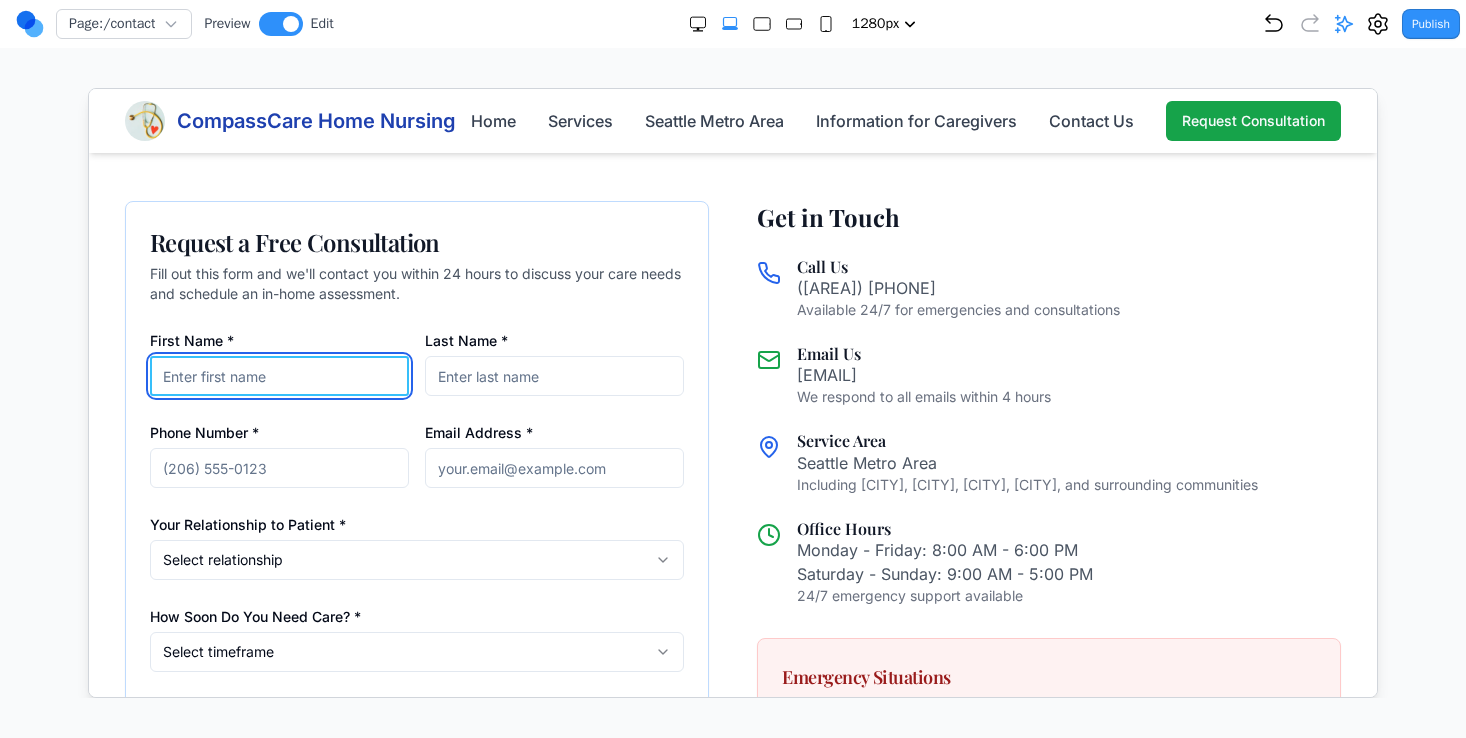 click on "First Name *" at bounding box center [278, 375] 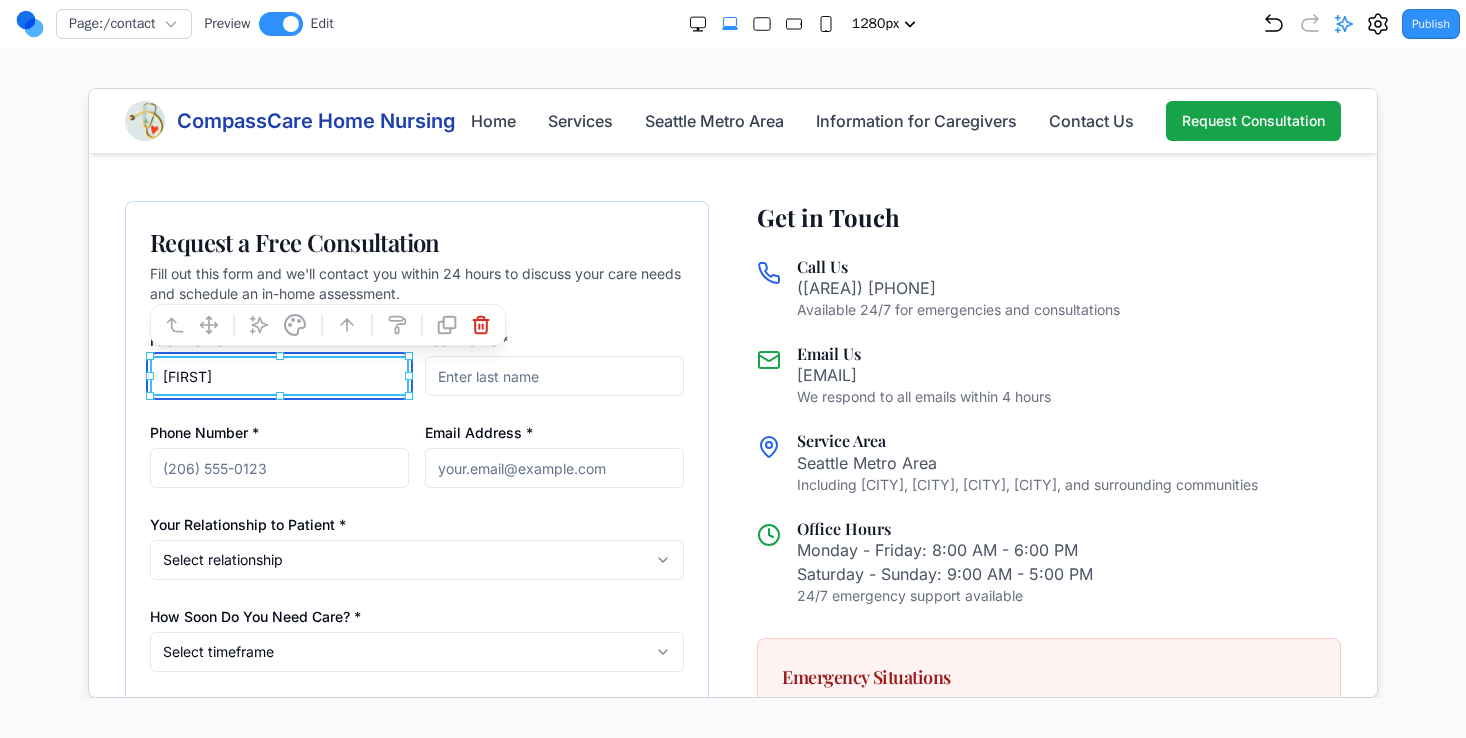type on "James" 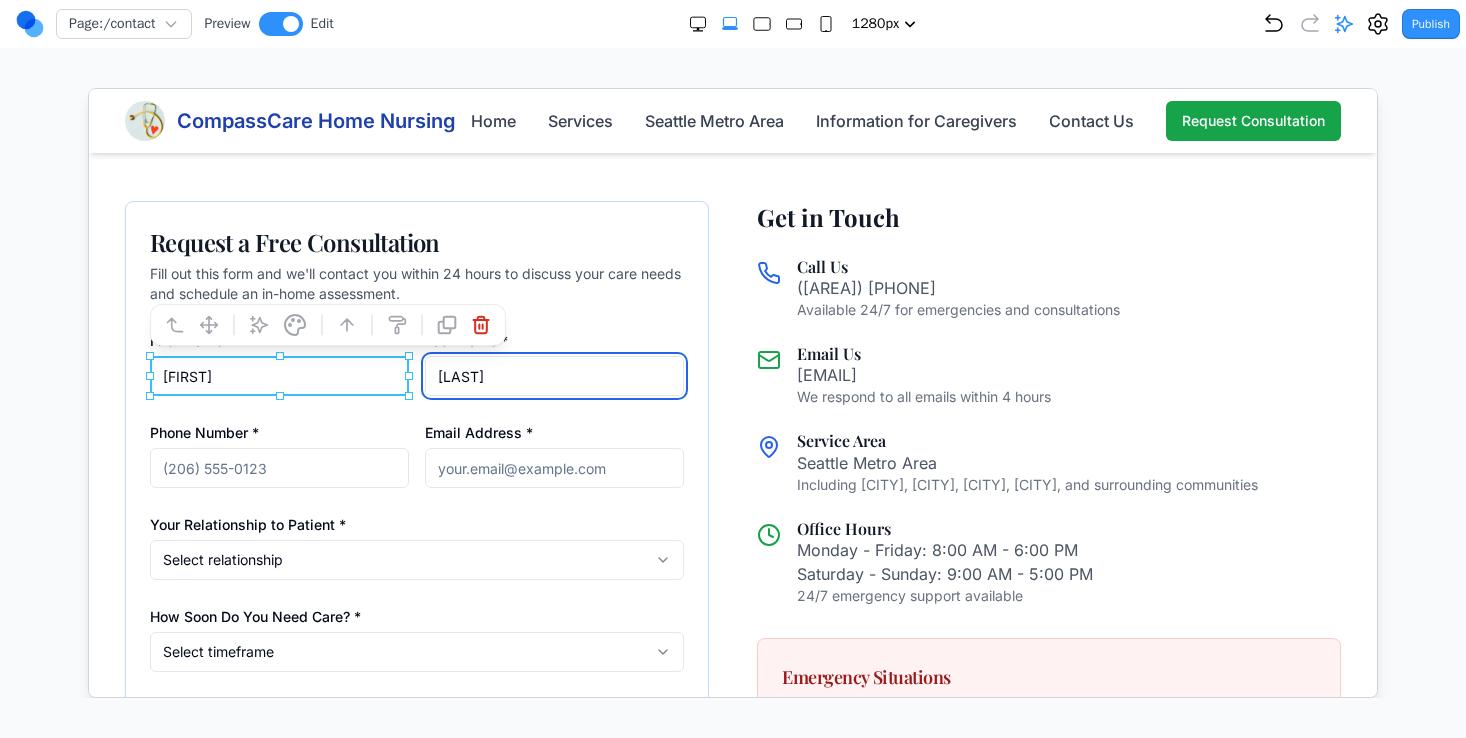 type on "Wu" 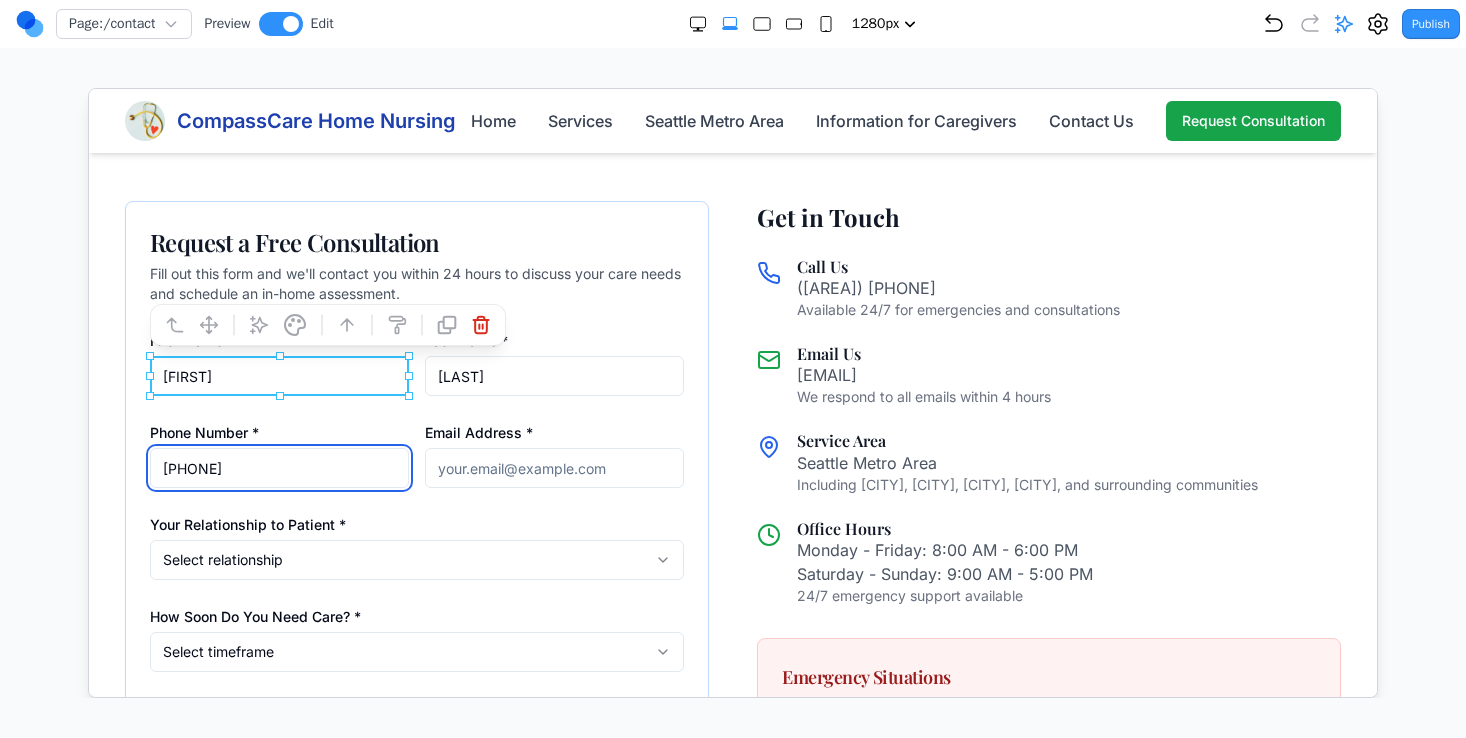 drag, startPoint x: 246, startPoint y: 471, endPoint x: 288, endPoint y: 471, distance: 42 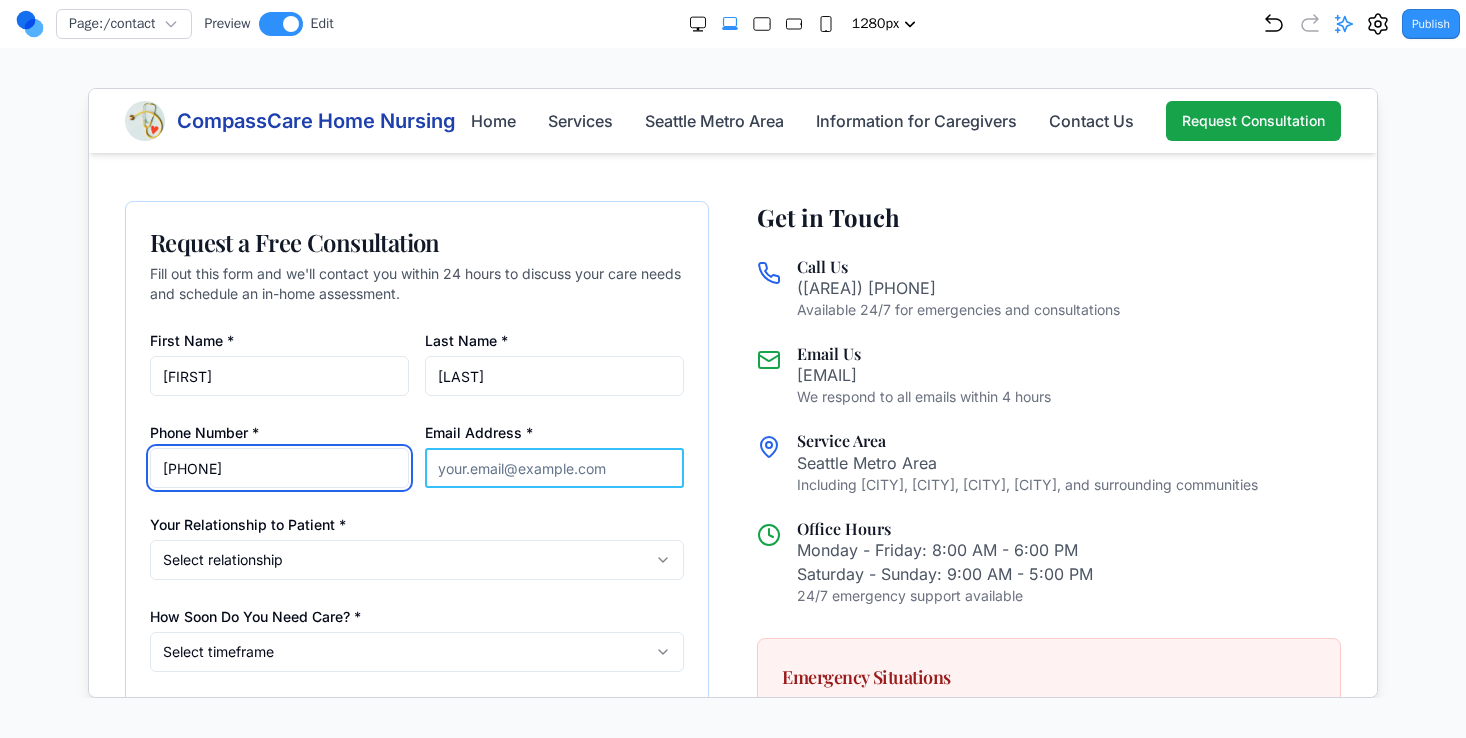 type on "8583868551" 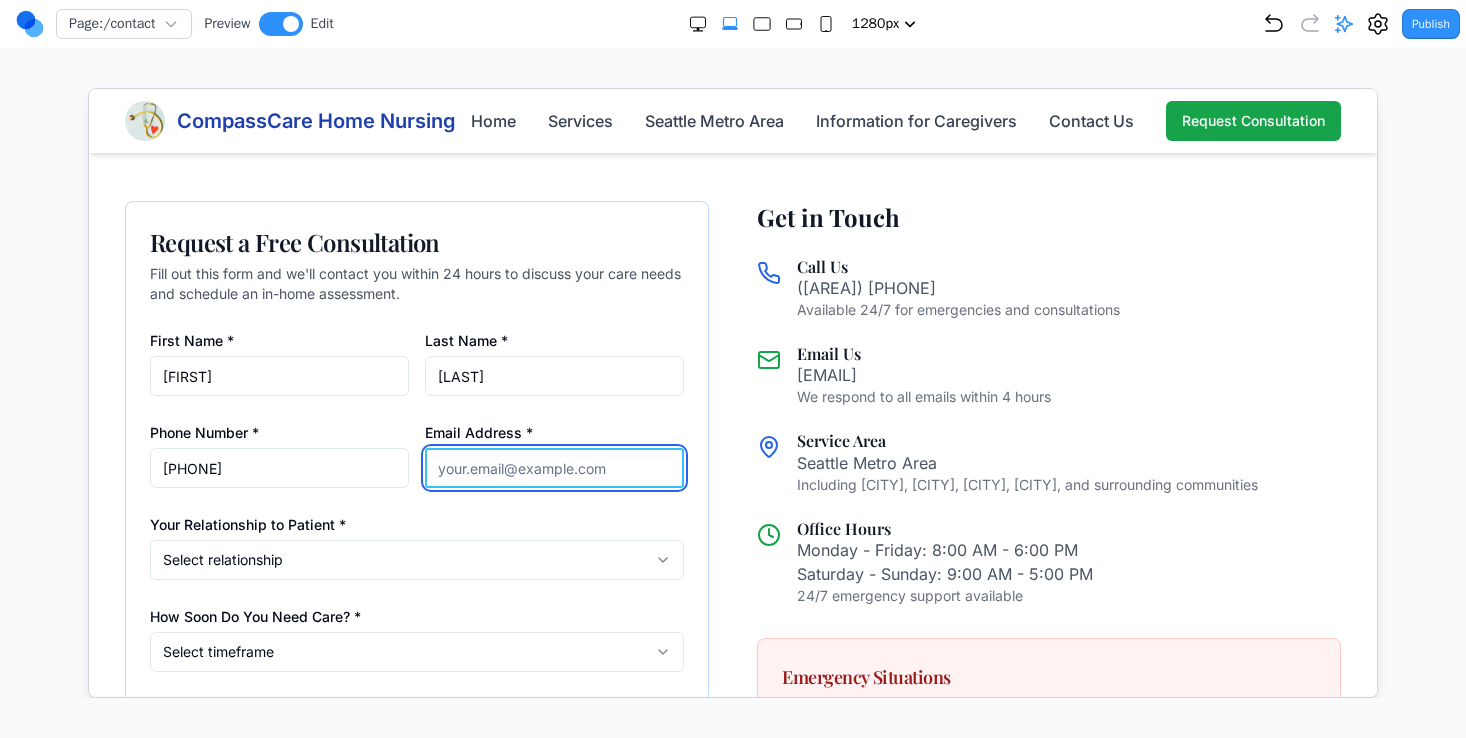 click on "Email Address *" at bounding box center (553, 467) 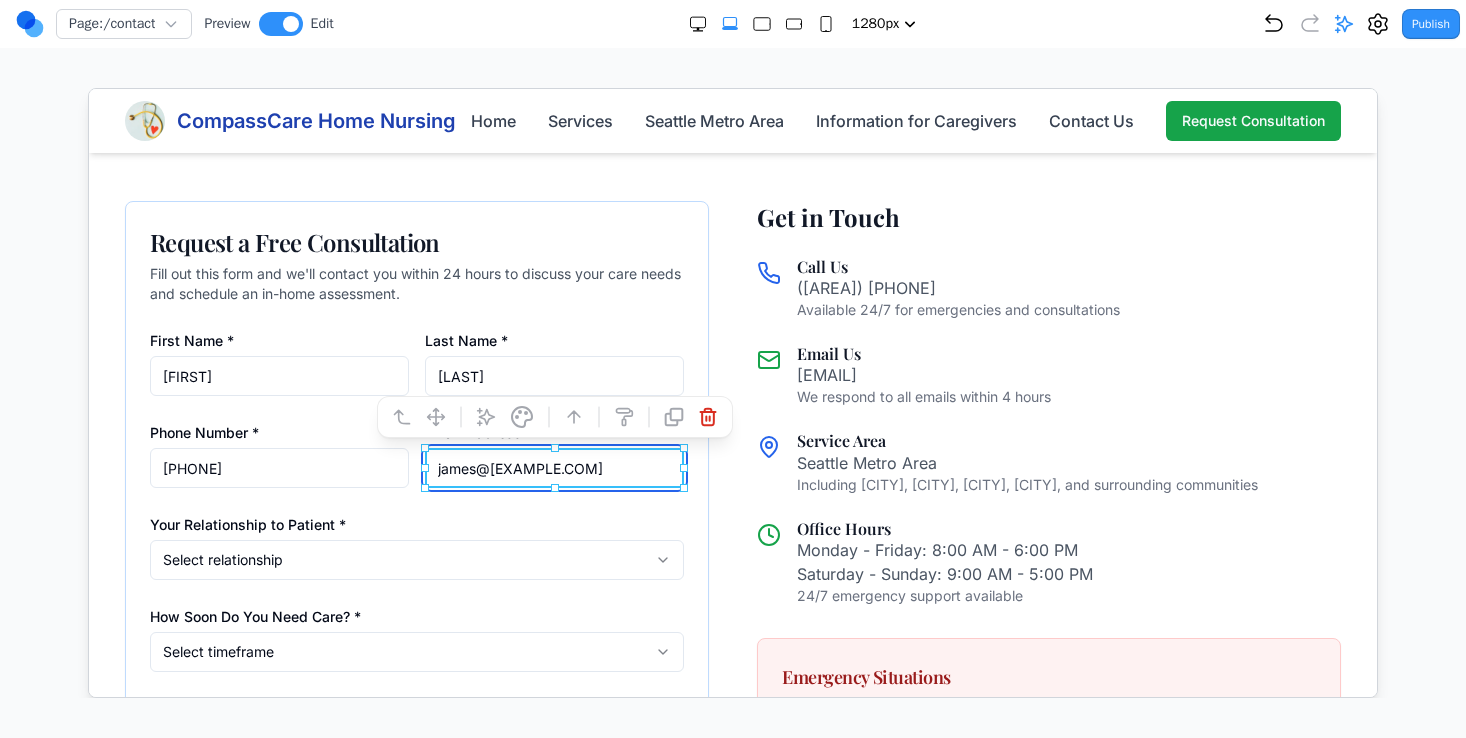 click on "Select relationship" at bounding box center [416, 559] 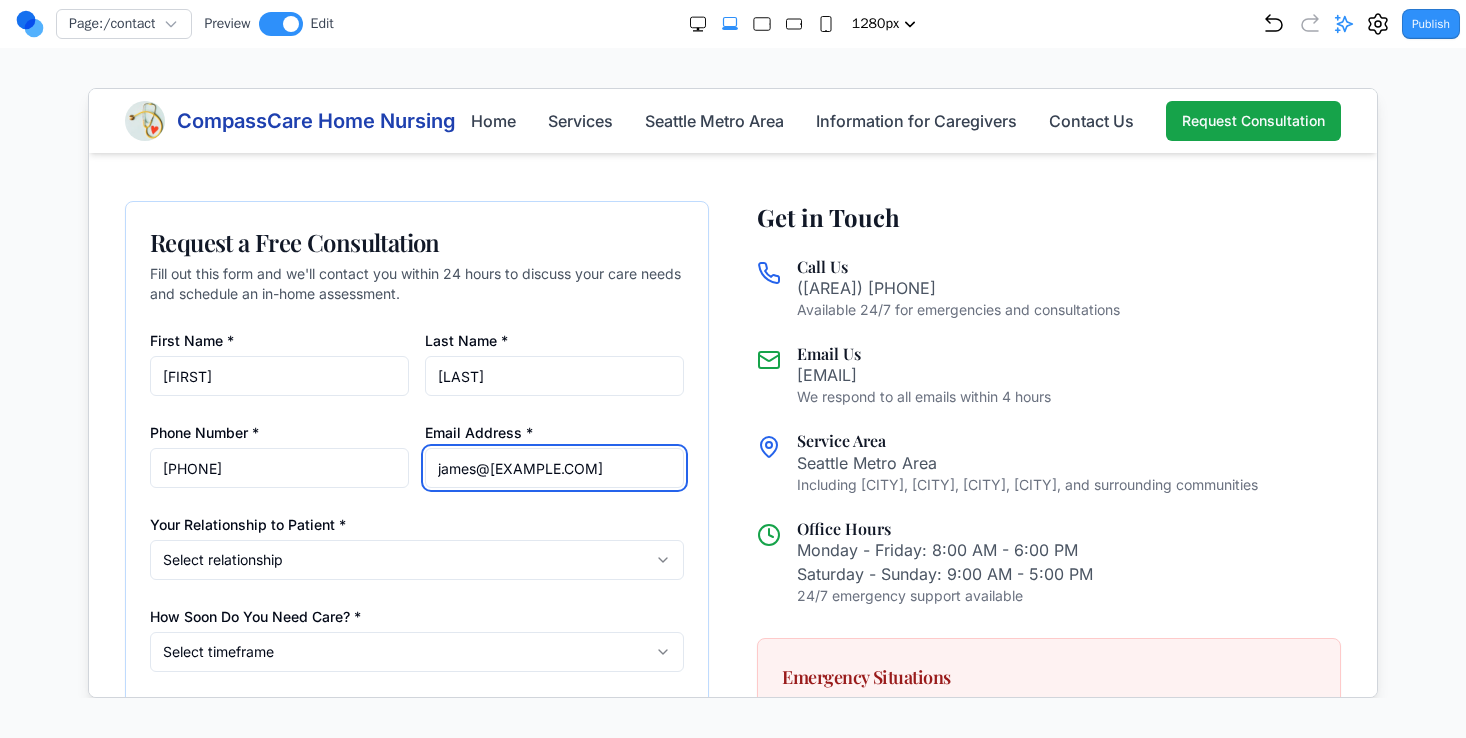 type on "james@acme.com" 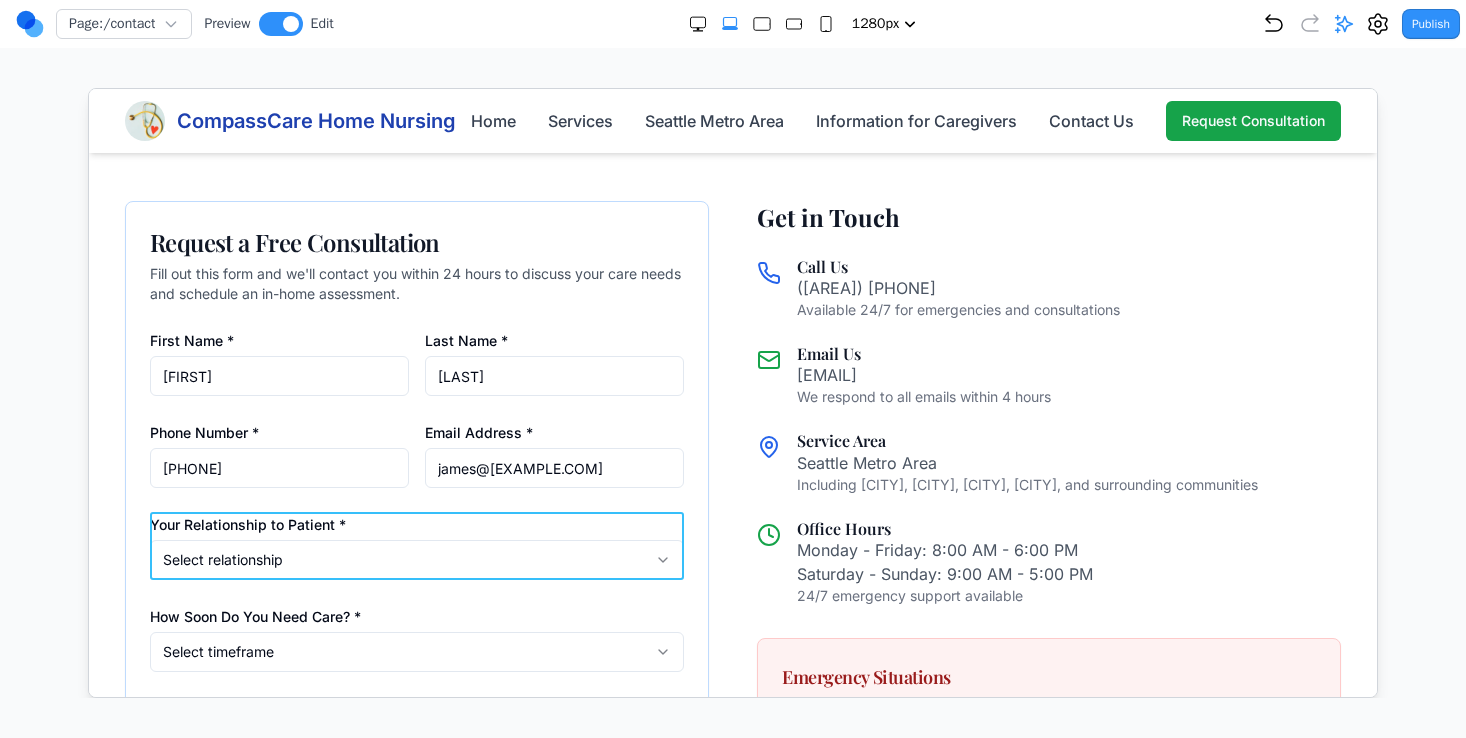 click on "Your Relationship to Patient * Select relationship I am the patient Spouse/Partner Adult Child Other Family Member Professional Caregiver Other" at bounding box center [416, 545] 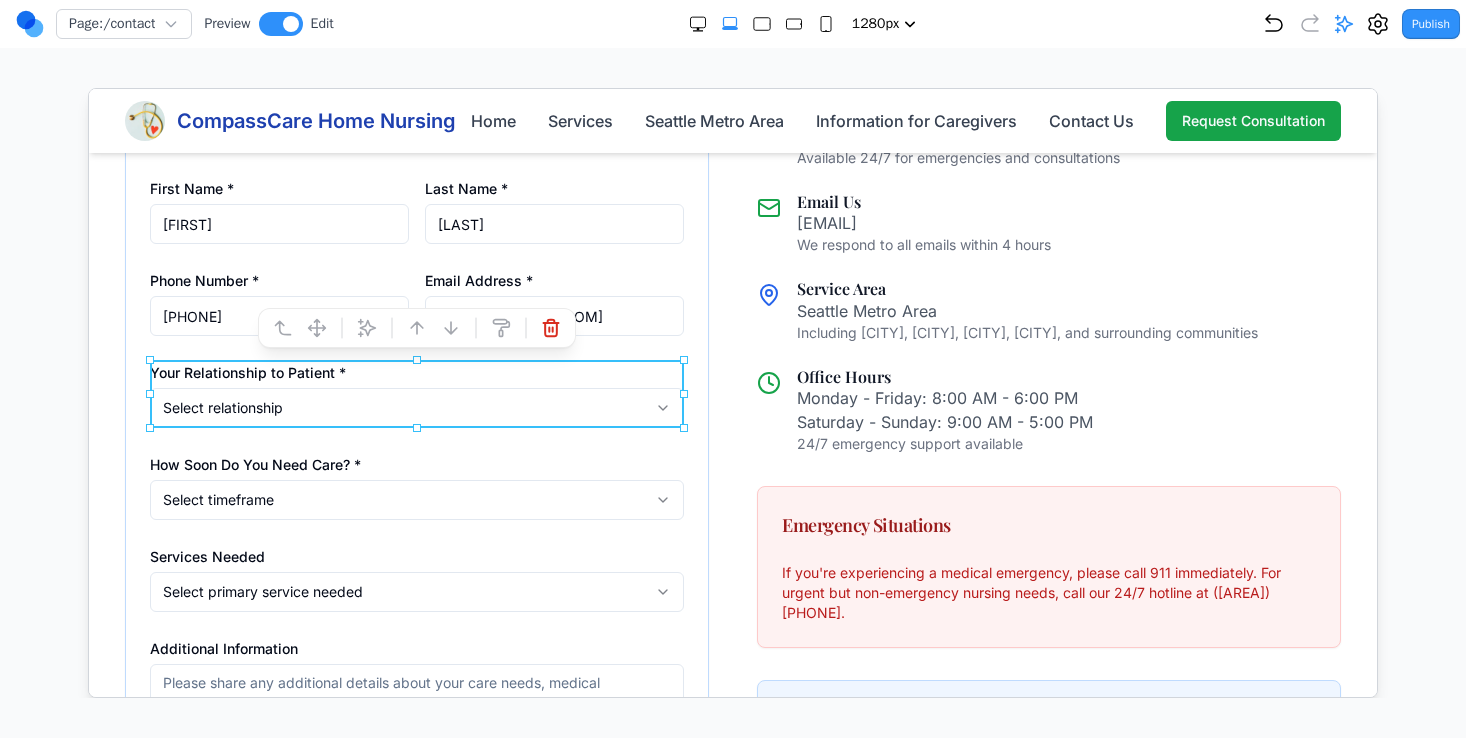 scroll, scrollTop: 449, scrollLeft: 0, axis: vertical 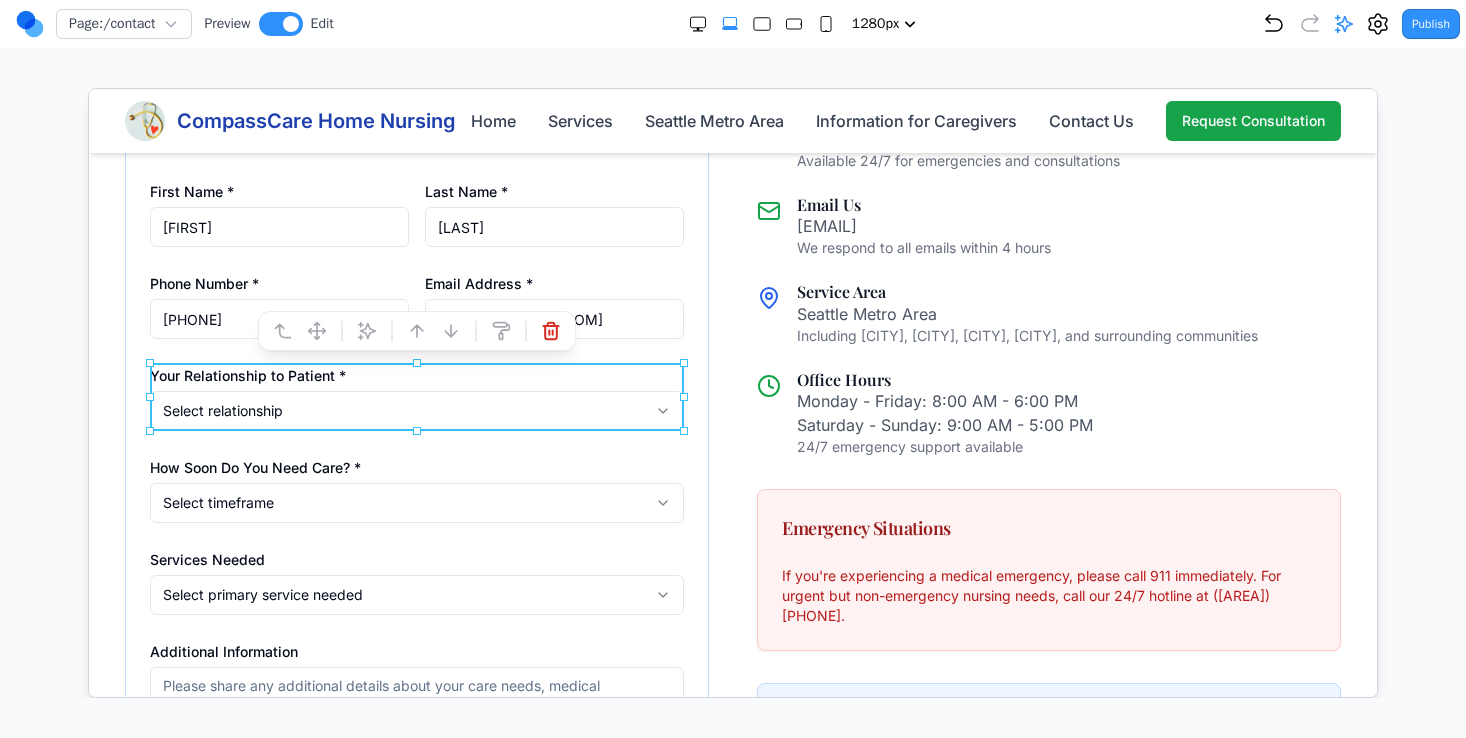 click on "If you're experiencing a medical emergency, please call 911 immediately. For urgent but non-emergency nursing needs, call our 24/7 hotline at (206) 555-0123." at bounding box center (1048, 595) 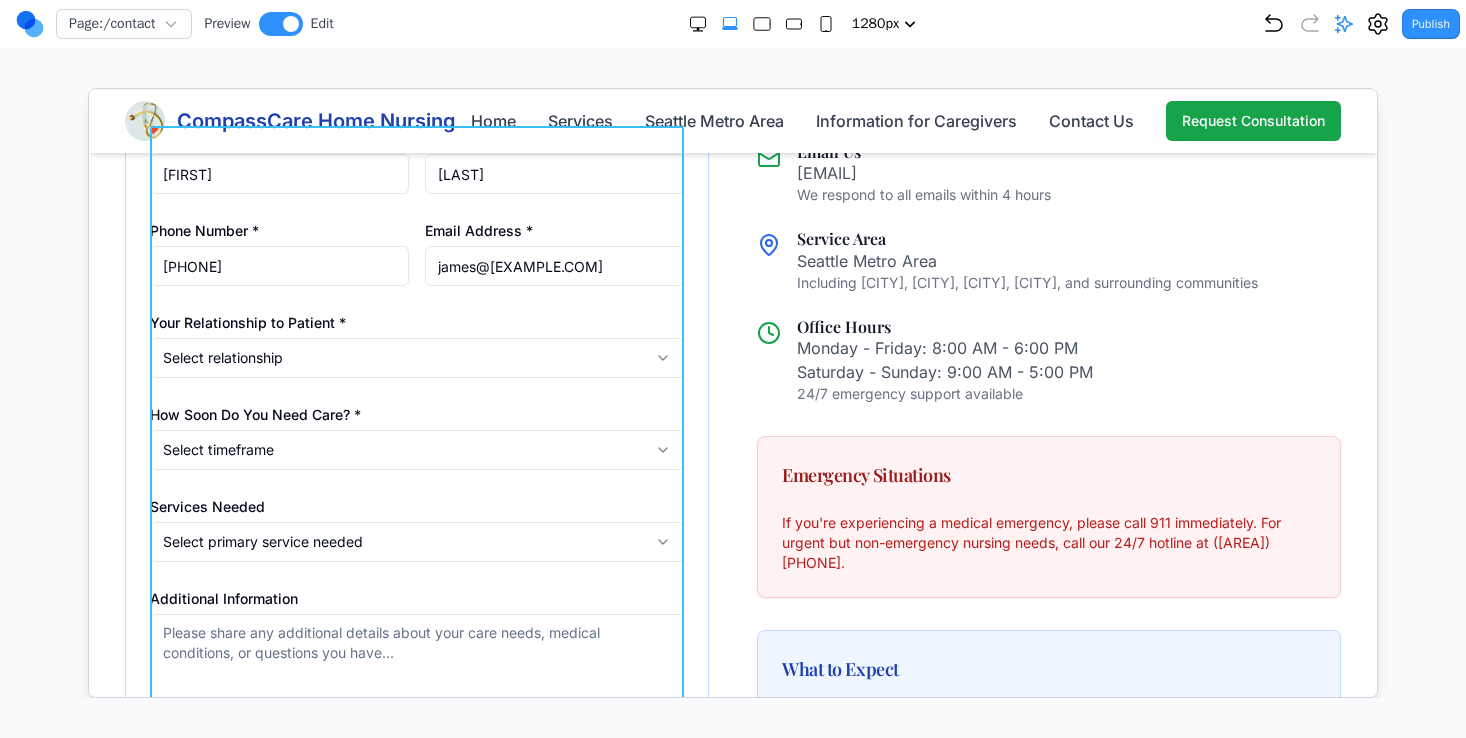 scroll, scrollTop: 507, scrollLeft: 0, axis: vertical 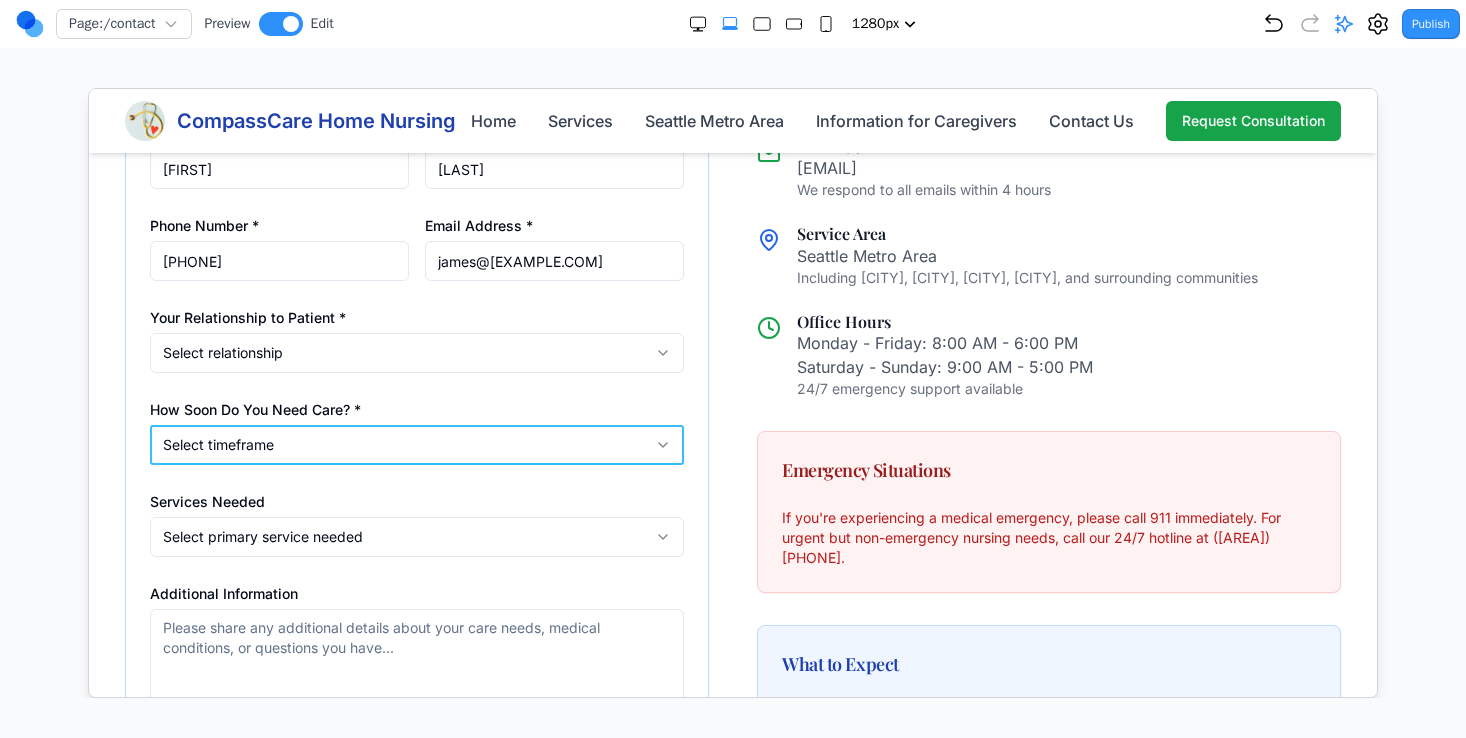 click on "Select timeframe" at bounding box center (416, 444) 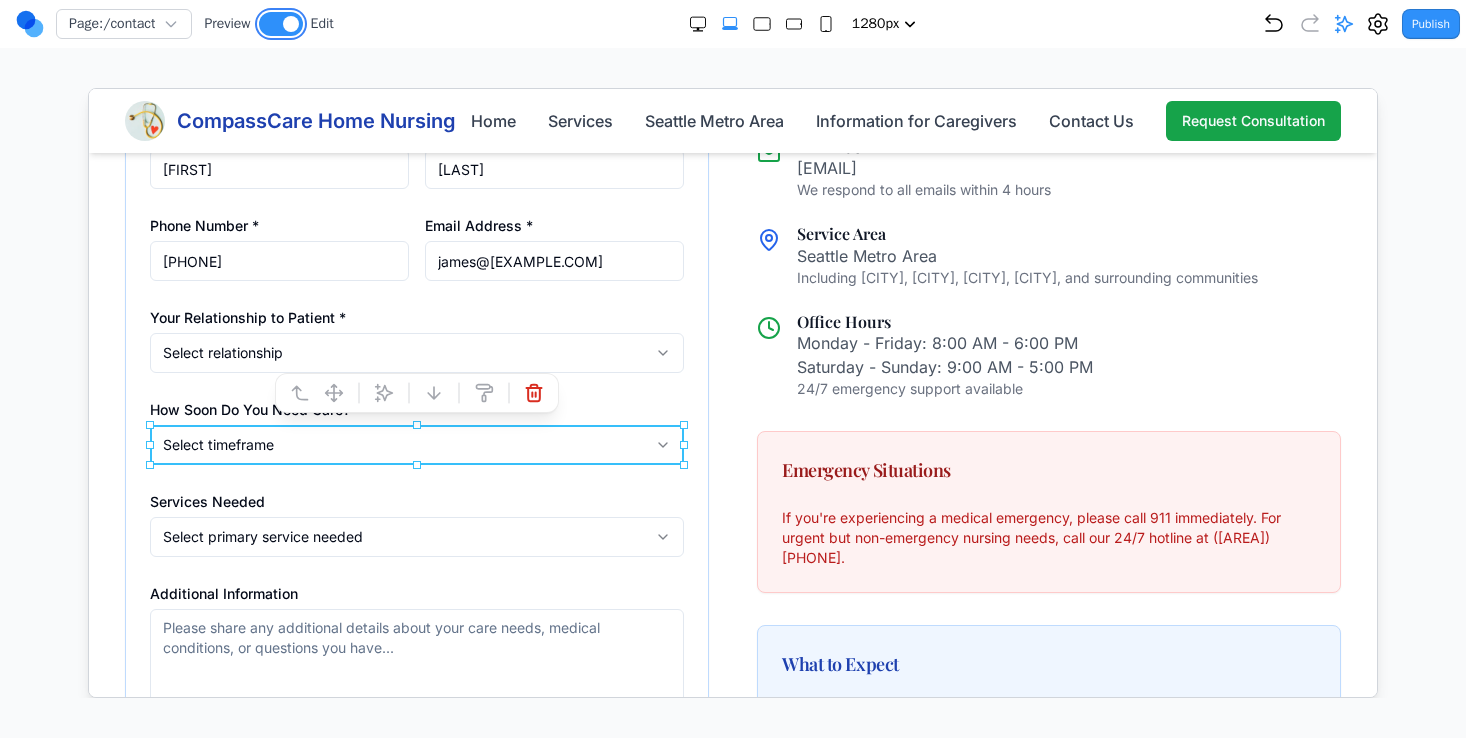 click at bounding box center (281, 24) 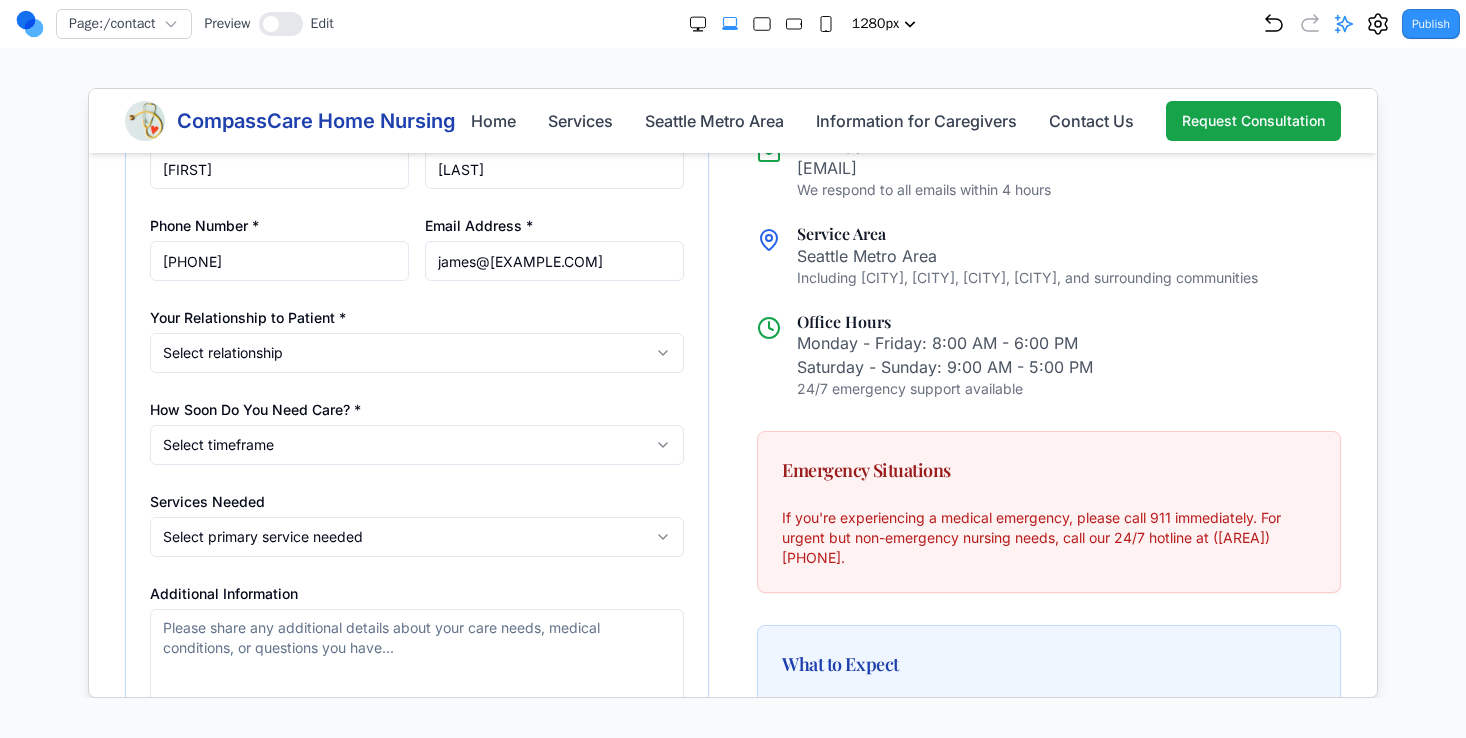 click on "CompassCare Home Nursing Home Services Seattle Metro Area Information for Caregivers Contact Us Request Consultation Contact CompassCare Home Nursing We're here to help you navigate your care decisions with compassion and expertise. Reach out today to schedule a free consultation or ask any questions about our services. Request a Free Consultation Fill out this form and we'll contact you within 24 hours to discuss your care needs and schedule an in-home assessment. First Name * James Last Name * Wu Phone Number * 8583868551 Email Address * james@acme.com Your Relationship to Patient * Select relationship I am the patient Spouse/Partner Adult Child Other Family Member Professional Caregiver Other How Soon Do You Need Care? * Select timeframe Immediately (within 1-2 days) Within a week Within a month Planning for the future Services Needed Select primary service needed Medication Management Wound Care Chronic Disease Management Post-Surgical Care Health Monitoring Multiple Services Primary Insurance" at bounding box center [732, 640] 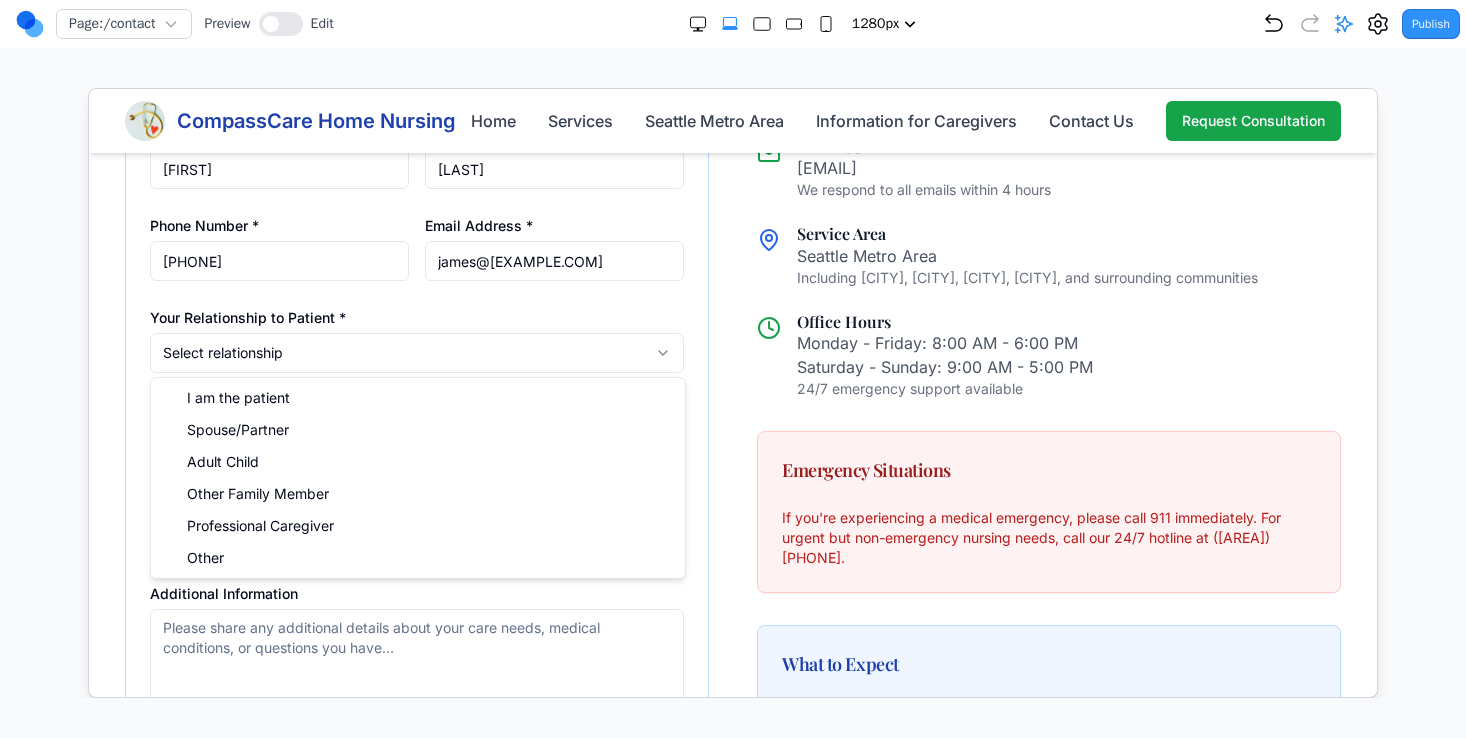 select on "spouse" 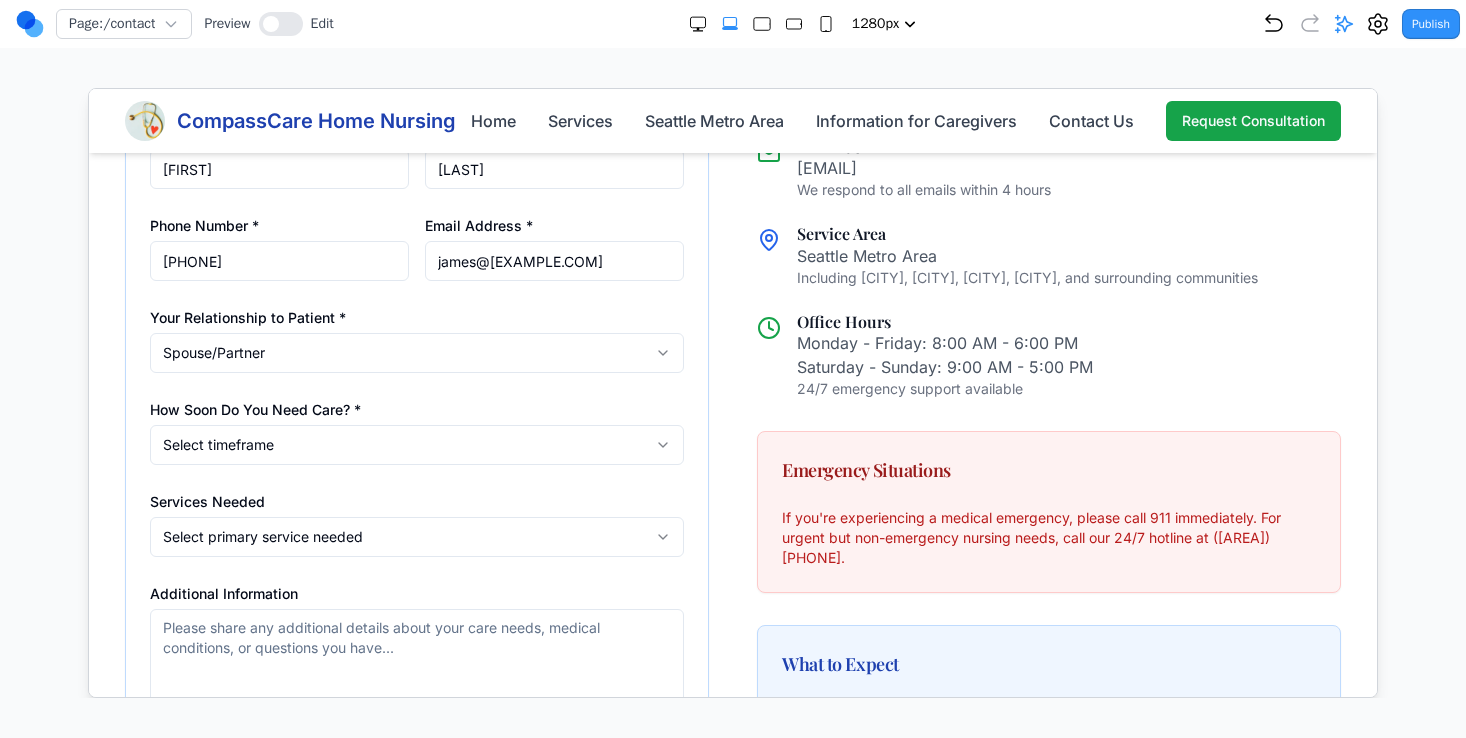 click on "CompassCare Home Nursing Home Services Seattle Metro Area Information for Caregivers Contact Us Request Consultation Contact CompassCare Home Nursing We're here to help you navigate your care decisions with compassion and expertise. Reach out today to schedule a free consultation or ask any questions about our services. Request a Free Consultation Fill out this form and we'll contact you within 24 hours to discuss your care needs and schedule an in-home assessment. First Name * James Last Name * Wu Phone Number * 8583868551 Email Address * james@acme.com Your Relationship to Patient * Spouse/Partner I am the patient Spouse/Partner Adult Child Other Family Member Professional Caregiver Other How Soon Do You Need Care? * Select timeframe Immediately (within 1-2 days) Within a week Within a month Planning for the future Services Needed Select primary service needed Medication Management Wound Care Chronic Disease Management Post-Surgical Care Health Monitoring Multiple Services Additional Information" at bounding box center [732, 640] 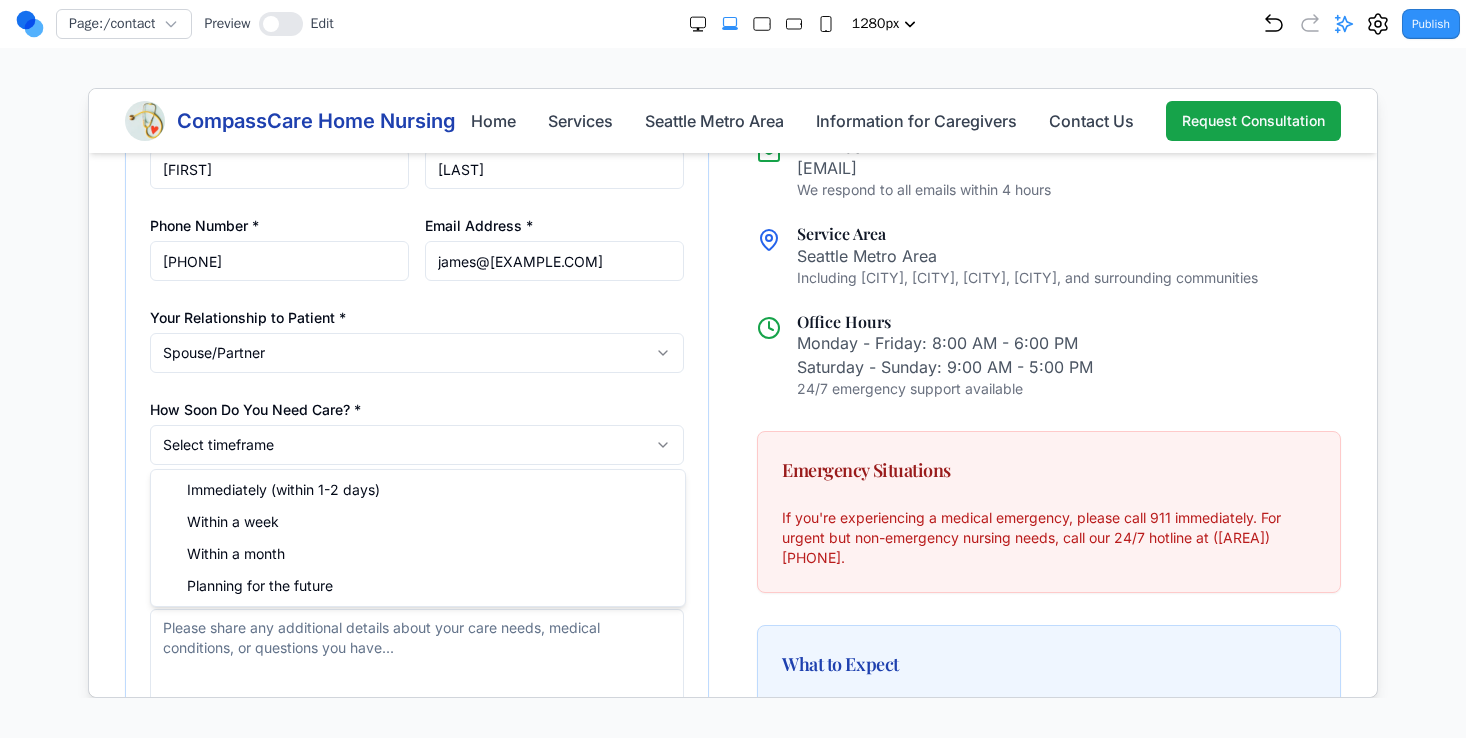 select on "week" 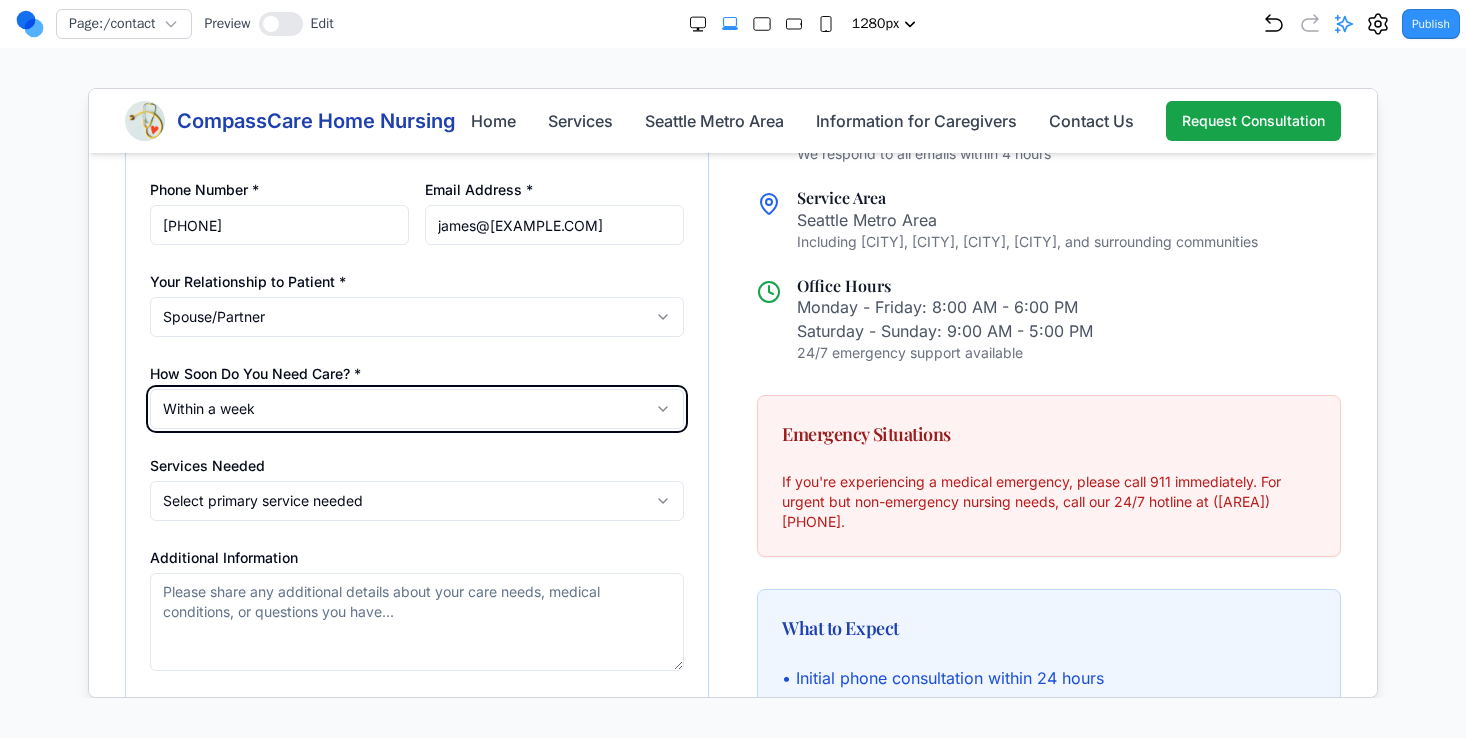 scroll, scrollTop: 550, scrollLeft: 0, axis: vertical 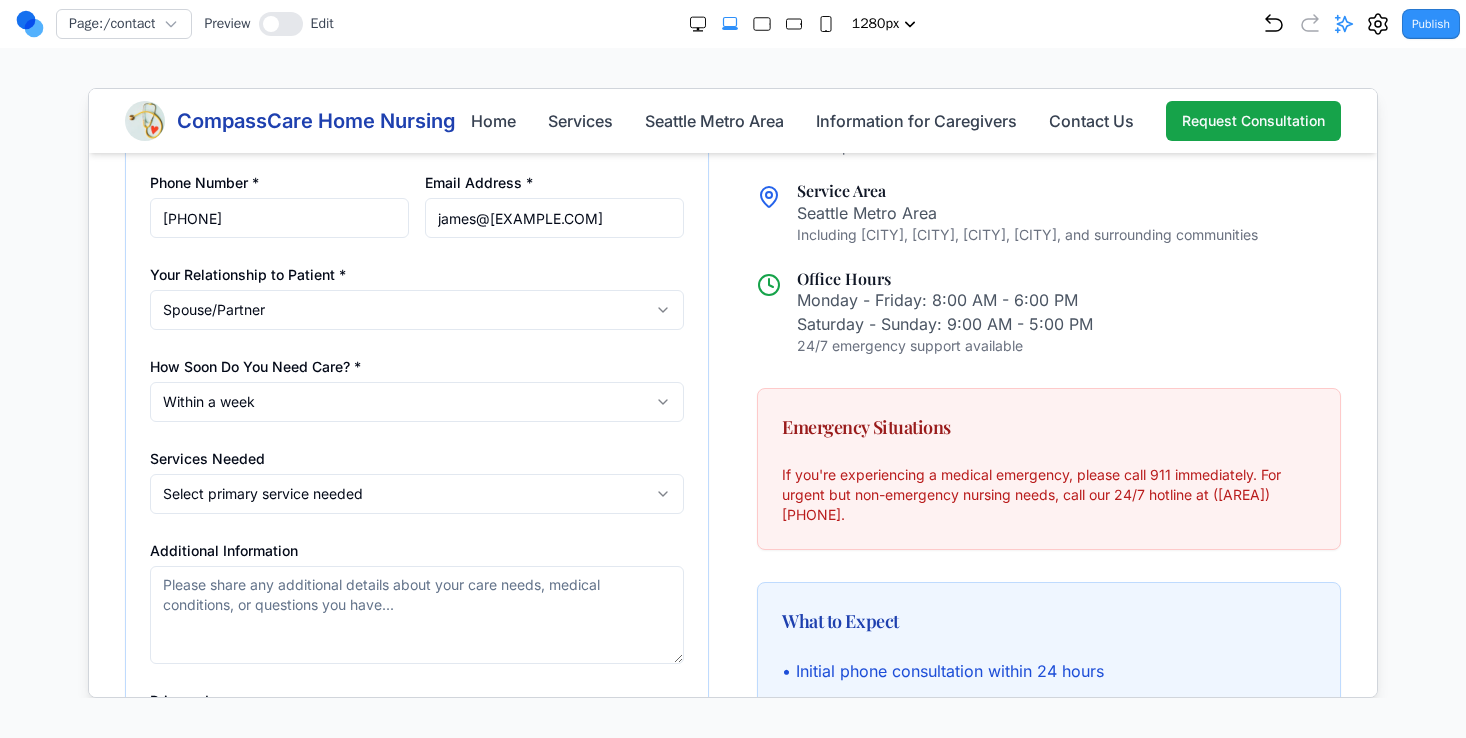 click on "CompassCare Home Nursing Home Services Seattle Metro Area Information for Caregivers Contact Us Request Consultation Contact CompassCare Home Nursing We're here to help you navigate your care decisions with compassion and expertise. Reach out today to schedule a free consultation or ask any questions about our services. Request a Free Consultation Fill out this form and we'll contact you within 24 hours to discuss your care needs and schedule an in-home assessment. First Name * James Last Name * Wu Phone Number * 8583868551 Email Address * james@acme.com Your Relationship to Patient * Spouse/Partner I am the patient Spouse/Partner Adult Child Other Family Member Professional Caregiver Other How Soon Do You Need Care? * Within a week Immediately (within 1-2 days) Within a week Within a month Planning for the future Services Needed Select primary service needed Medication Management Wound Care Chronic Disease Management Post-Surgical Care Health Monitoring Multiple Services Not Sure - Need Assessment" at bounding box center [732, 597] 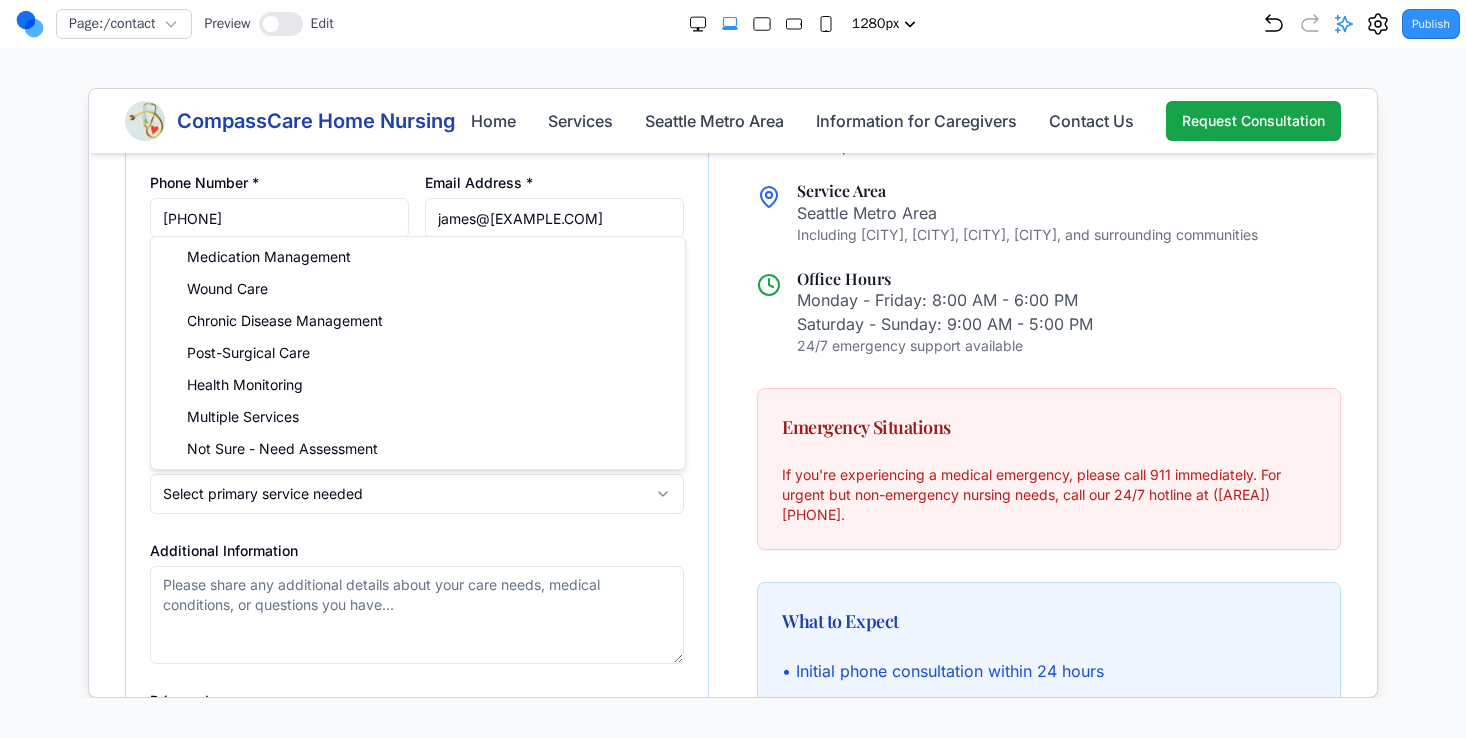 select on "health-monitoring" 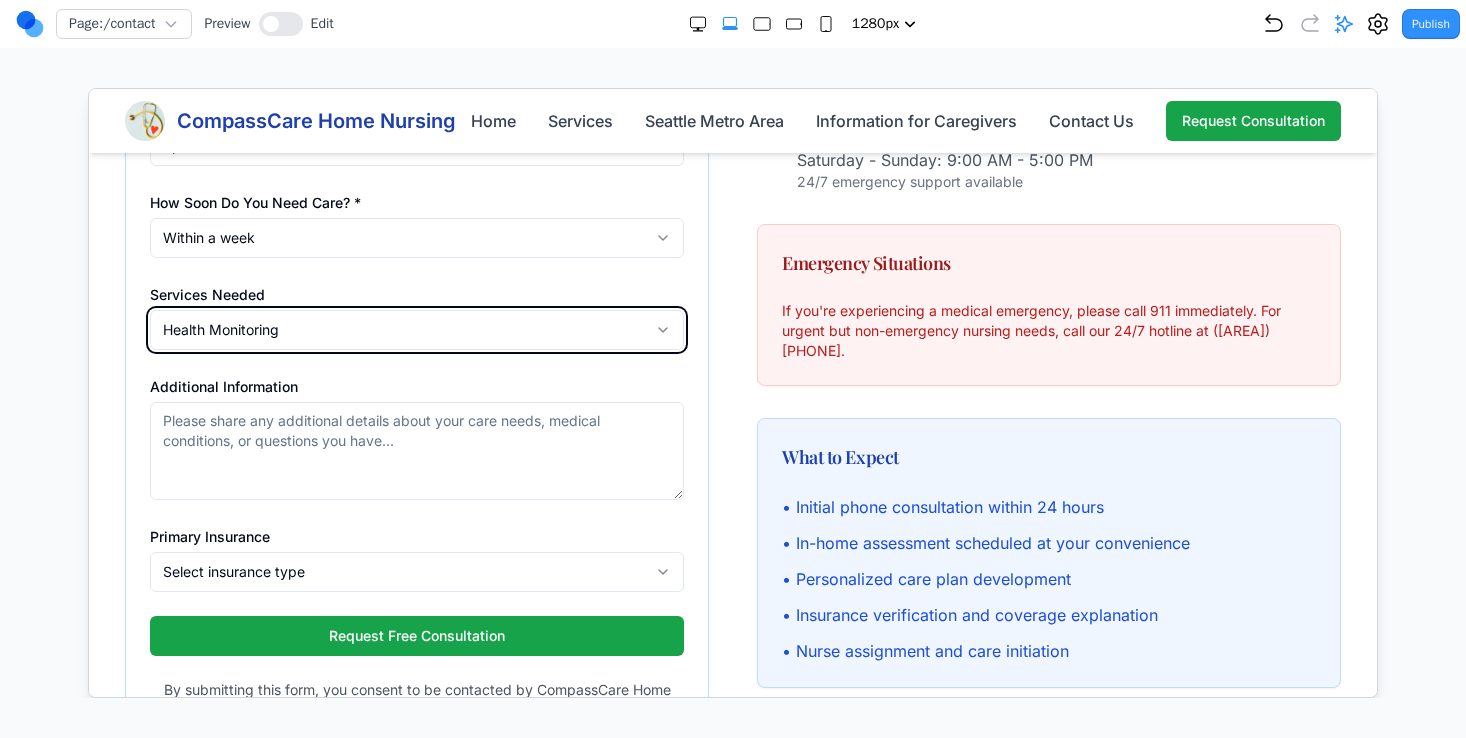 scroll, scrollTop: 717, scrollLeft: 0, axis: vertical 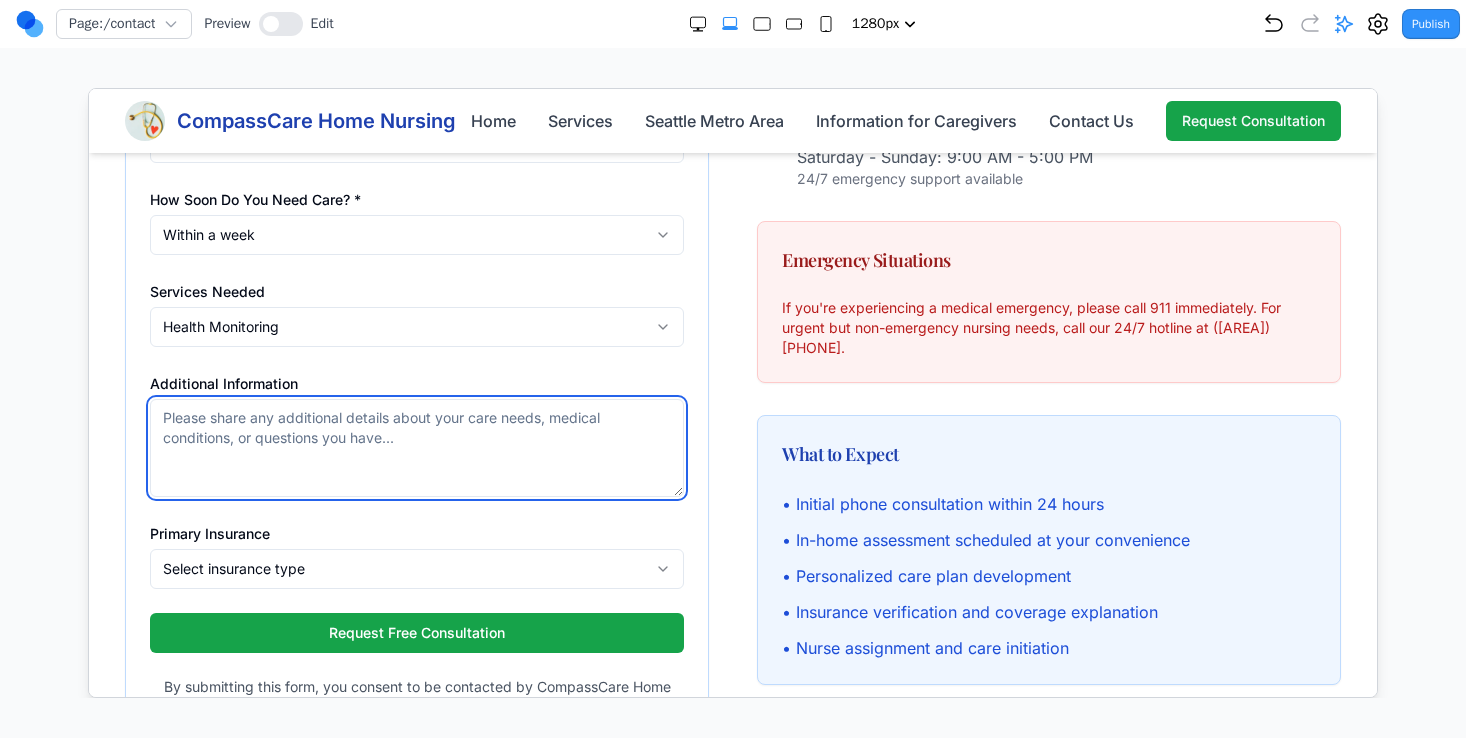 click on "Additional Information" at bounding box center [416, 447] 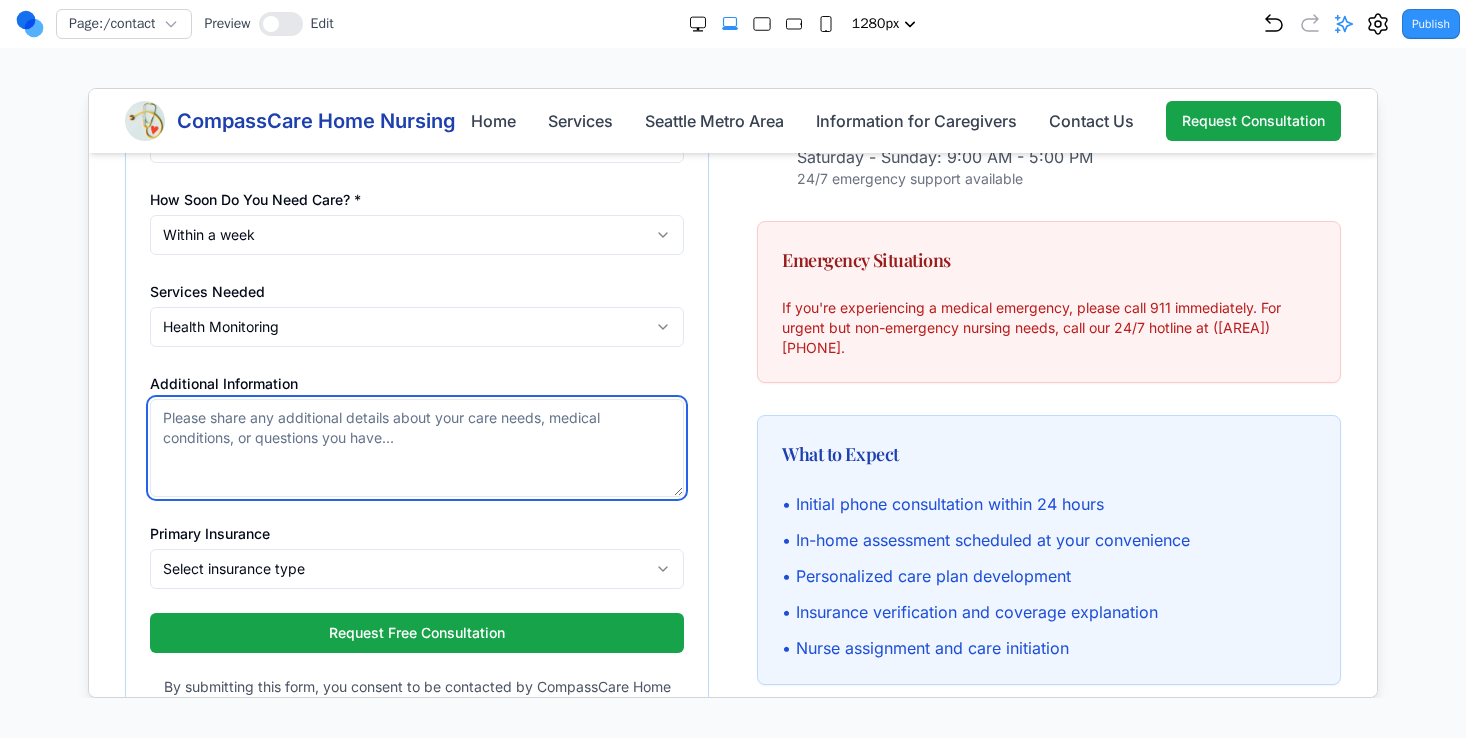 scroll, scrollTop: 788, scrollLeft: 0, axis: vertical 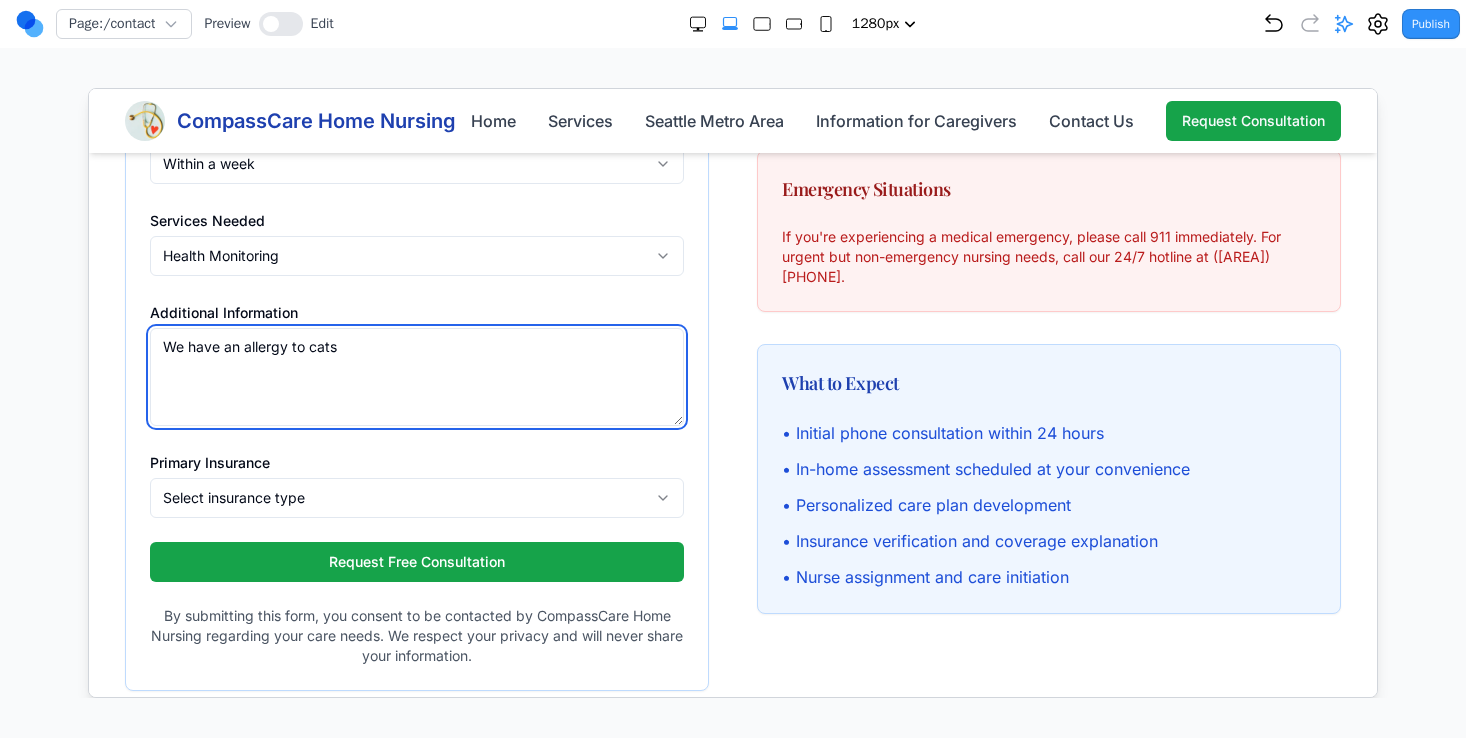 type on "We have an allergy to cats" 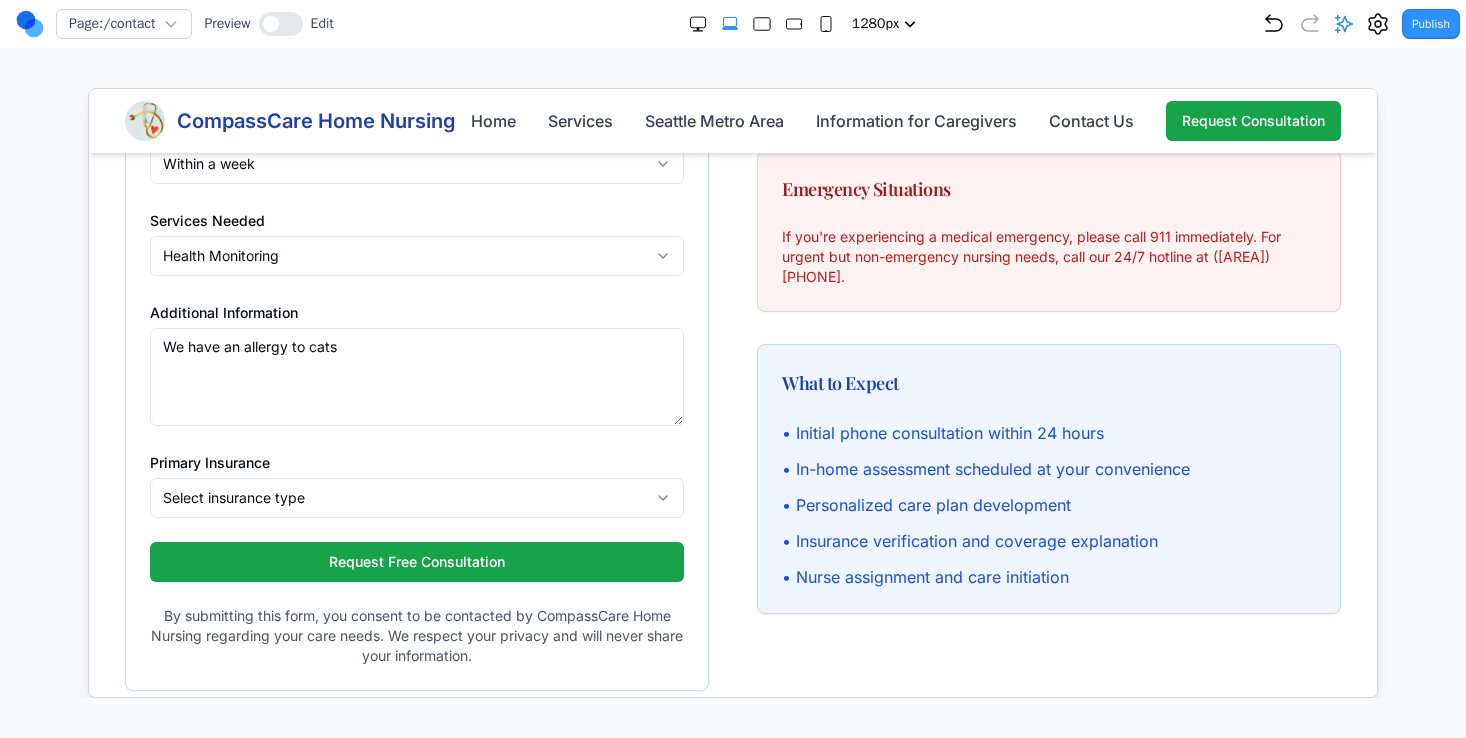 click on "CompassCare Home Nursing Home Services Seattle Metro Area Information for Caregivers Contact Us Request Consultation Contact CompassCare Home Nursing We're here to help you navigate your care decisions with compassion and expertise. Reach out today to schedule a free consultation or ask any questions about our services. Request a Free Consultation Fill out this form and we'll contact you within 24 hours to discuss your care needs and schedule an in-home assessment. First Name * James Last Name * Wu Phone Number * 8583868551 Email Address * james@acme.com Your Relationship to Patient * Spouse/Partner I am the patient Spouse/Partner Adult Child Other Family Member Professional Caregiver Other How Soon Do You Need Care? * Within a week Immediately (within 1-2 days) Within a week Within a month Planning for the future Services Needed Health Monitoring Medication Management Wound Care Chronic Disease Management Post-Surgical Care Health Monitoring Multiple Services Not Sure - Need Assessment Medicare" at bounding box center [732, 359] 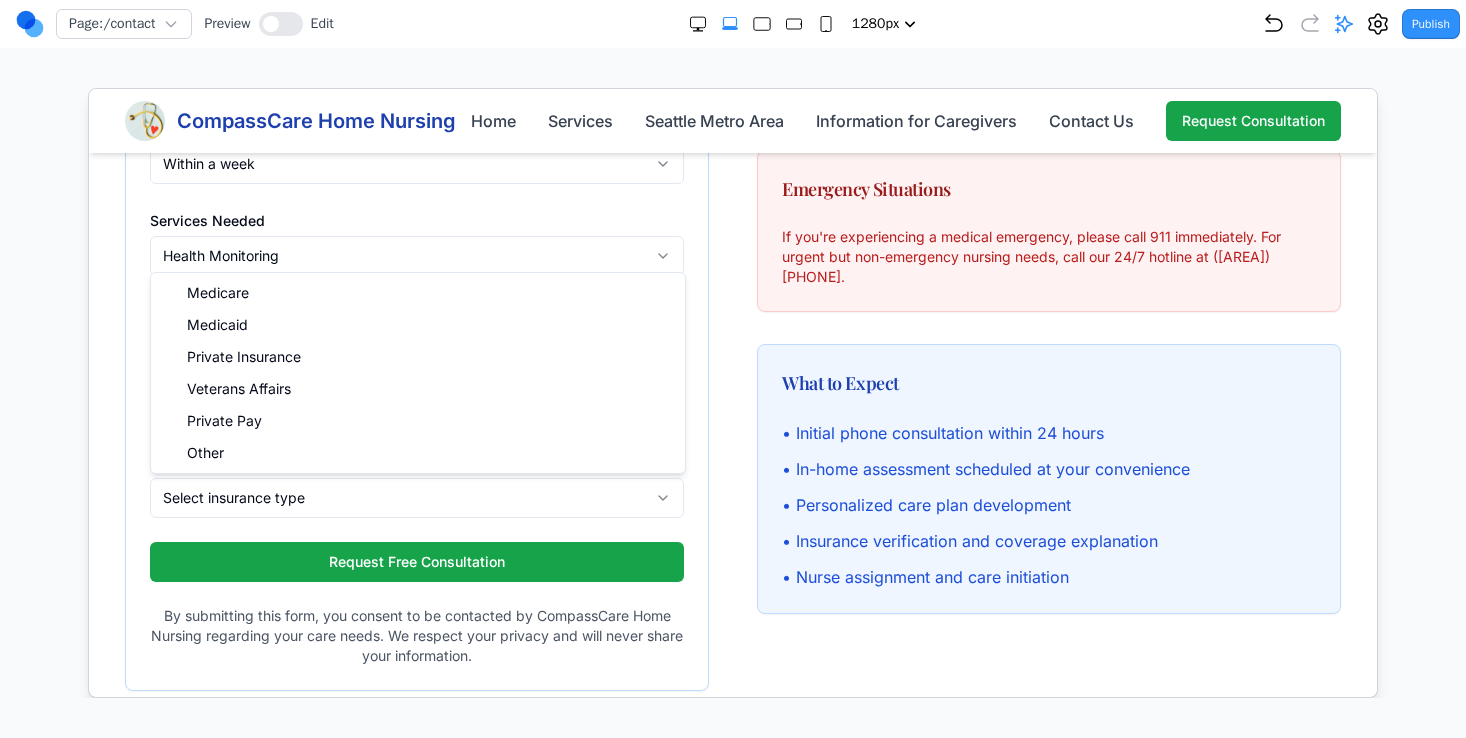 select on "medicaid" 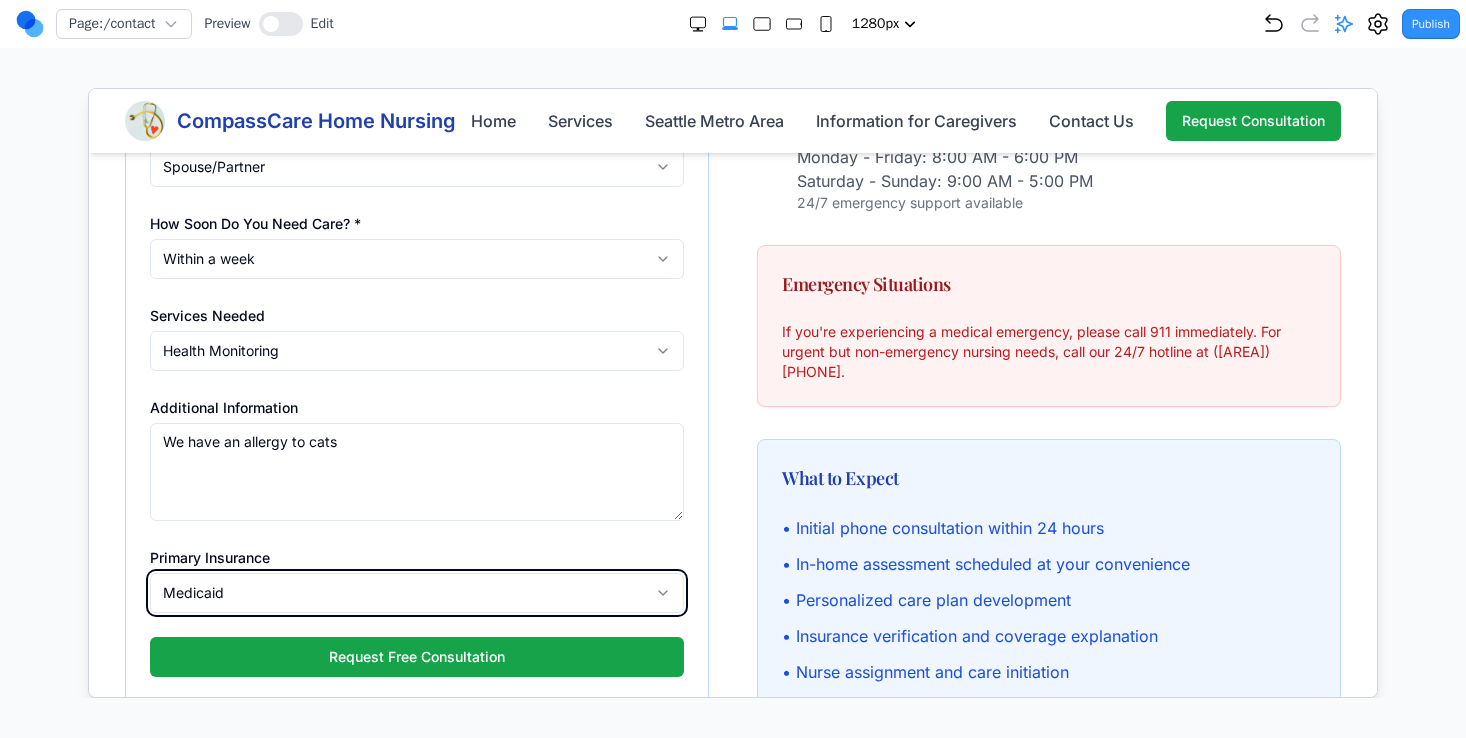 scroll, scrollTop: 691, scrollLeft: 0, axis: vertical 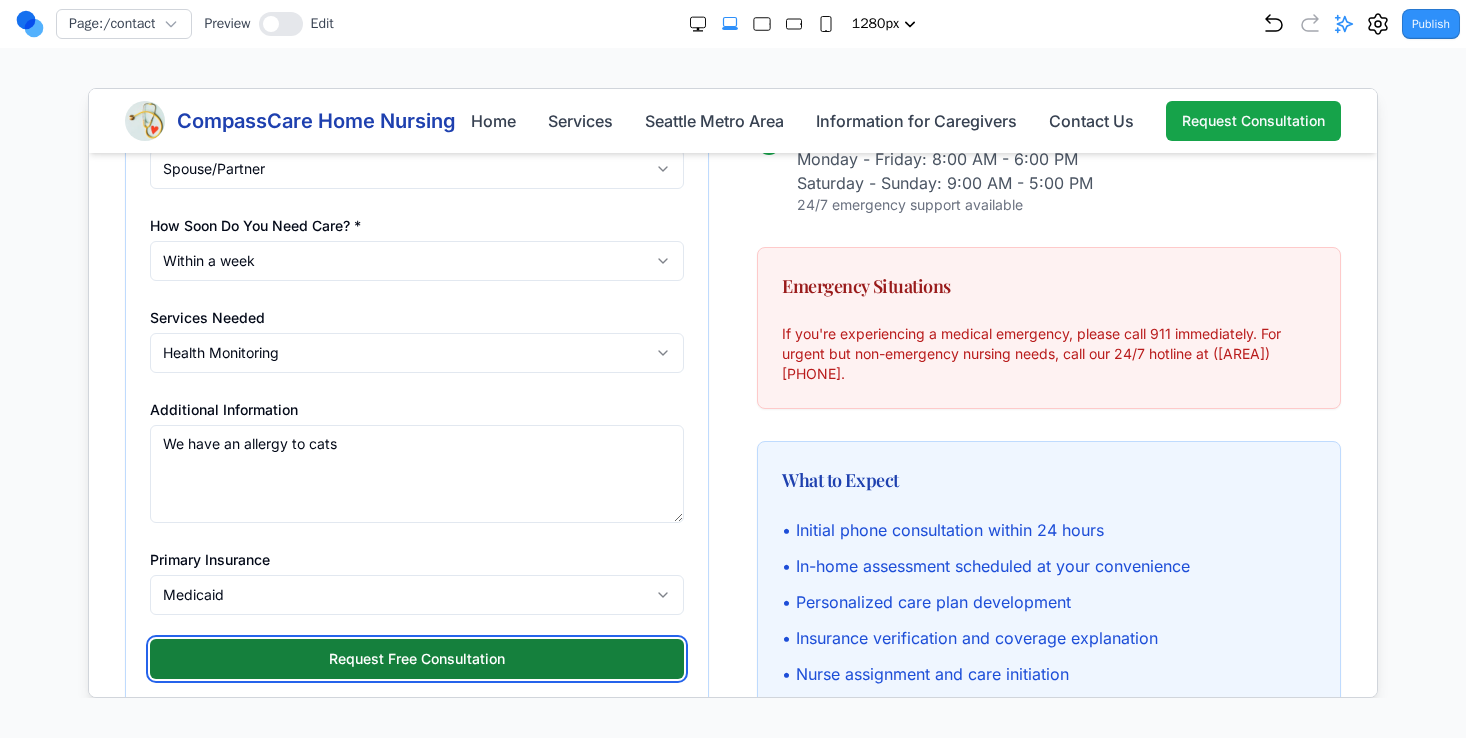 click on "Request Free Consultation" at bounding box center [416, 658] 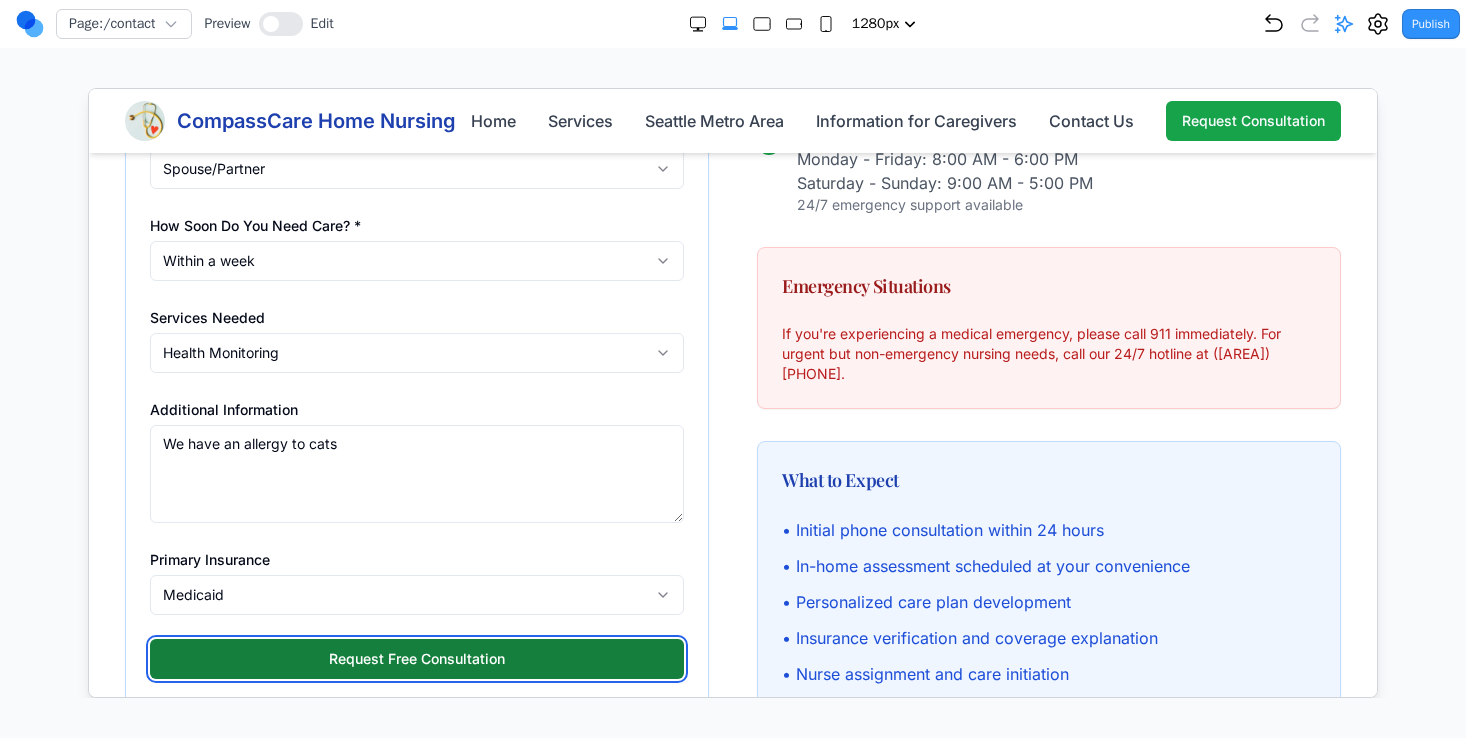 click on "Request Free Consultation" at bounding box center [416, 658] 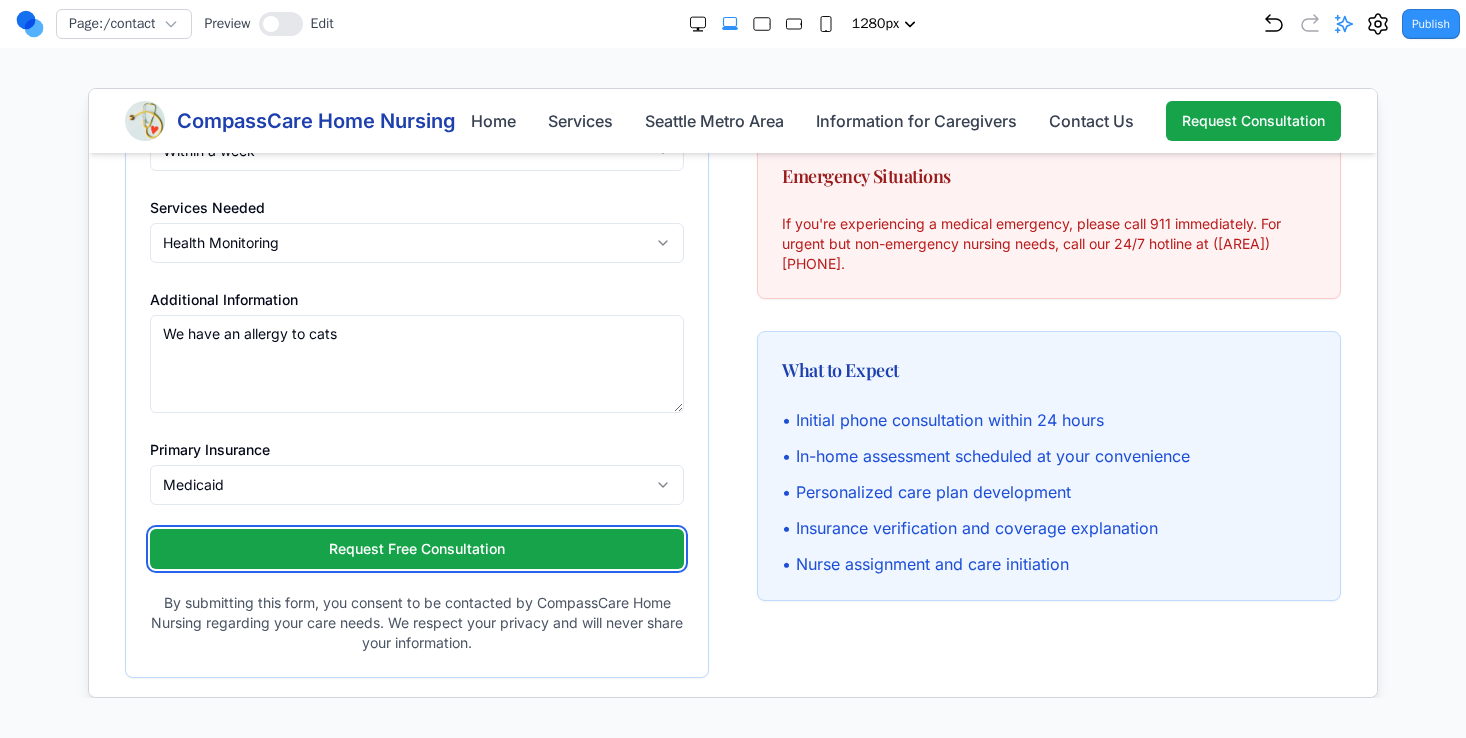 scroll, scrollTop: 822, scrollLeft: 0, axis: vertical 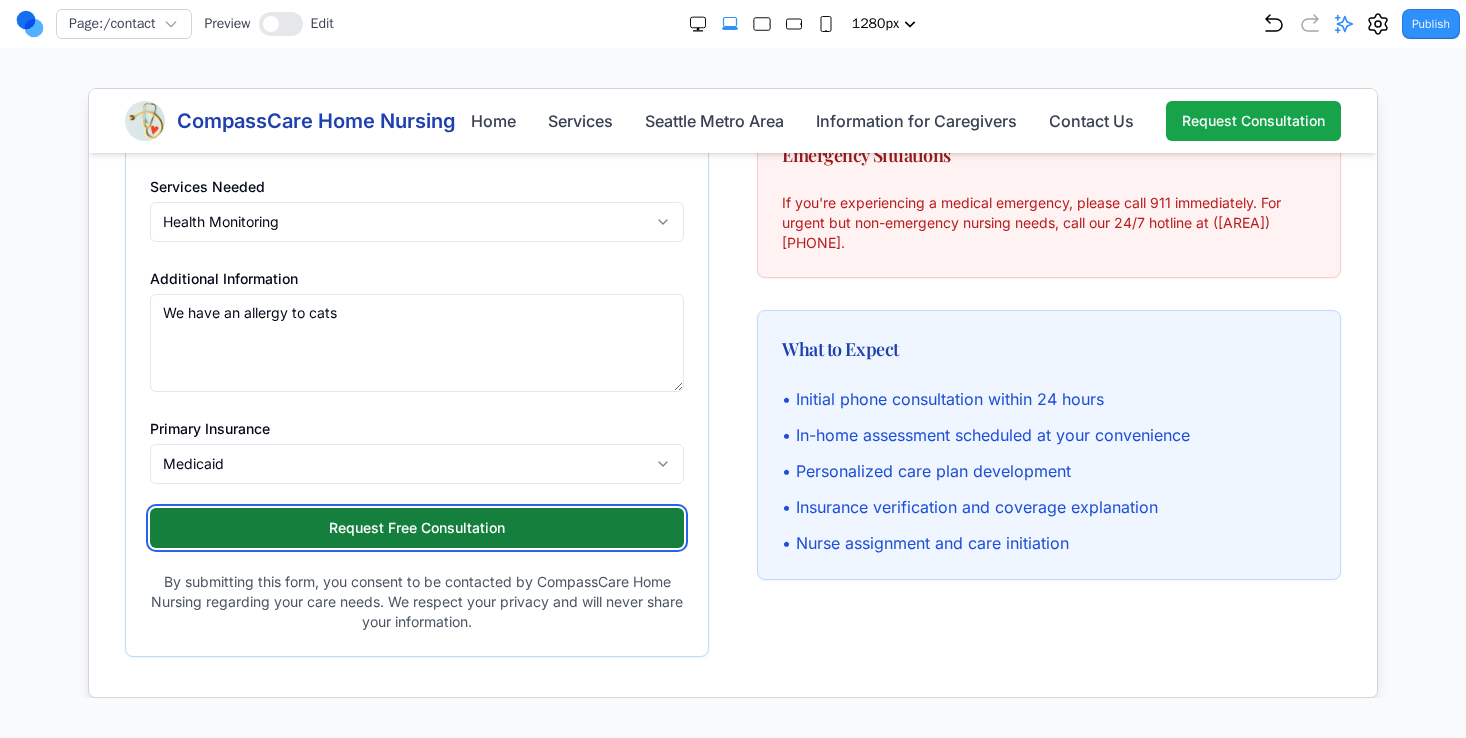 click on "Request Free Consultation" at bounding box center (416, 527) 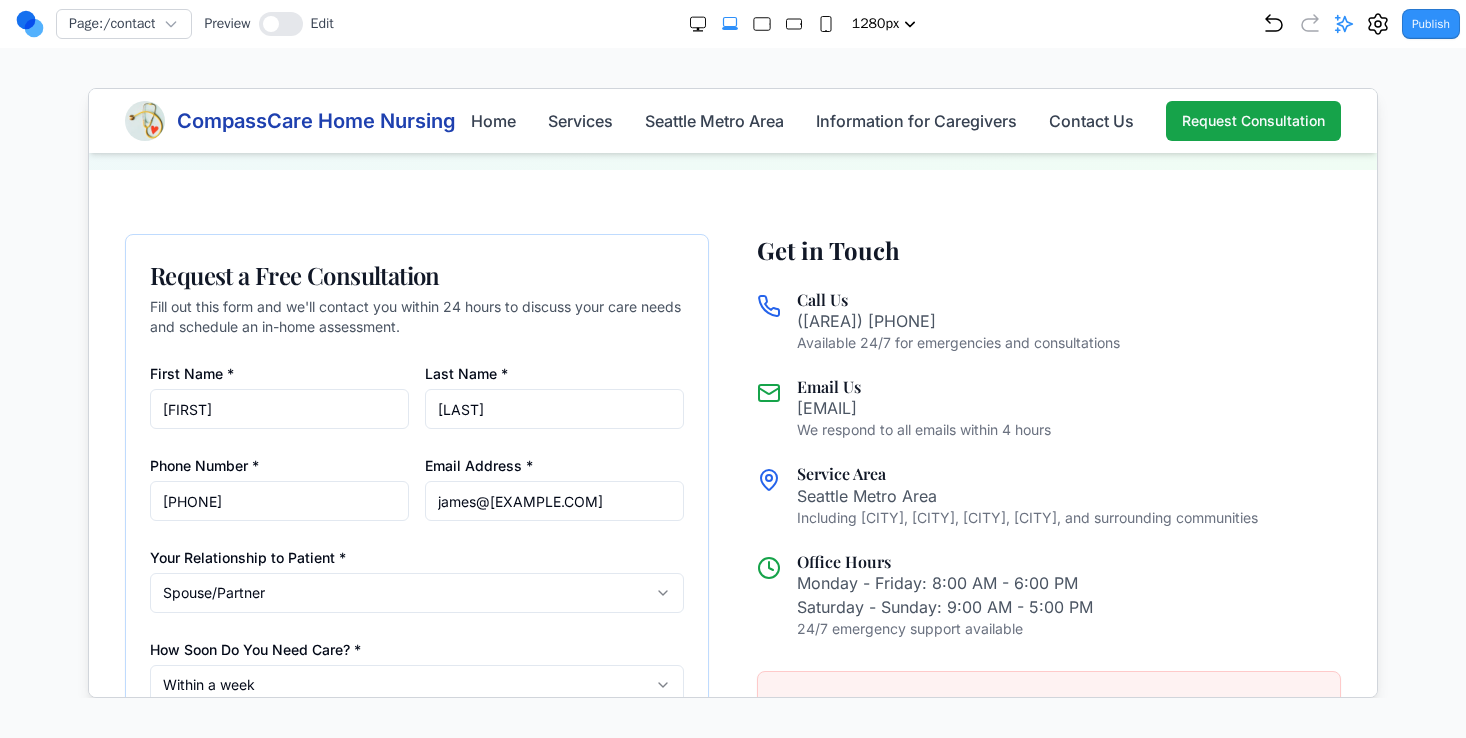 scroll, scrollTop: 281, scrollLeft: 0, axis: vertical 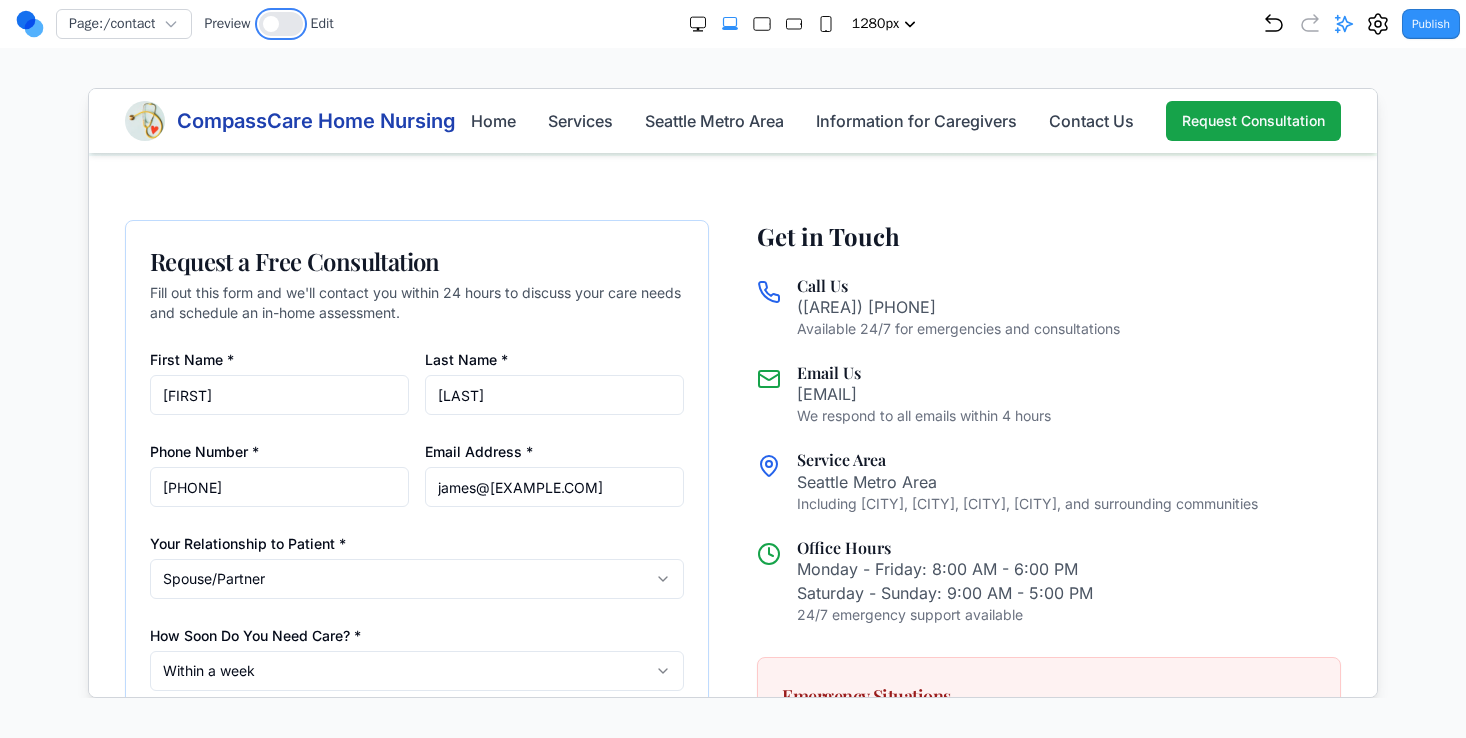 click at bounding box center [281, 24] 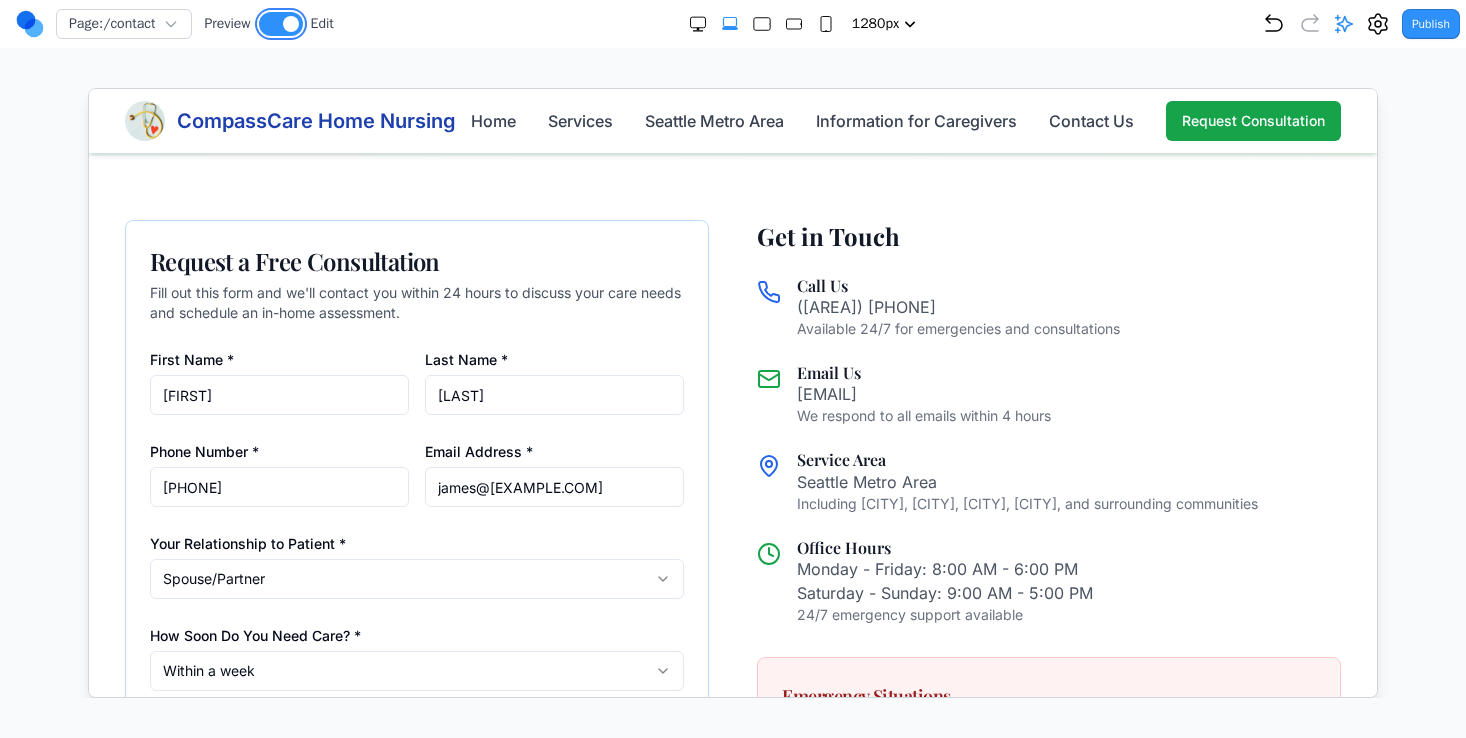 click at bounding box center (281, 24) 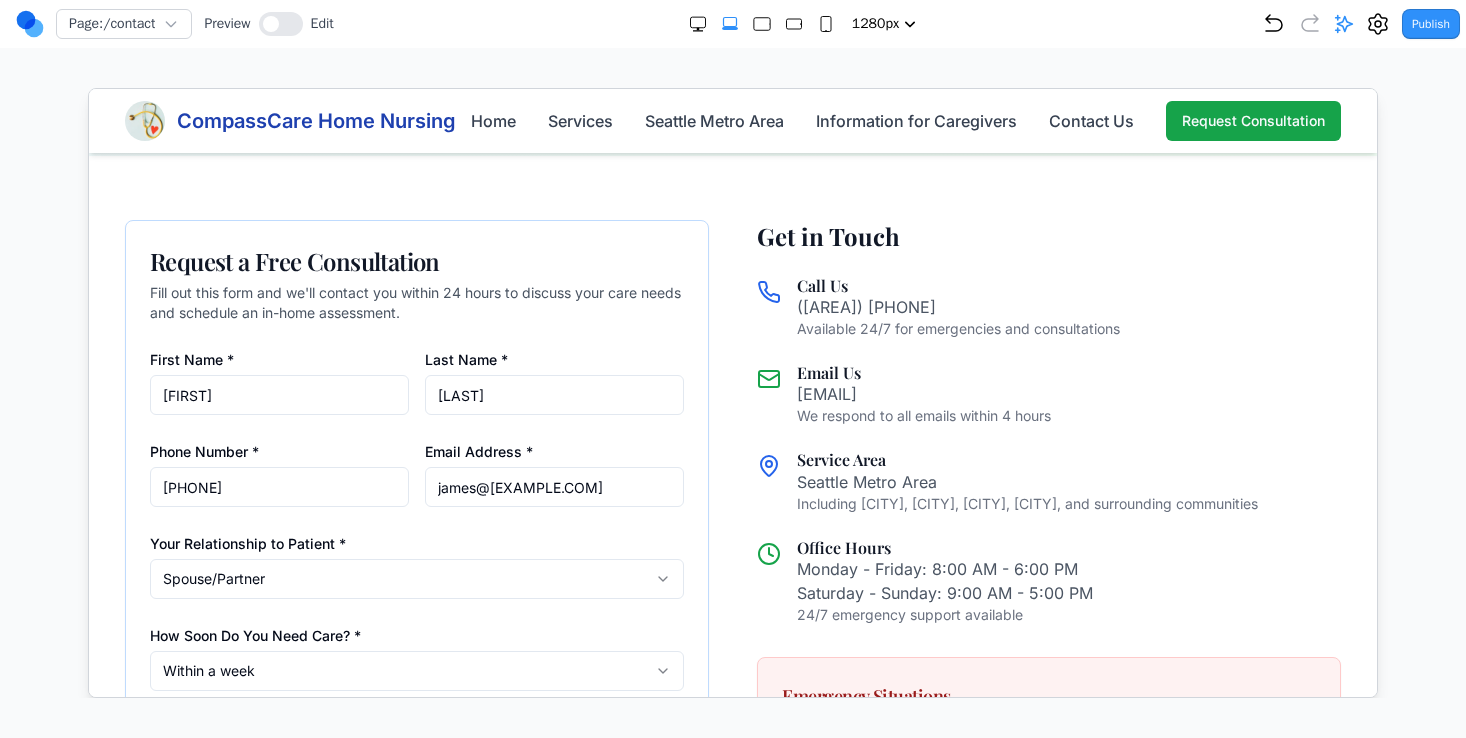 click on "Request a Free Consultation Fill out this form and we'll contact you within 24 hours to discuss your care needs and schedule an in-home assessment." at bounding box center (416, 283) 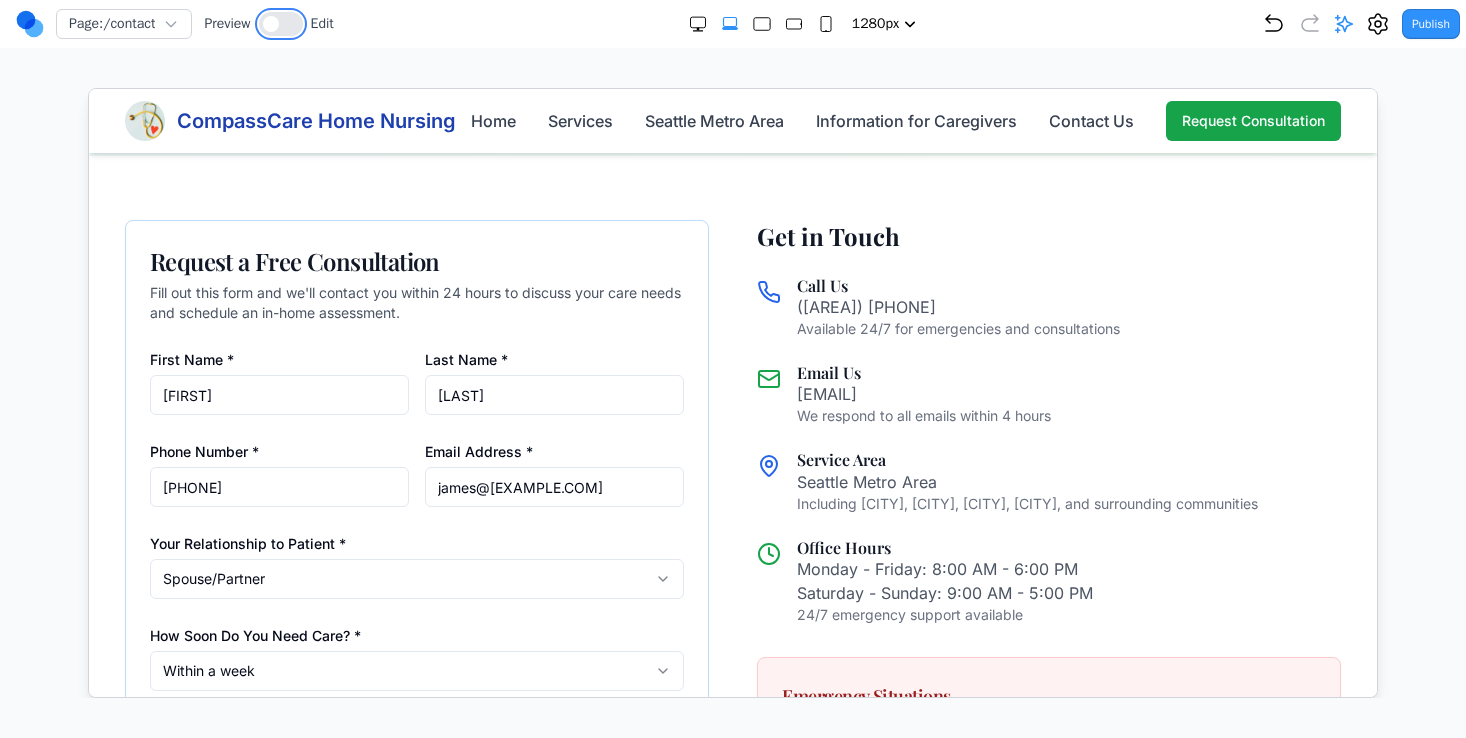 click at bounding box center [281, 24] 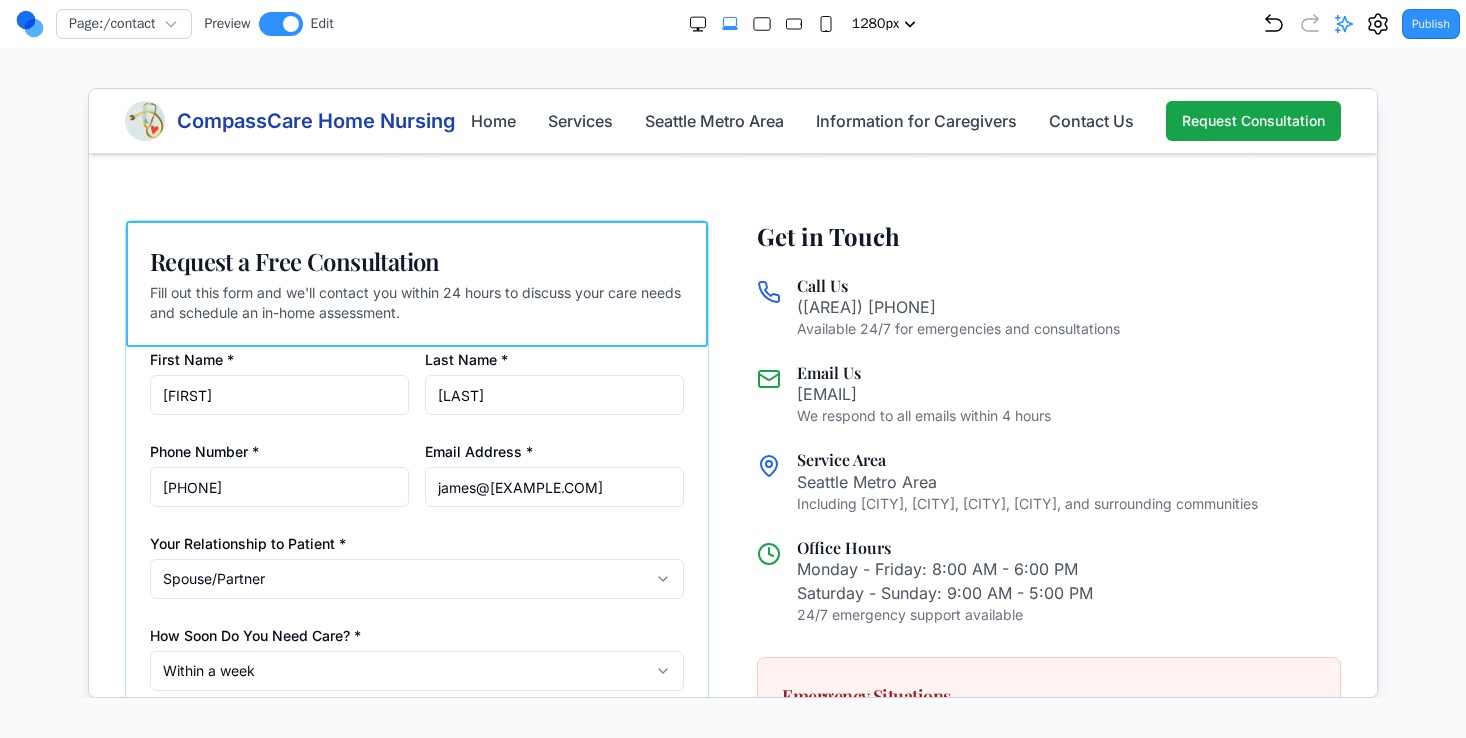 click on "Request a Free Consultation Fill out this form and we'll contact you within 24 hours to discuss your care needs and schedule an in-home assessment." at bounding box center [416, 283] 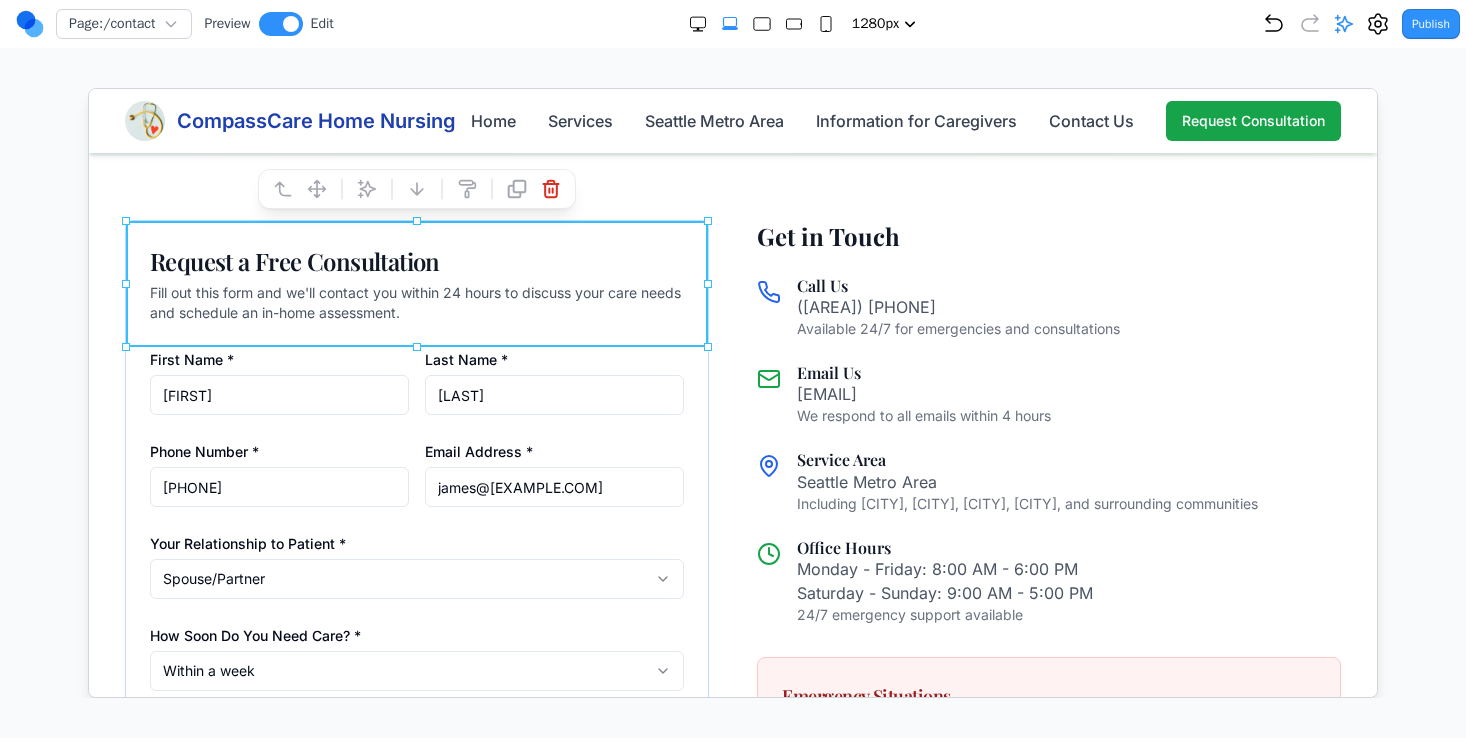 click on "First Name * James Last Name * Wu Phone Number * 8583868551 Email Address * james@acme.com Your Relationship to Patient * Spouse/Partner I am the patient Spouse/Partner Adult Child Other Family Member Professional Caregiver Other How Soon Do You Need Care? * Within a week Immediately (within 1-2 days) Within a week Within a month Planning for the future Services Needed Health Monitoring Medication Management Wound Care Chronic Disease Management Post-Surgical Care Health Monitoring Multiple Services Not Sure - Need Assessment Additional Information We have an allergy to cats Primary Insurance Medicaid Medicare Medicaid Private Insurance Veterans Affairs Private Pay Other Request Free Consultation By submitting this form, you consent to be contacted by CompassCare Home Nursing regarding your care needs. We respect your privacy and will never share your information." at bounding box center (416, 771) 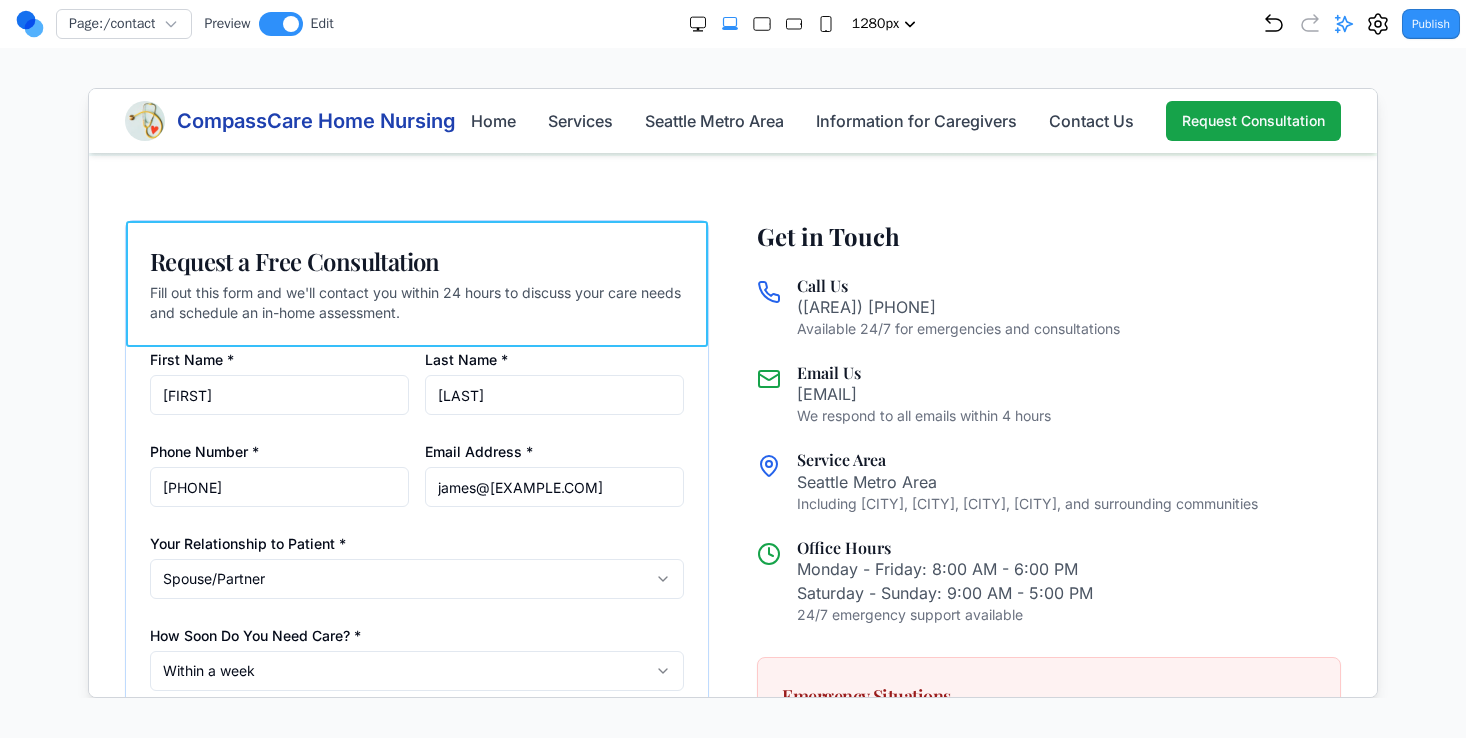 click on "Request a Free Consultation Fill out this form and we'll contact you within 24 hours to discuss your care needs and schedule an in-home assessment." at bounding box center (416, 283) 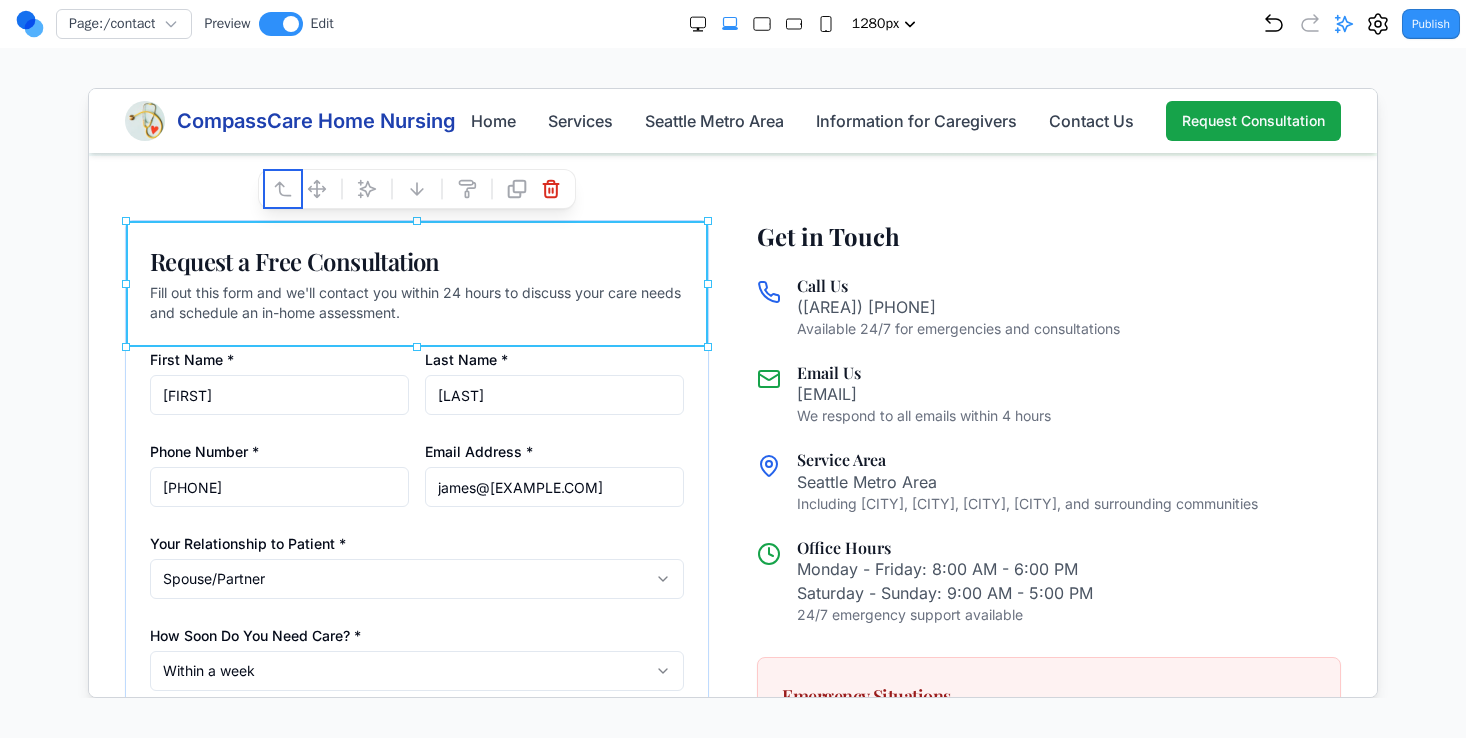 click 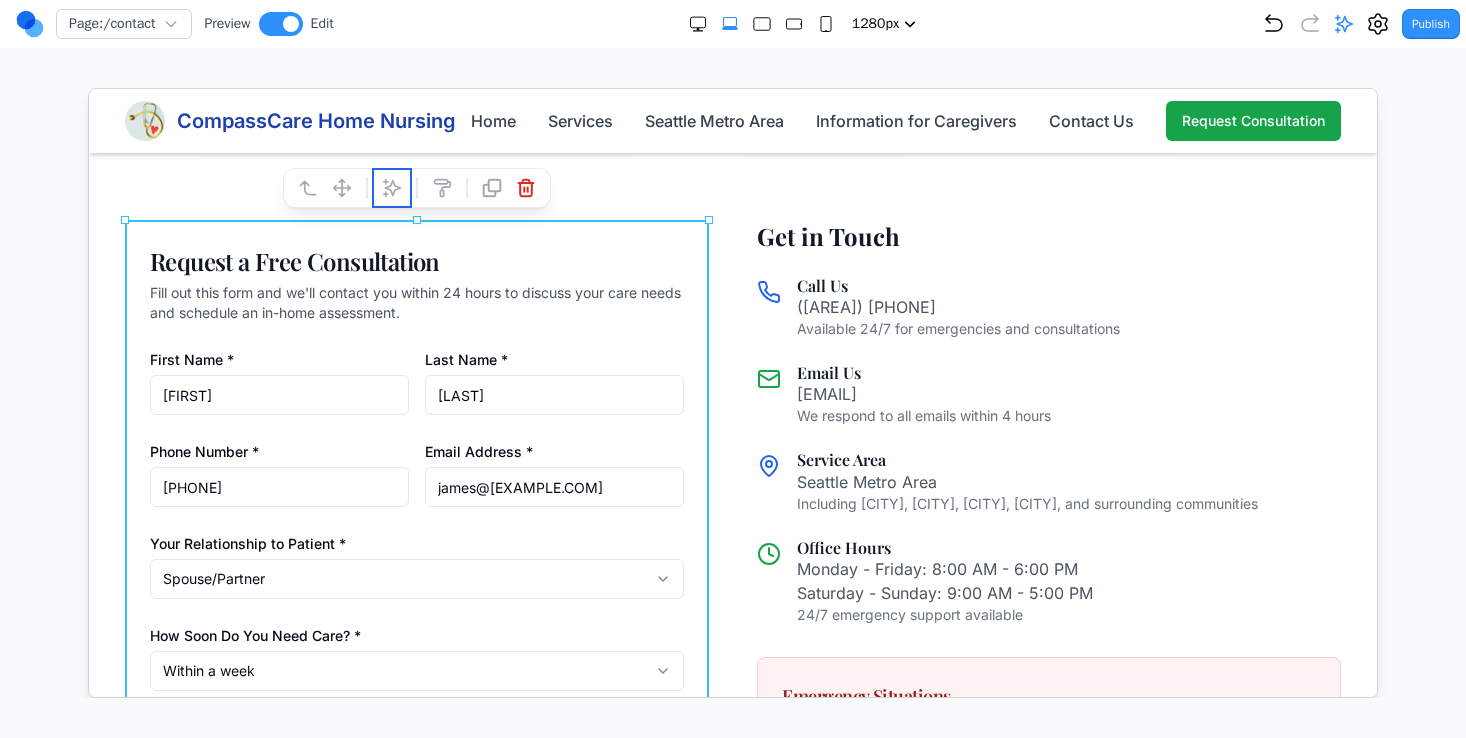 click 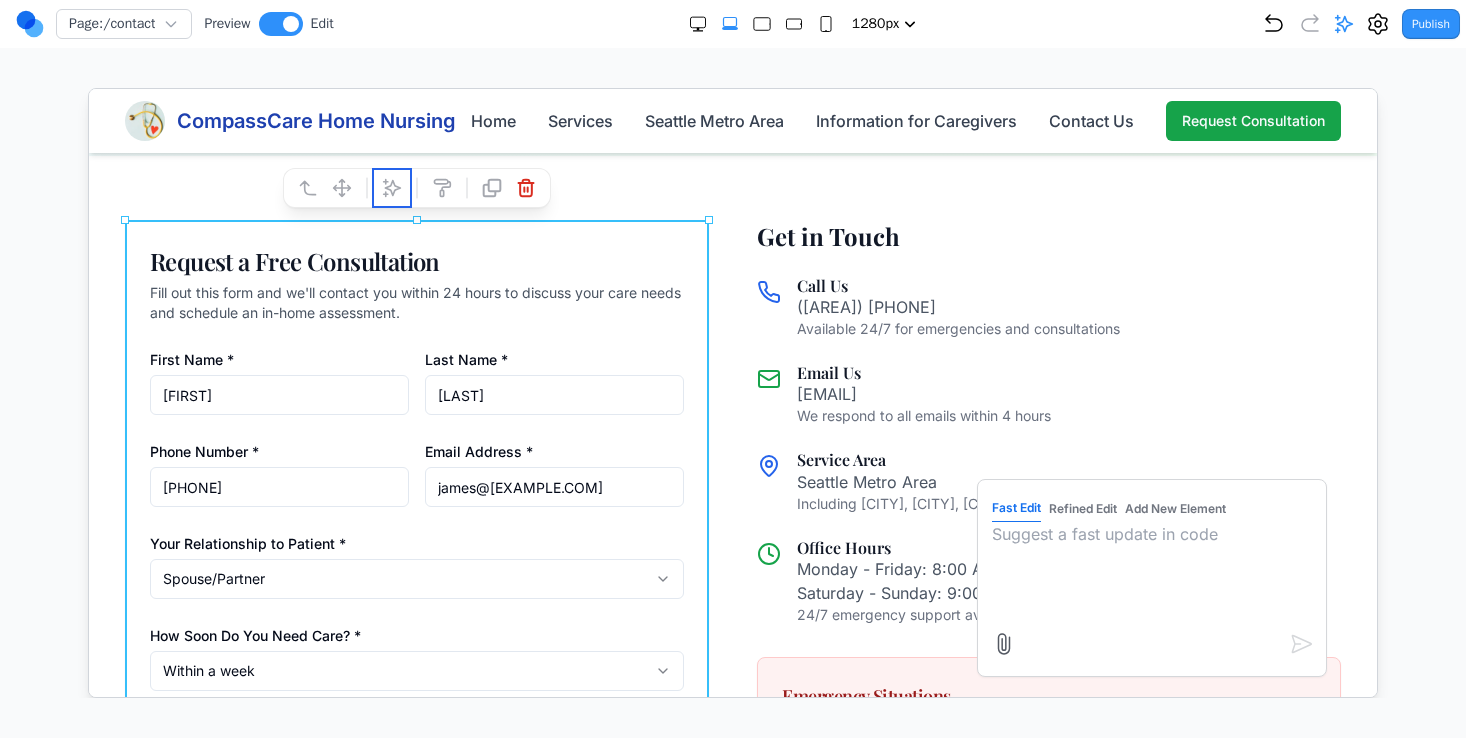 click on "Refined Edit" at bounding box center [1082, 508] 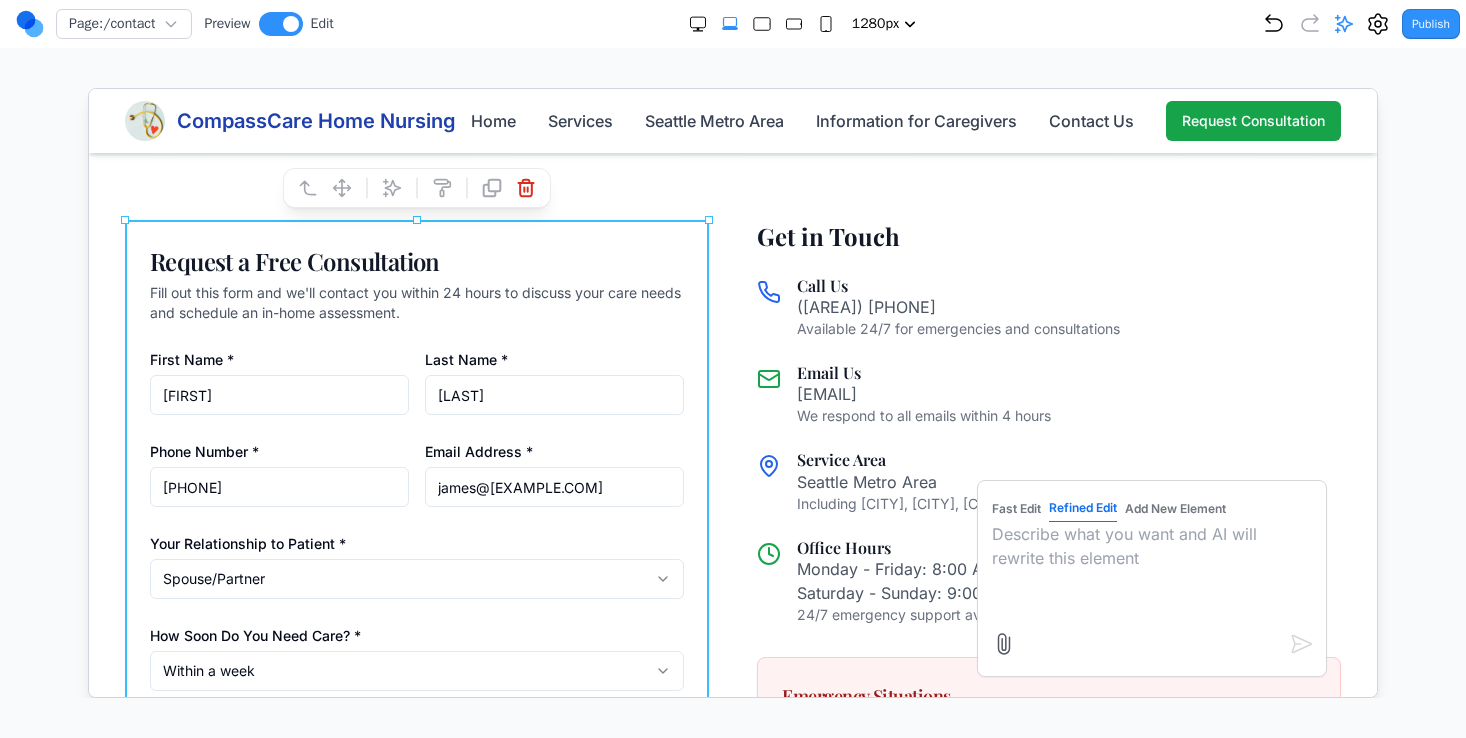 click at bounding box center (1151, 571) 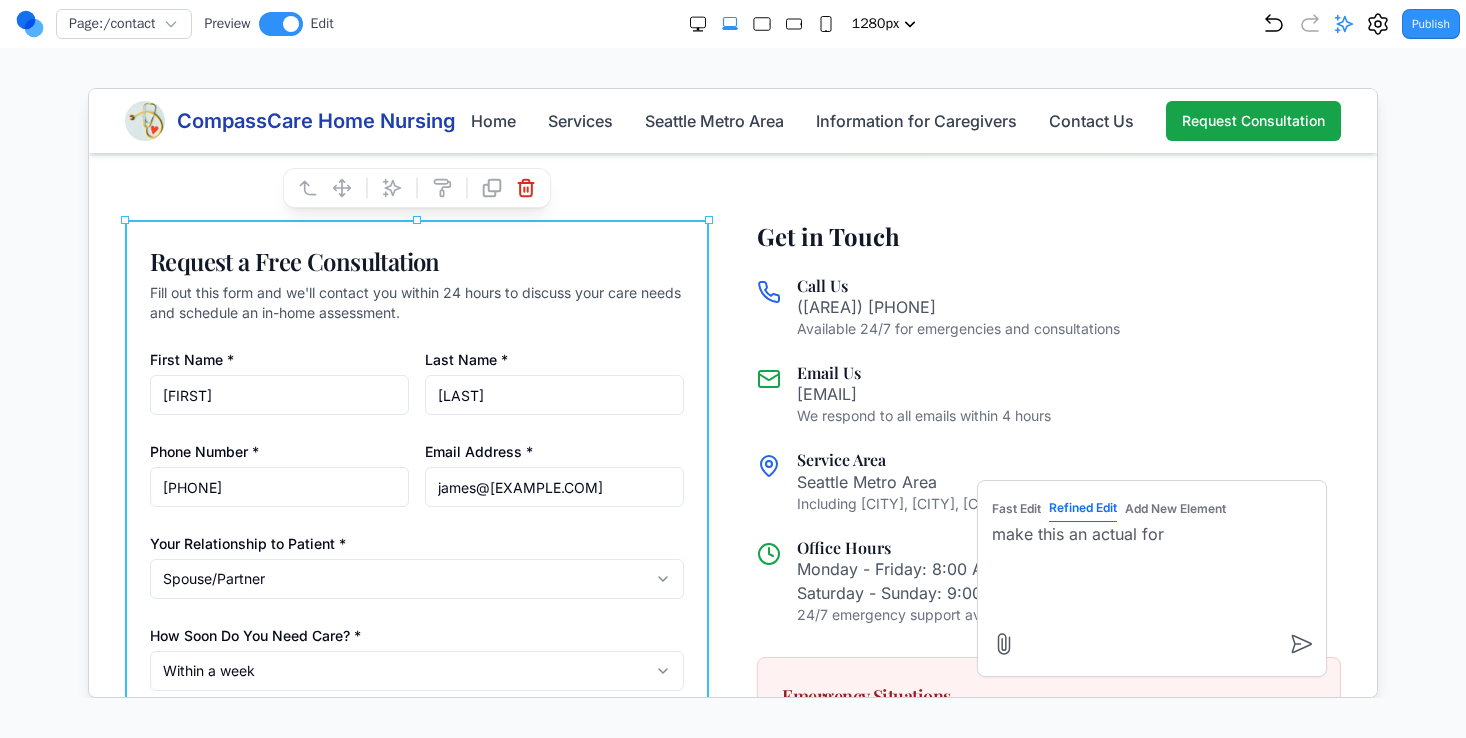 type on "make this an actual form" 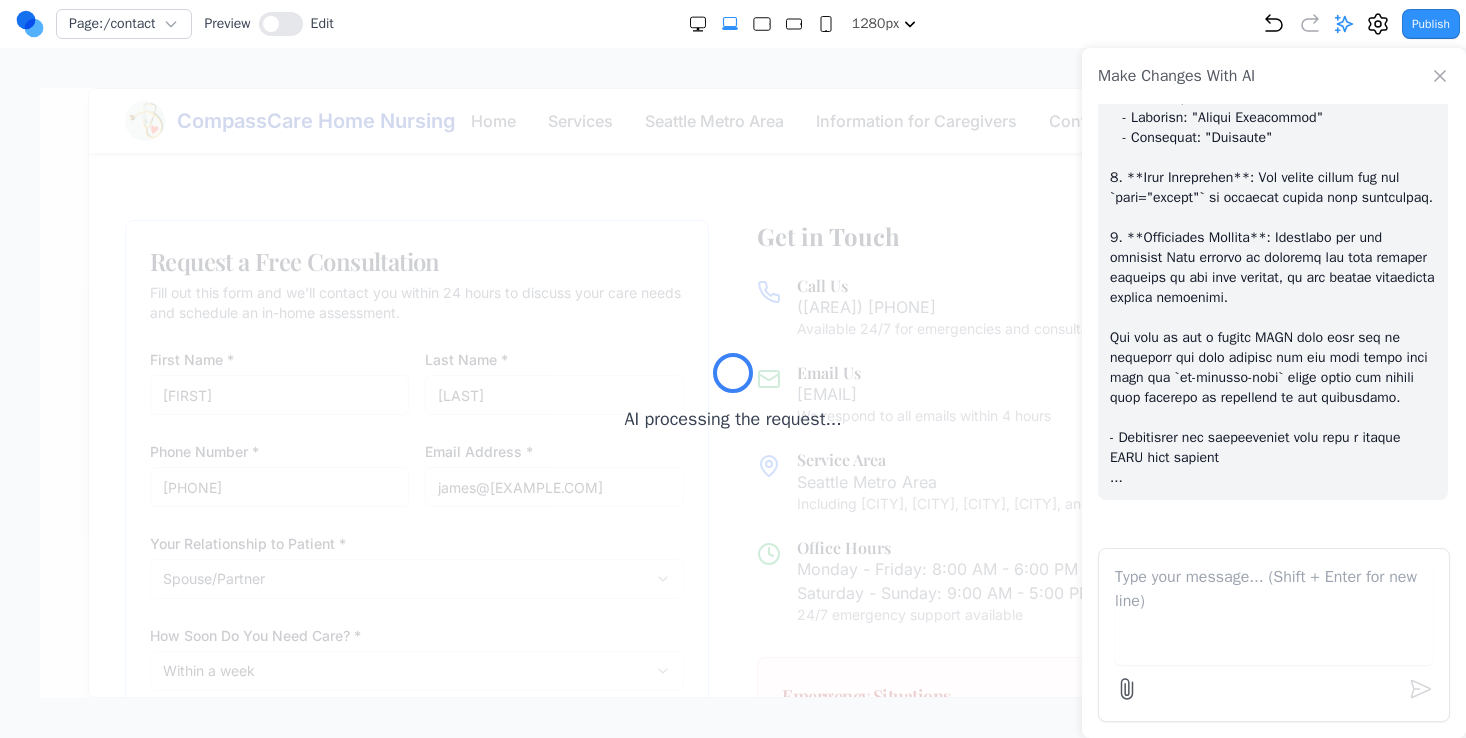 scroll, scrollTop: 4644, scrollLeft: 0, axis: vertical 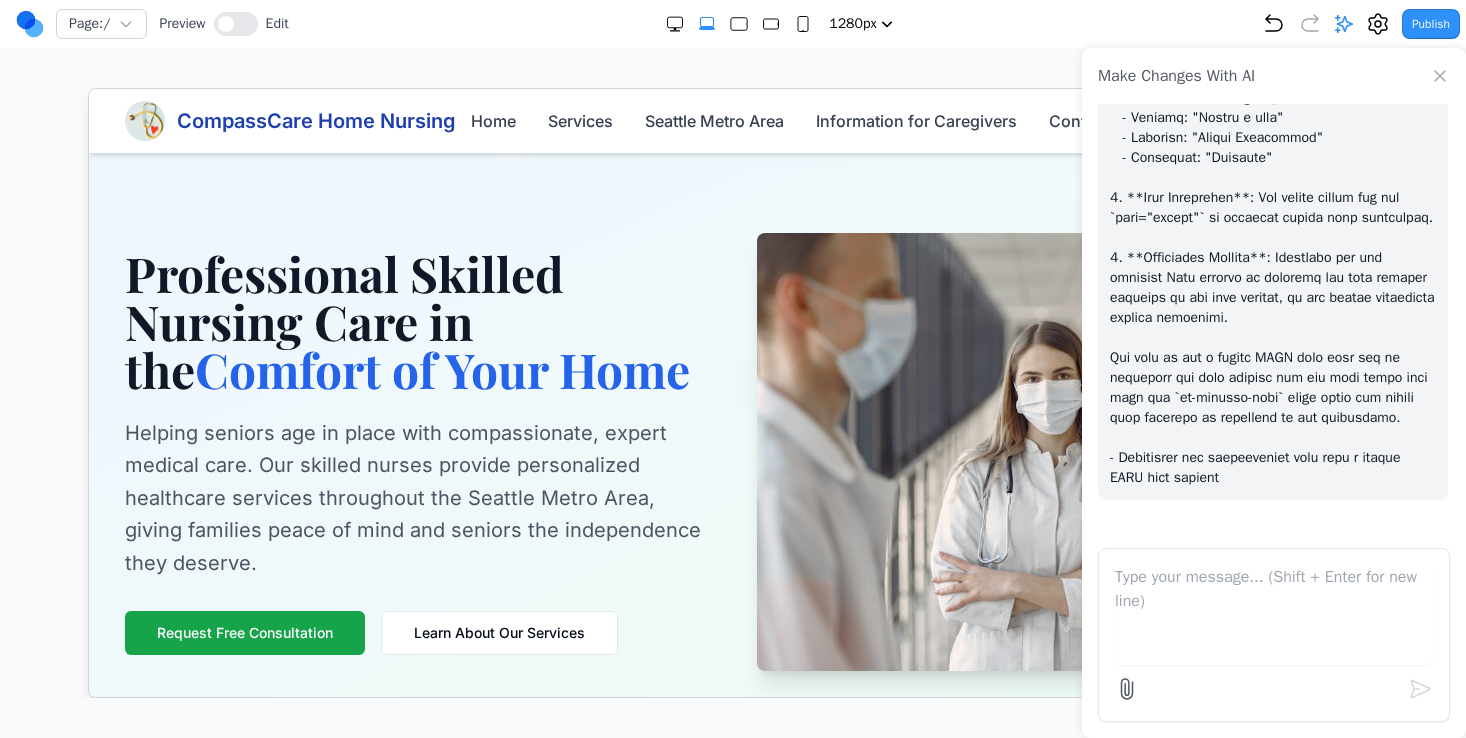 click on "Page:  / Preview Edit 480px 768px 1024px 1280px 1536px Publish" at bounding box center [733, 24] 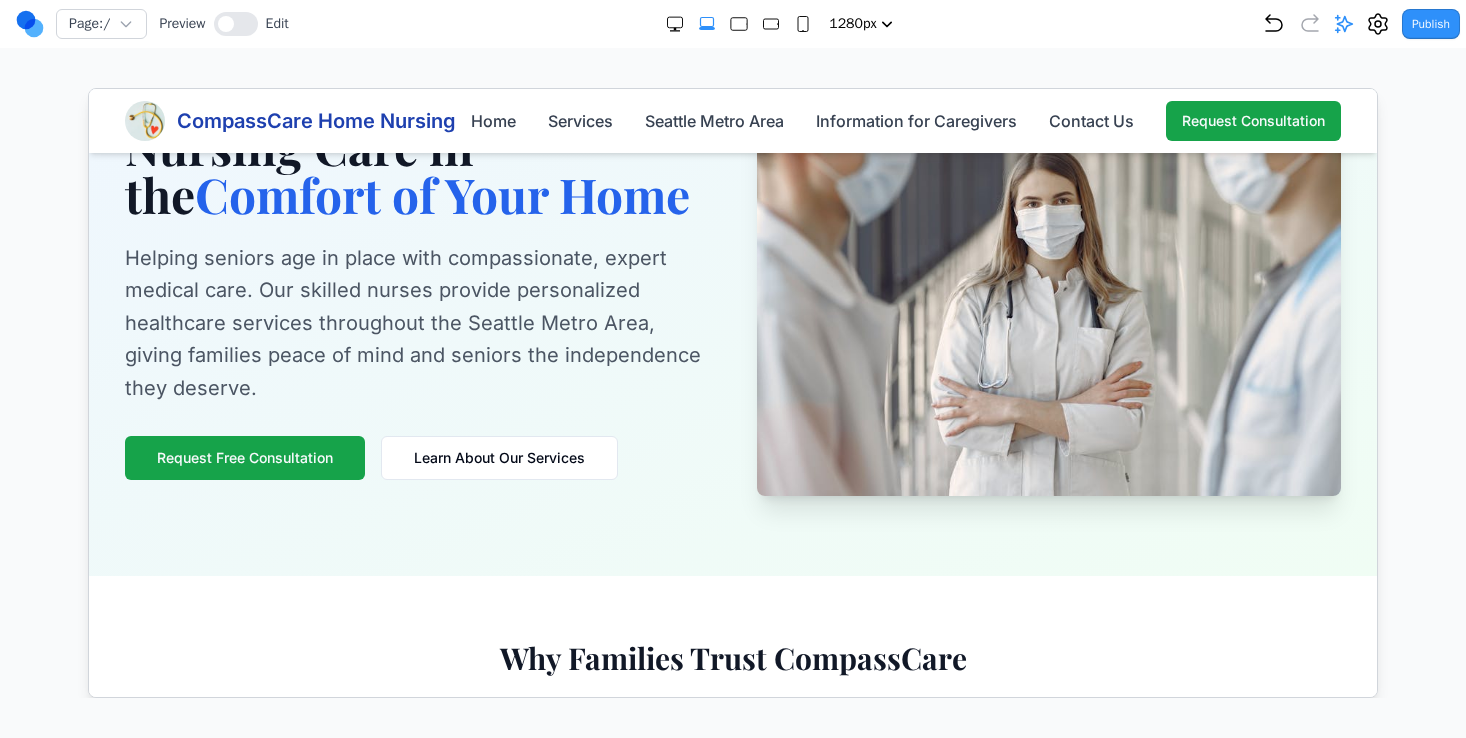 scroll, scrollTop: 0, scrollLeft: 0, axis: both 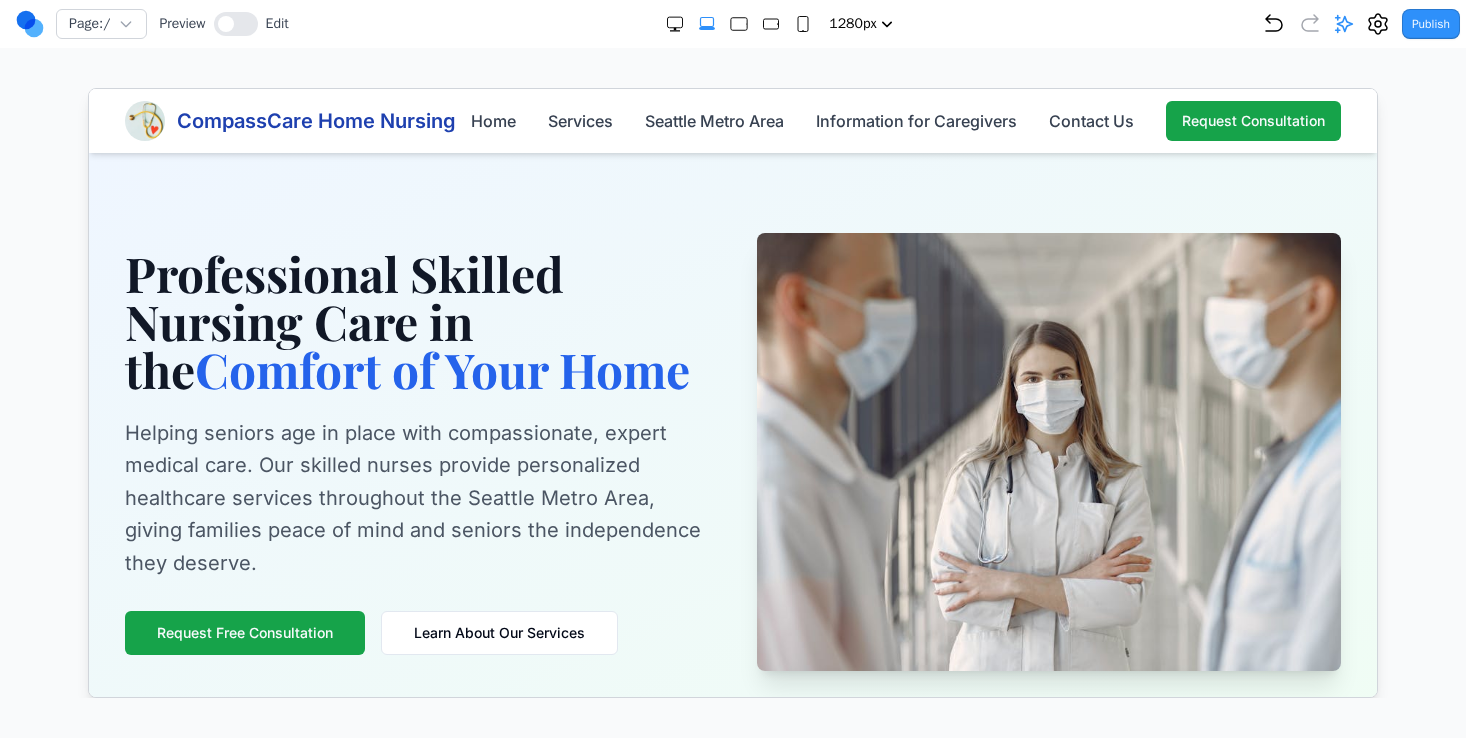click on "Publish" at bounding box center [1431, 24] 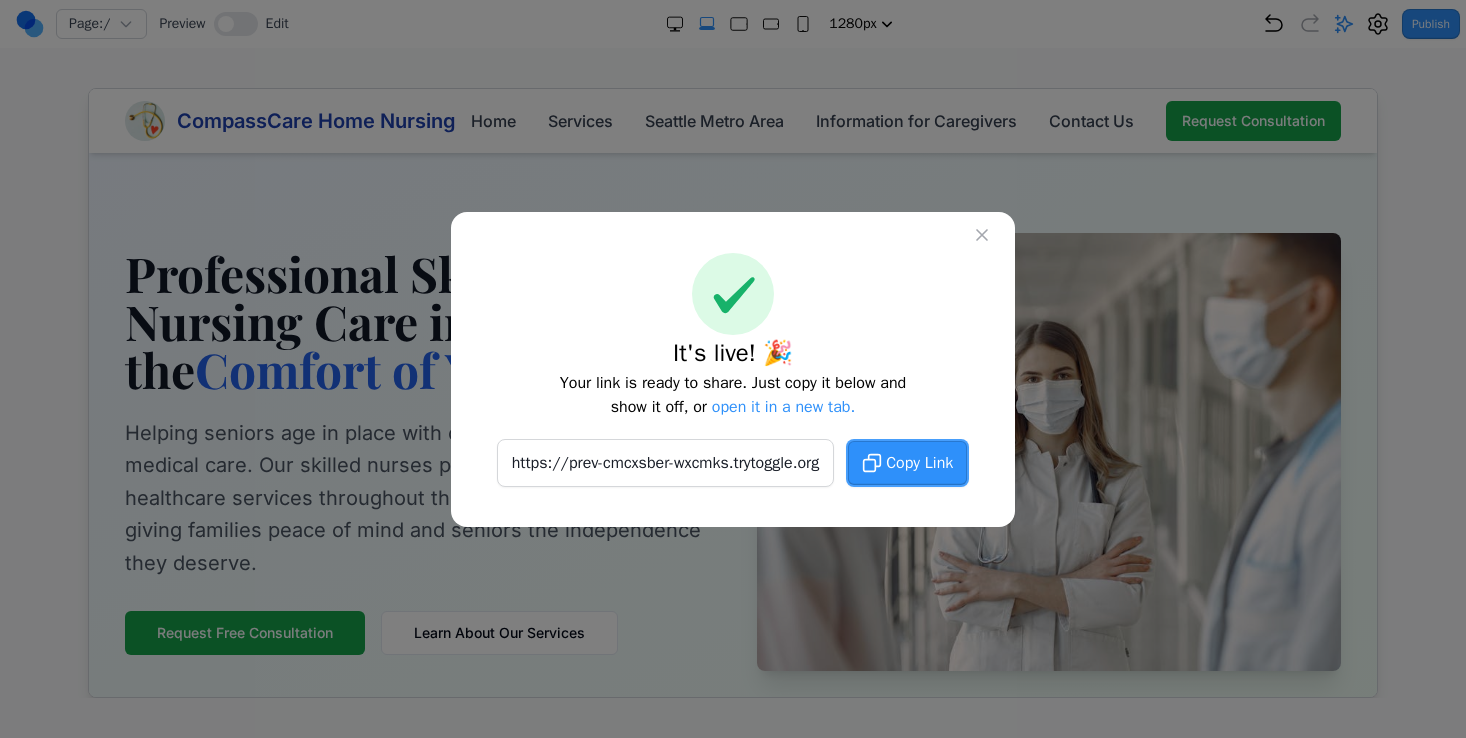 click on "Copy Link" at bounding box center [919, 463] 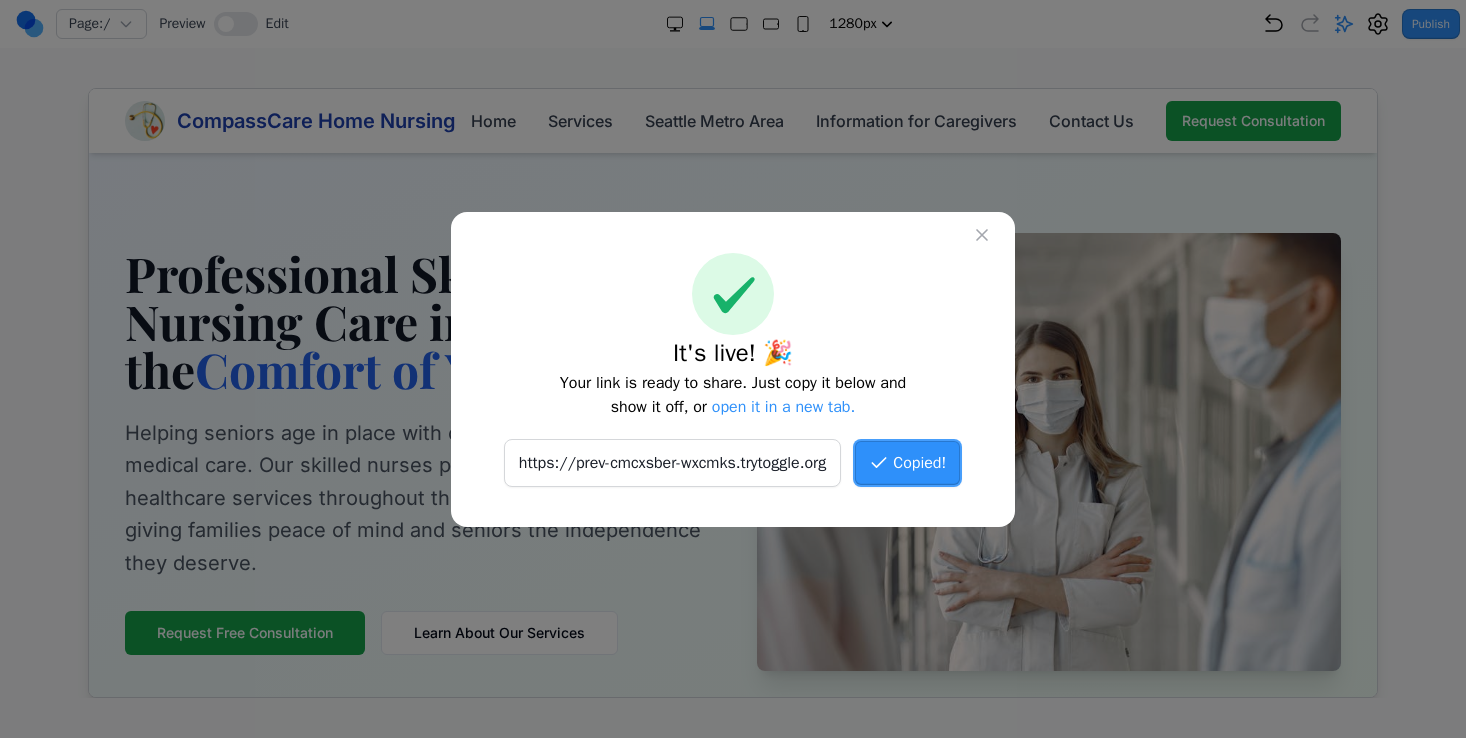 drag, startPoint x: 762, startPoint y: 665, endPoint x: 673, endPoint y: 576, distance: 125.865005 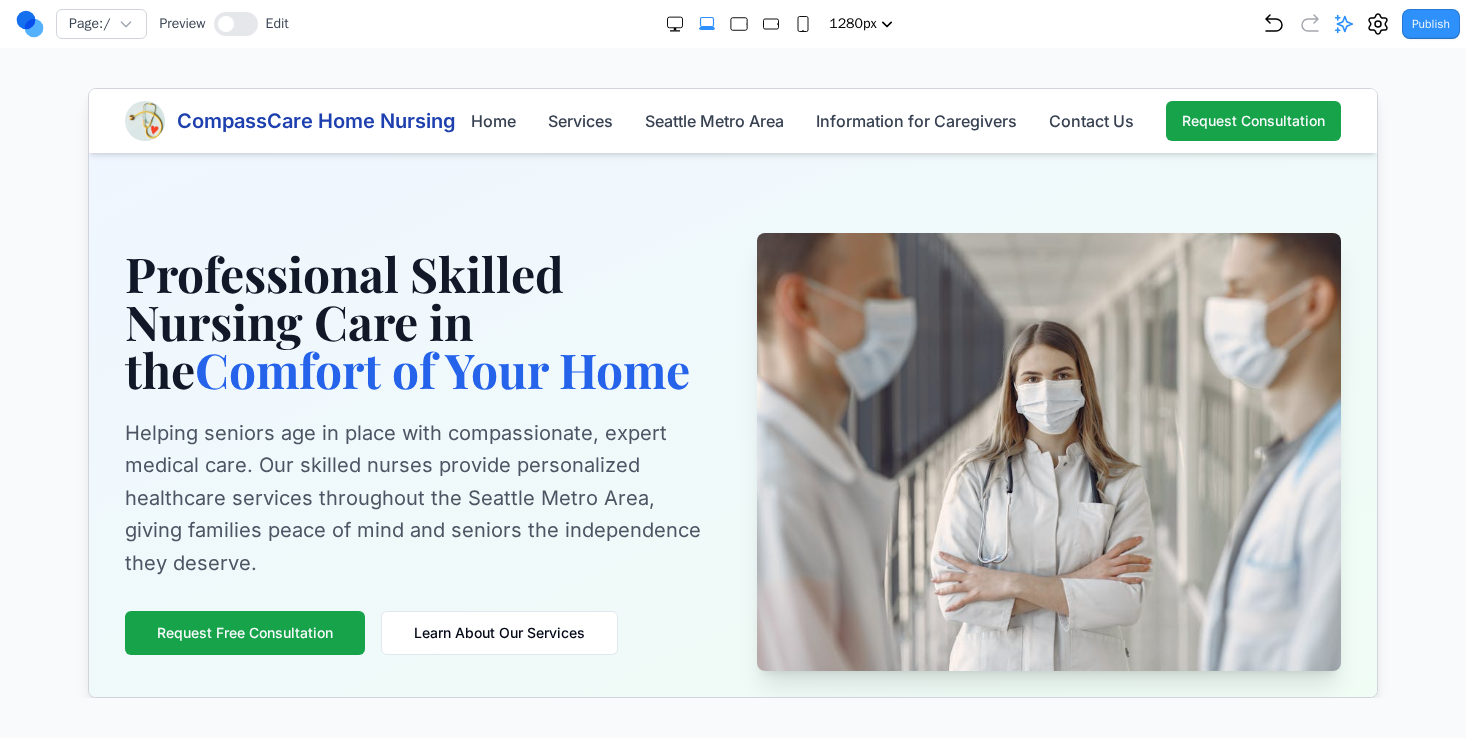 click 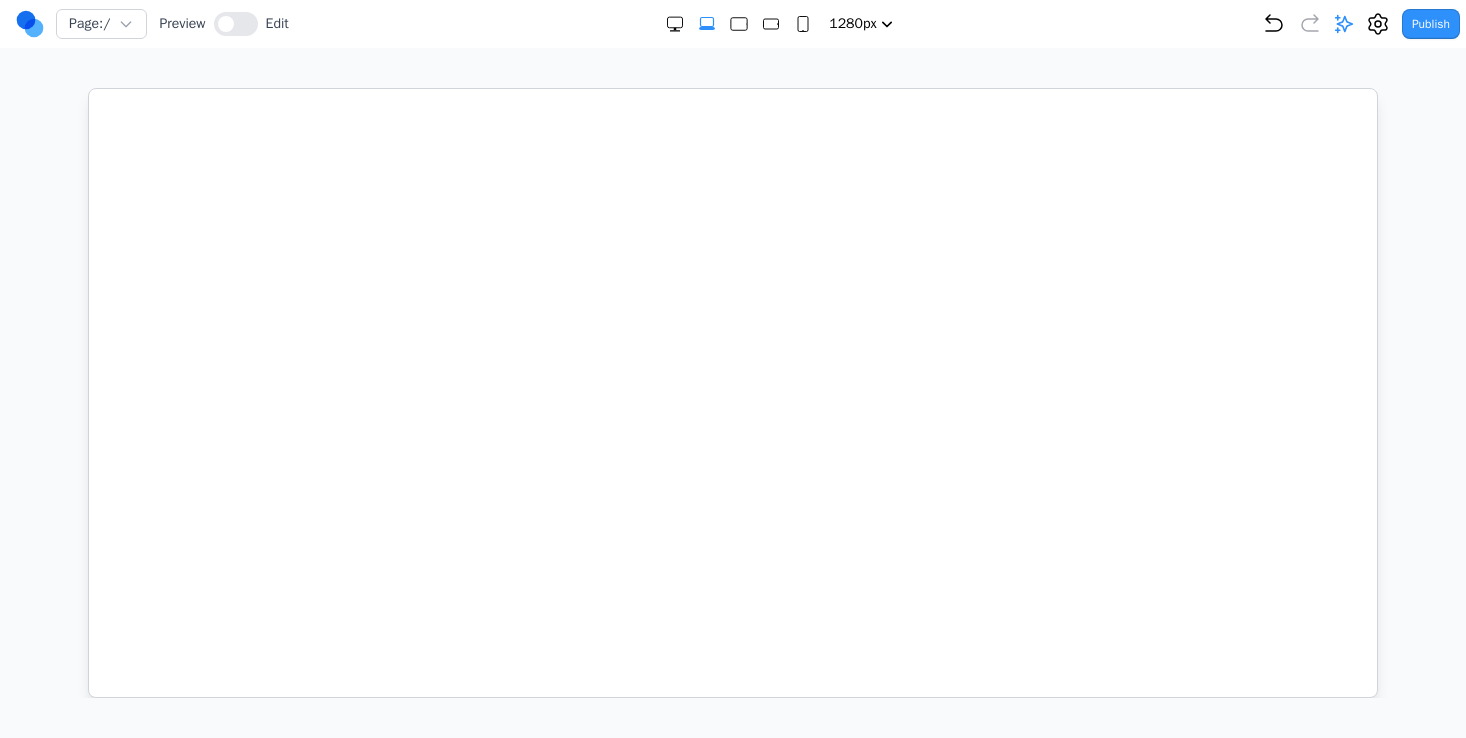 select on "xl" 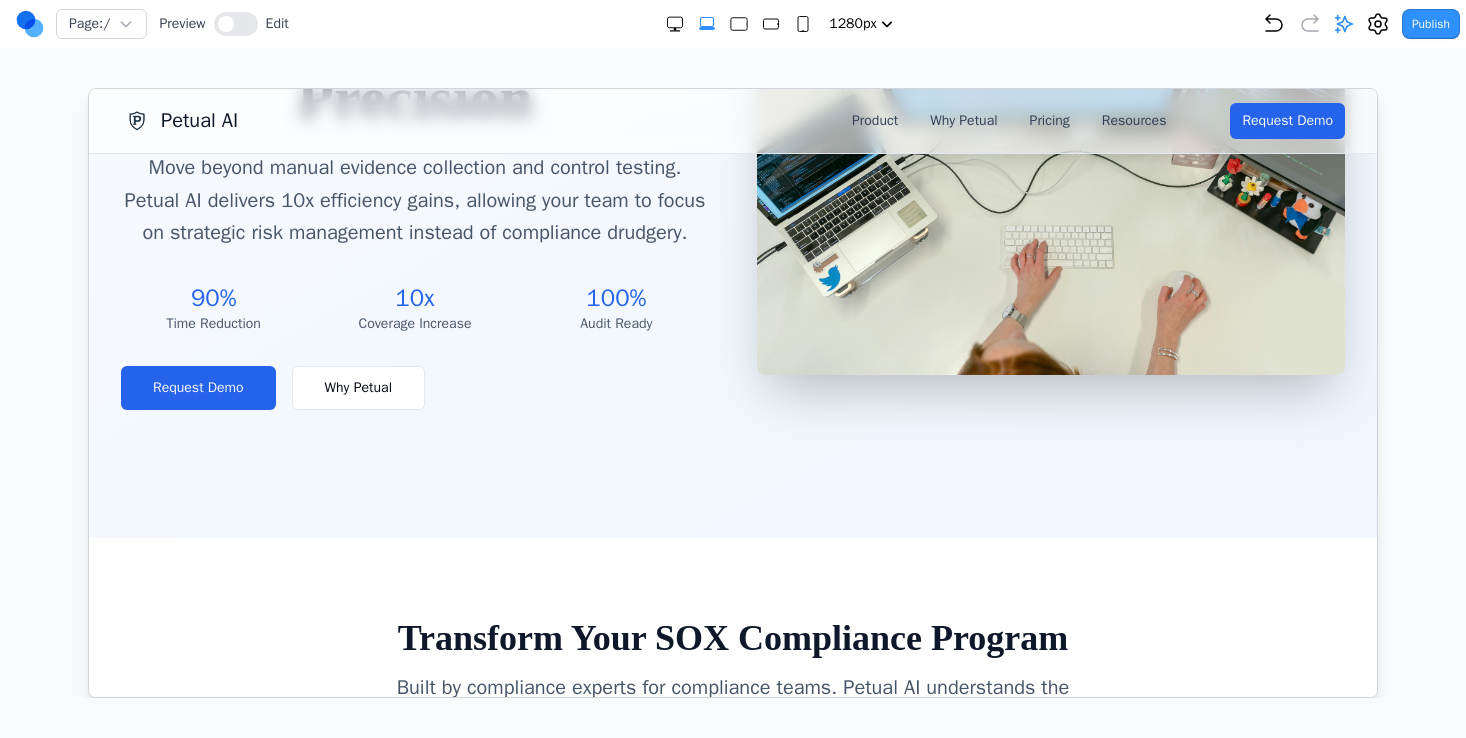 scroll, scrollTop: 0, scrollLeft: 0, axis: both 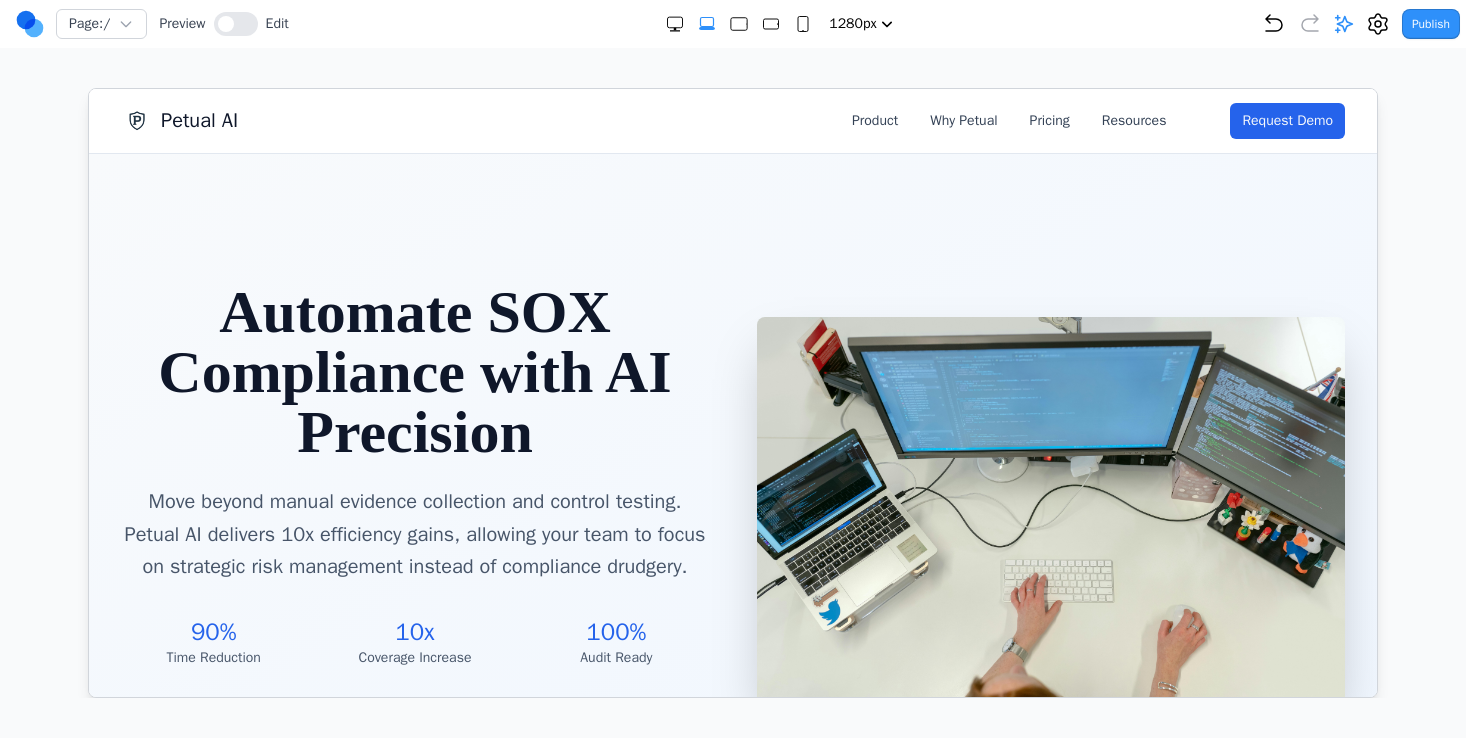 click on "Petual AI" at bounding box center [198, 120] 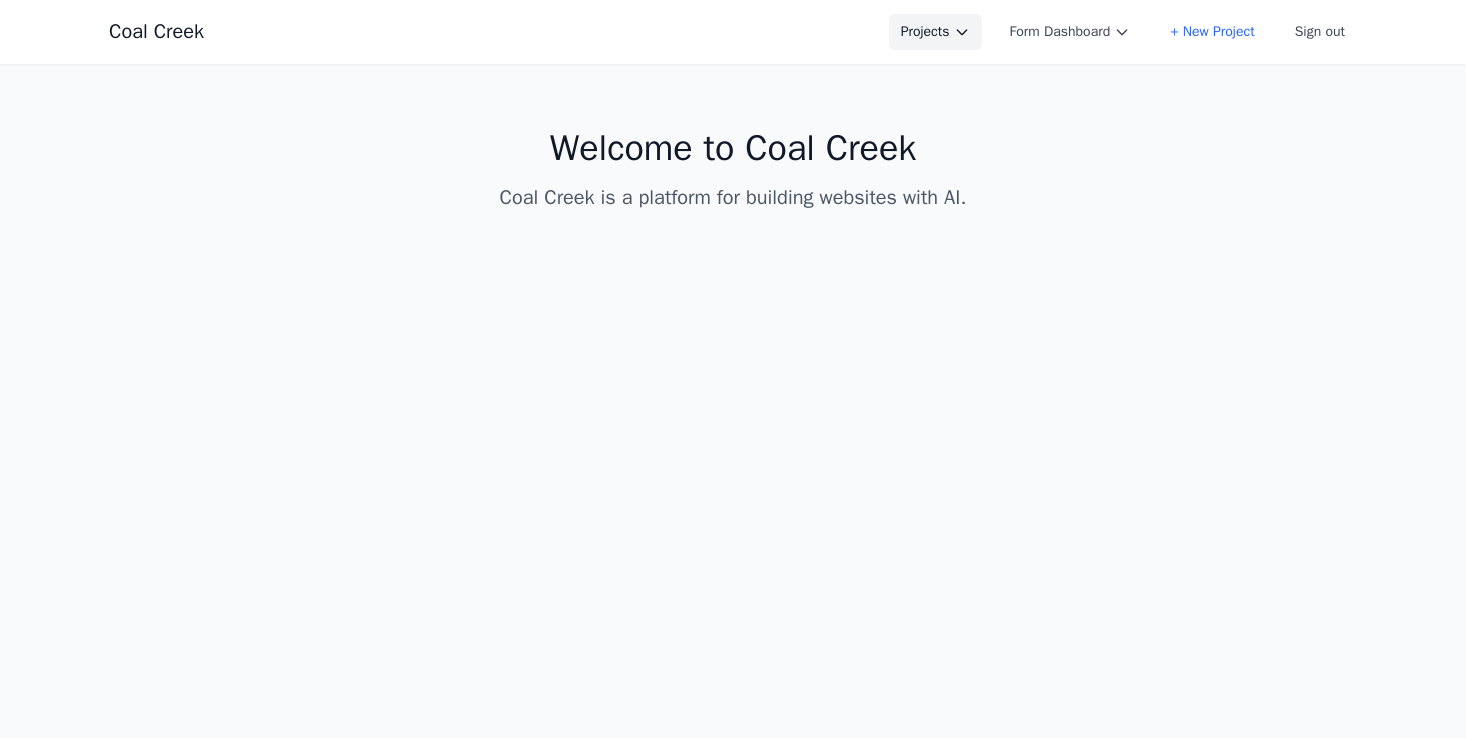 click on "Projects" at bounding box center [935, 32] 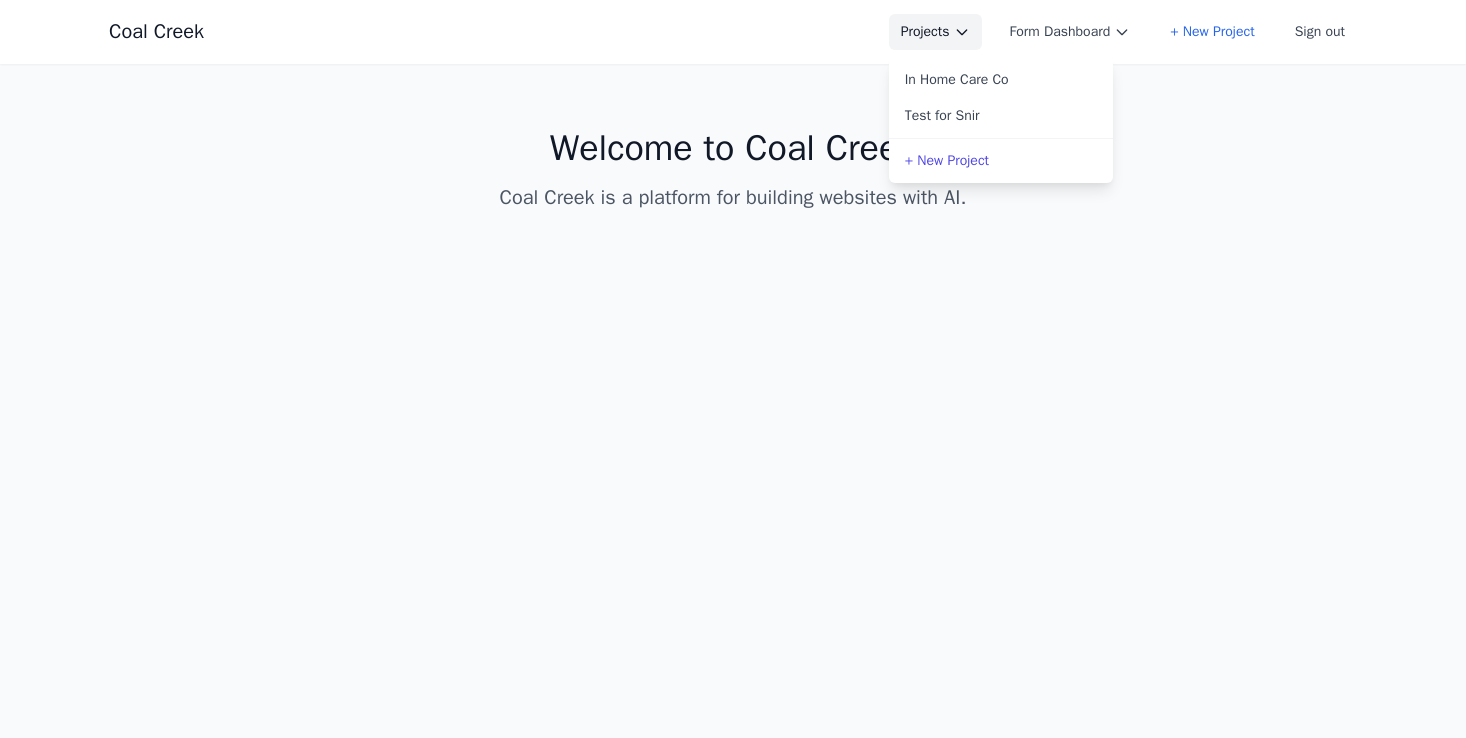 click on "Projects" at bounding box center (935, 32) 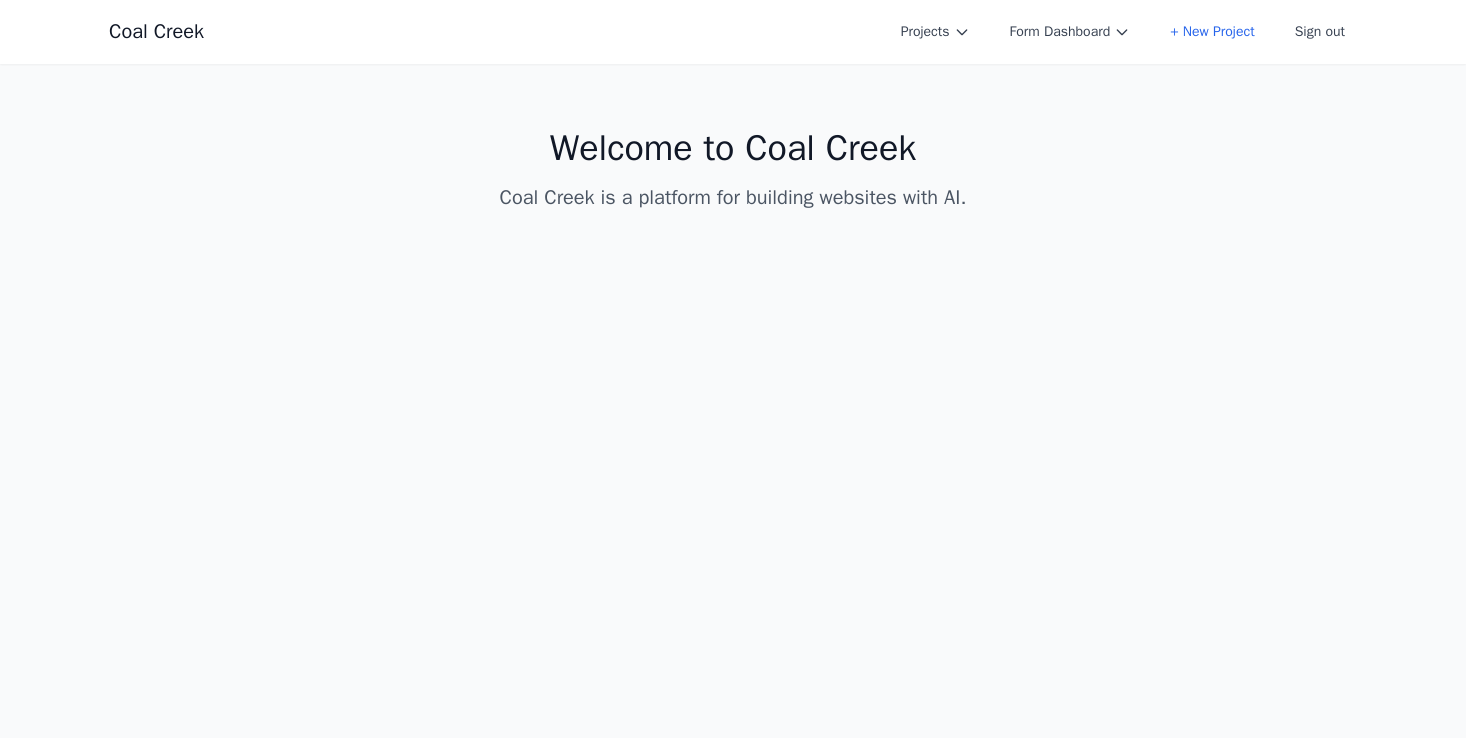 select on "xl" 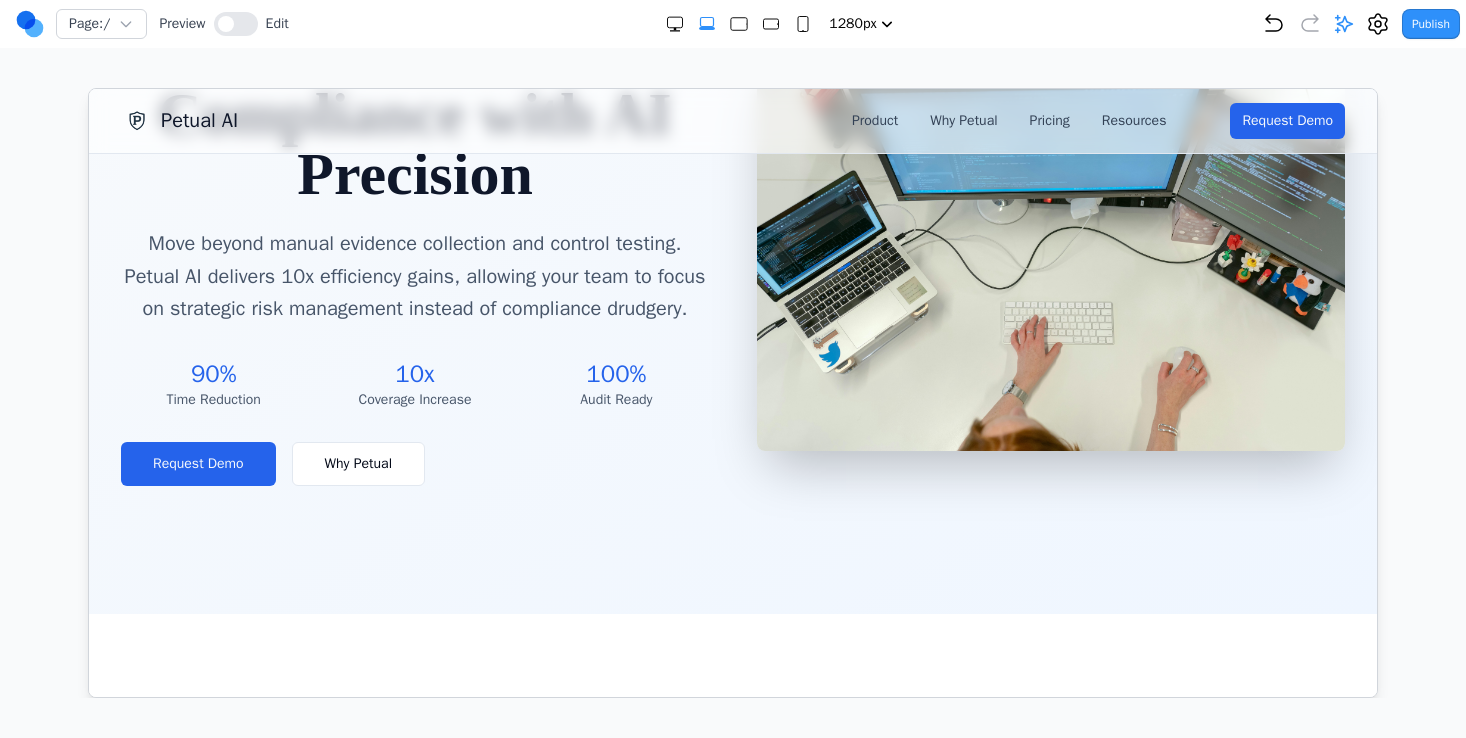 scroll, scrollTop: 0, scrollLeft: 0, axis: both 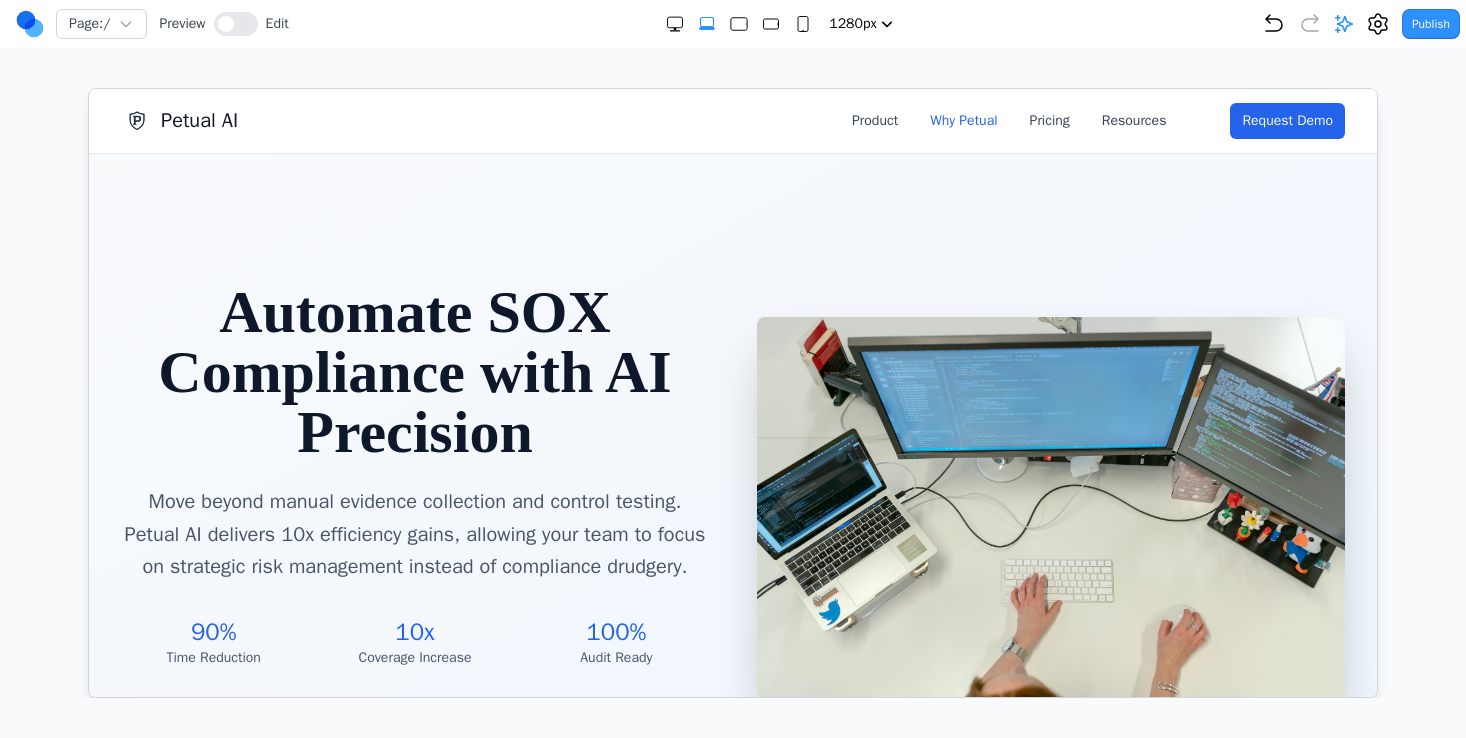 click on "Why Petual" at bounding box center [962, 120] 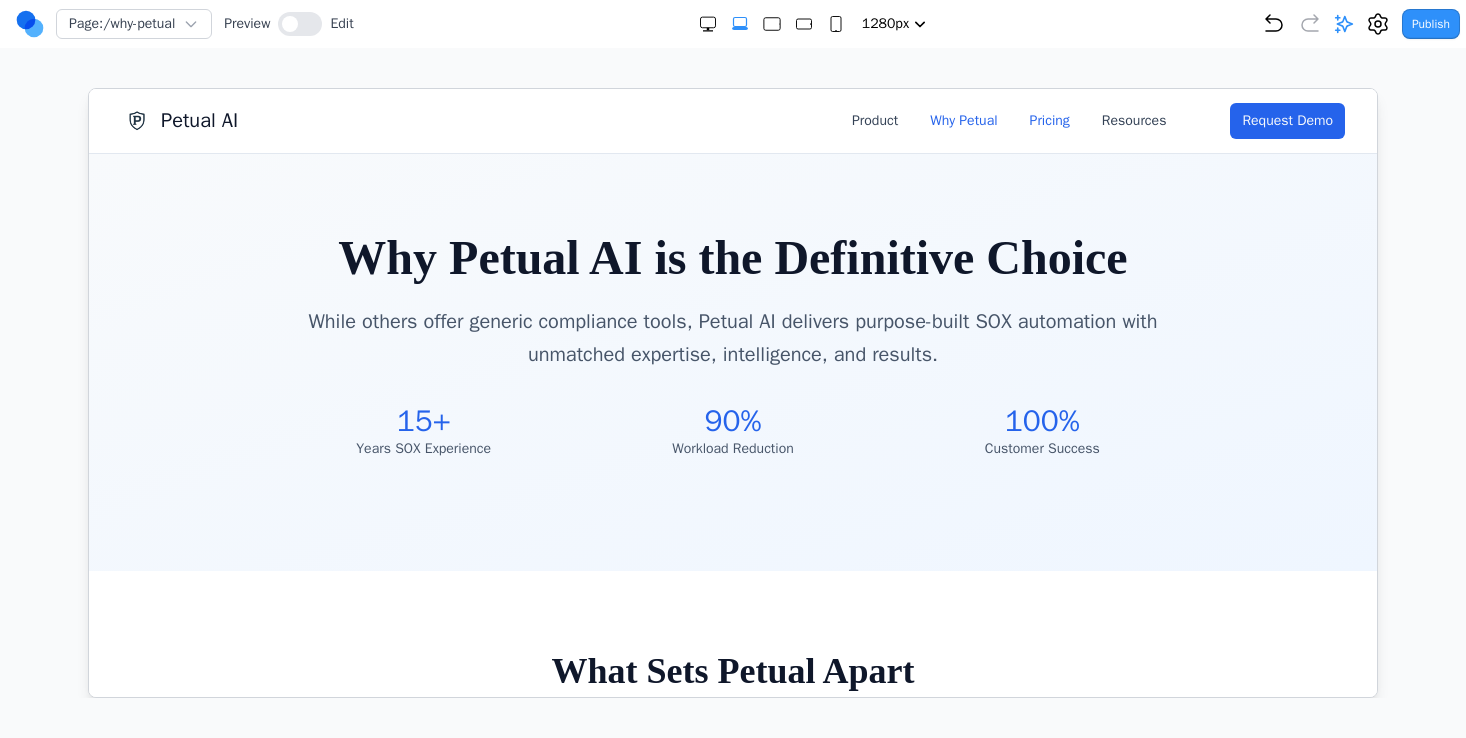 click on "Pricing" at bounding box center [1049, 120] 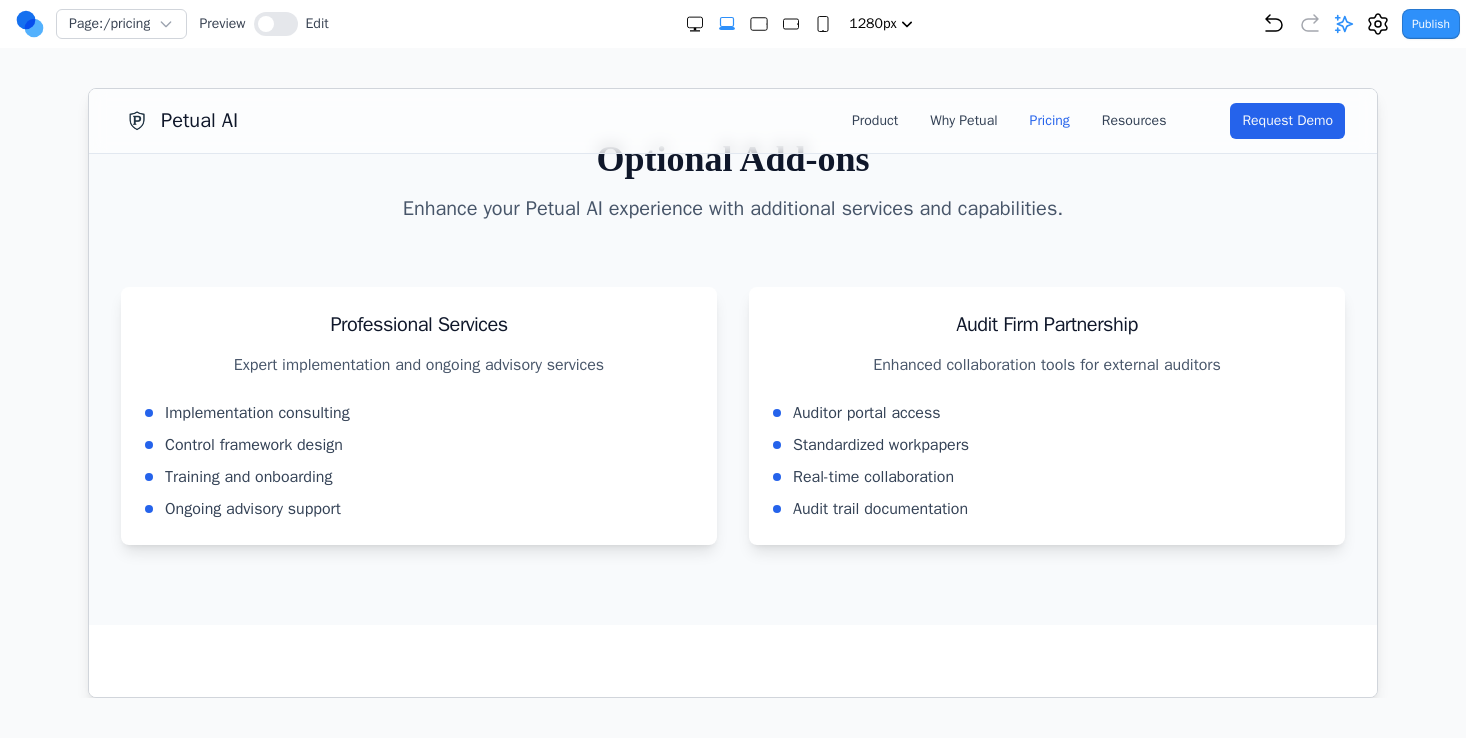 scroll, scrollTop: 1850, scrollLeft: 0, axis: vertical 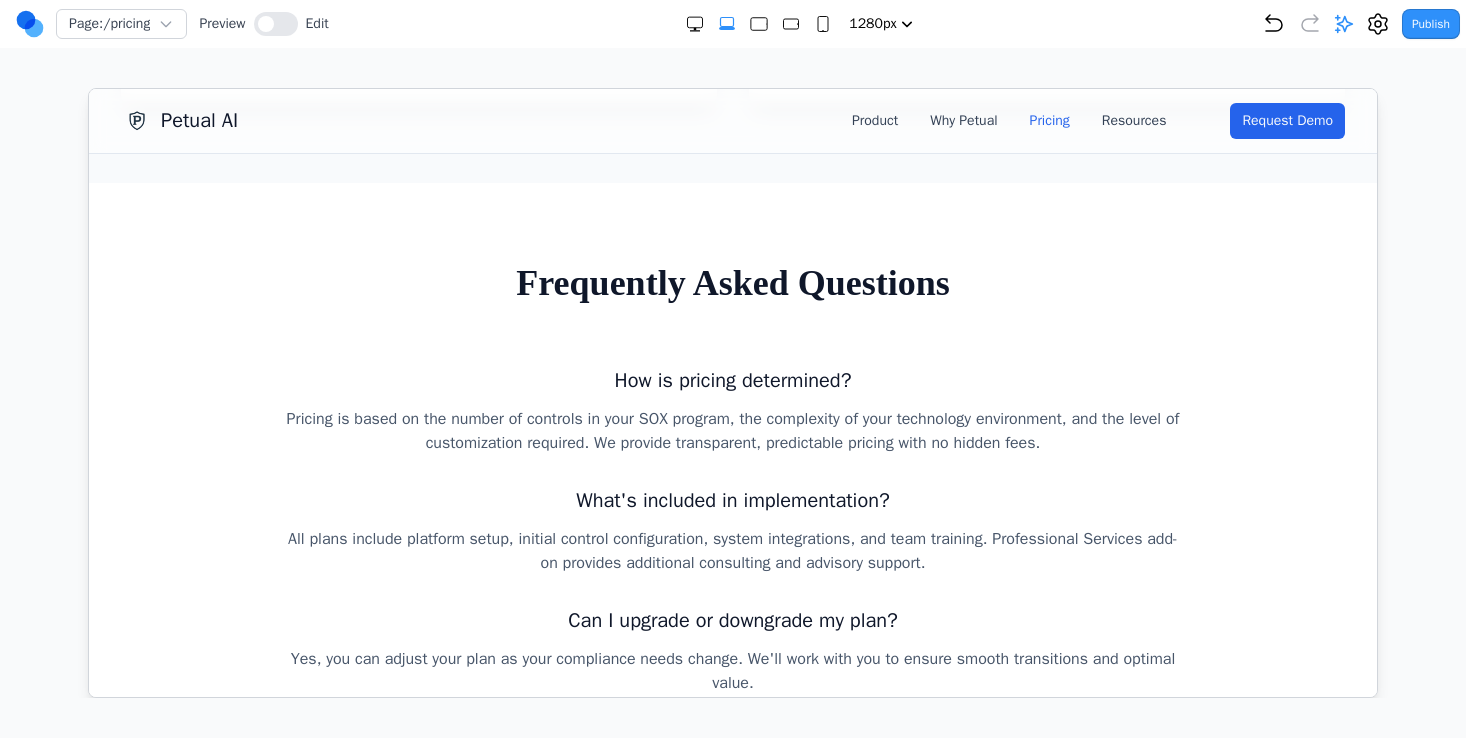 click on "Petual AI" at bounding box center [198, 120] 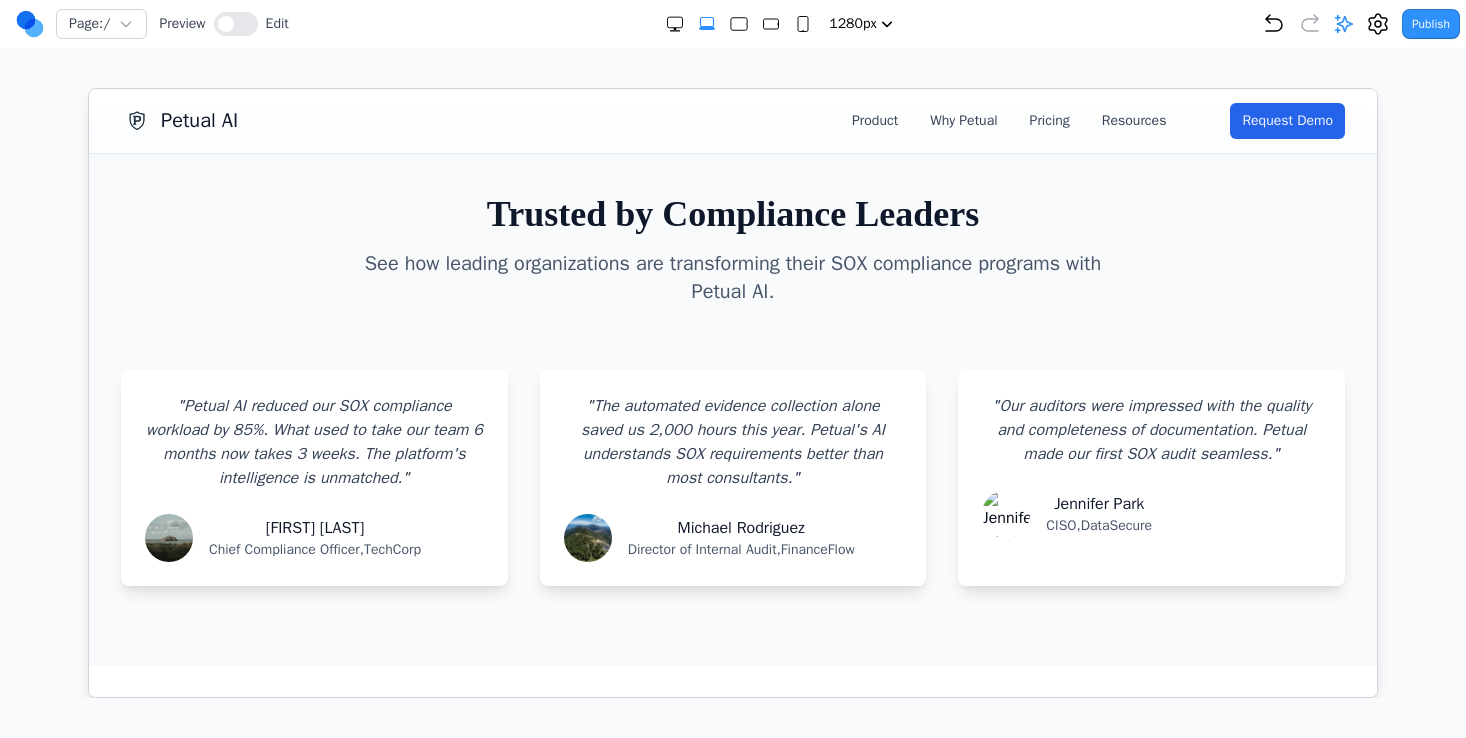 scroll, scrollTop: 0, scrollLeft: 0, axis: both 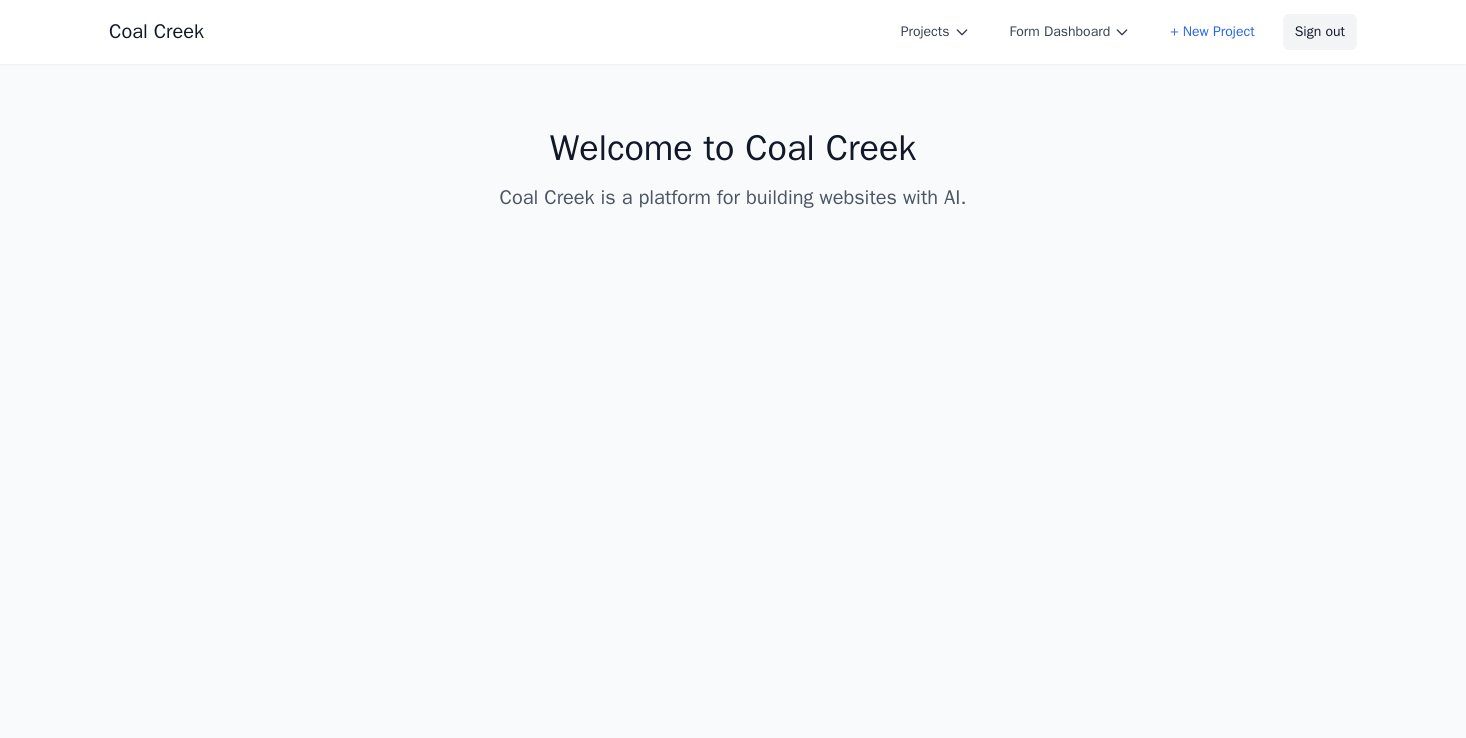 click on "Sign out" at bounding box center [1320, 32] 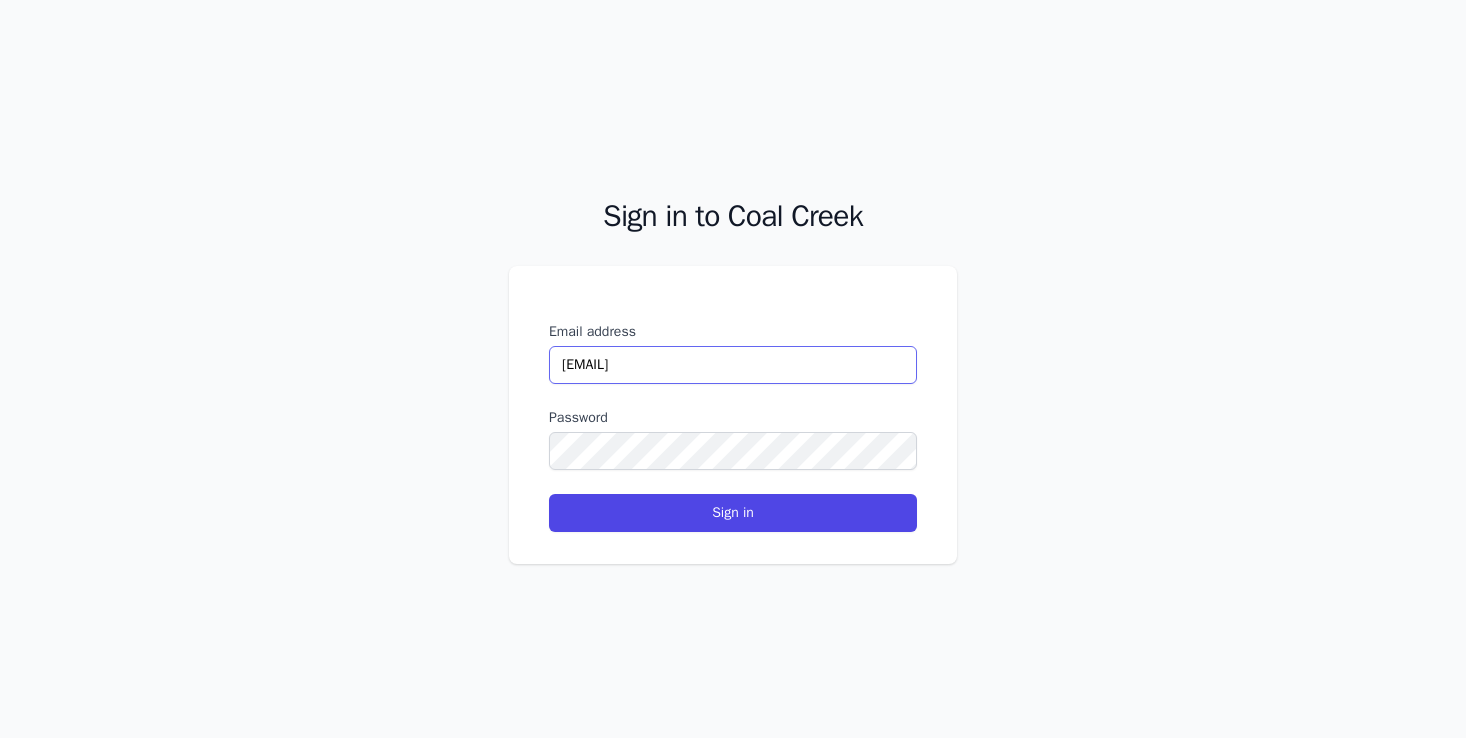 click on "[EMAIL]" at bounding box center [733, 365] 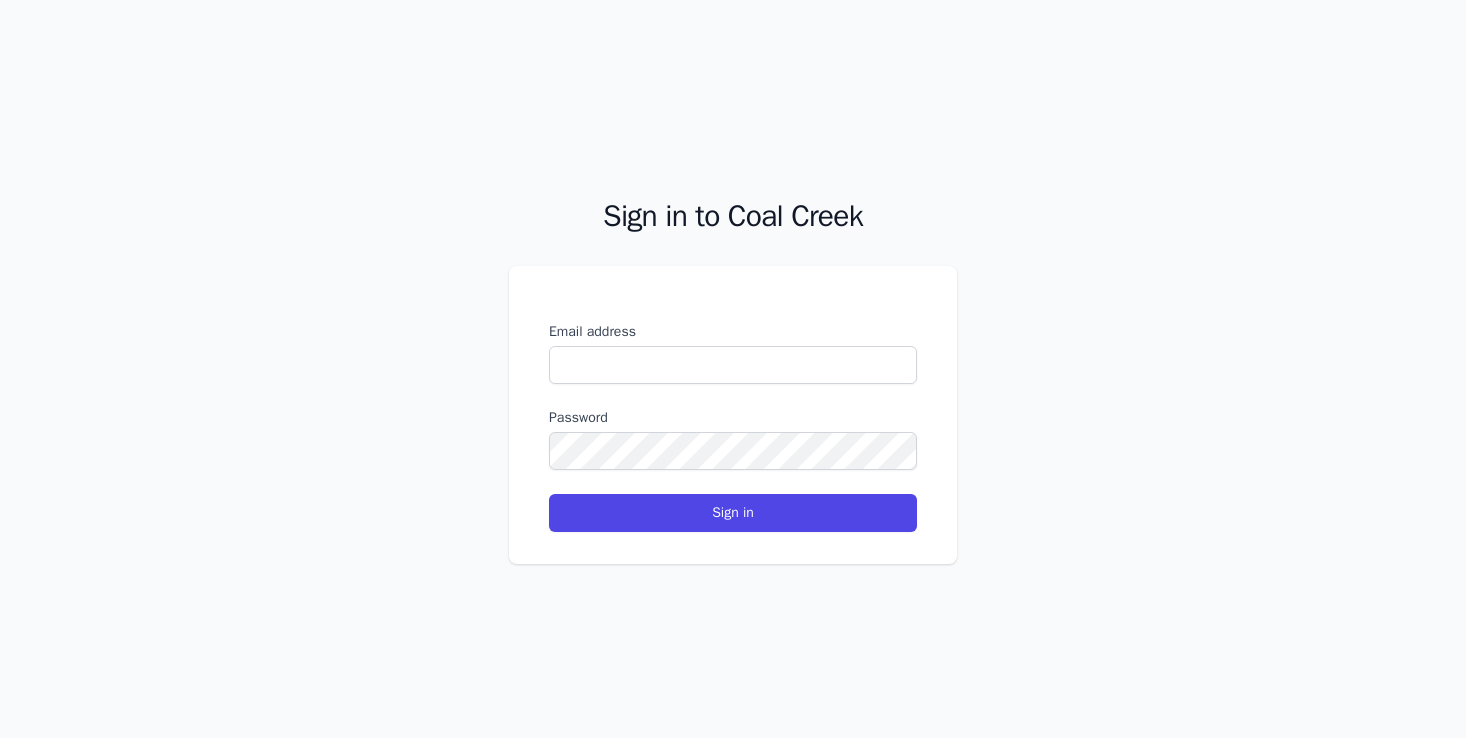 type on "[EMAIL]" 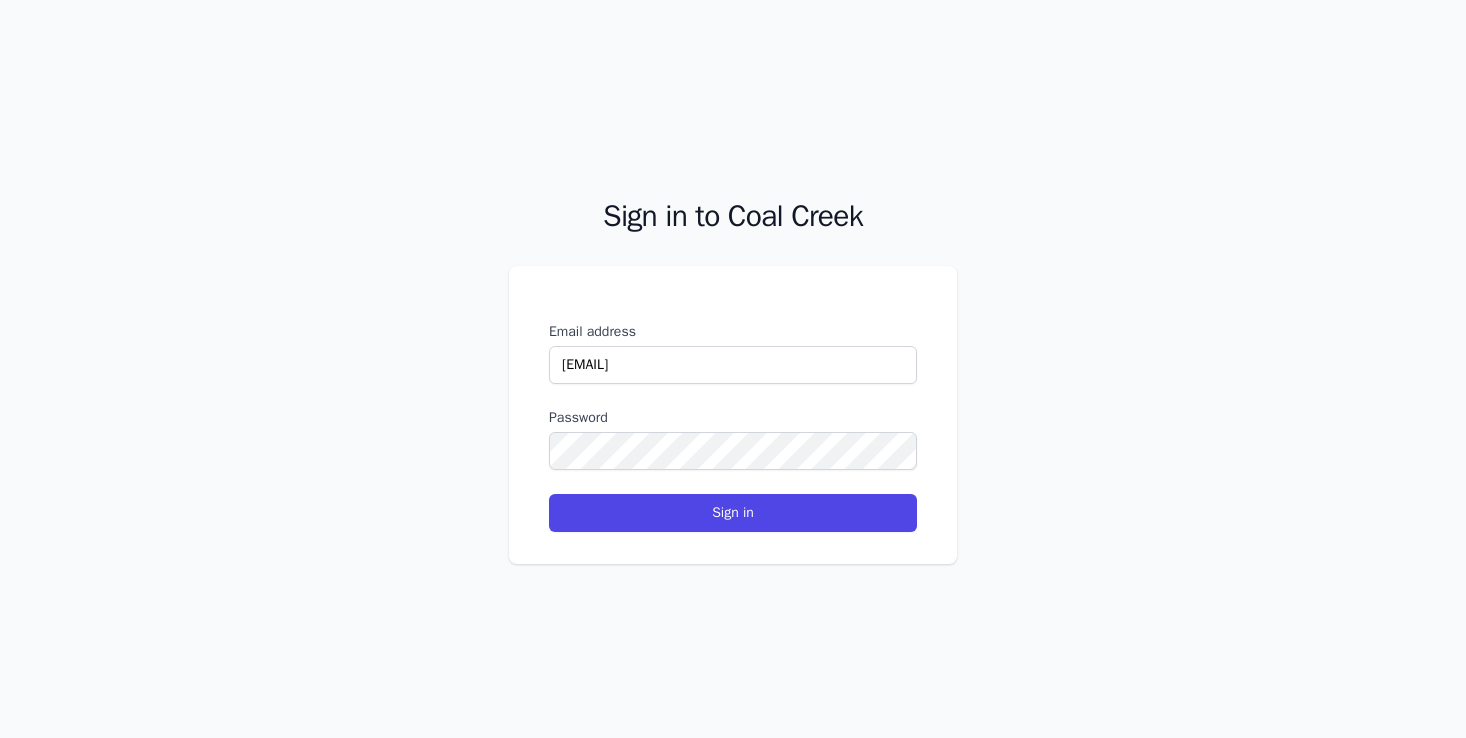click on "Email address admin@coalcreek.ai Password Sign in" at bounding box center [733, 427] 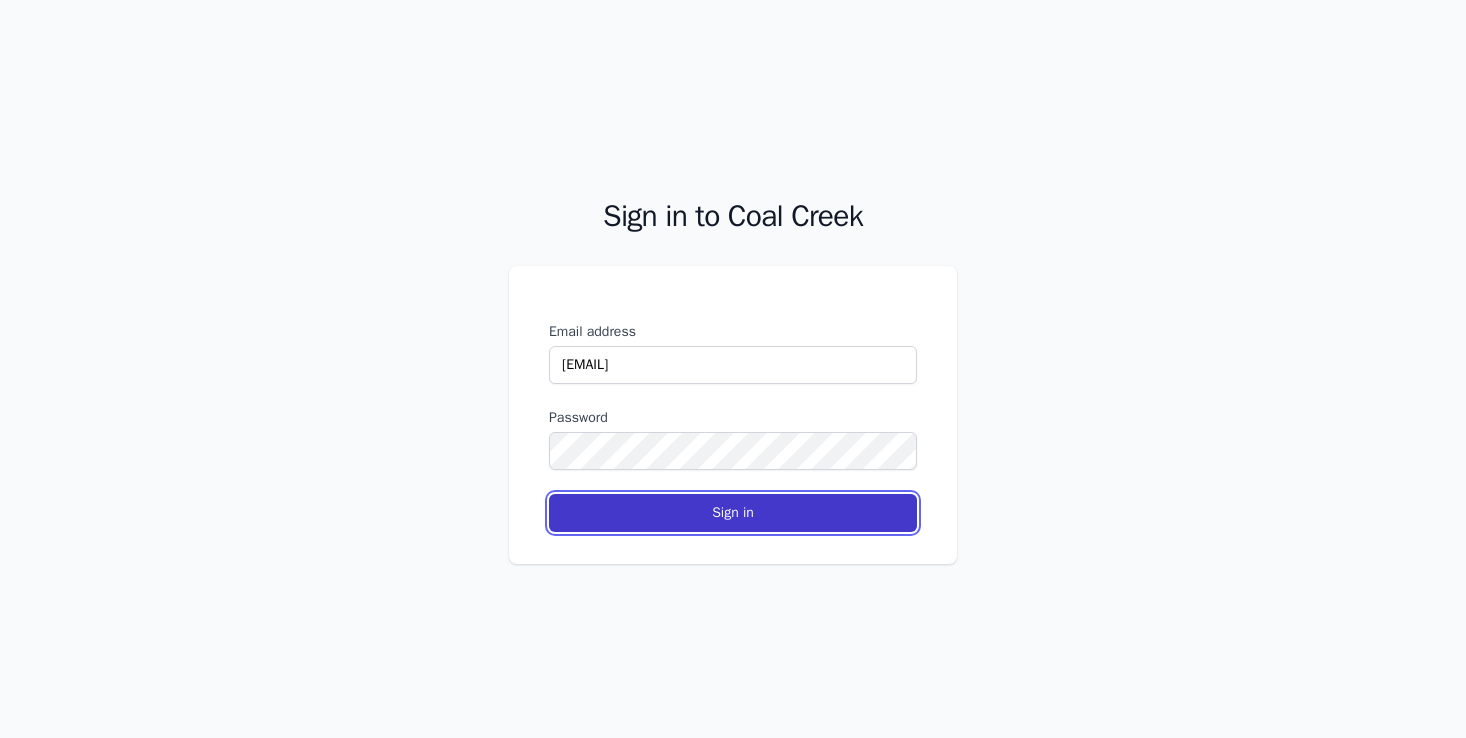 click on "Sign in" at bounding box center [733, 513] 